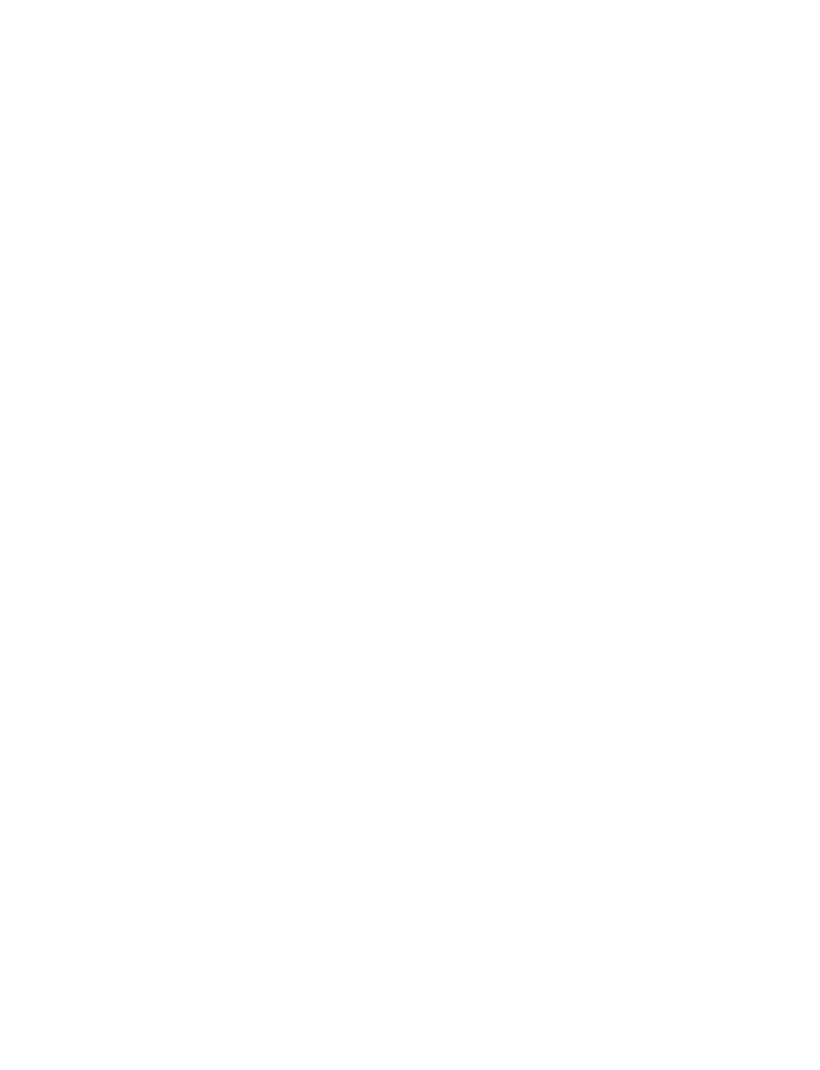 scroll, scrollTop: 0, scrollLeft: 0, axis: both 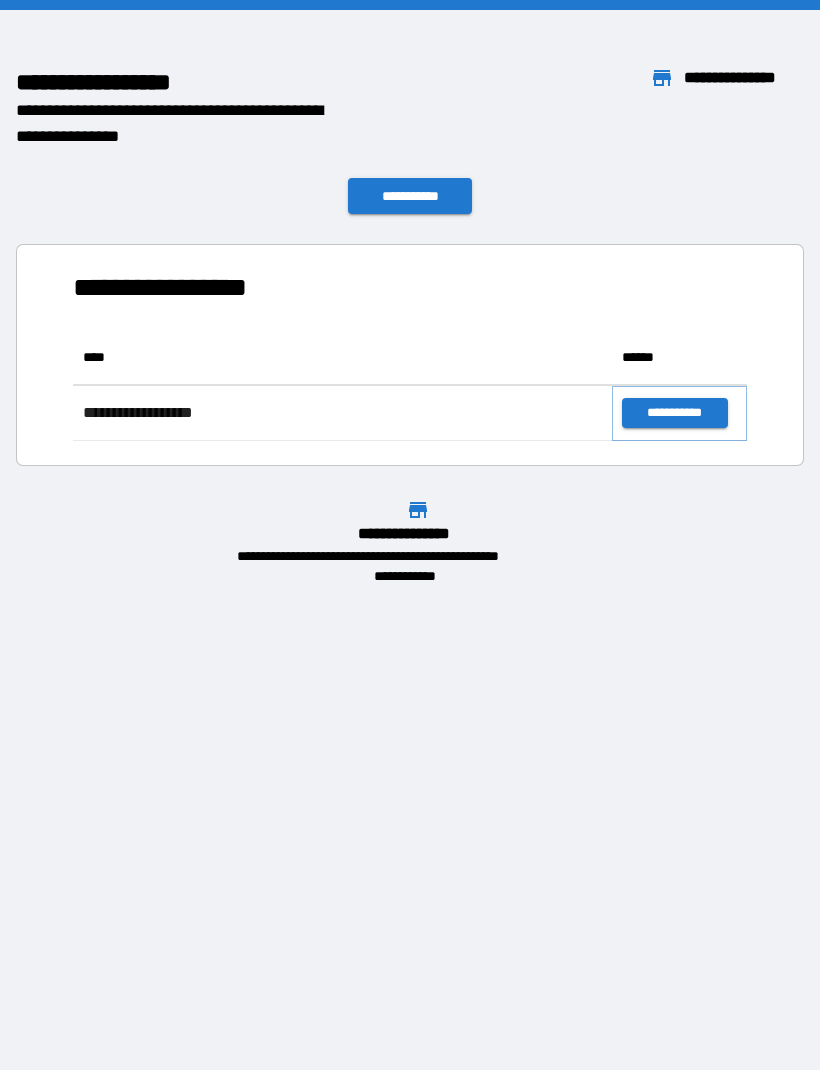 click on "**********" at bounding box center (674, 413) 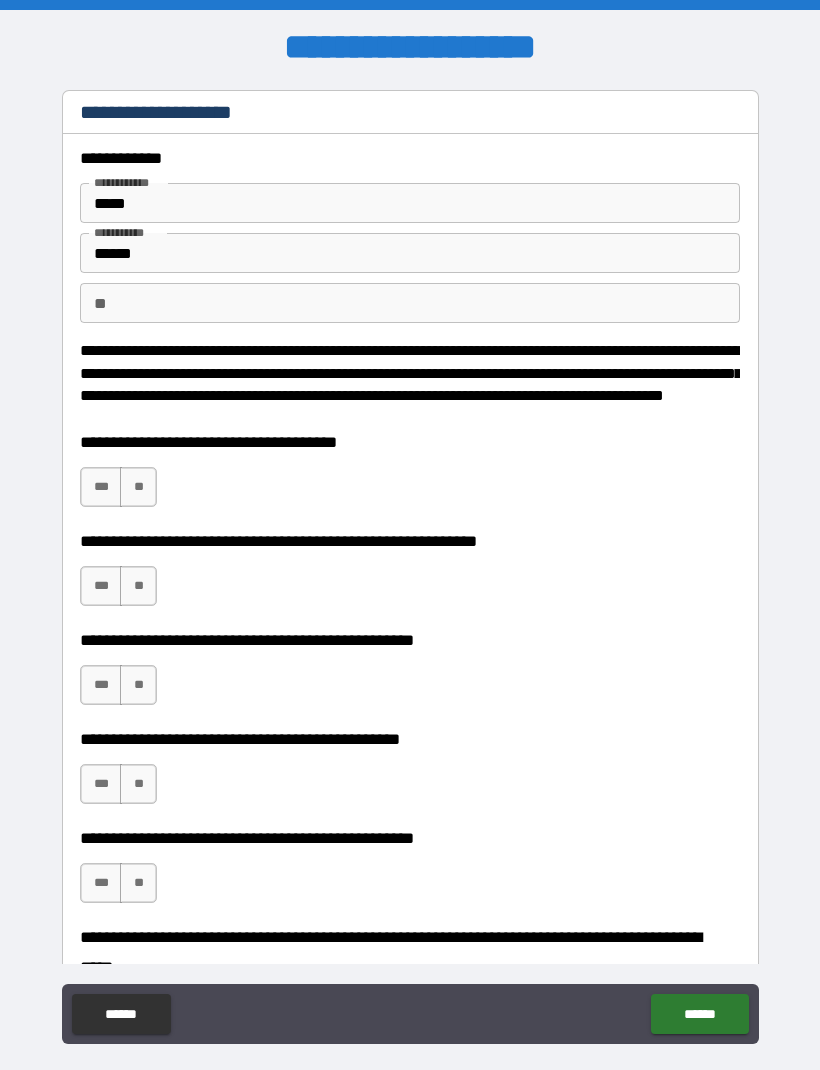 click on "**********" at bounding box center [410, 952] 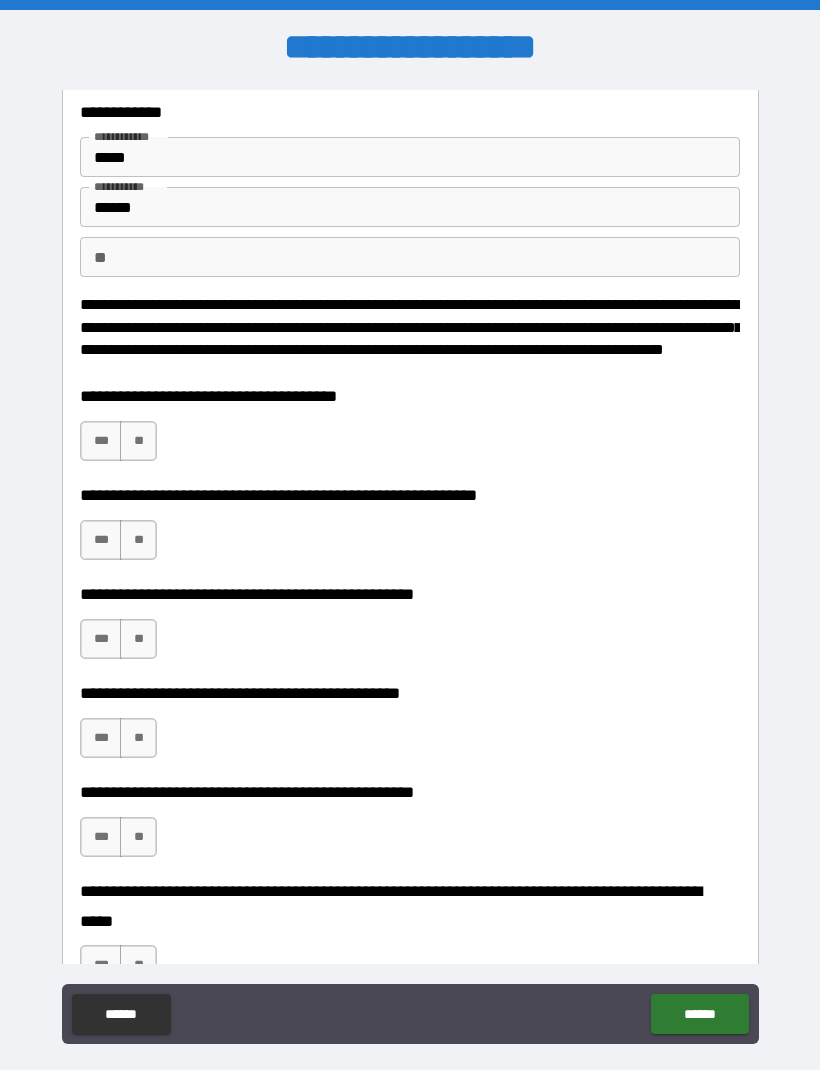 scroll, scrollTop: 30, scrollLeft: 0, axis: vertical 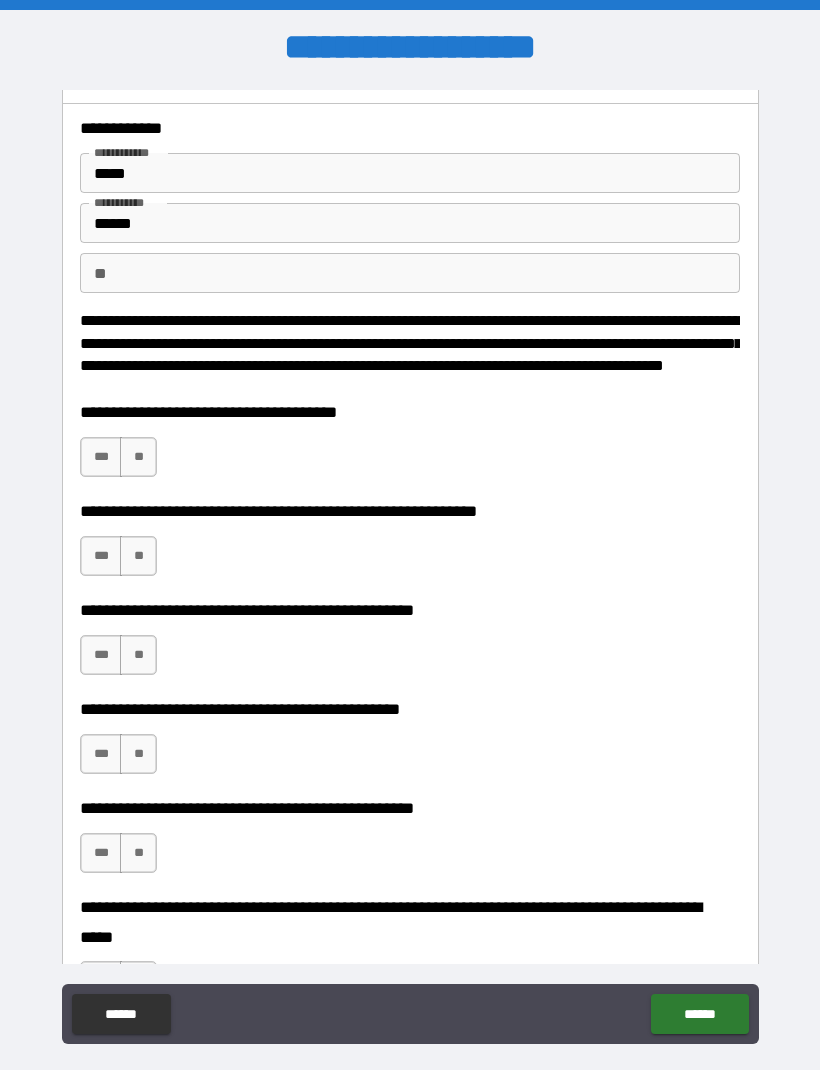 click on "**" at bounding box center (410, 273) 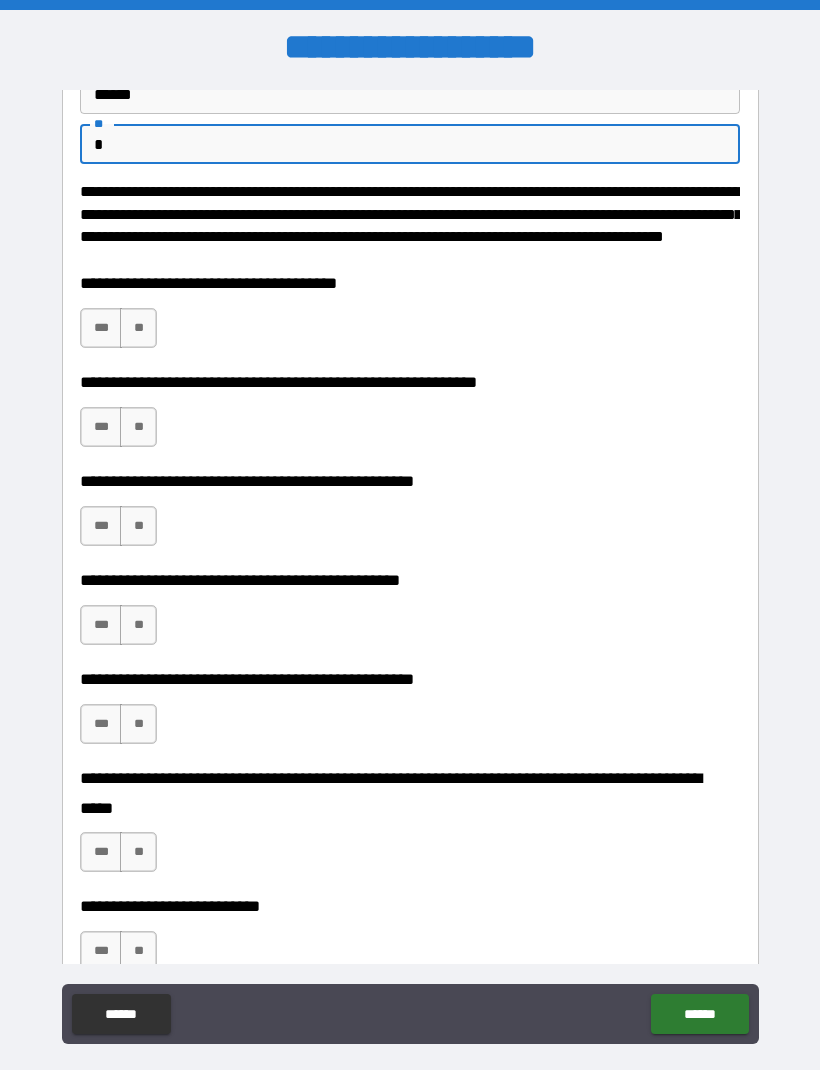 scroll, scrollTop: 163, scrollLeft: 0, axis: vertical 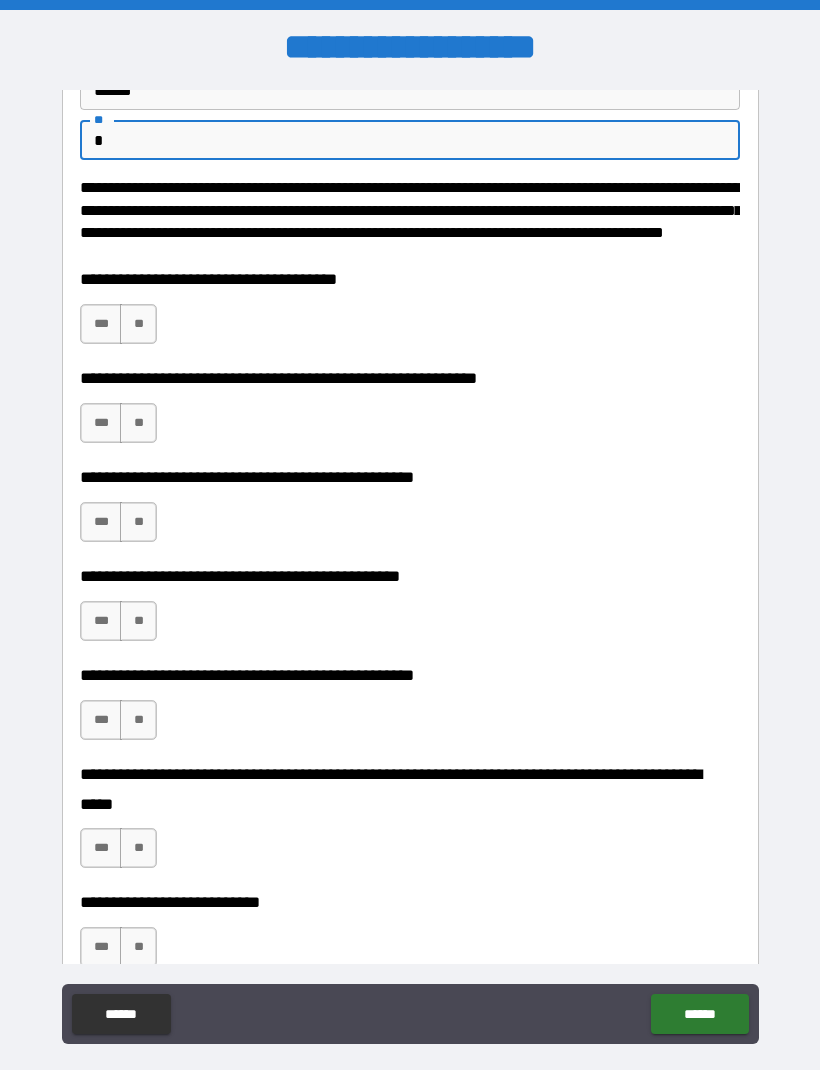 type on "*" 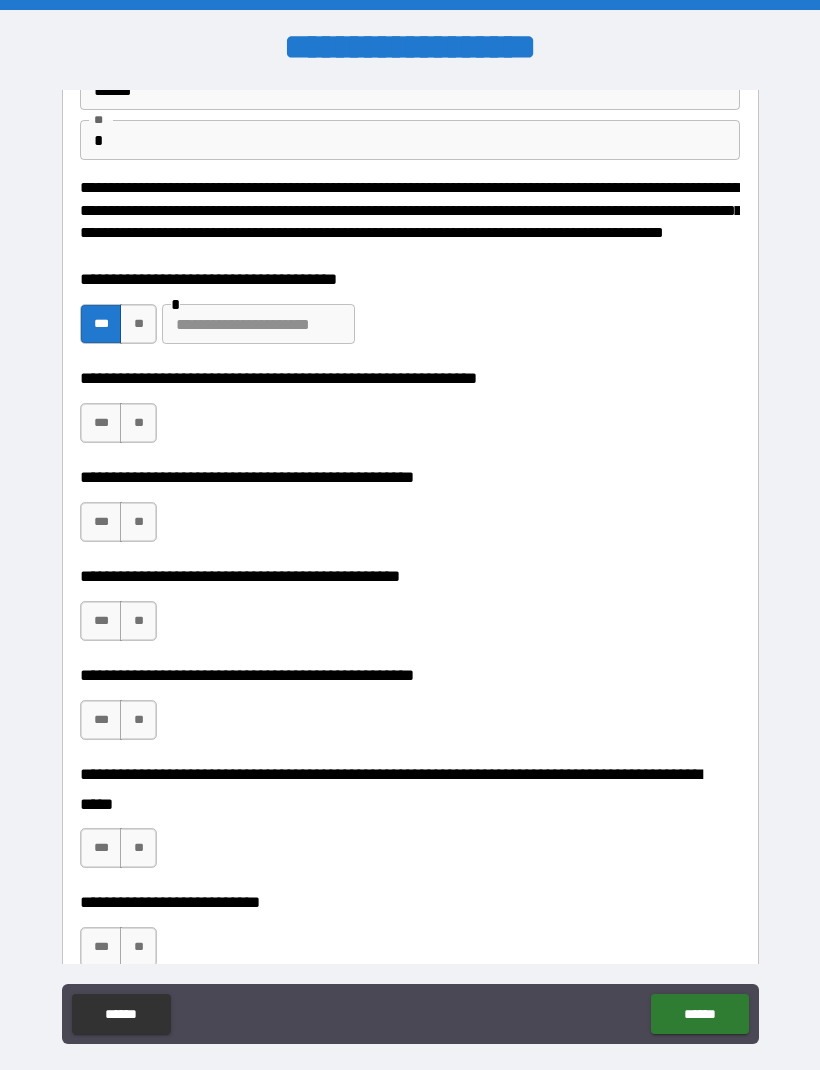 click at bounding box center [258, 324] 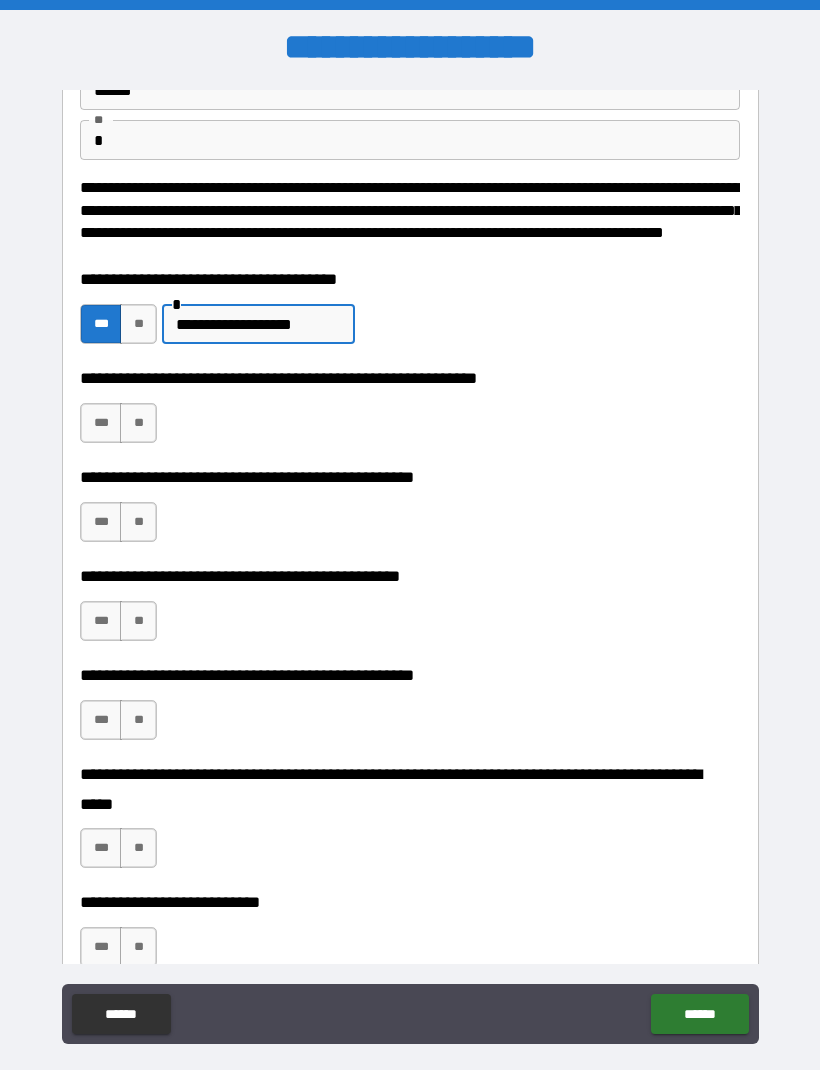 type on "**********" 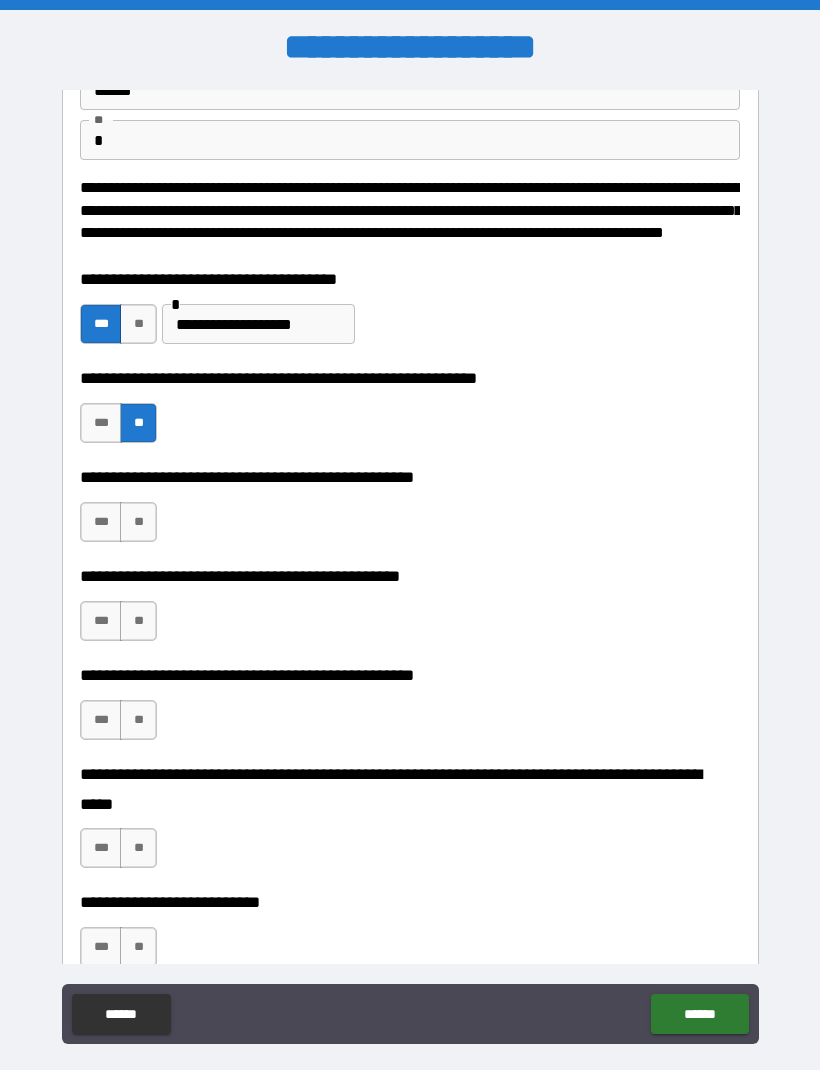 click on "**" at bounding box center (138, 522) 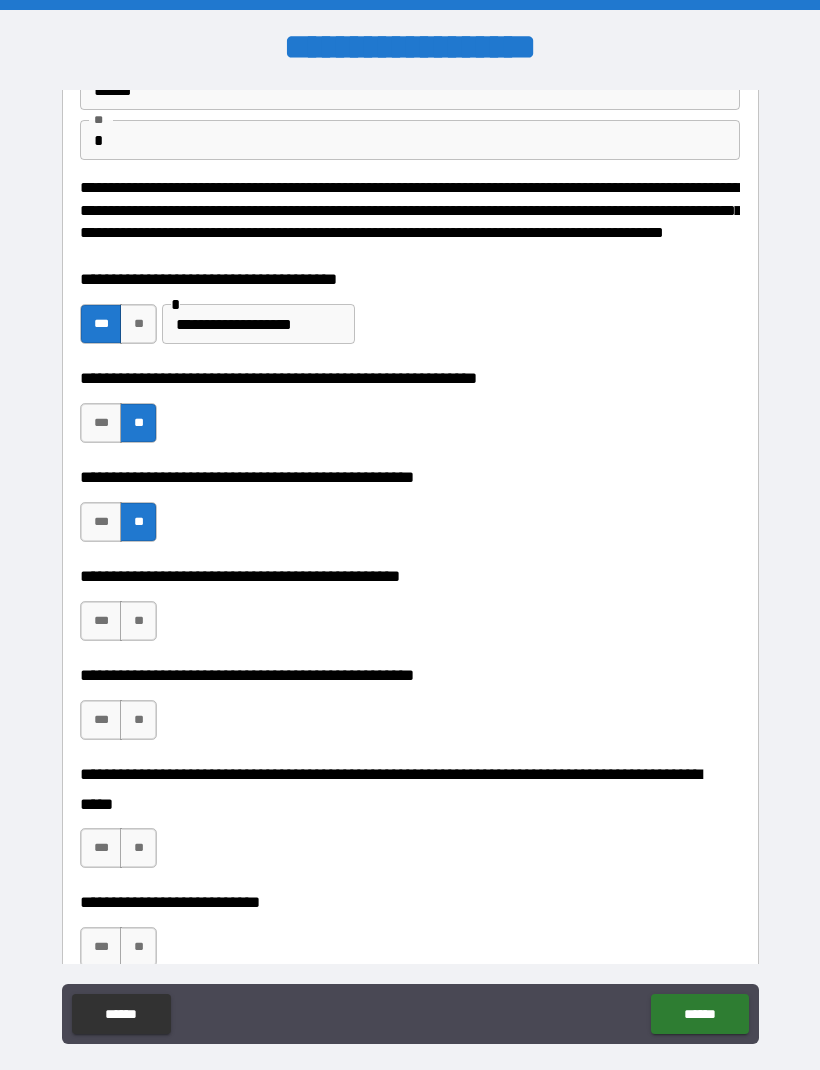 click on "***" at bounding box center (101, 621) 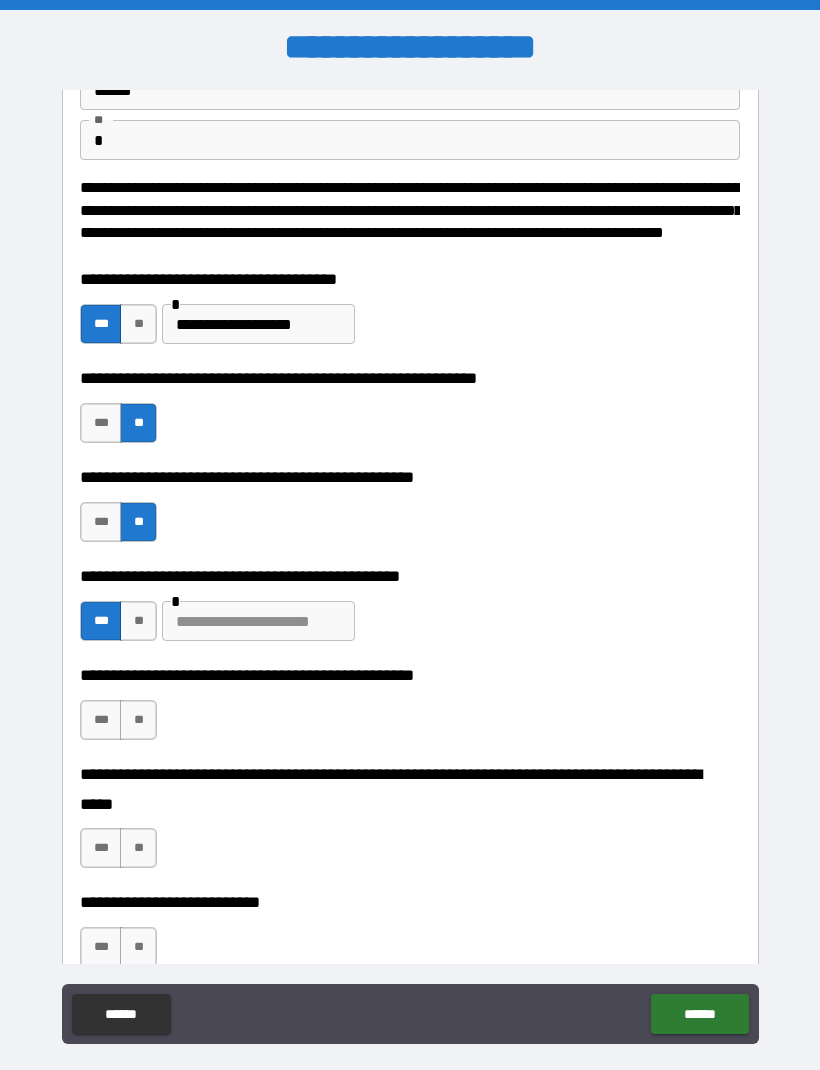click at bounding box center [258, 621] 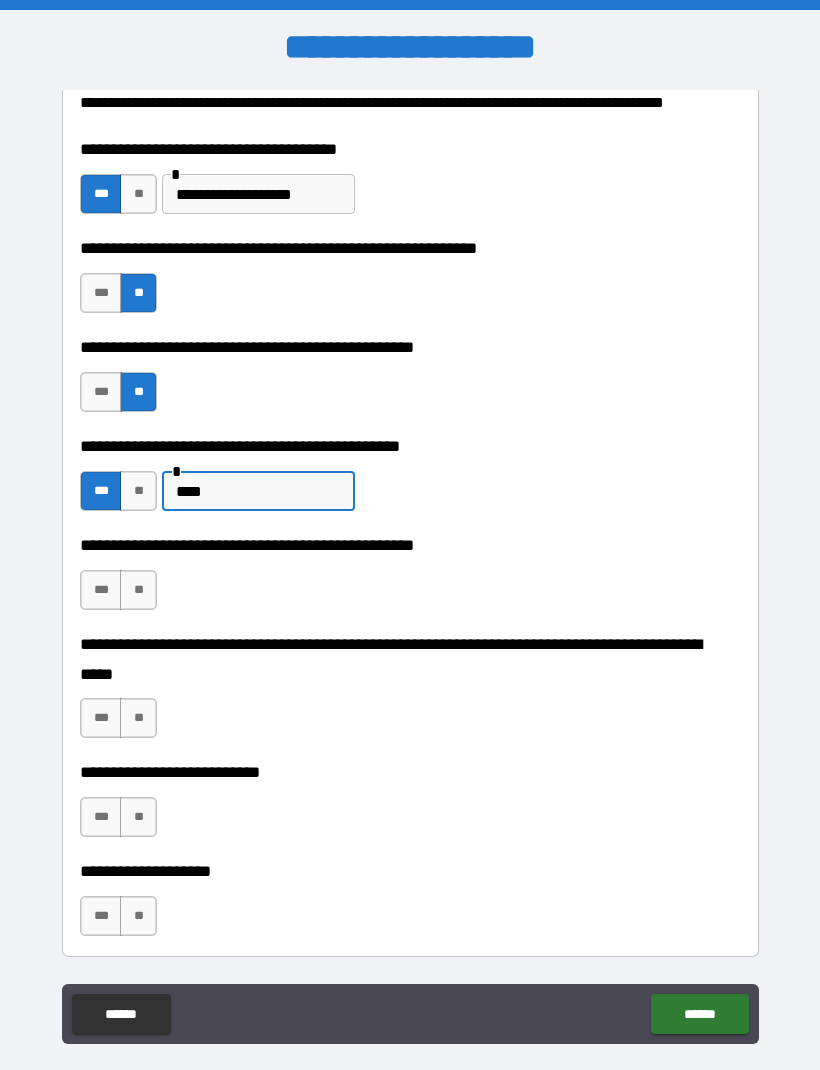 scroll, scrollTop: 387, scrollLeft: 0, axis: vertical 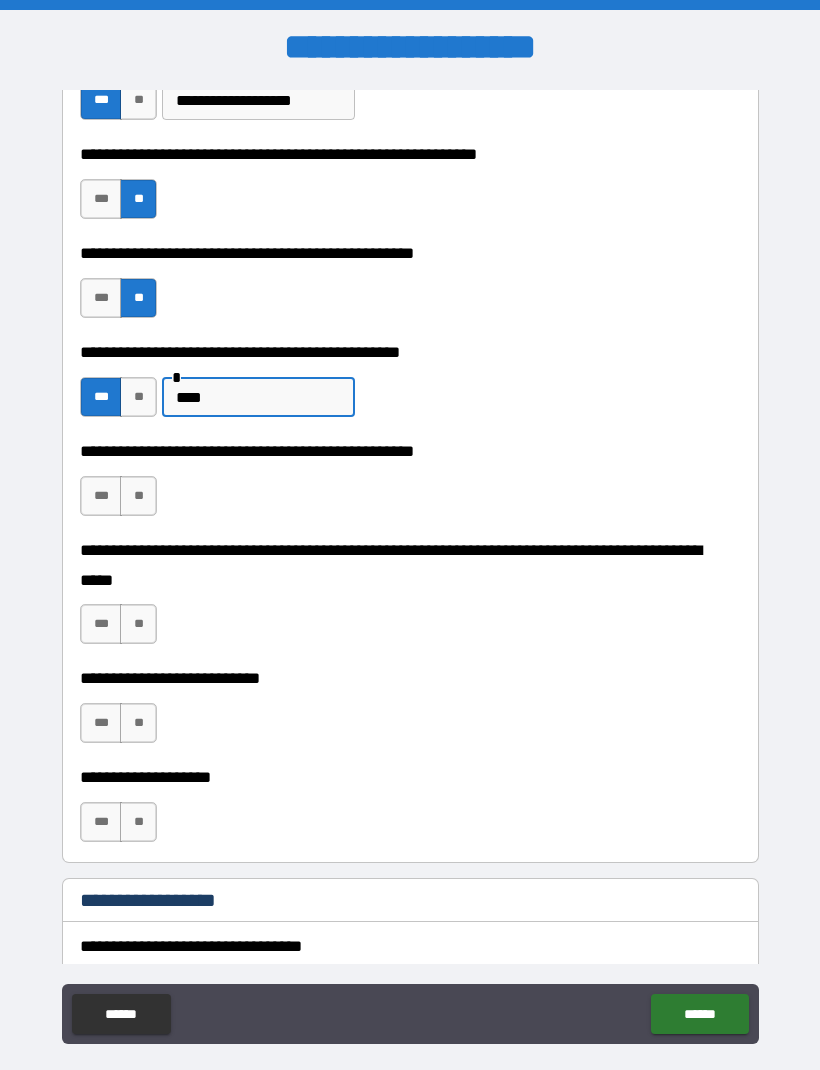 type on "****" 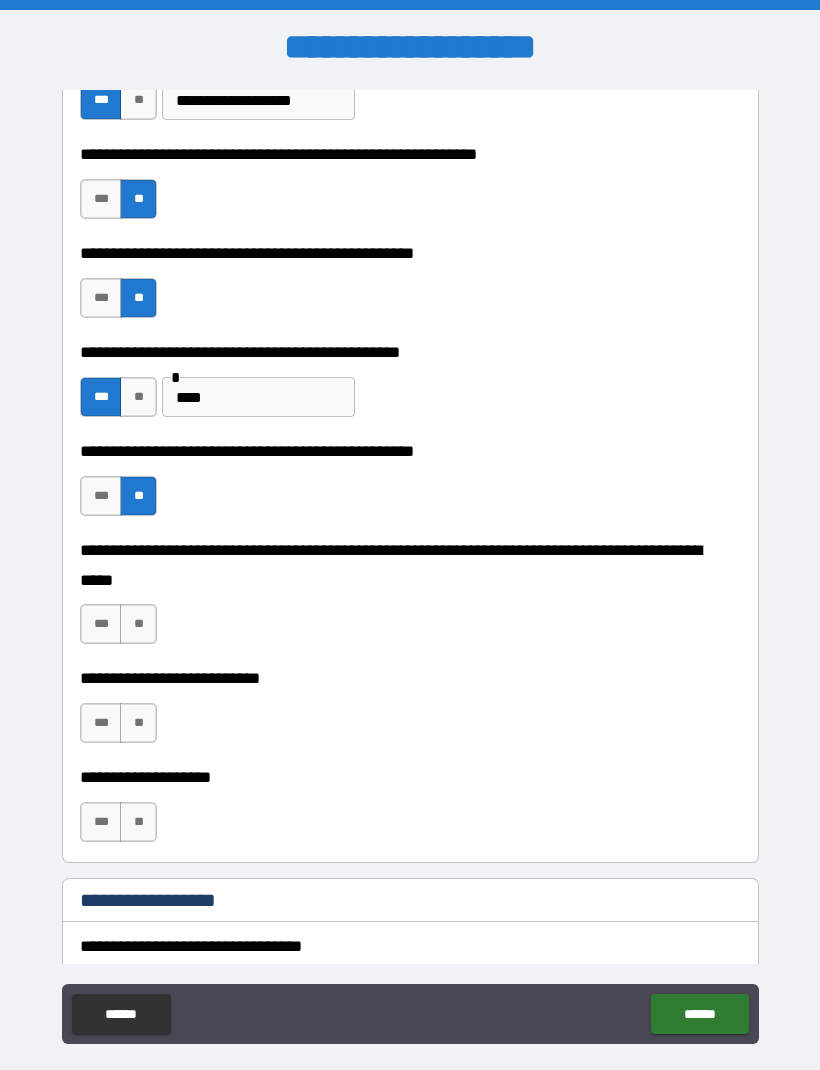 scroll, scrollTop: 391, scrollLeft: 0, axis: vertical 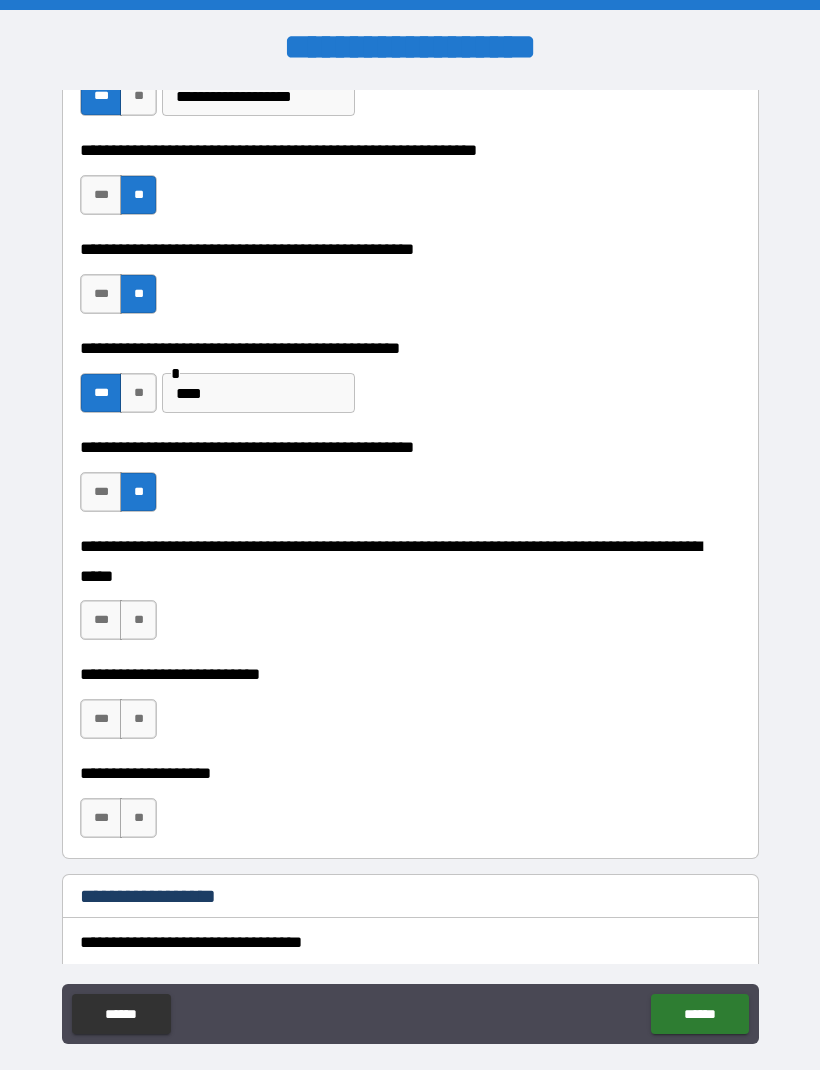 click on "**" at bounding box center [138, 620] 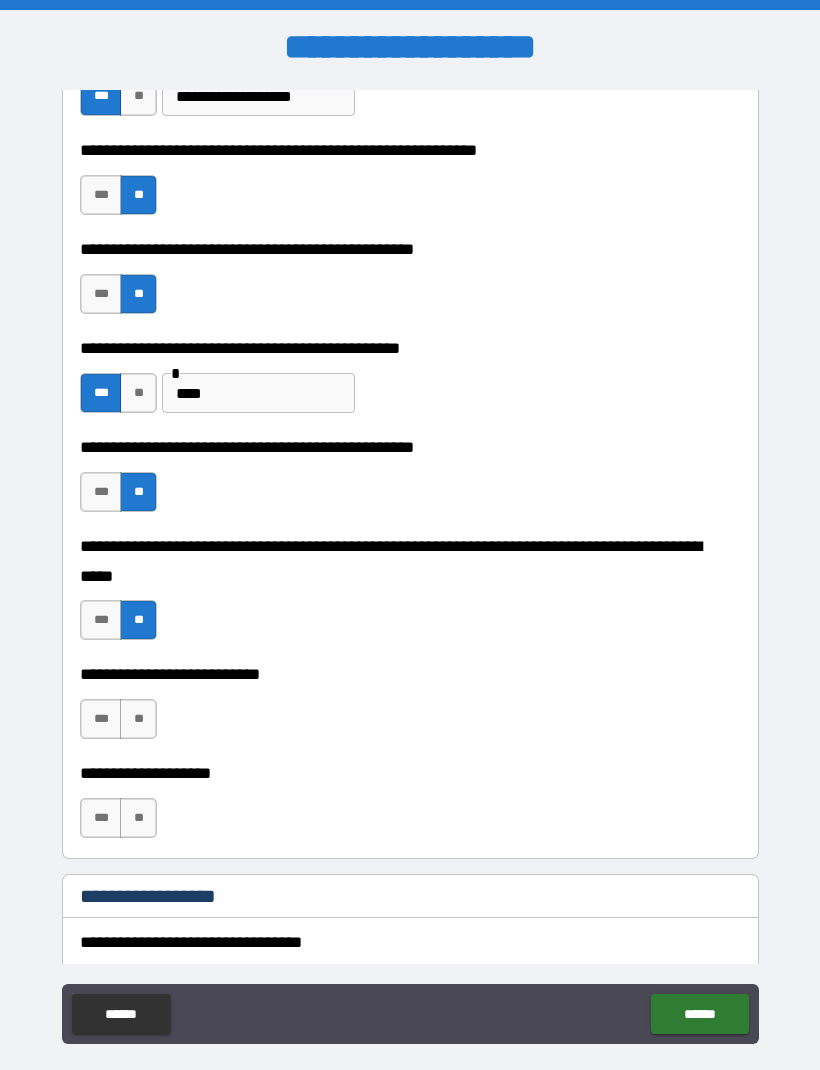 click on "**" at bounding box center [138, 719] 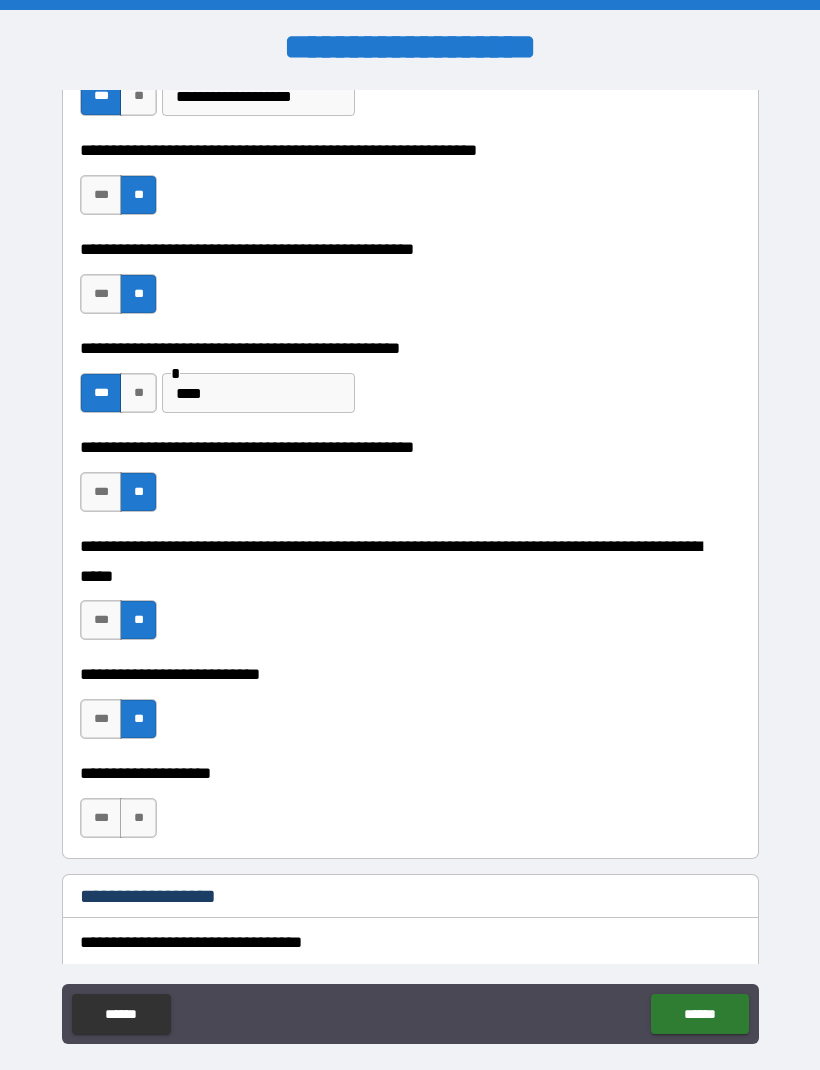 click on "**" at bounding box center (138, 818) 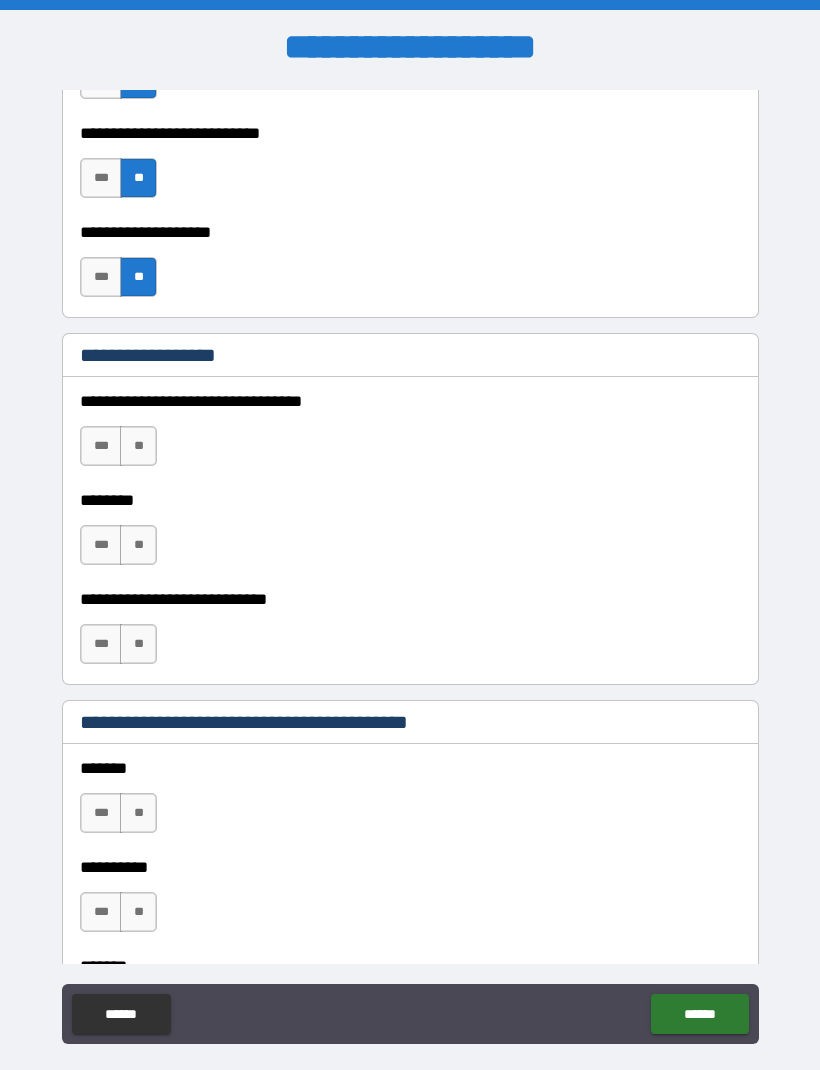 scroll, scrollTop: 957, scrollLeft: 0, axis: vertical 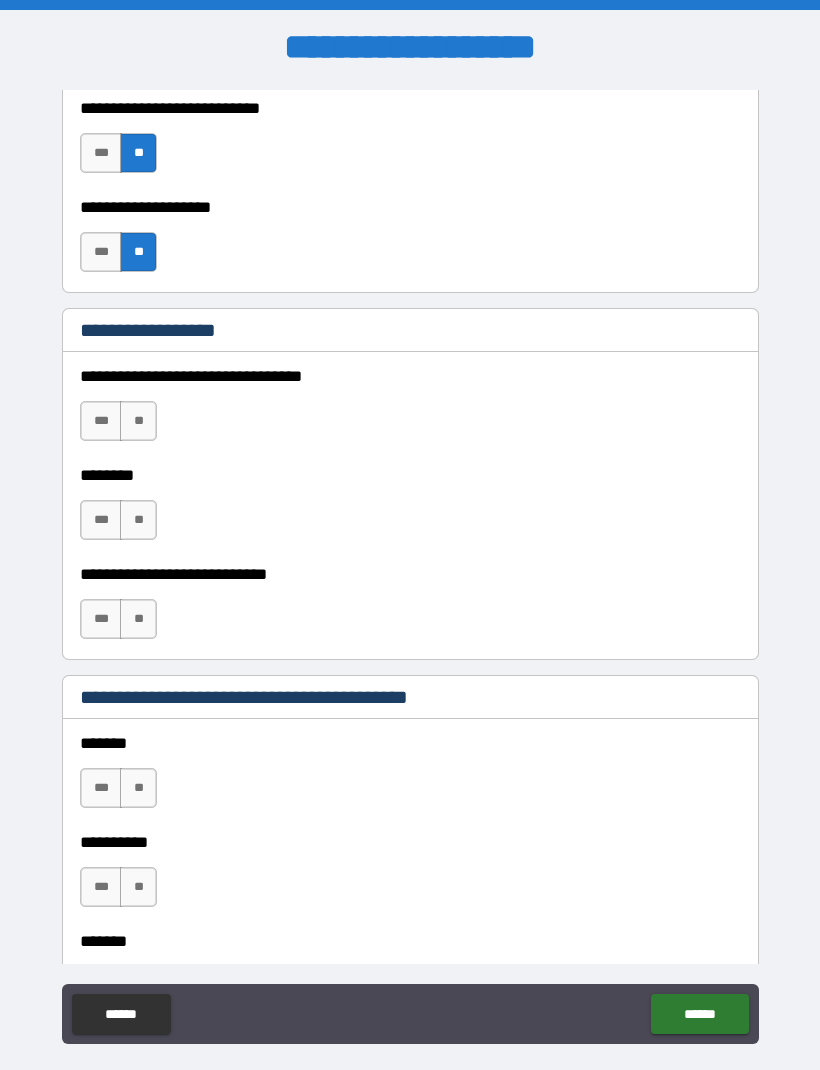 click on "**" at bounding box center (138, 421) 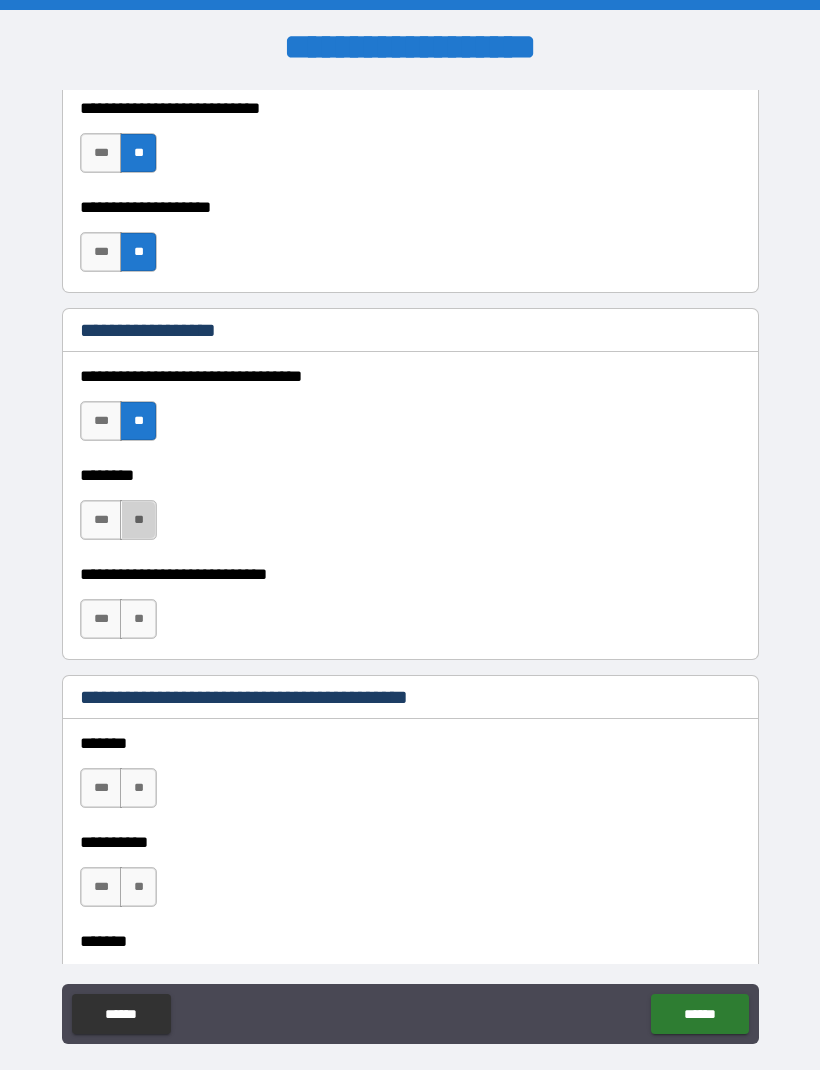 click on "**" at bounding box center (138, 520) 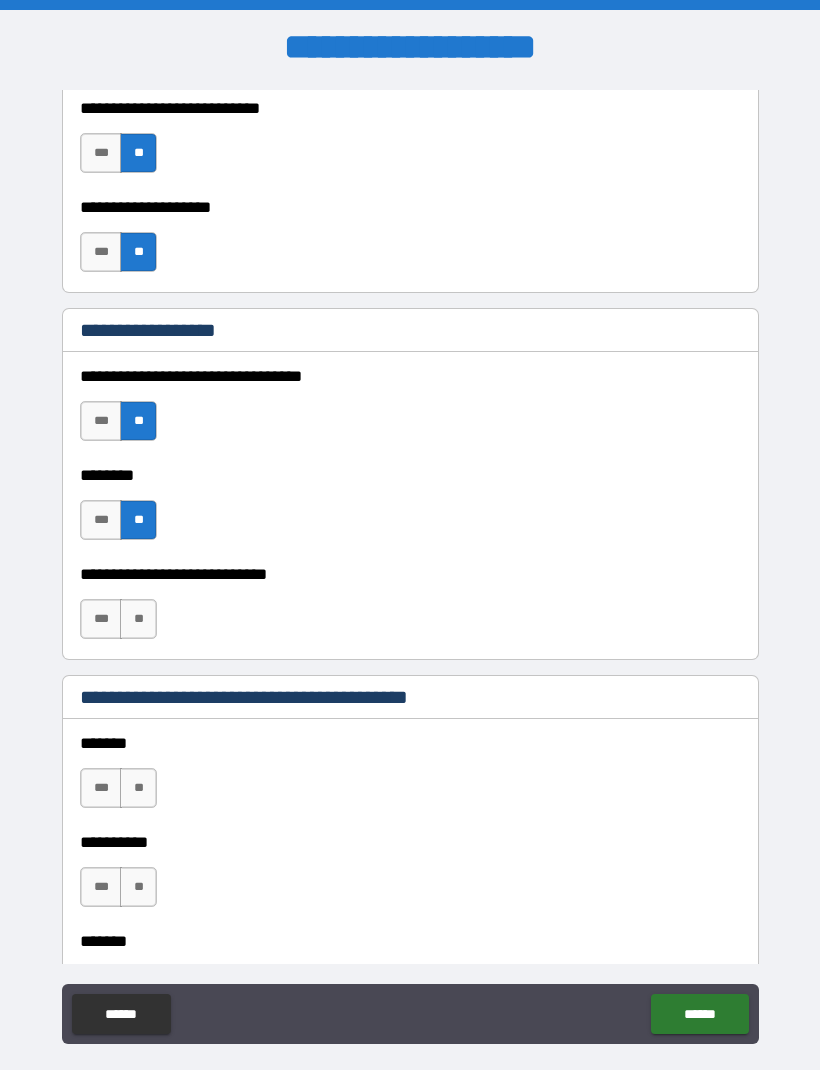 click on "**" at bounding box center (138, 619) 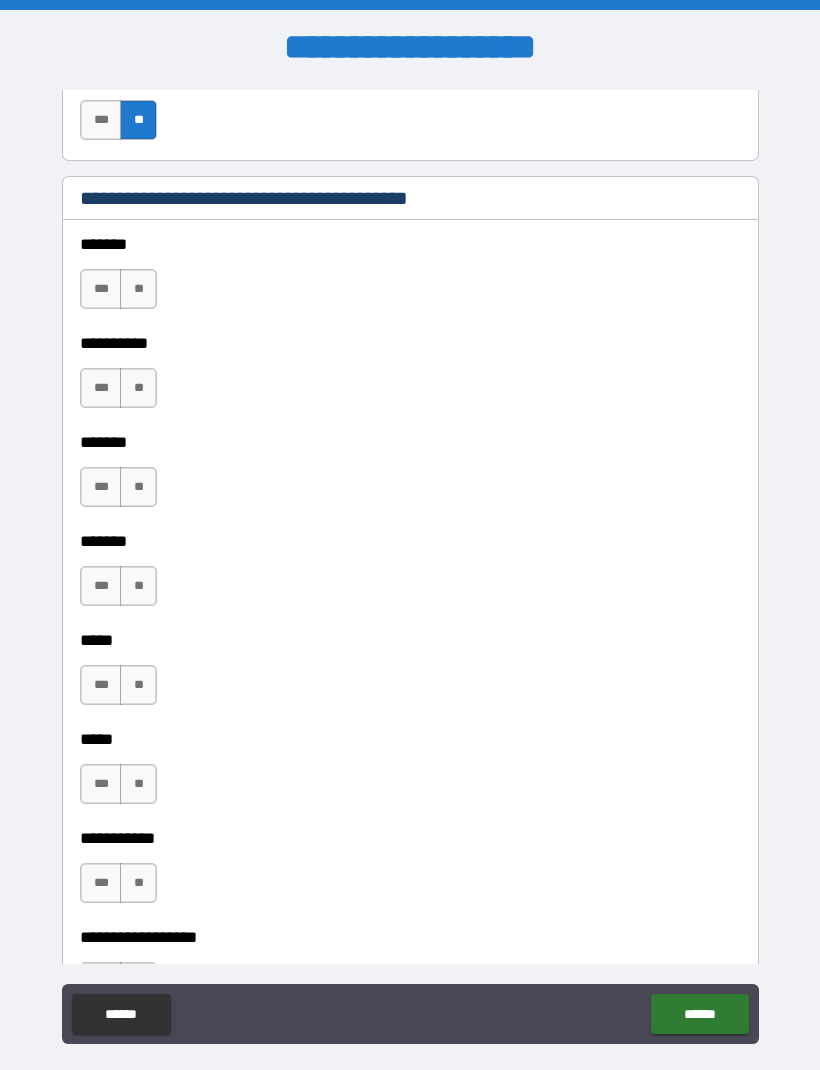 scroll, scrollTop: 1454, scrollLeft: 0, axis: vertical 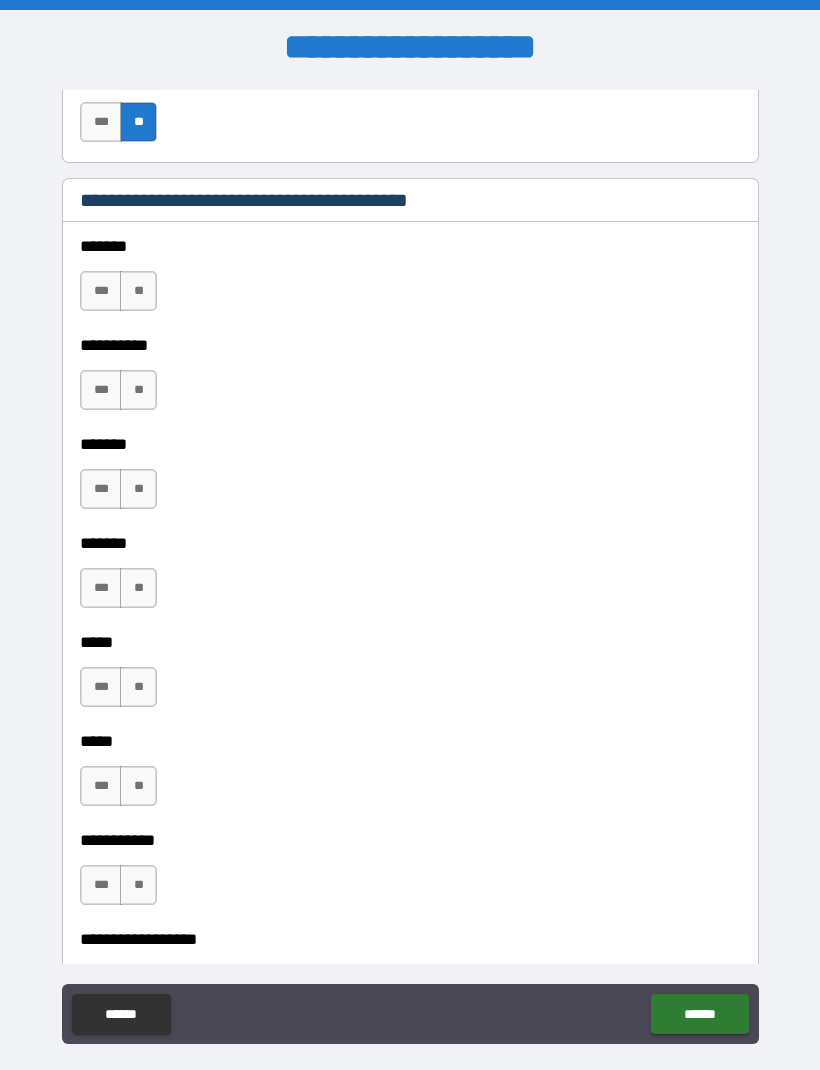 click on "**" at bounding box center [138, 291] 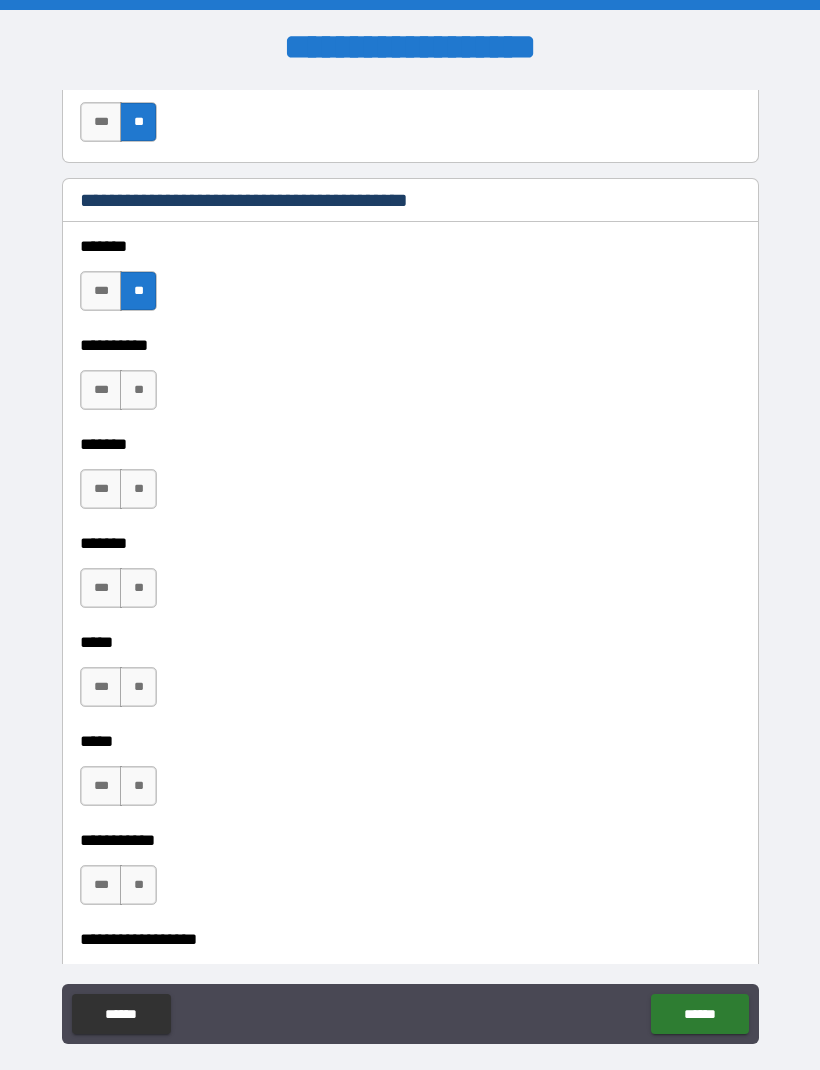 click on "**" at bounding box center (138, 390) 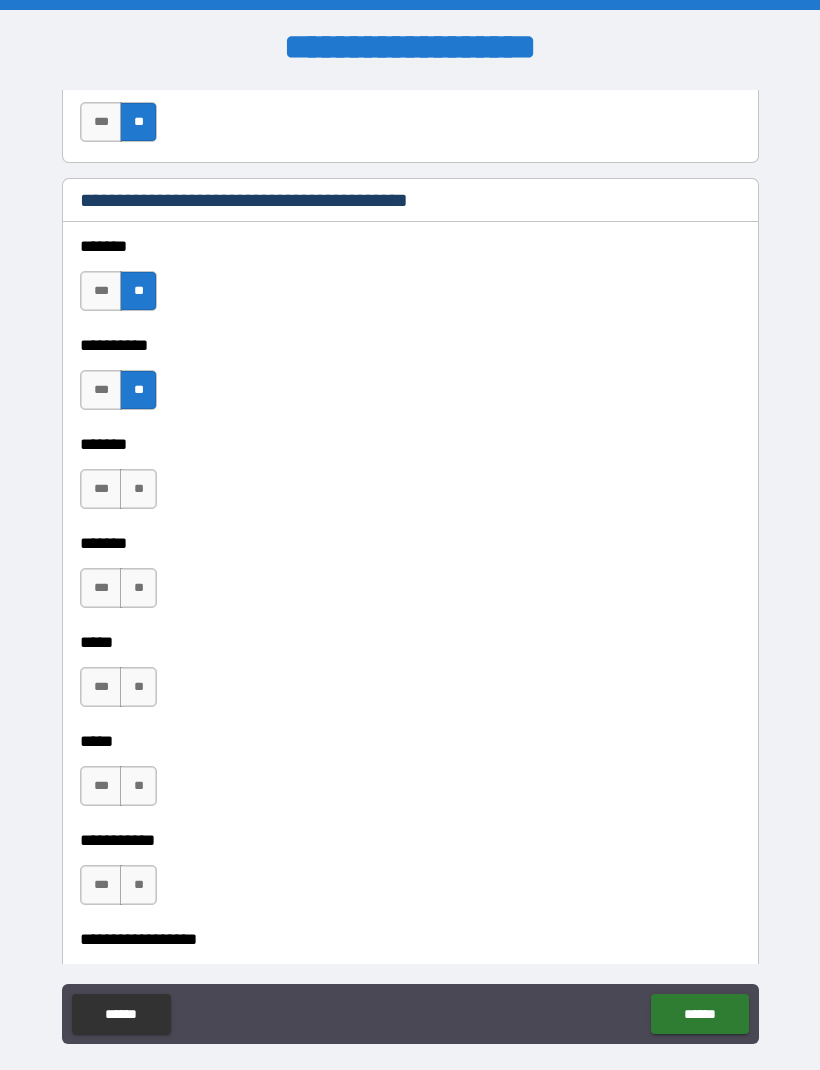 click on "**" at bounding box center (138, 489) 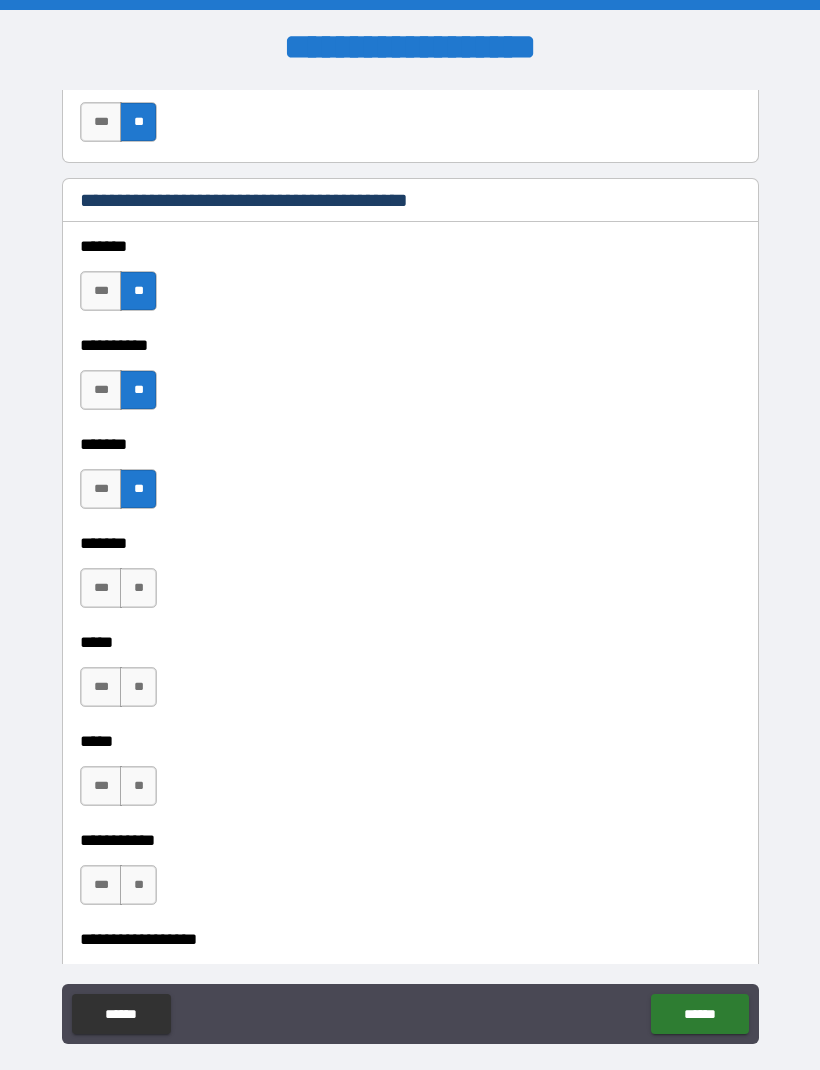 click on "**" at bounding box center [138, 588] 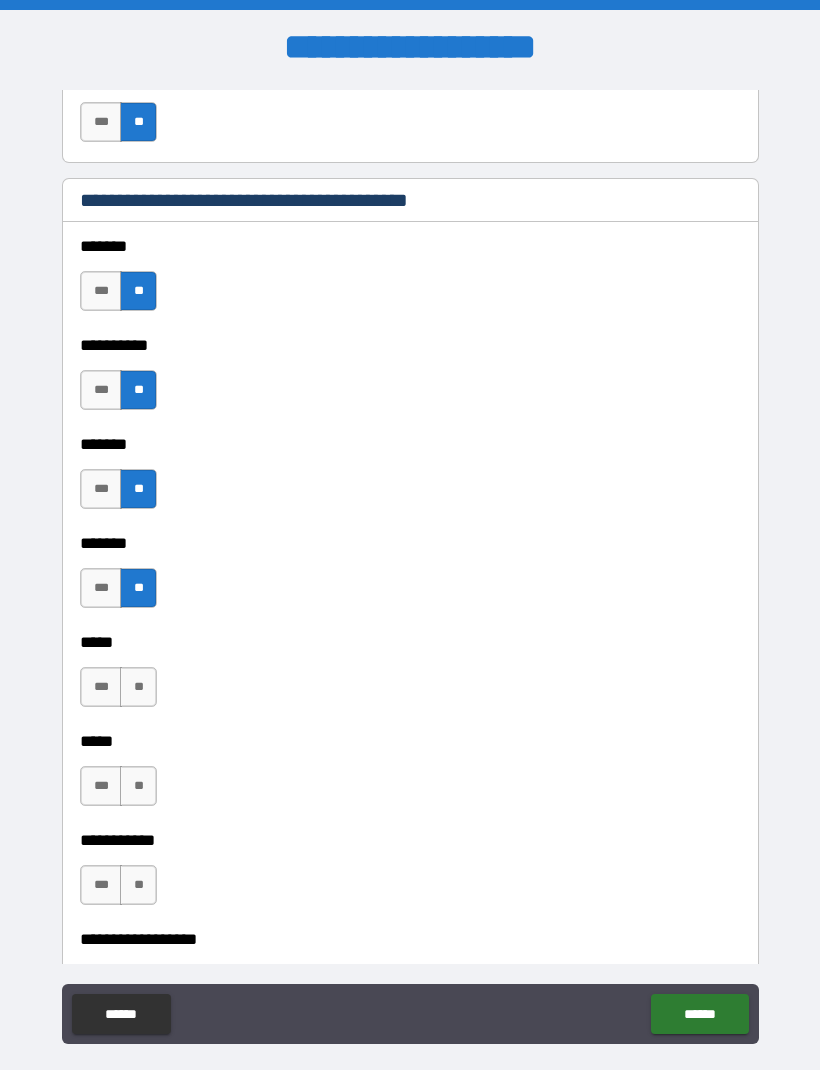 click on "**" at bounding box center (138, 687) 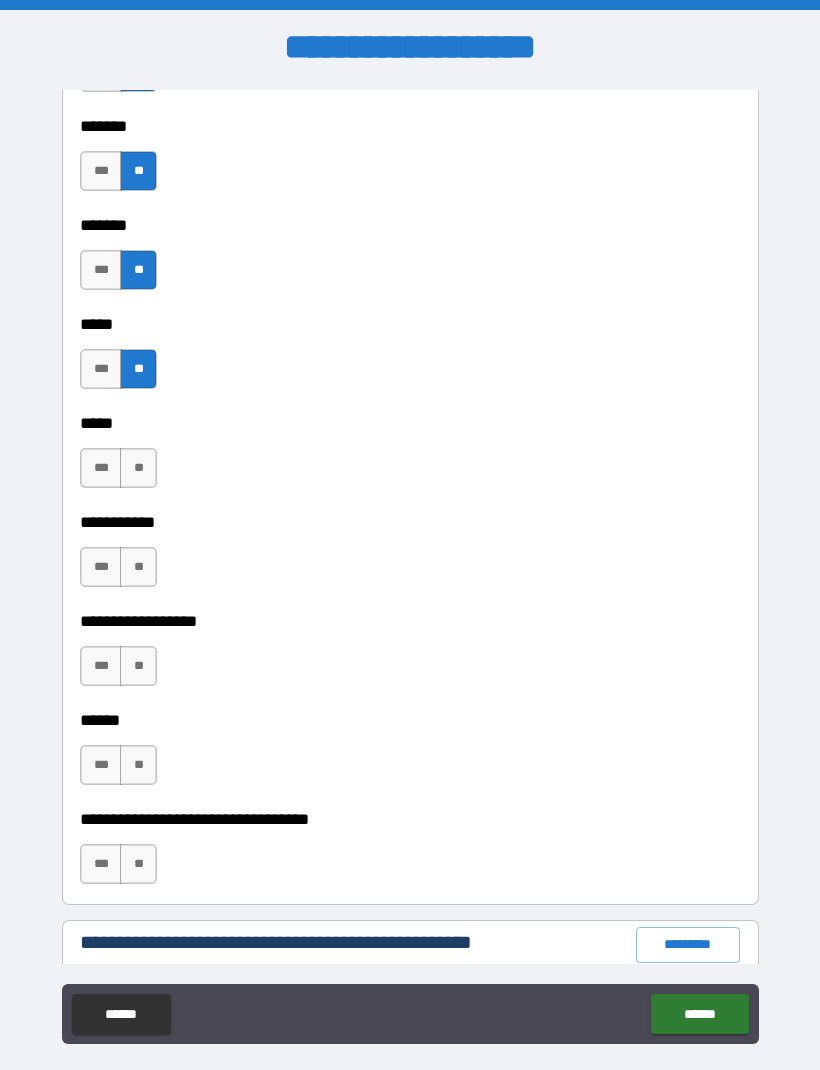scroll, scrollTop: 1806, scrollLeft: 0, axis: vertical 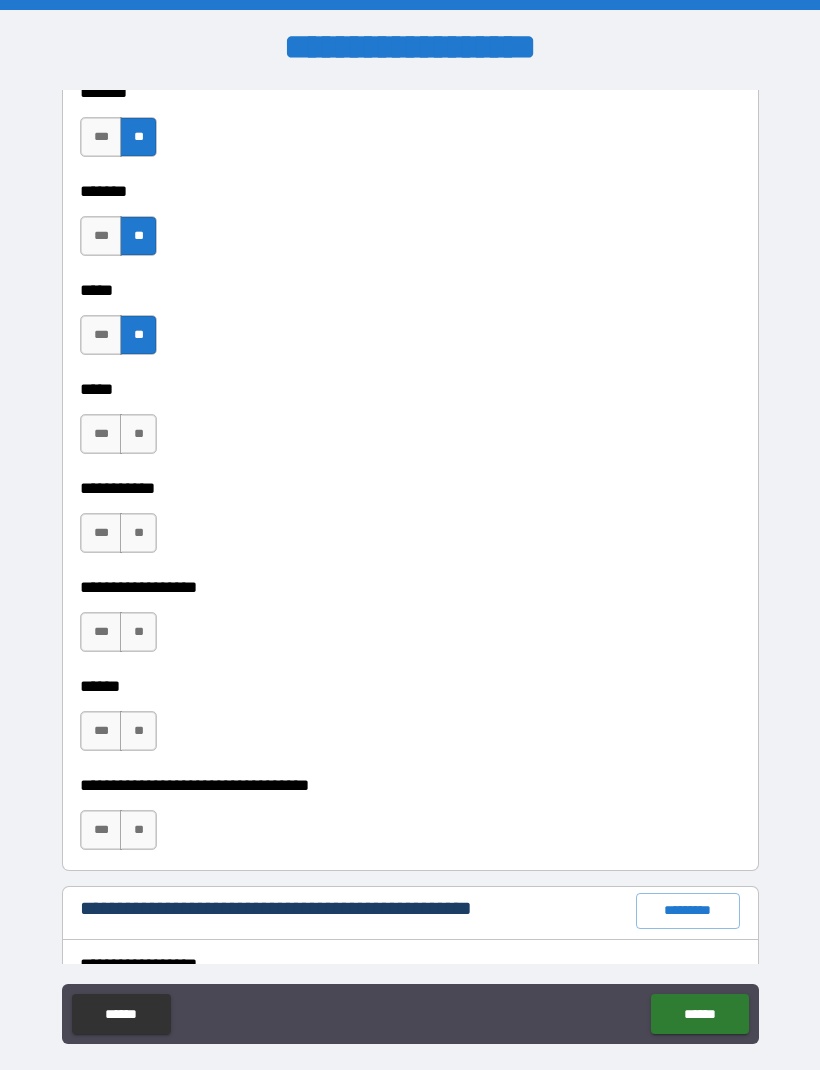 click on "***" at bounding box center (101, 434) 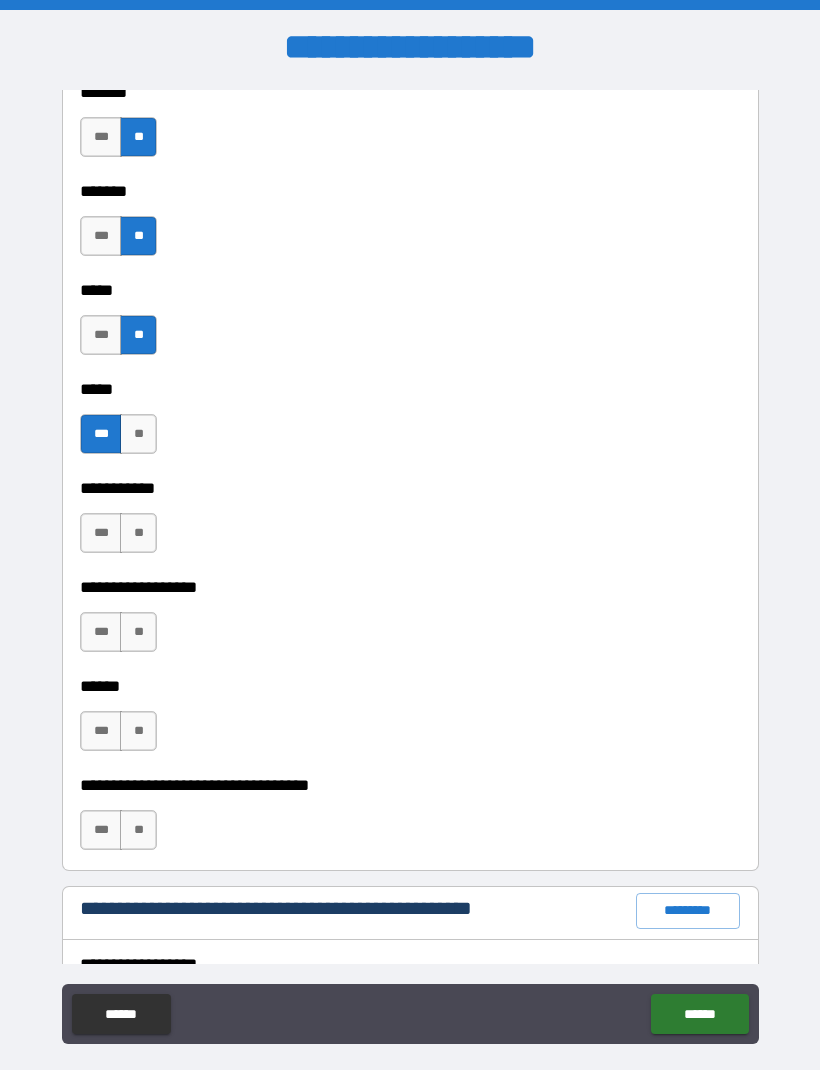 click on "**" at bounding box center (138, 533) 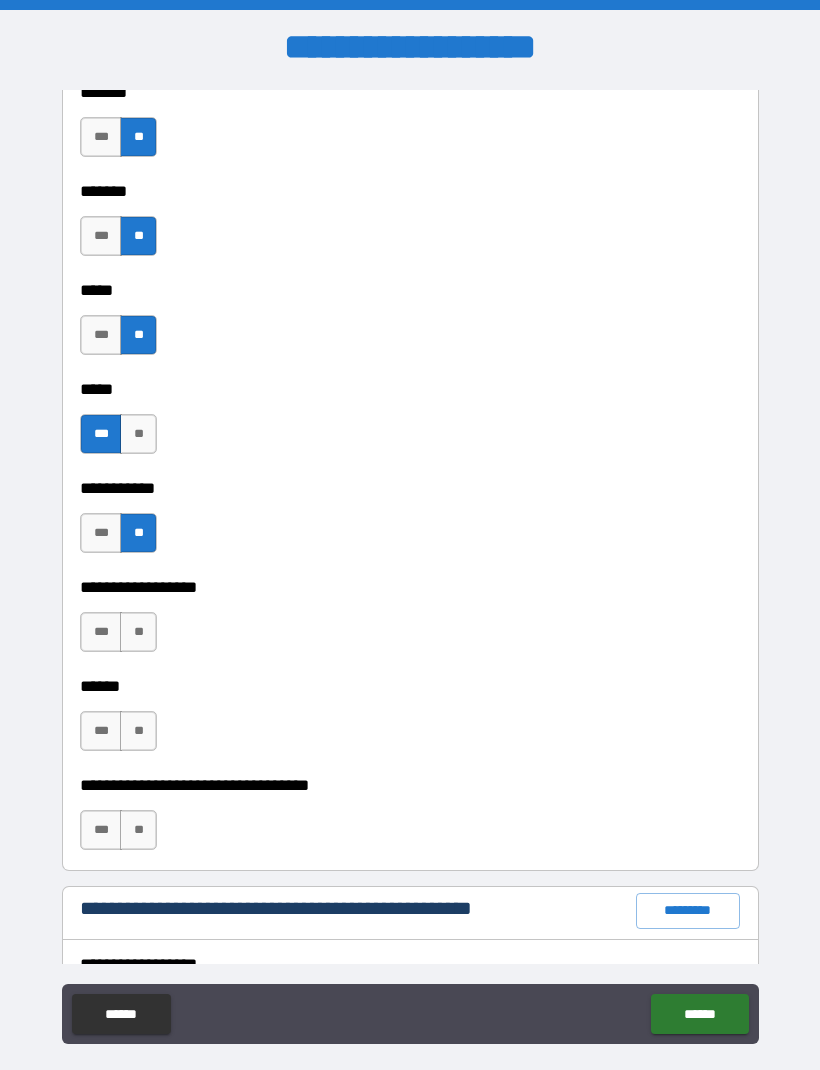 click on "**" at bounding box center (138, 632) 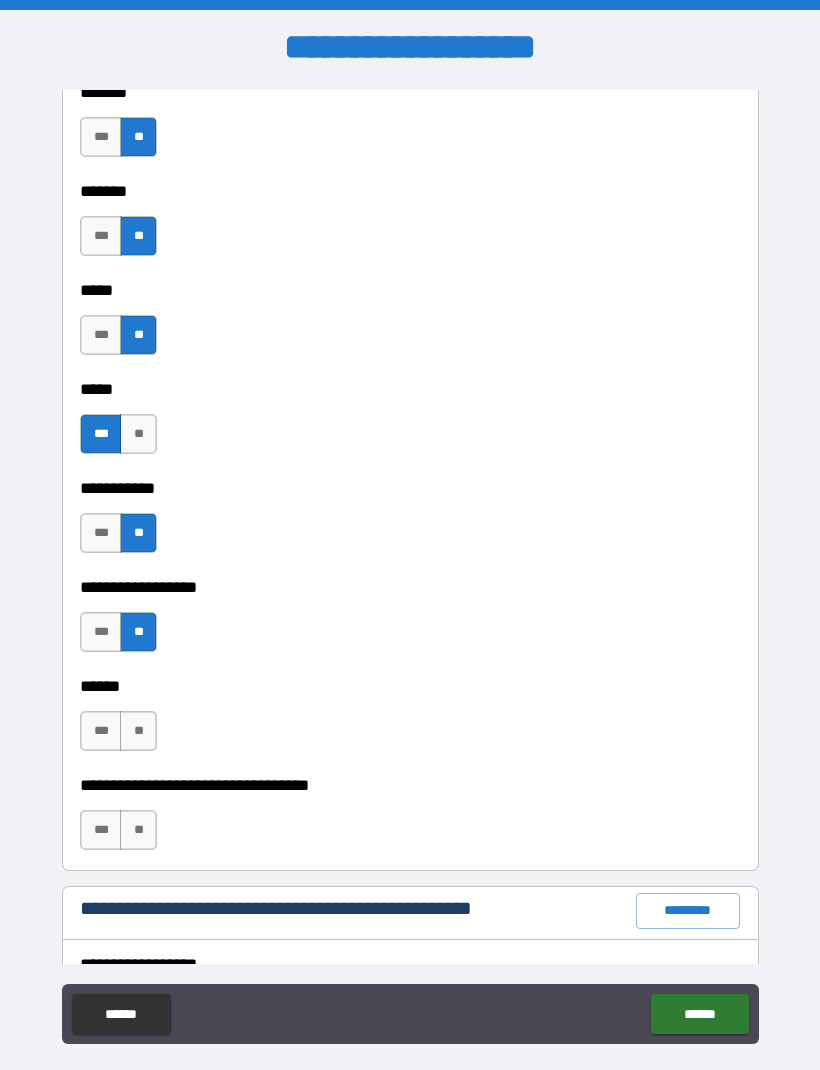 click on "**" at bounding box center [138, 731] 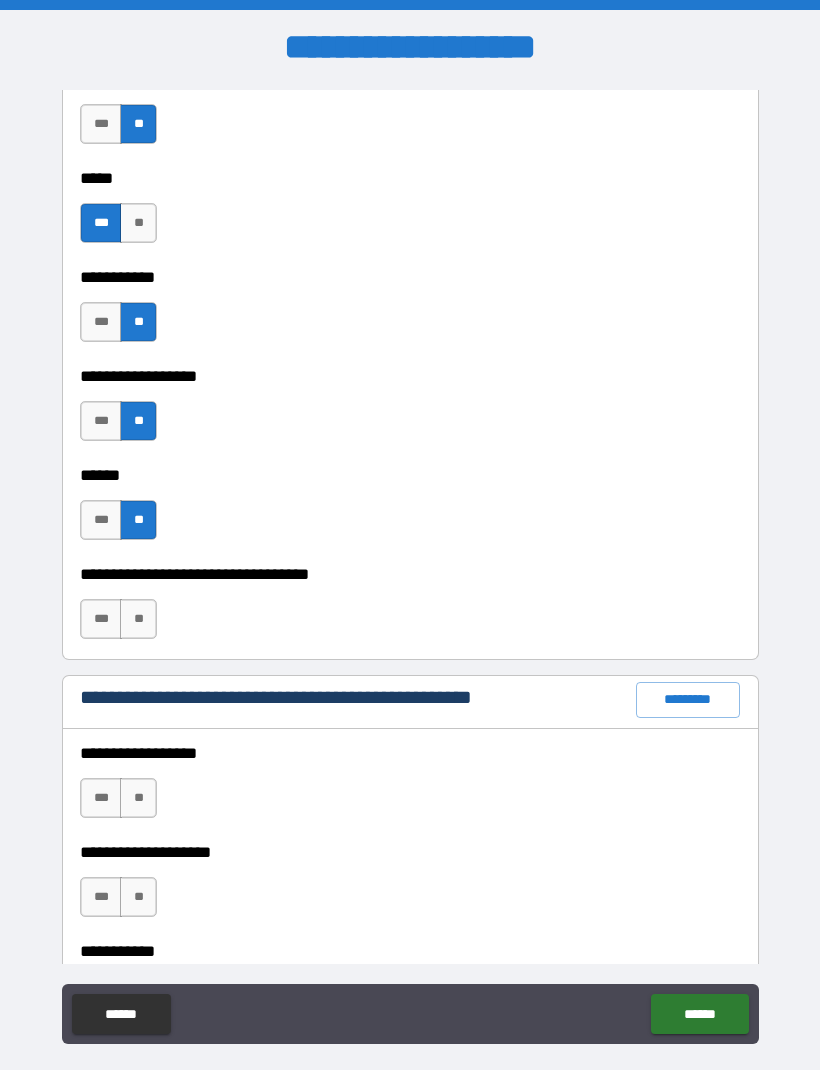 scroll, scrollTop: 2035, scrollLeft: 0, axis: vertical 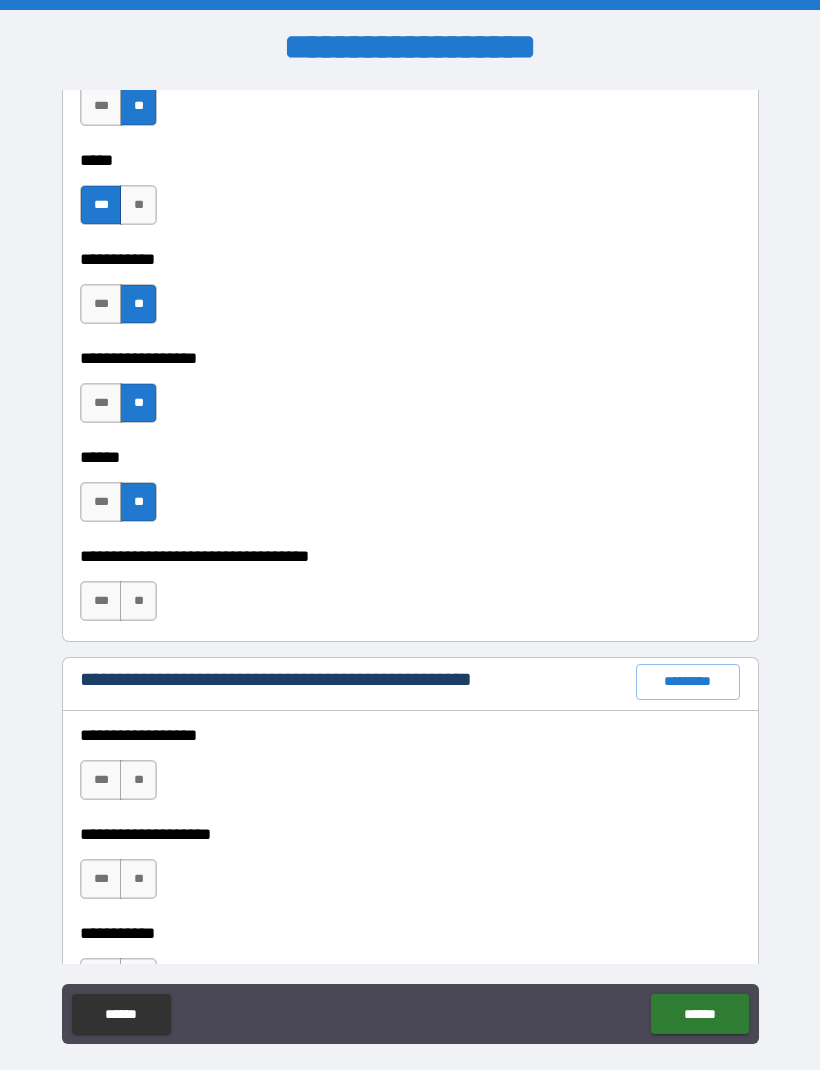 click on "**" at bounding box center (138, 601) 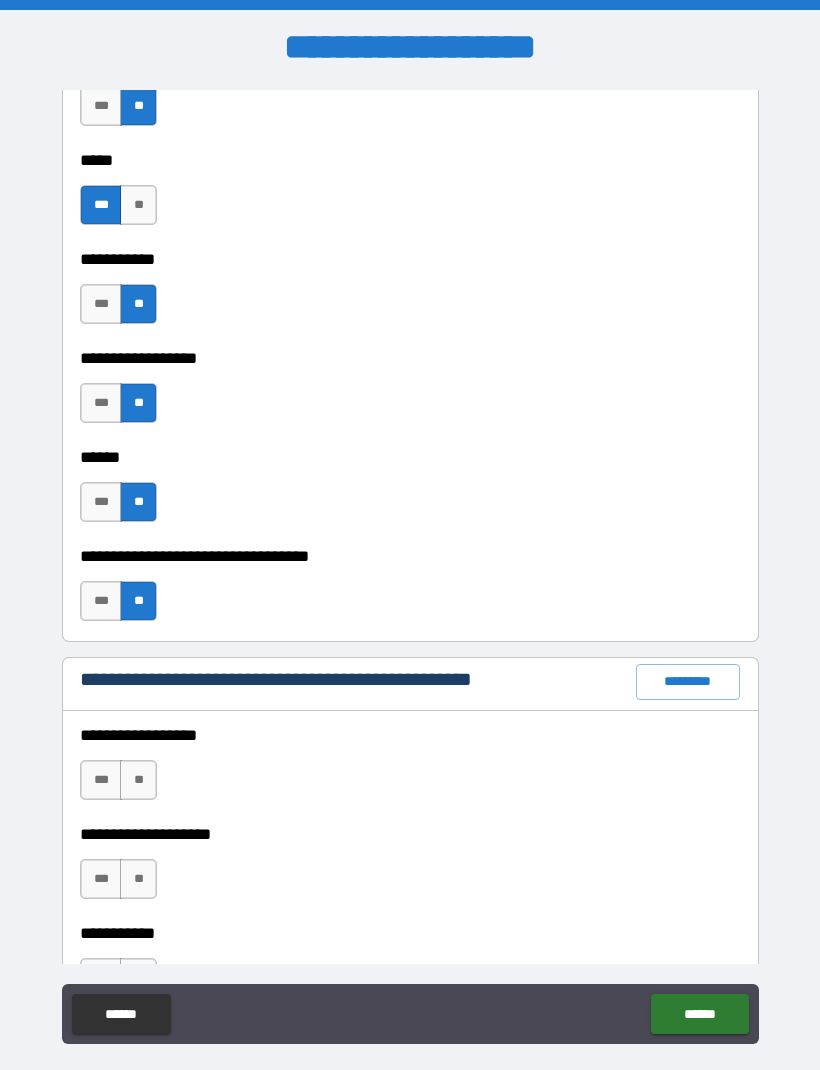click on "**********" at bounding box center (410, 344) 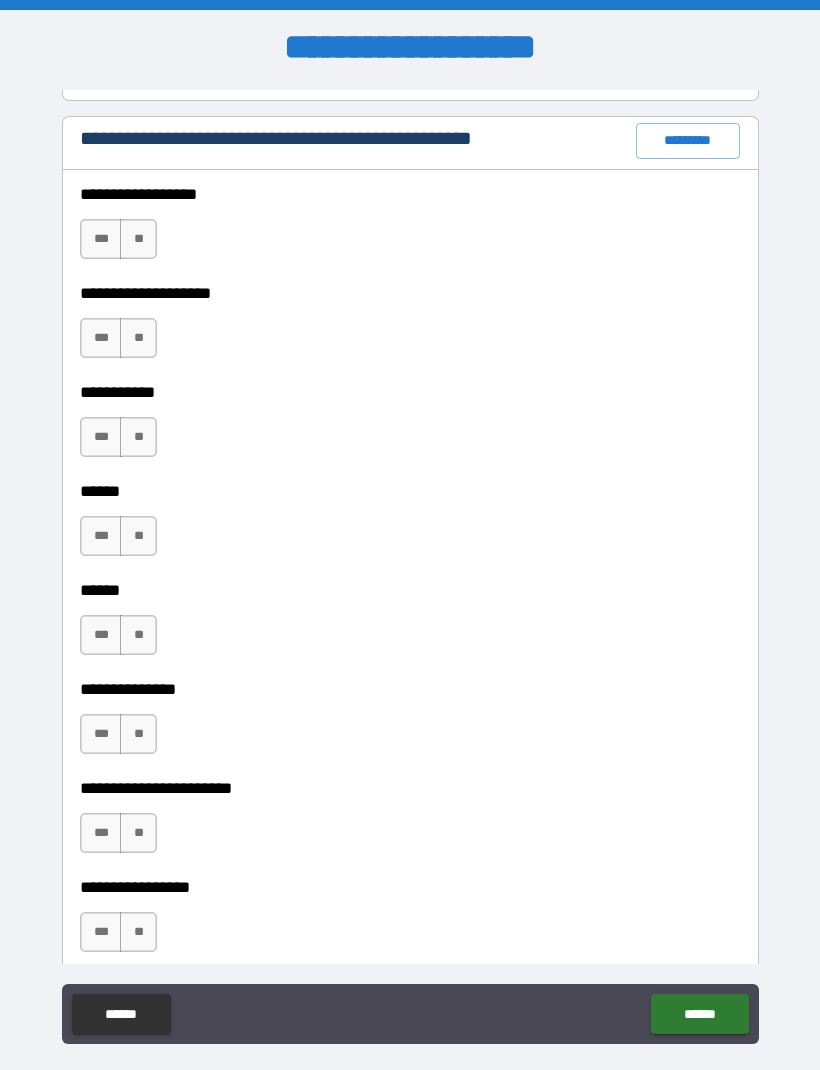 scroll, scrollTop: 2576, scrollLeft: 0, axis: vertical 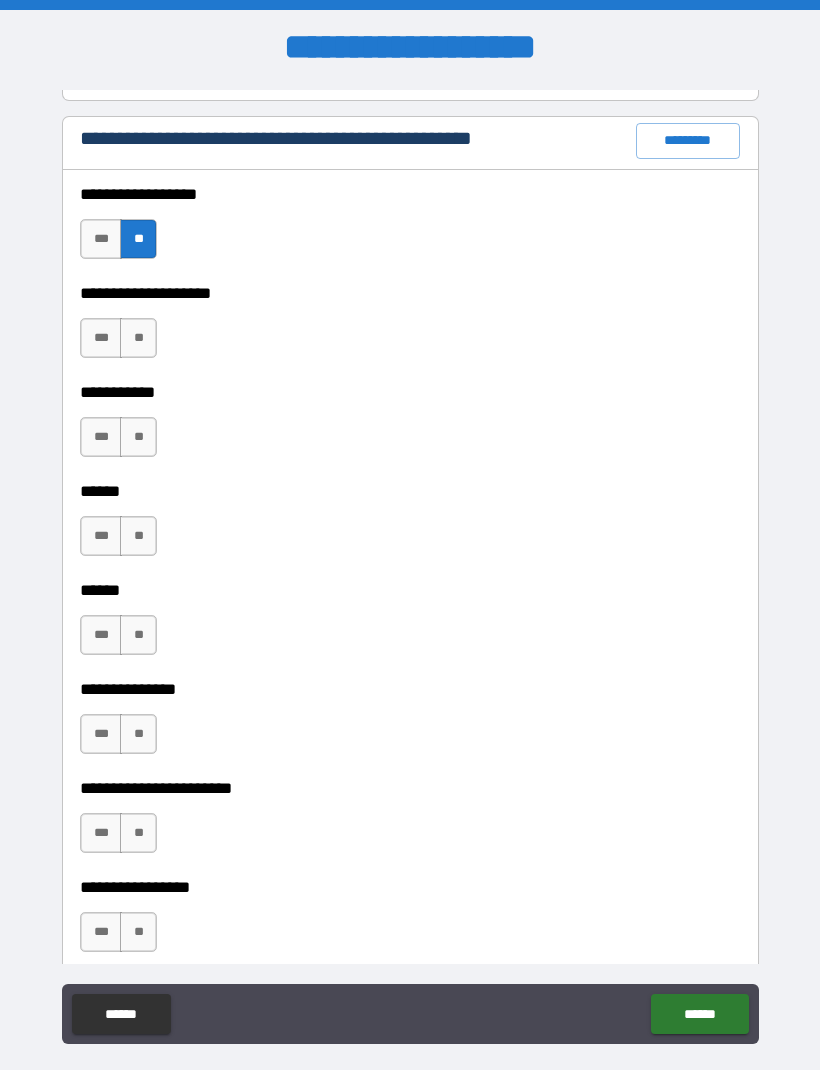 click on "**" at bounding box center [138, 338] 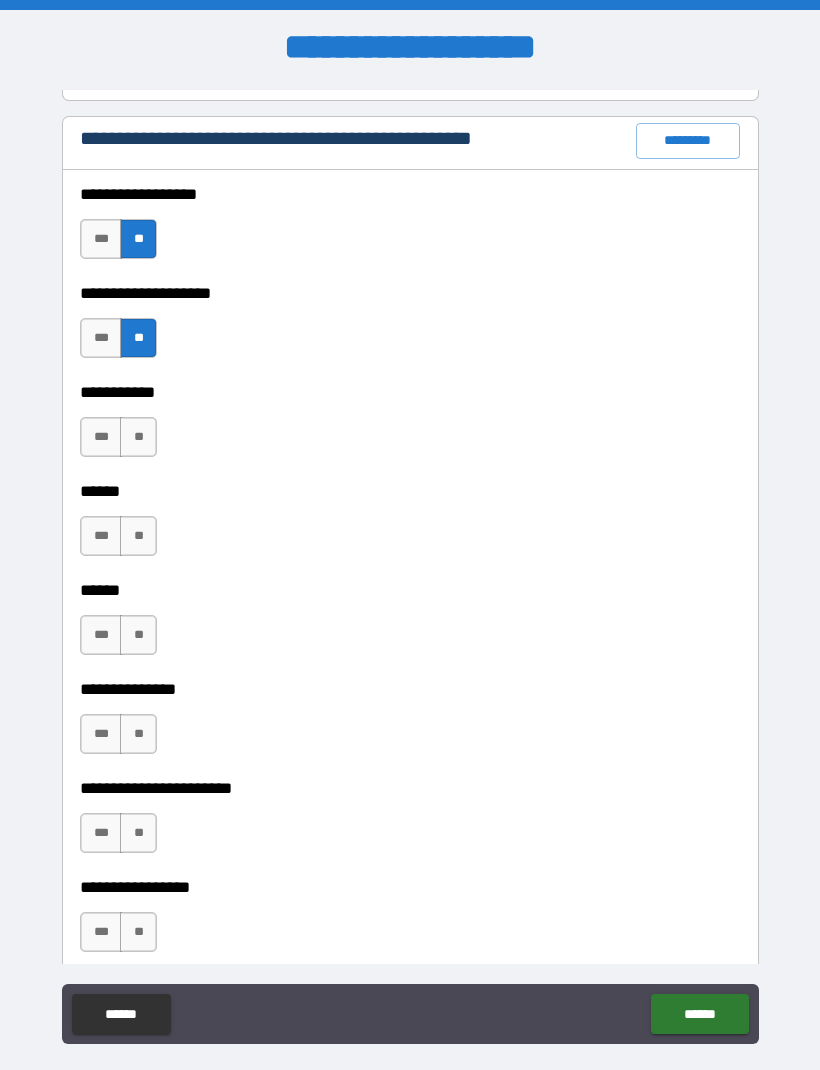 click on "**" at bounding box center [138, 437] 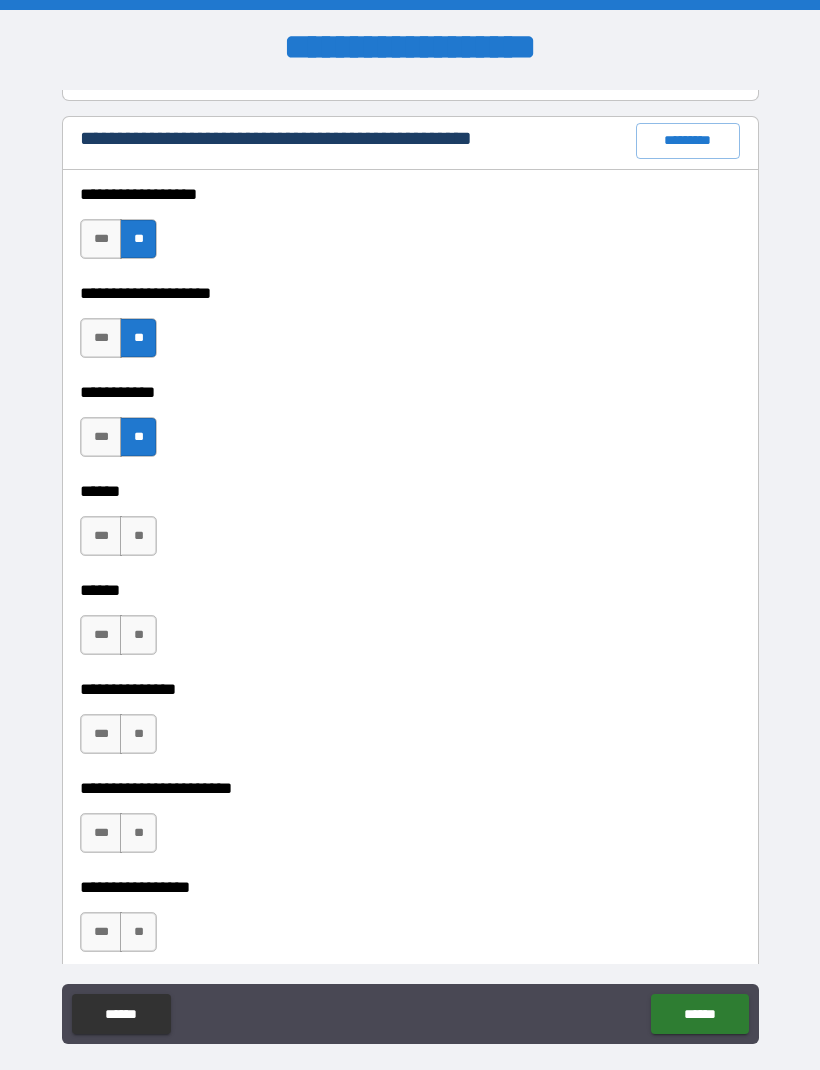 click on "***" at bounding box center (101, 536) 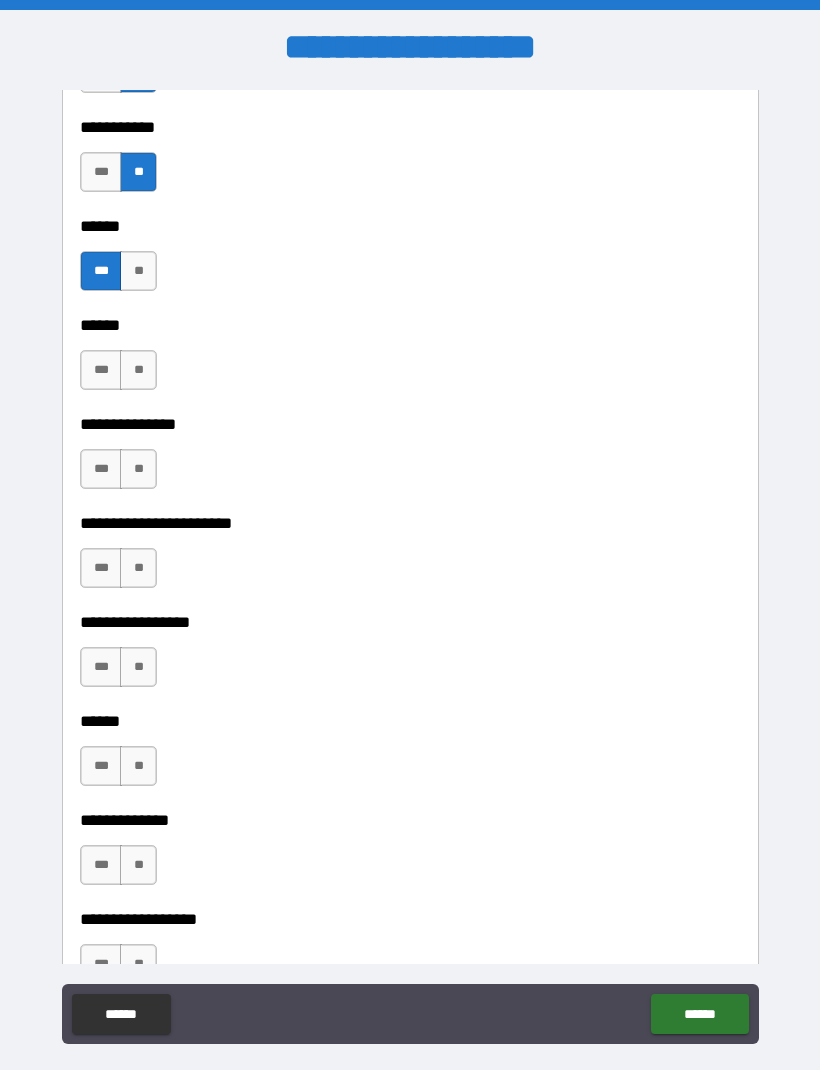 scroll, scrollTop: 2845, scrollLeft: 0, axis: vertical 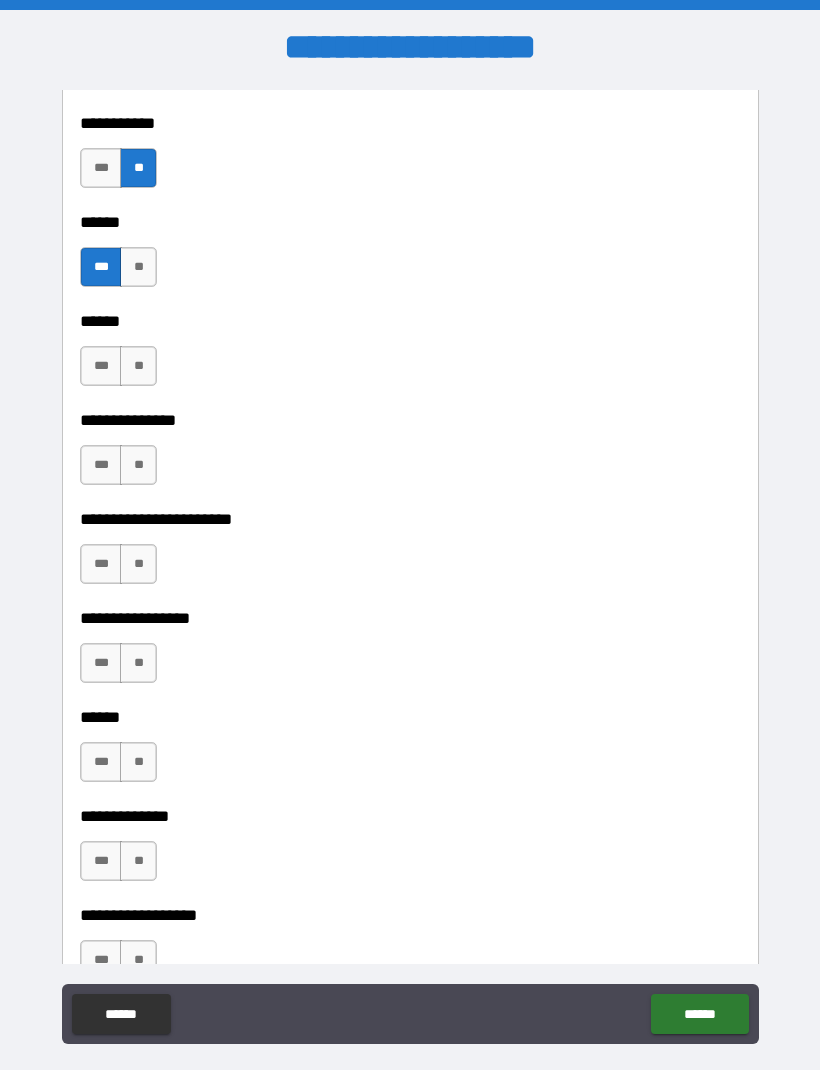 click on "**" at bounding box center (138, 366) 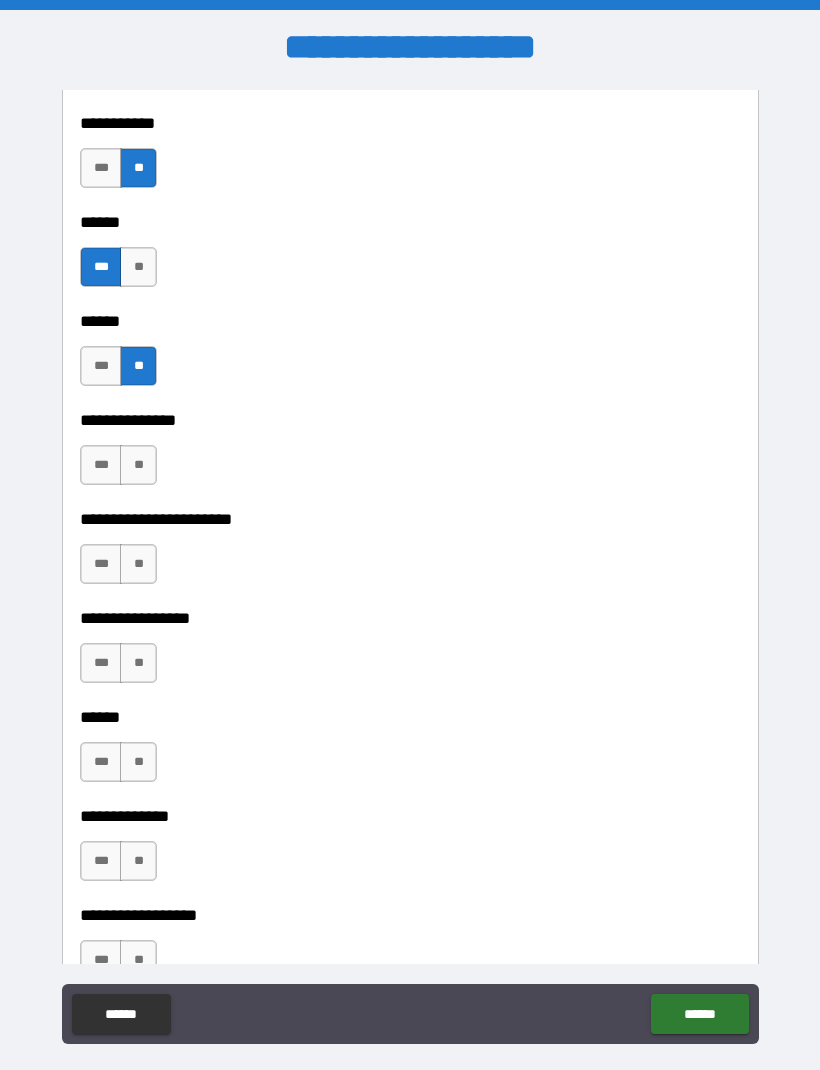 click on "**" at bounding box center [138, 465] 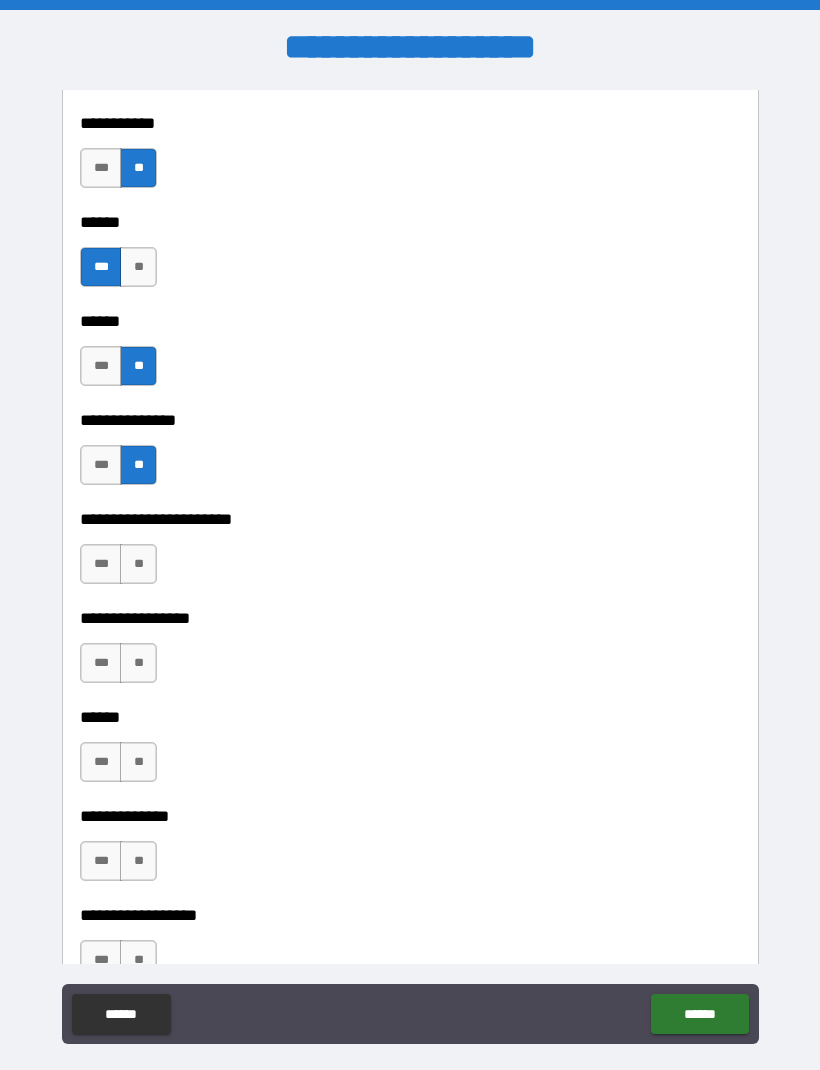 click on "**" at bounding box center [138, 564] 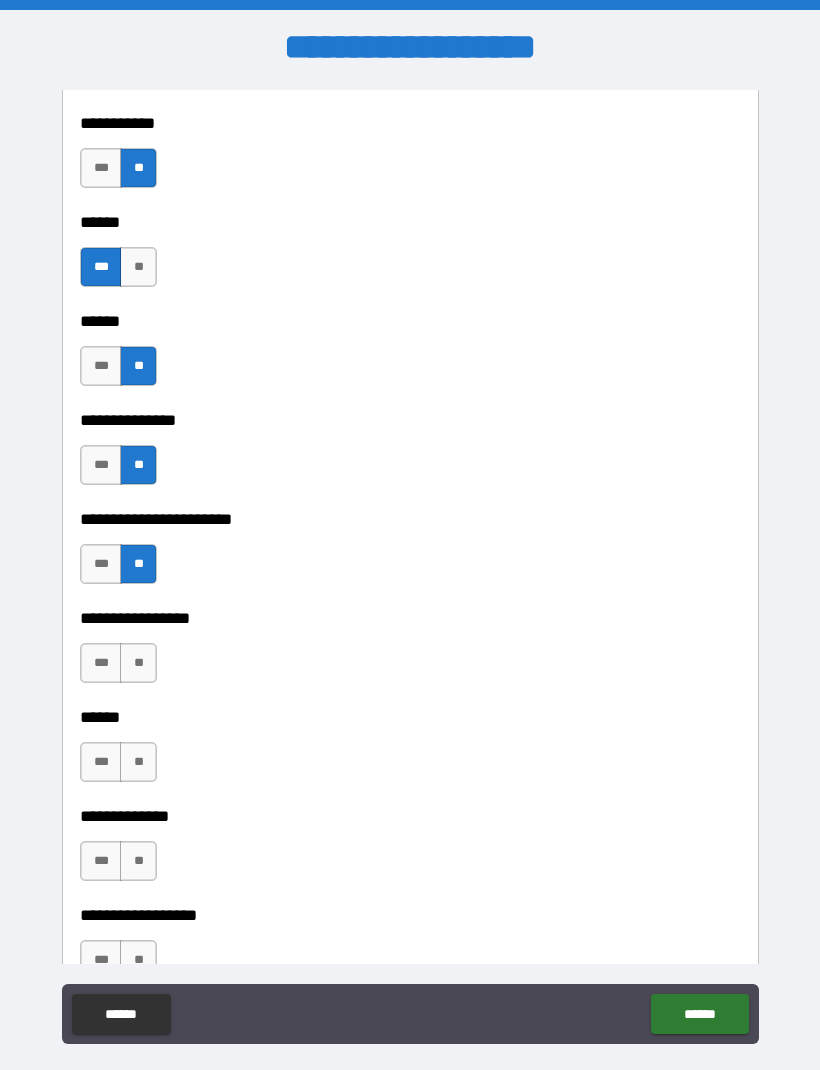 click on "**" at bounding box center (138, 663) 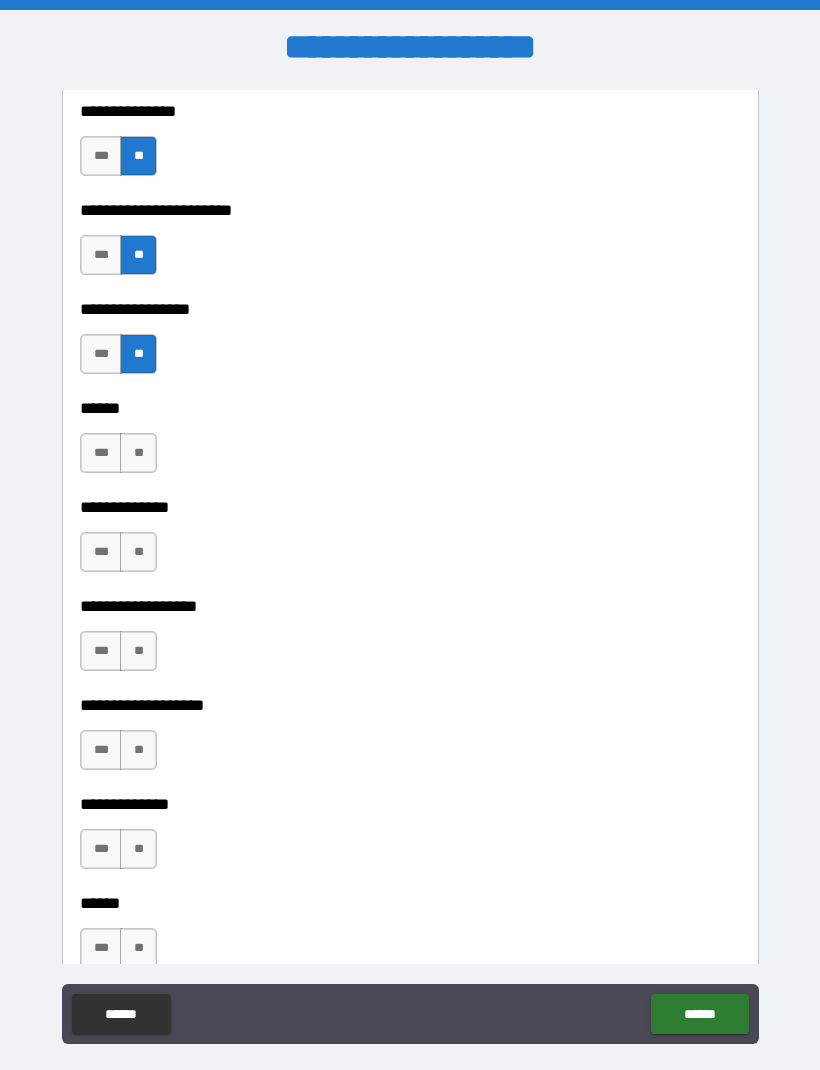scroll, scrollTop: 3168, scrollLeft: 0, axis: vertical 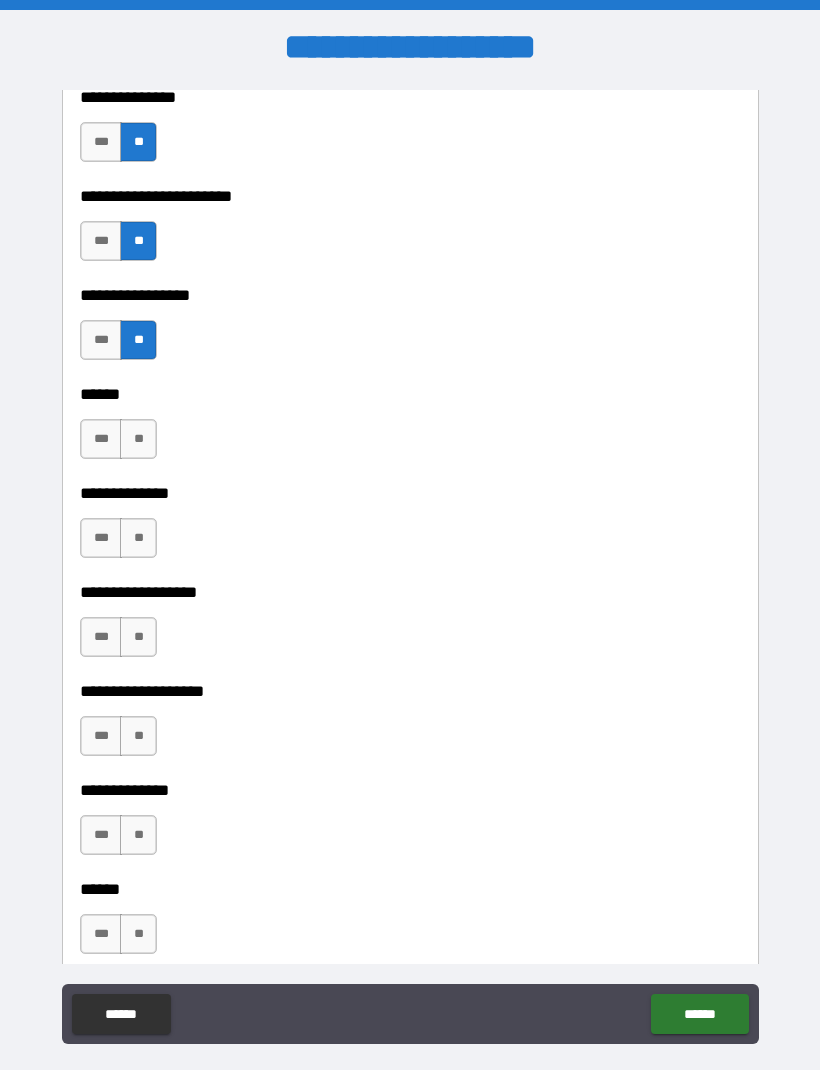click on "**" at bounding box center (138, 439) 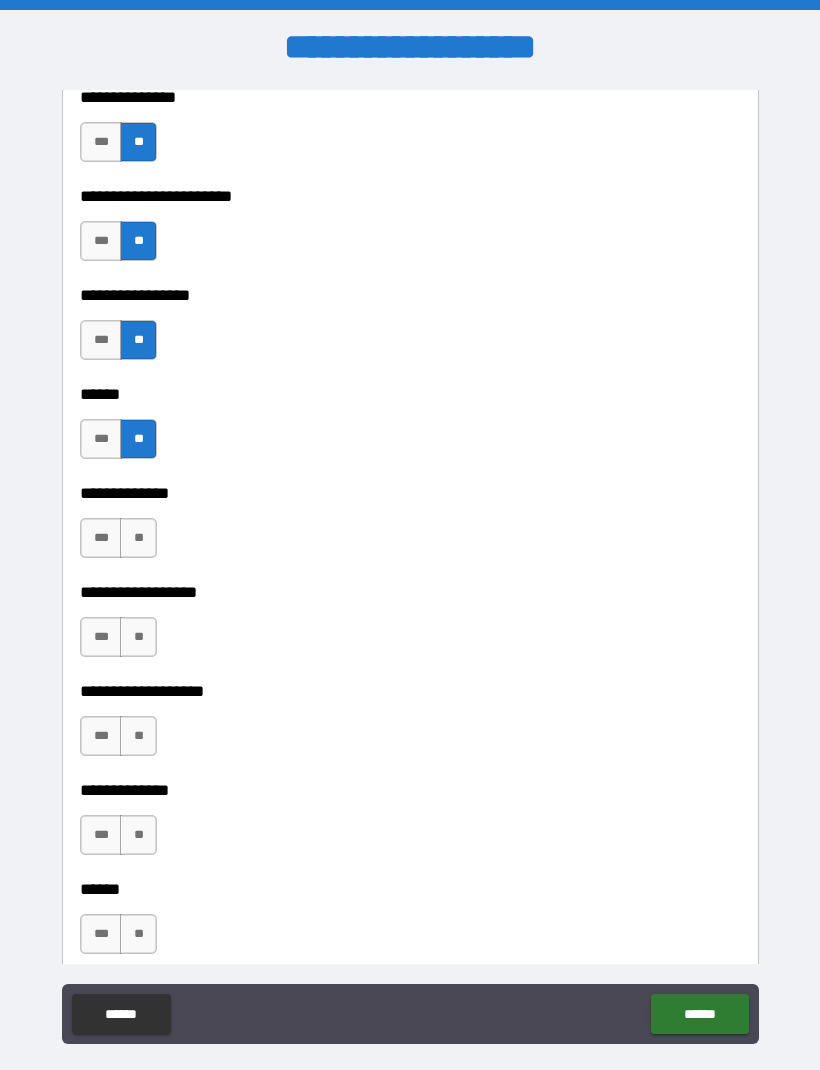 click on "**" at bounding box center [138, 538] 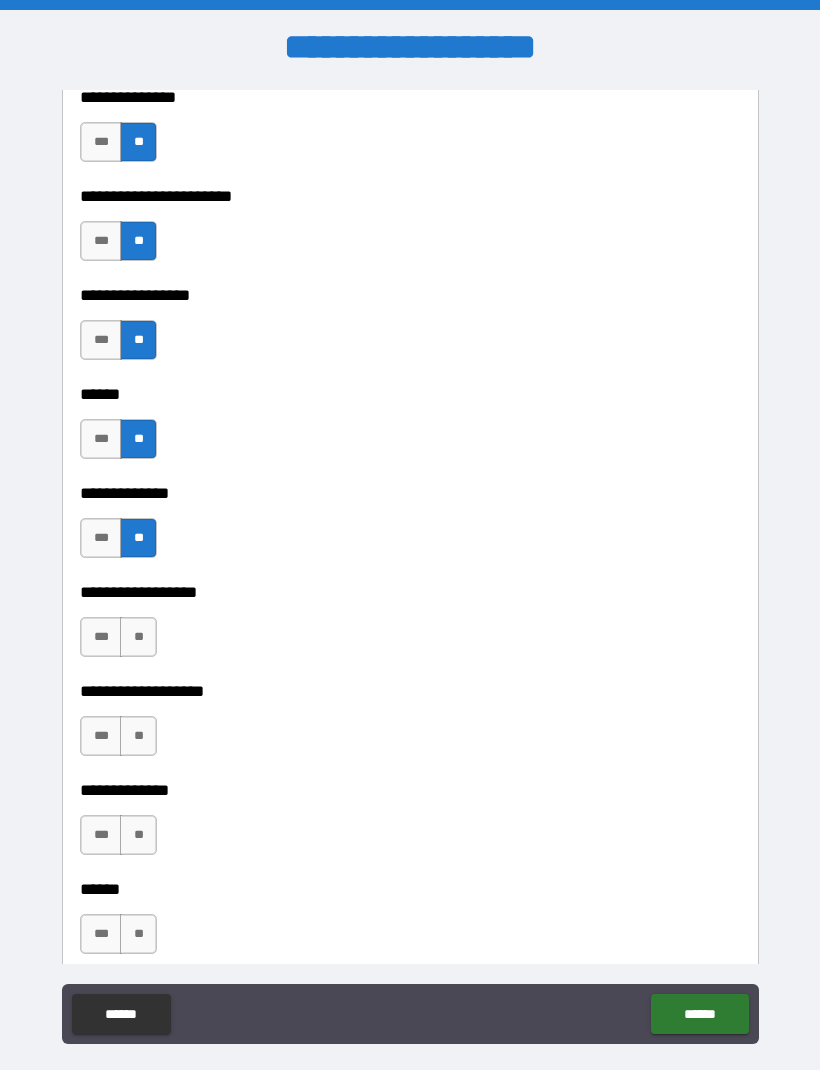 click on "**" at bounding box center [138, 637] 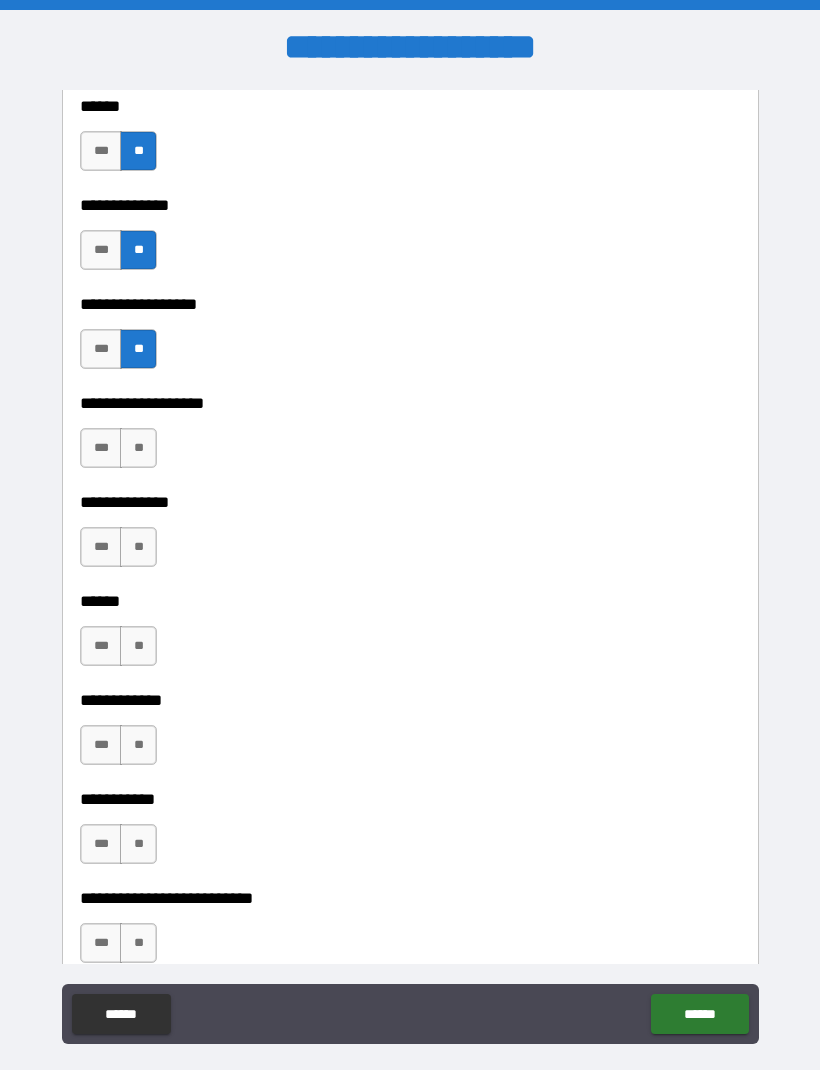 scroll, scrollTop: 3465, scrollLeft: 0, axis: vertical 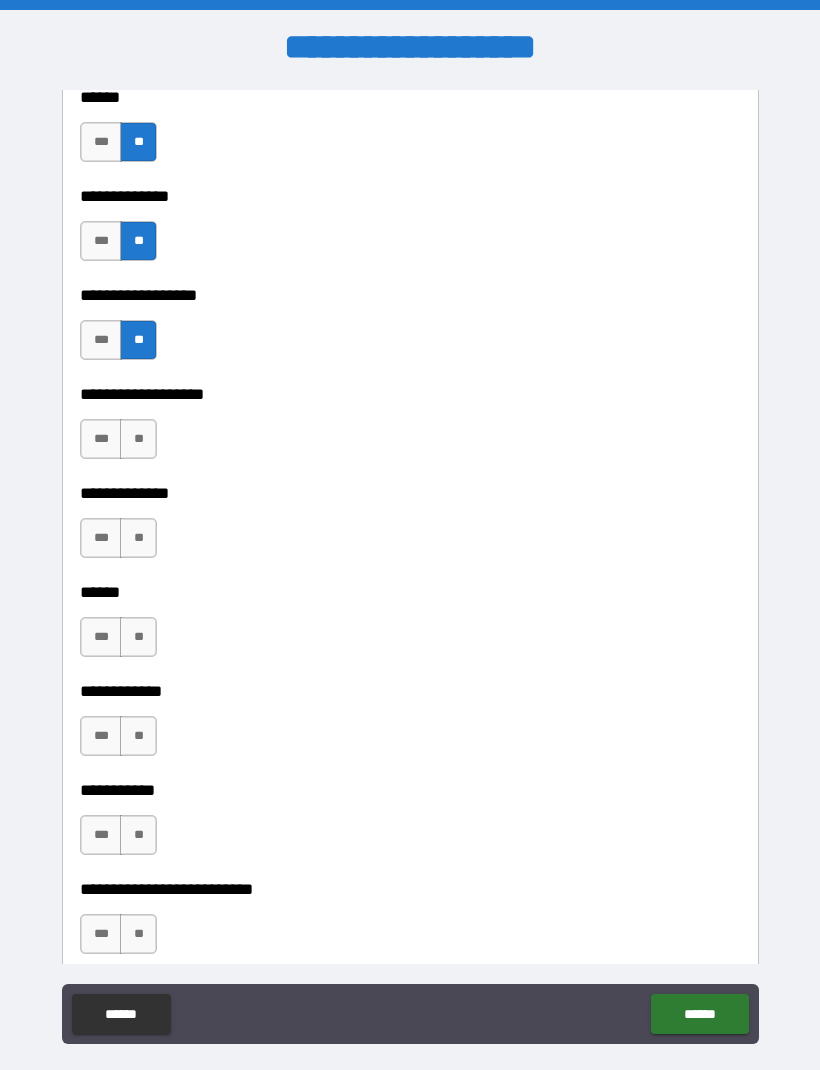click on "**" at bounding box center (138, 439) 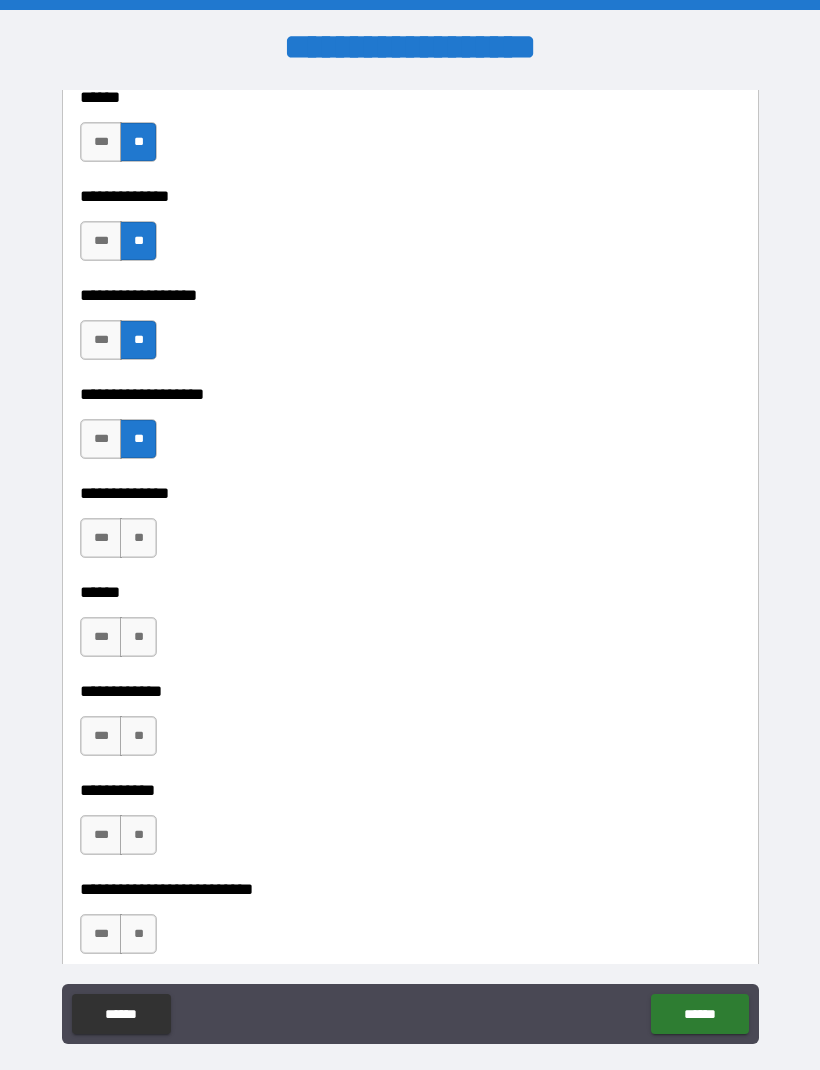 click on "**" at bounding box center (138, 538) 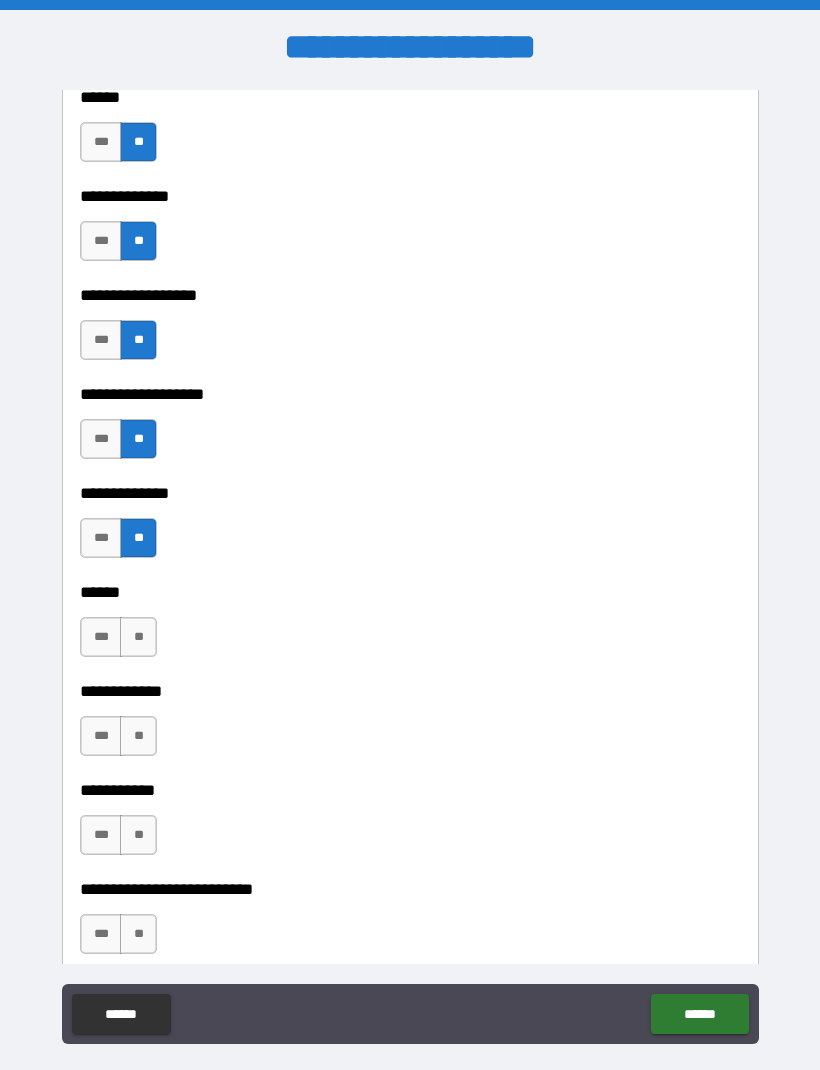 click on "**" at bounding box center [138, 637] 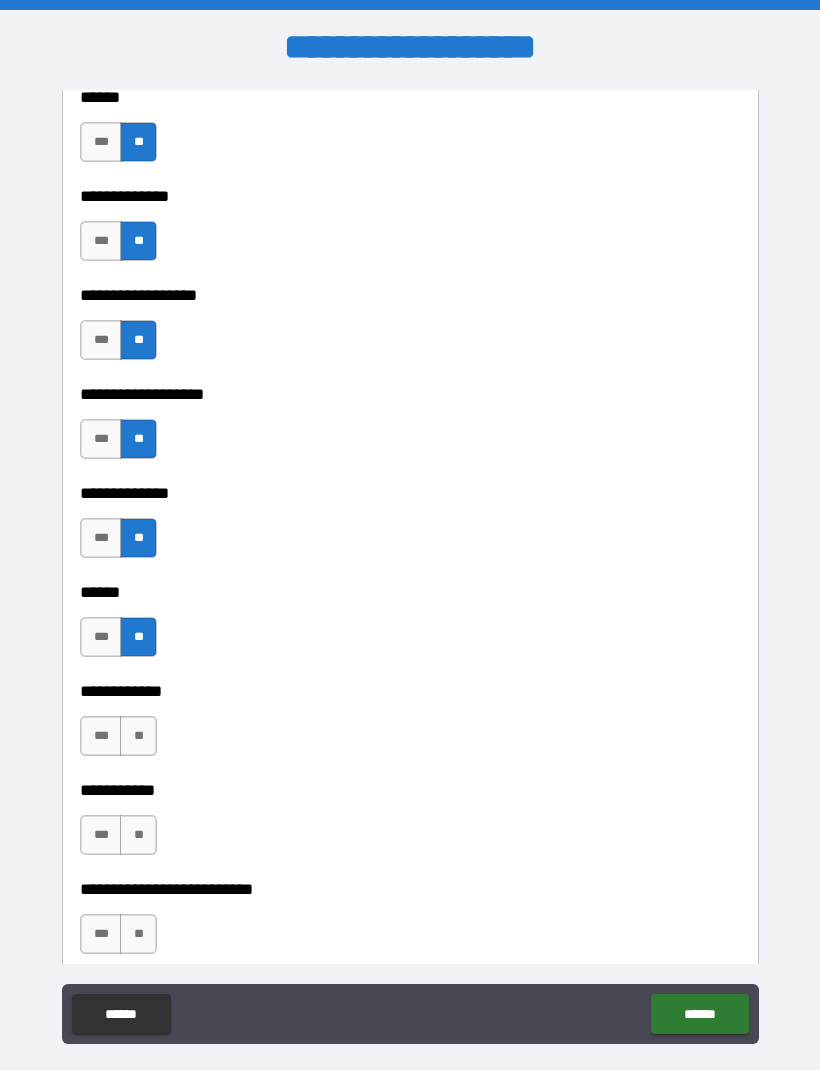 click on "**" at bounding box center [138, 736] 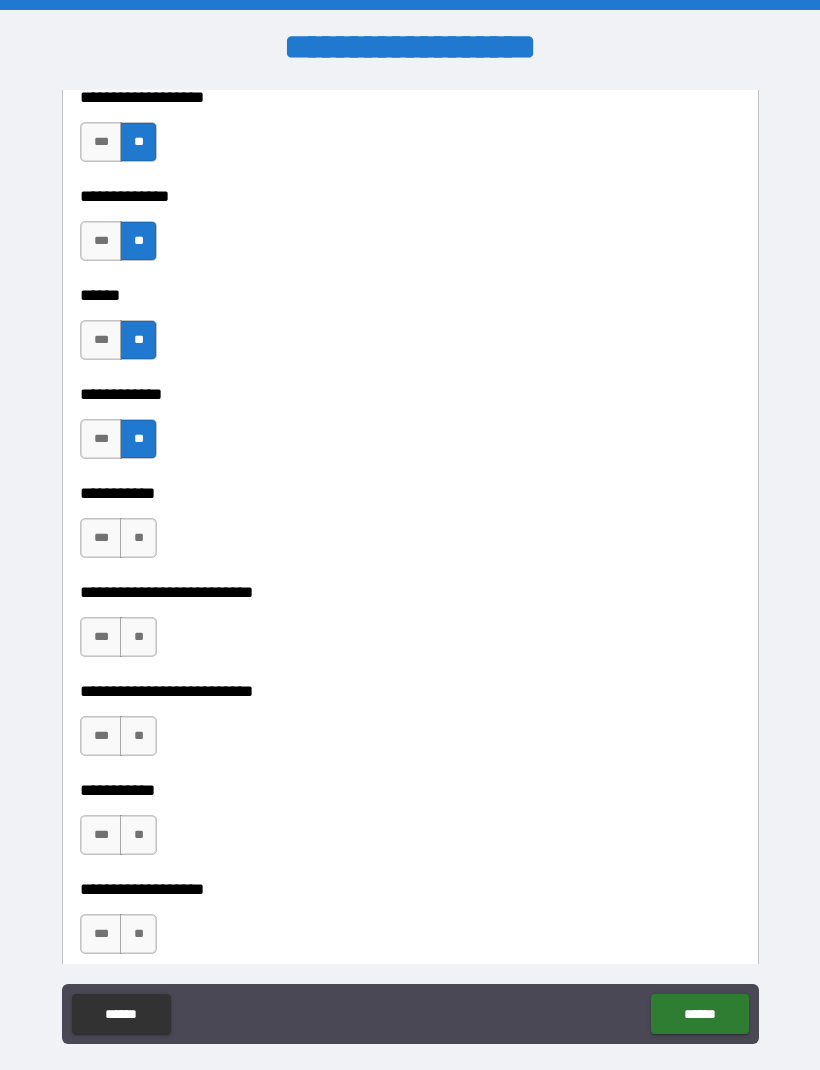 scroll, scrollTop: 3802, scrollLeft: 0, axis: vertical 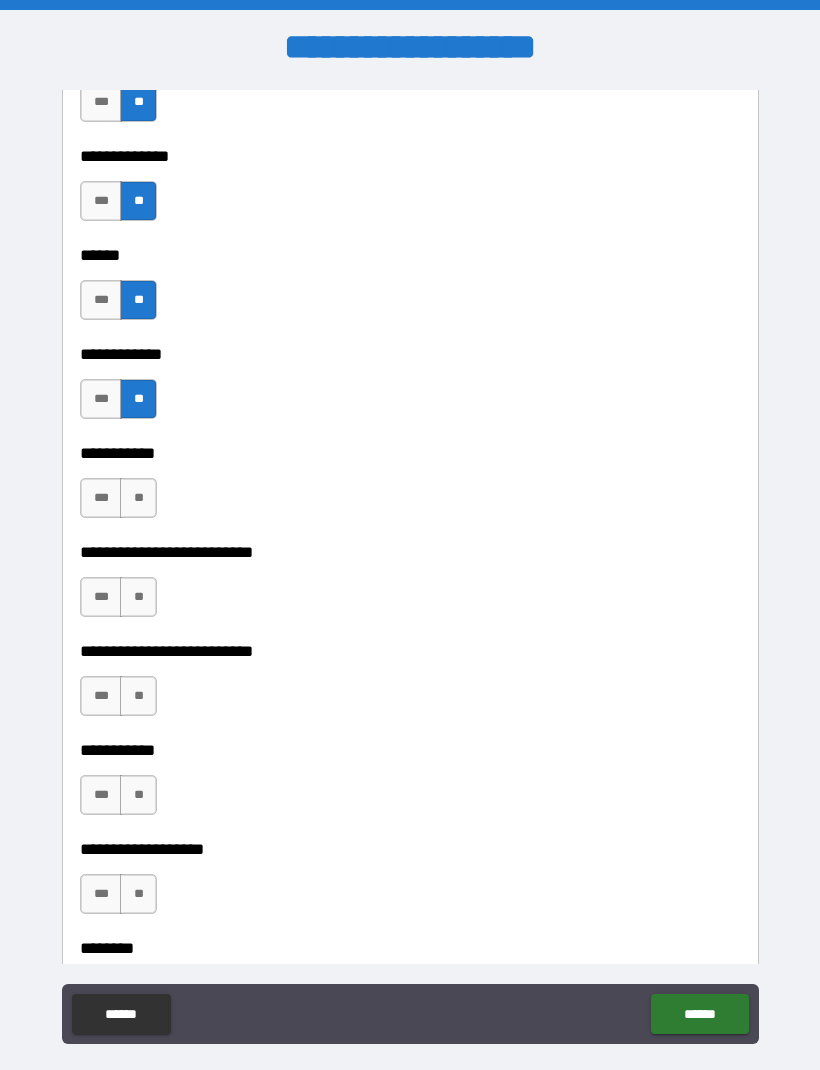 click on "**" at bounding box center [138, 498] 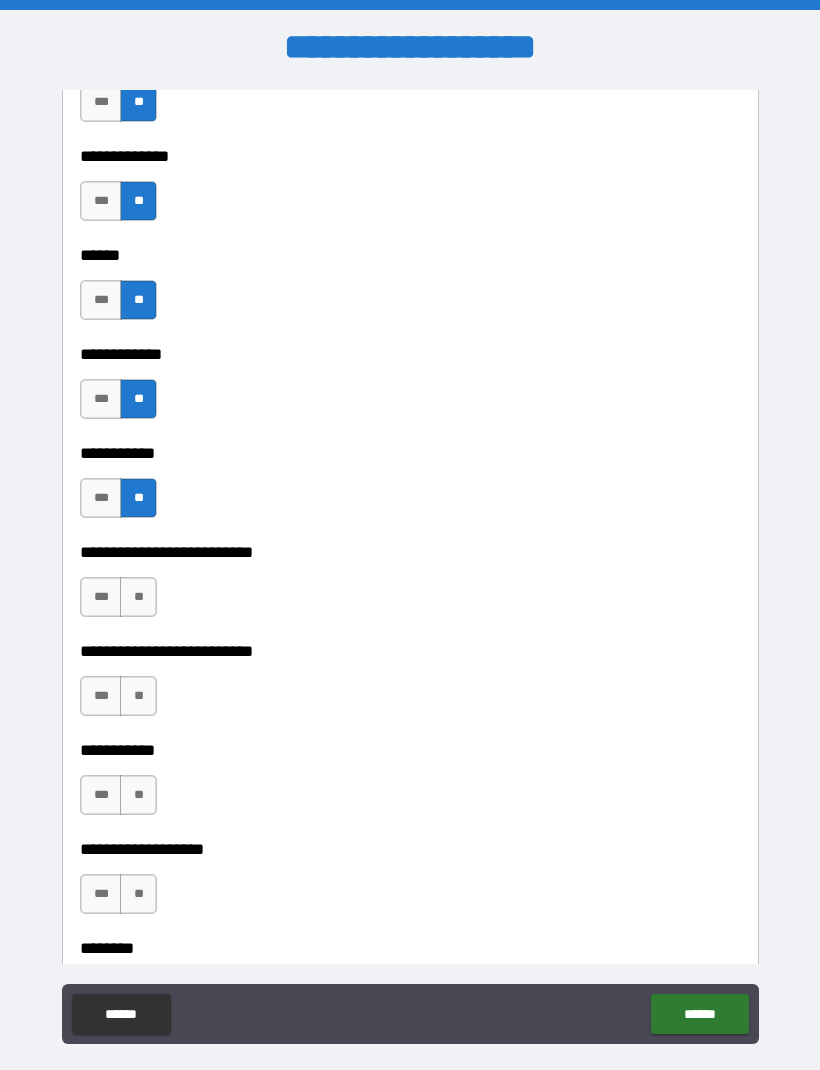 click on "**" at bounding box center (138, 597) 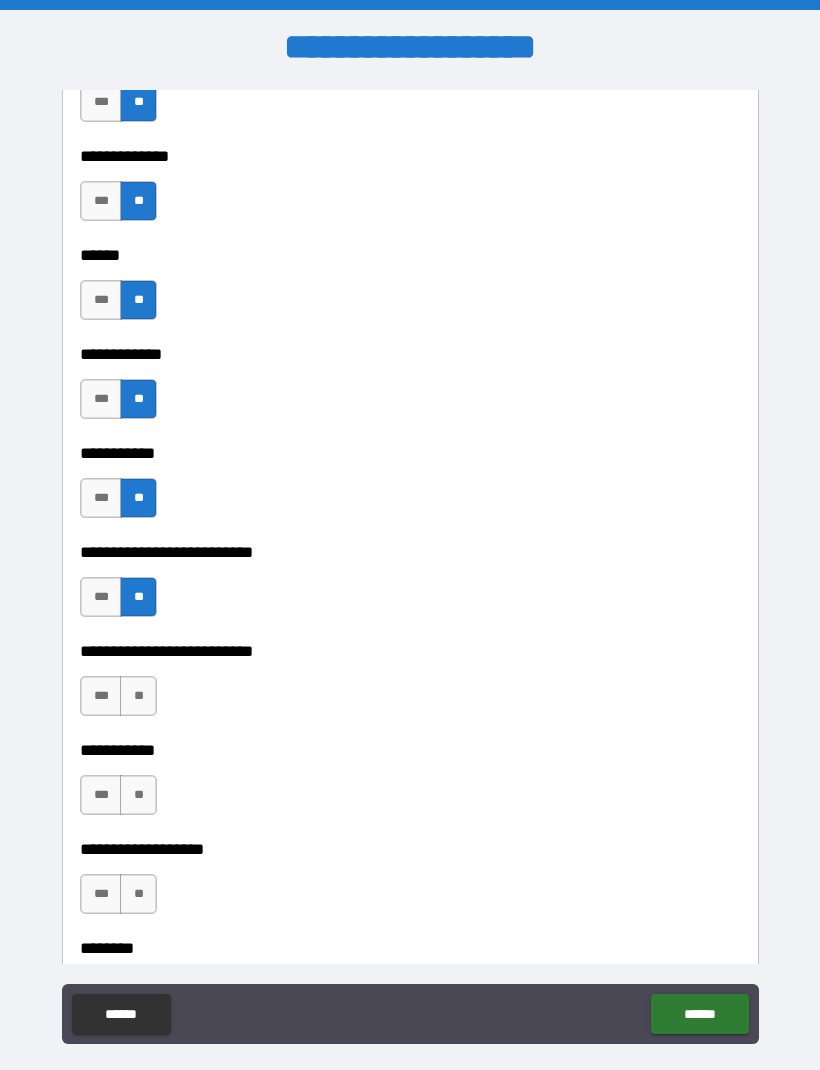 click on "**" at bounding box center (138, 696) 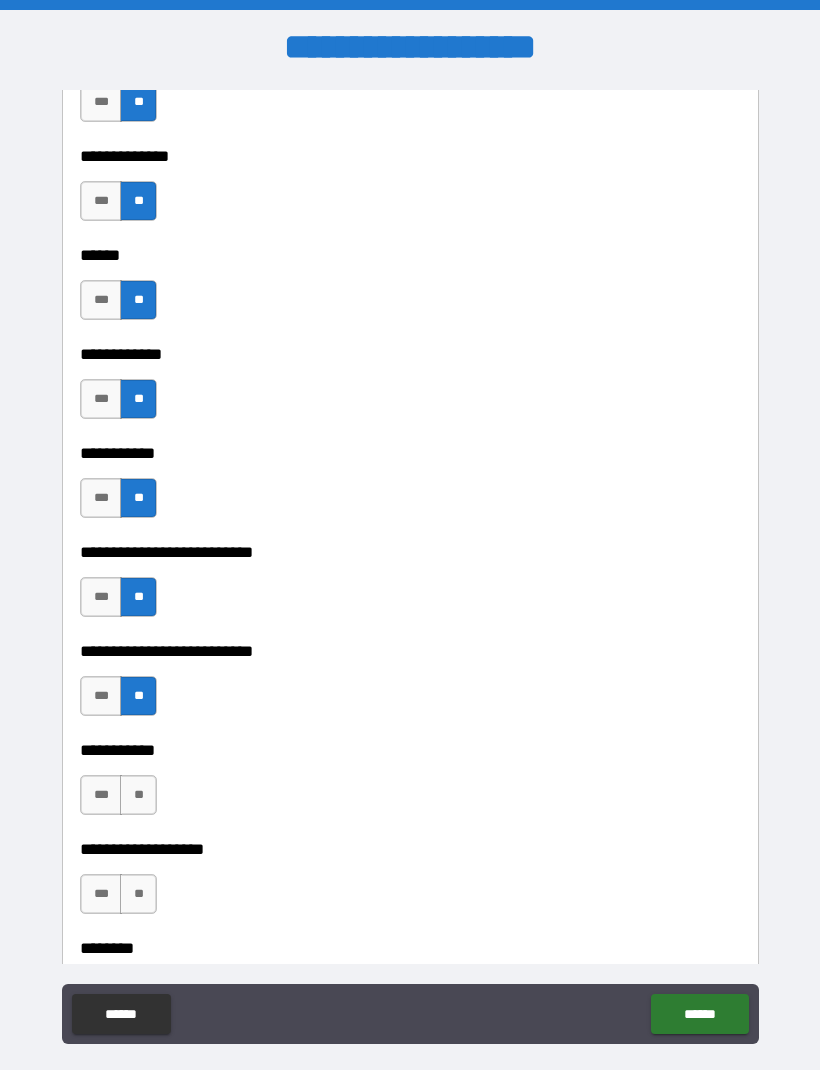 click on "**" at bounding box center [138, 795] 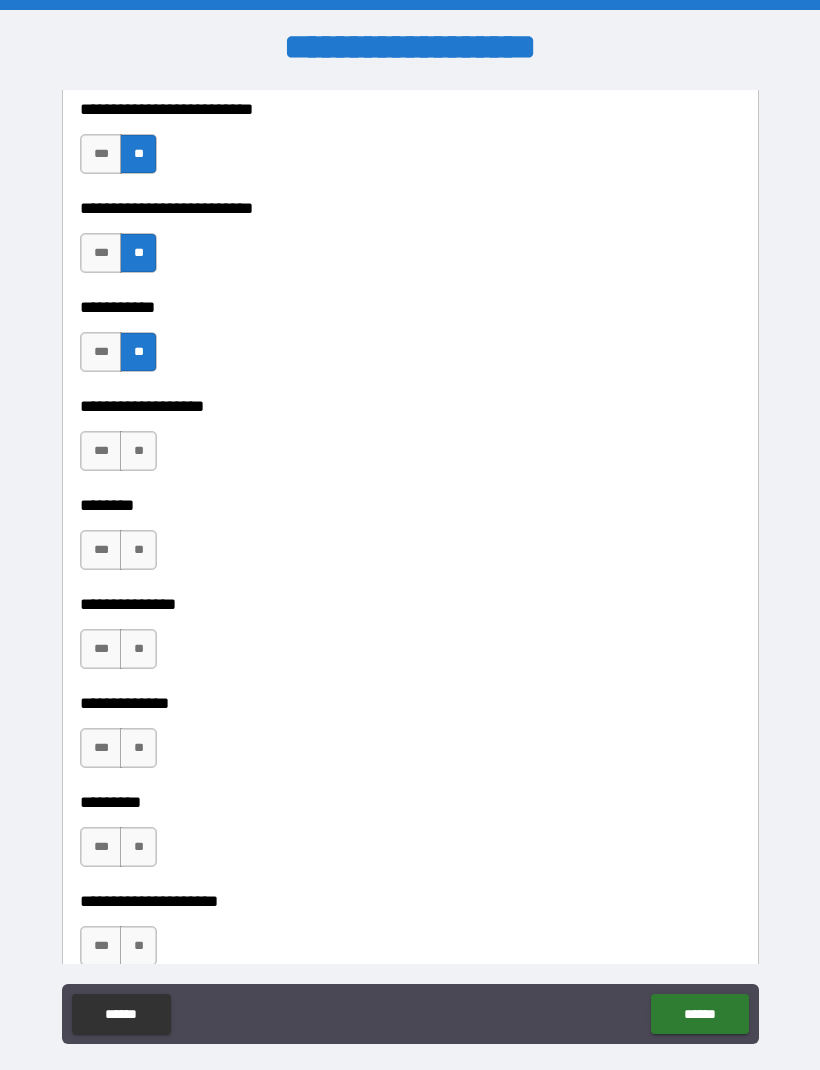scroll, scrollTop: 4252, scrollLeft: 0, axis: vertical 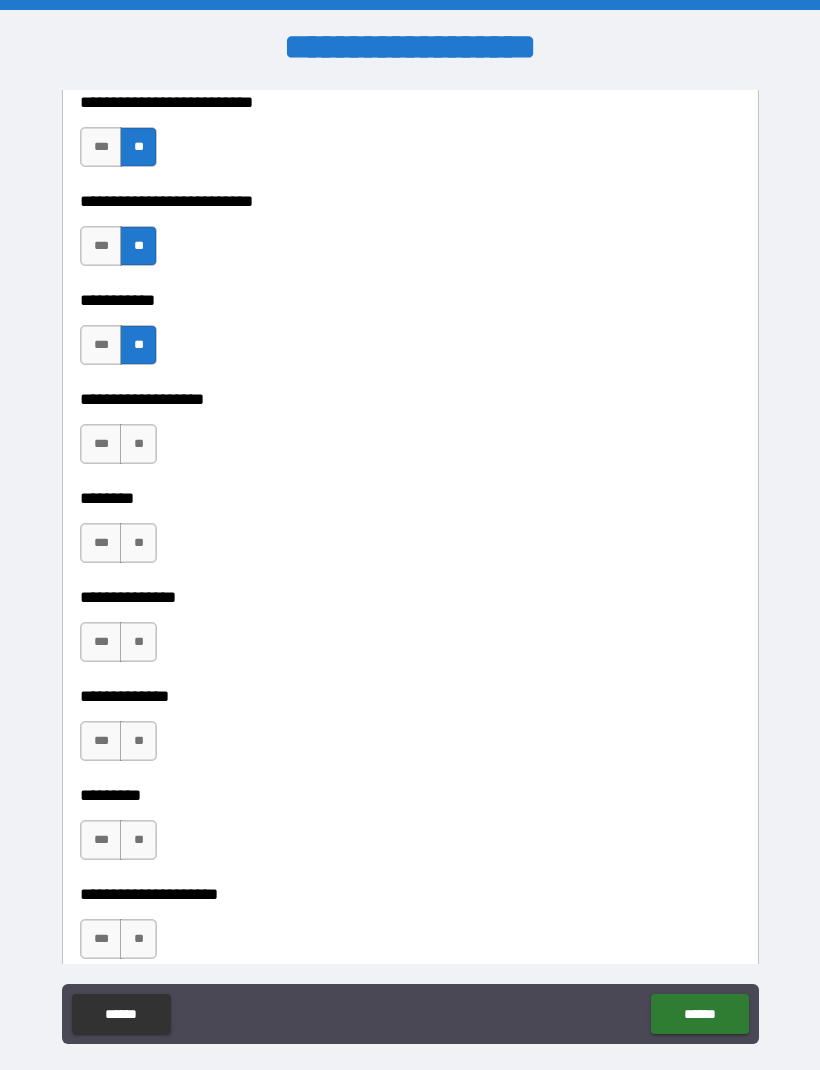 click on "**" at bounding box center (138, 444) 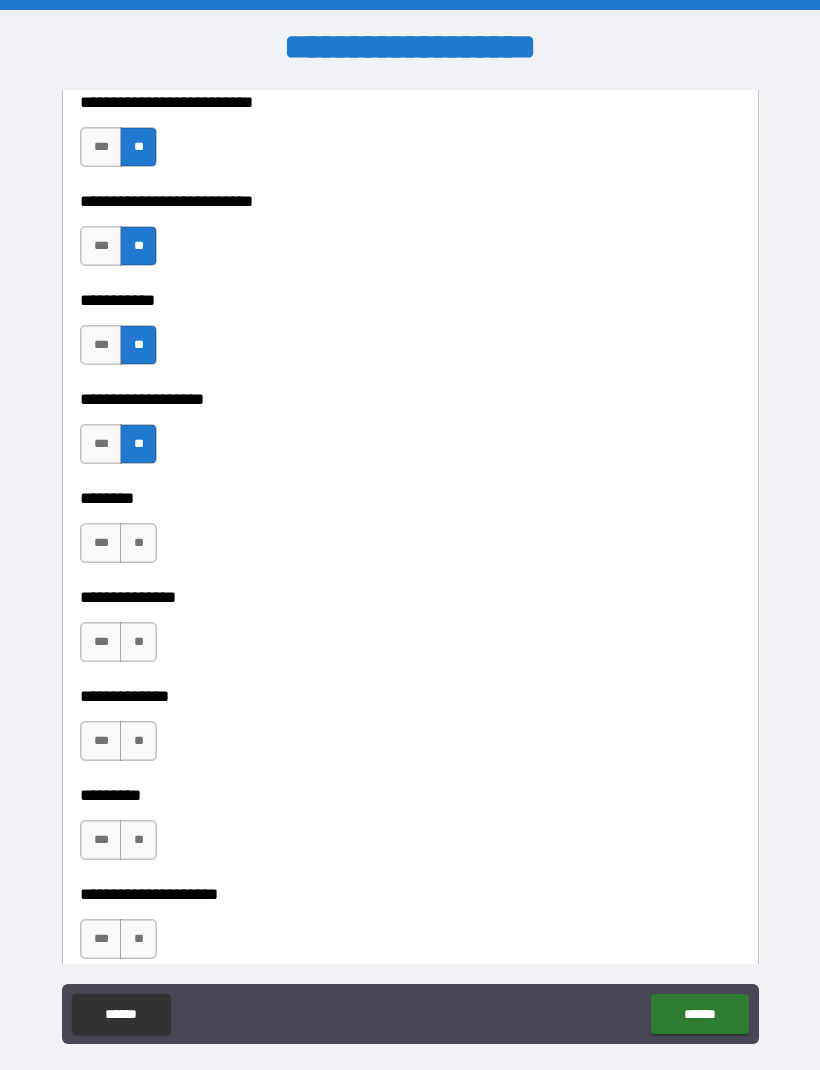 click on "**" at bounding box center [138, 543] 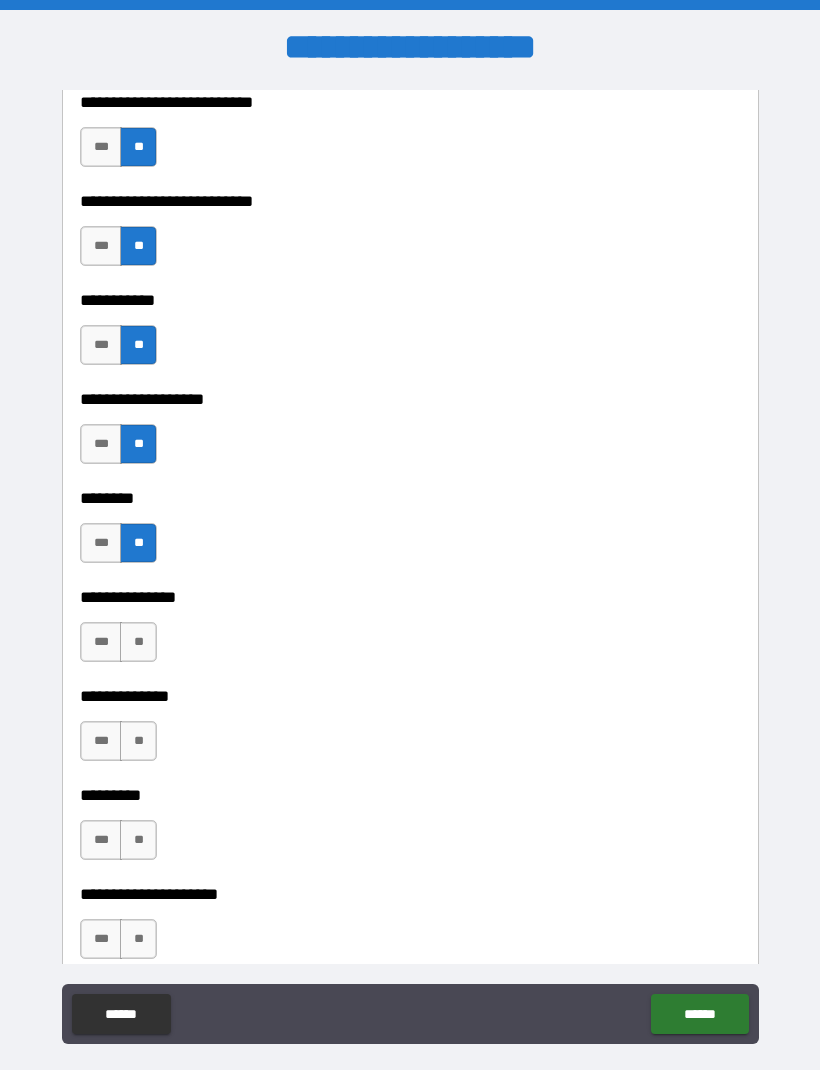 click on "**" at bounding box center [138, 642] 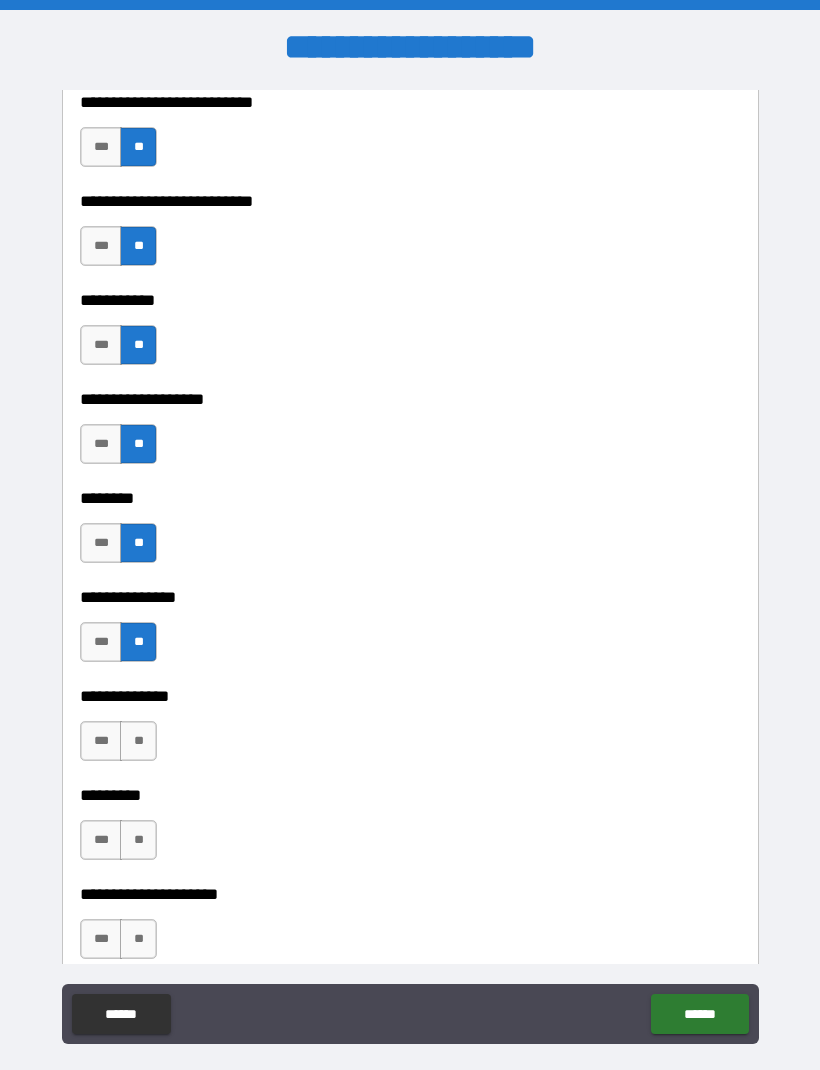 click on "**" at bounding box center [138, 741] 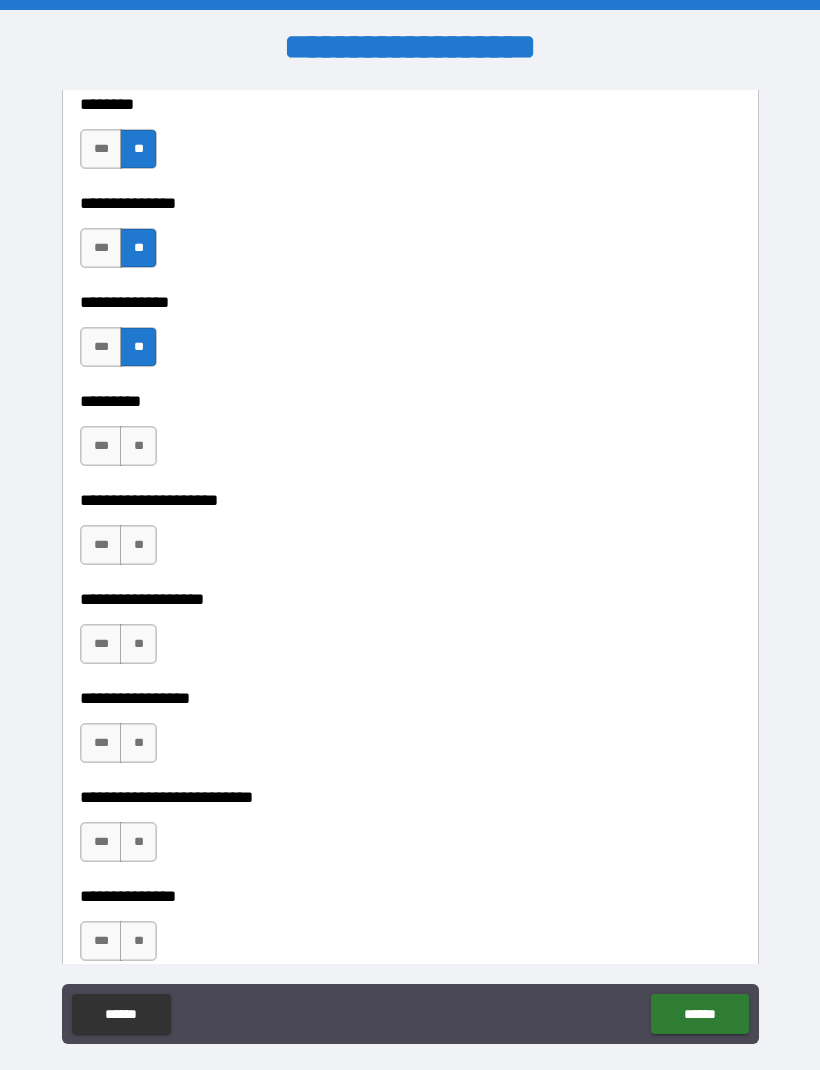 scroll, scrollTop: 4647, scrollLeft: 0, axis: vertical 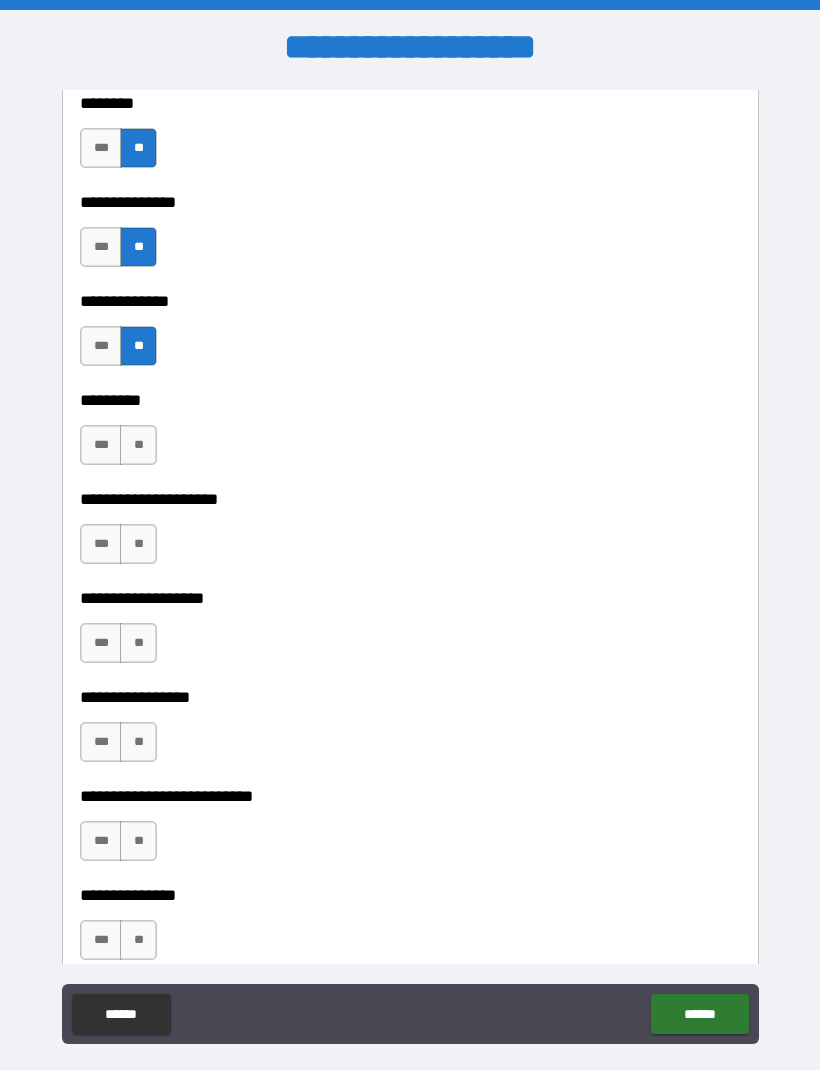 click on "***" at bounding box center [101, 346] 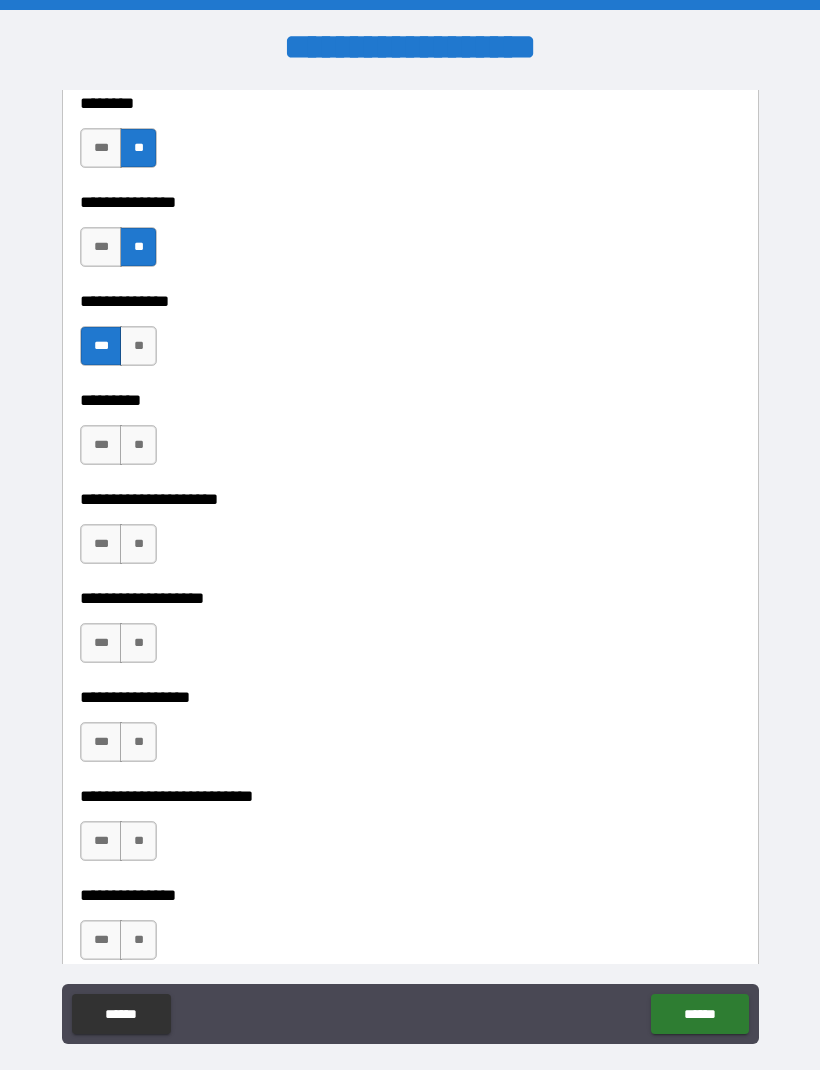 click on "**" at bounding box center (138, 445) 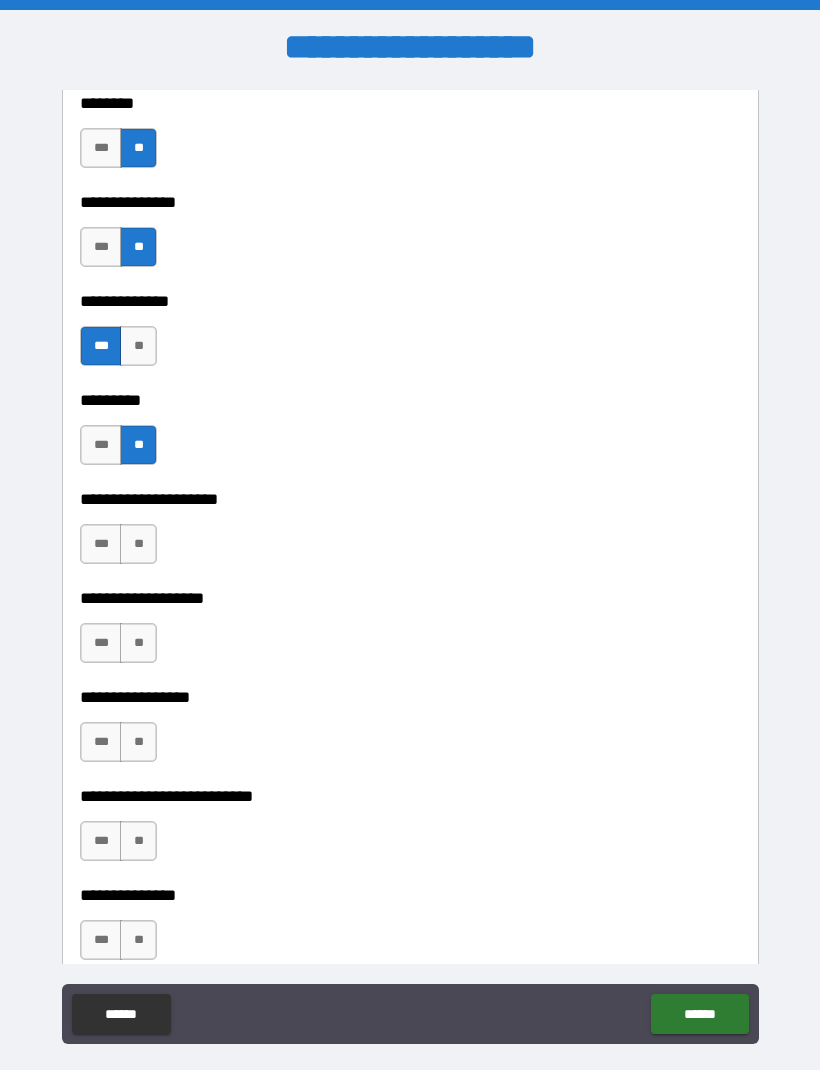 click on "**" at bounding box center (138, 544) 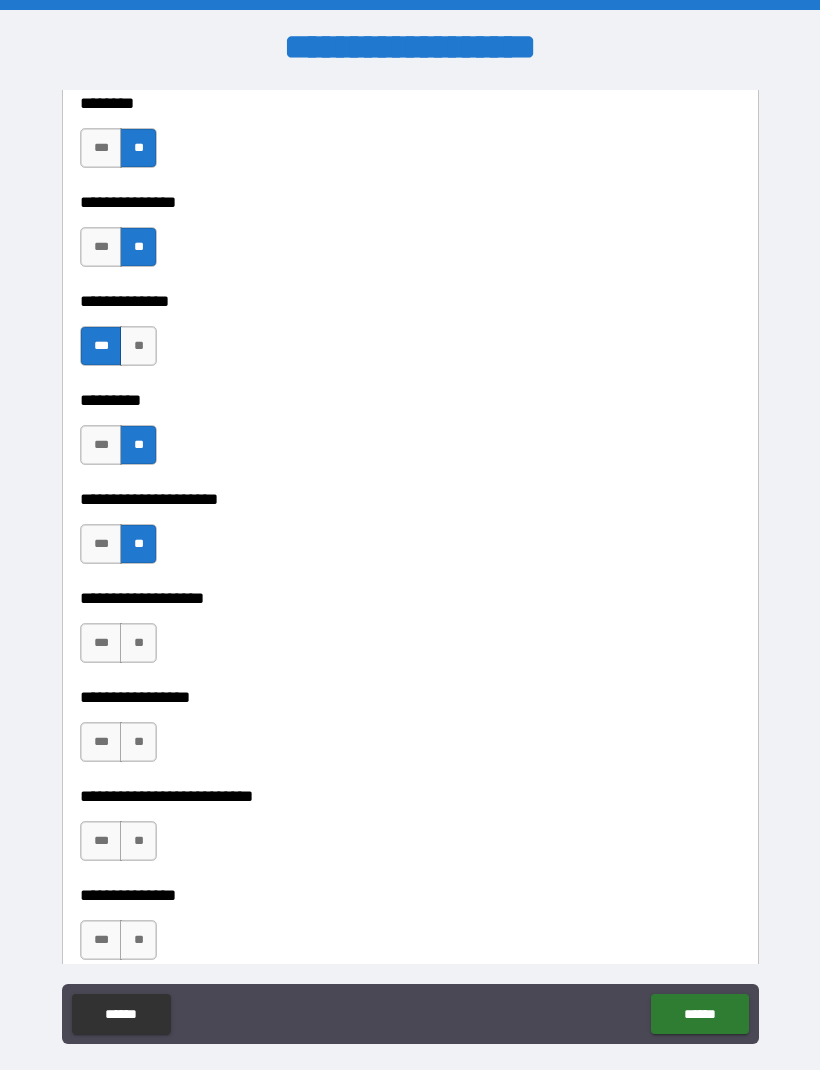 click on "**" at bounding box center [138, 643] 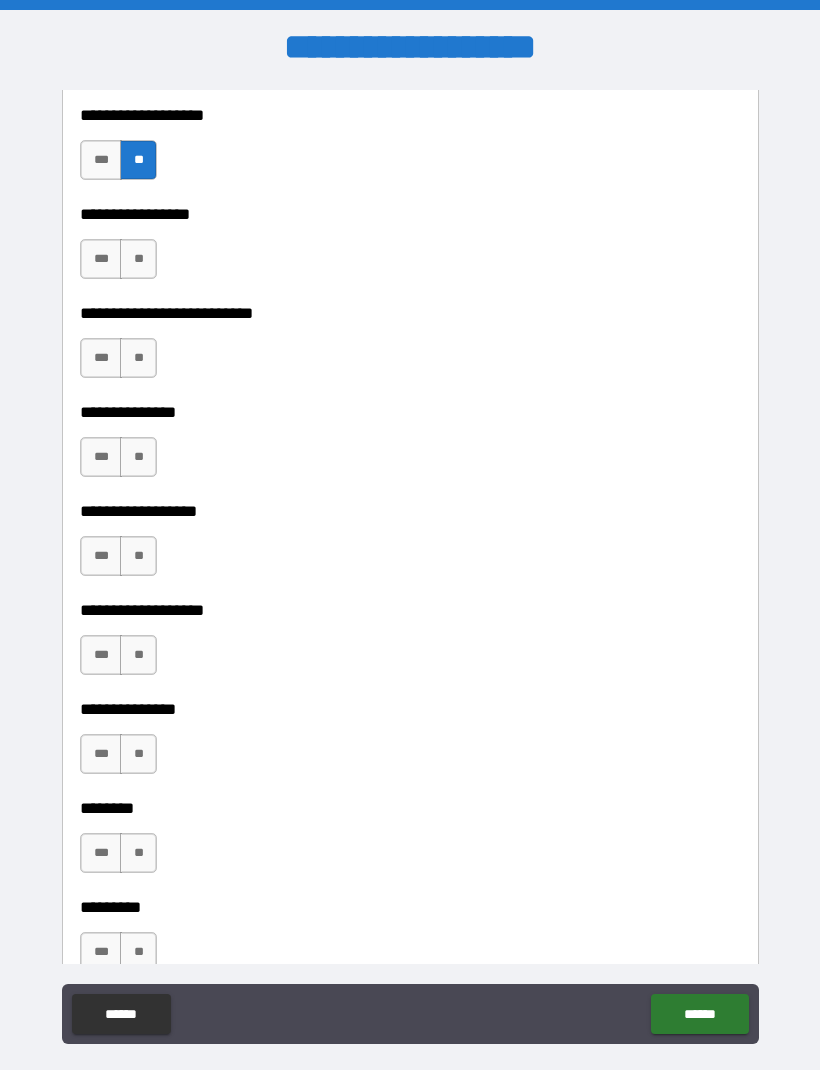 scroll, scrollTop: 5139, scrollLeft: 0, axis: vertical 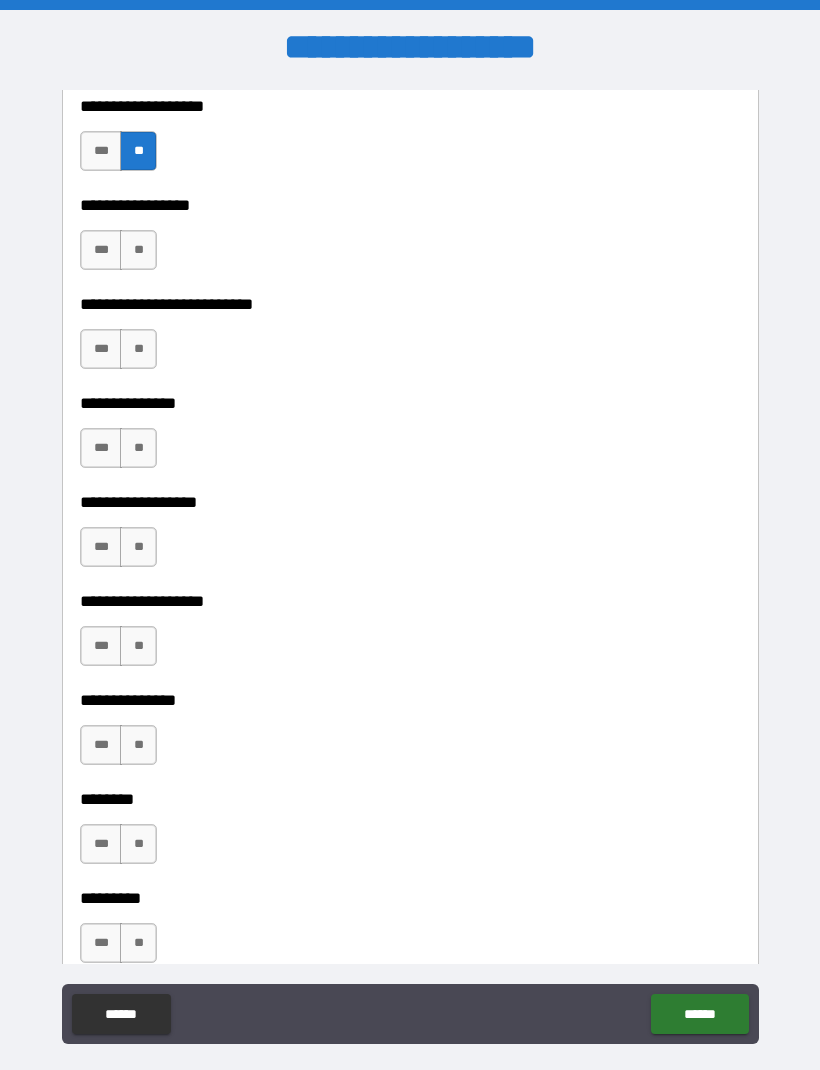 click on "**" at bounding box center (138, 250) 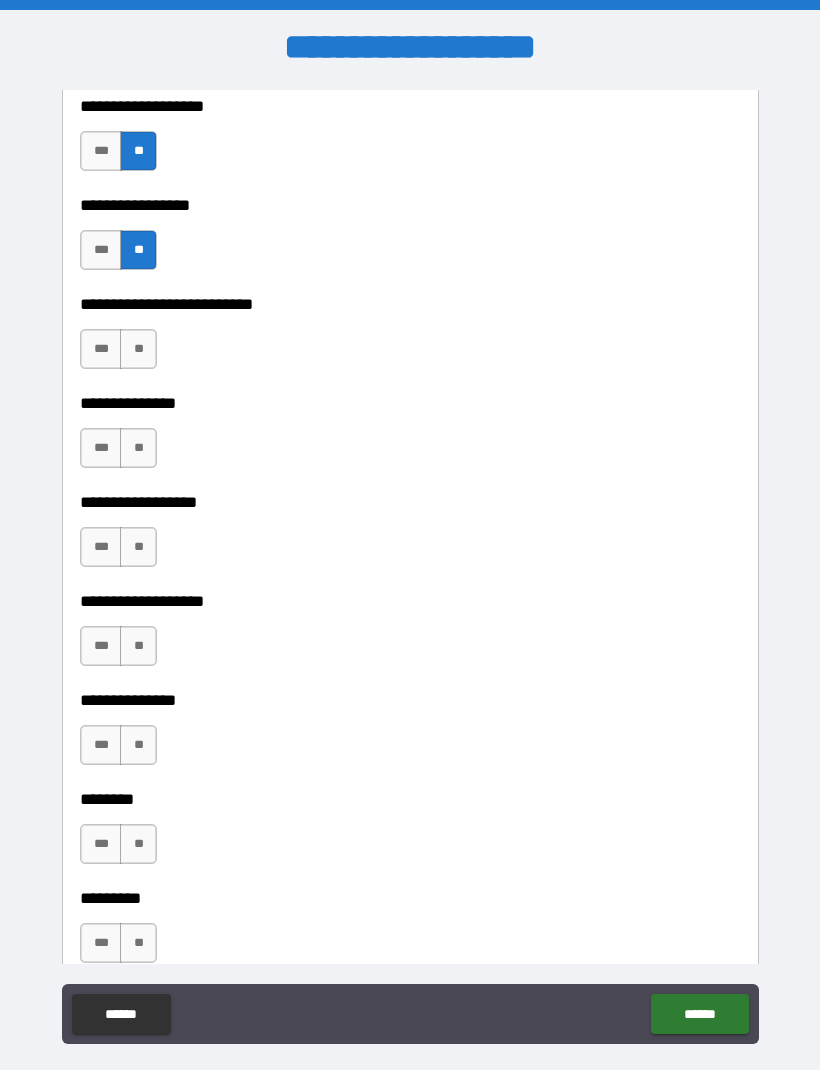 click on "**" at bounding box center [138, 349] 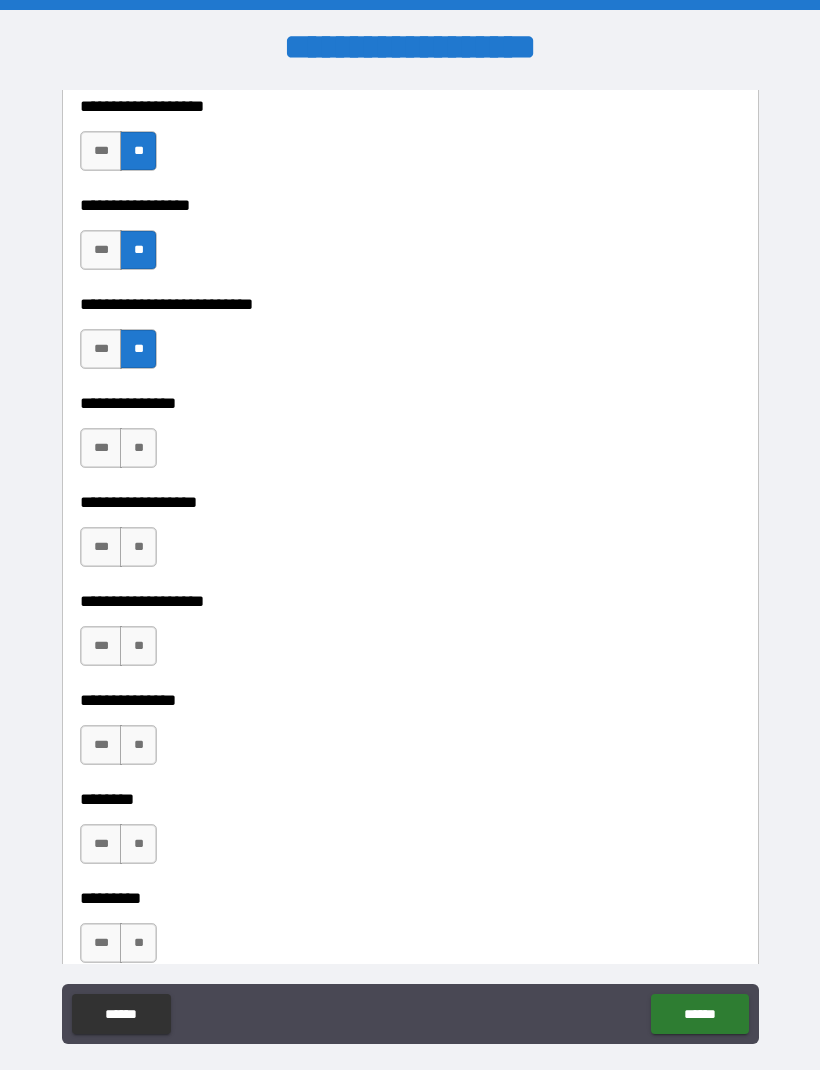 click on "***" at bounding box center (101, 349) 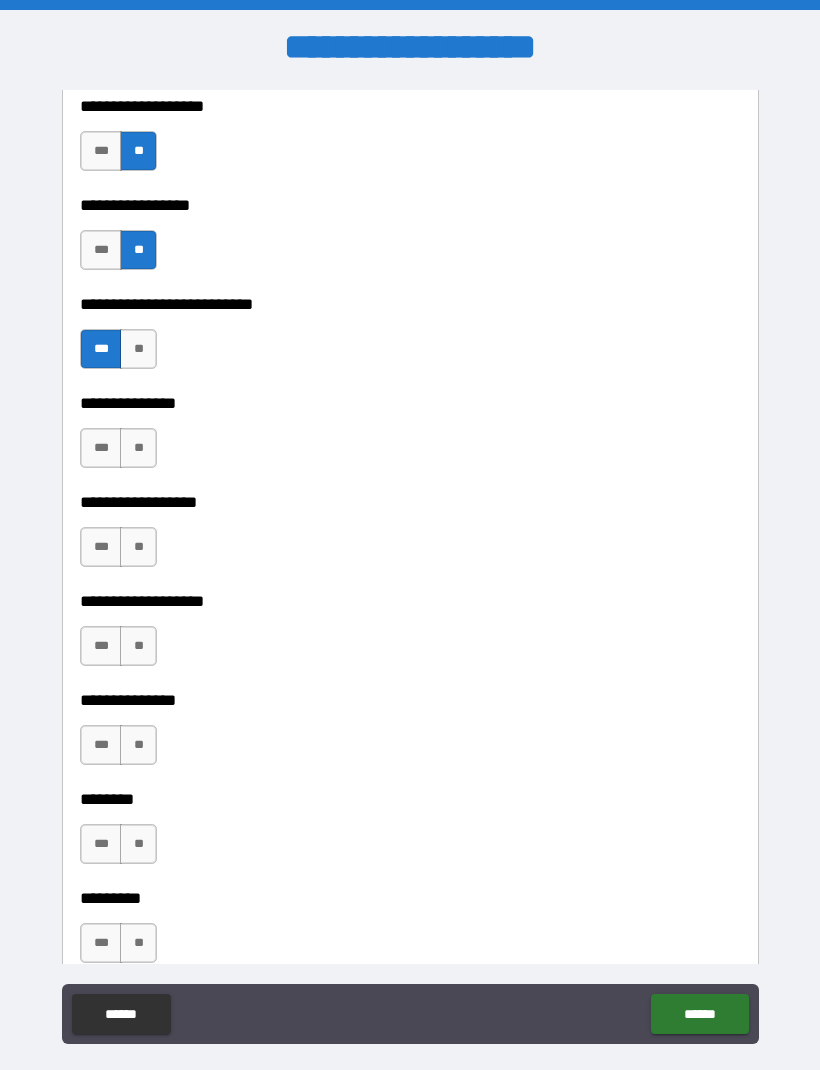 click on "**" at bounding box center (138, 448) 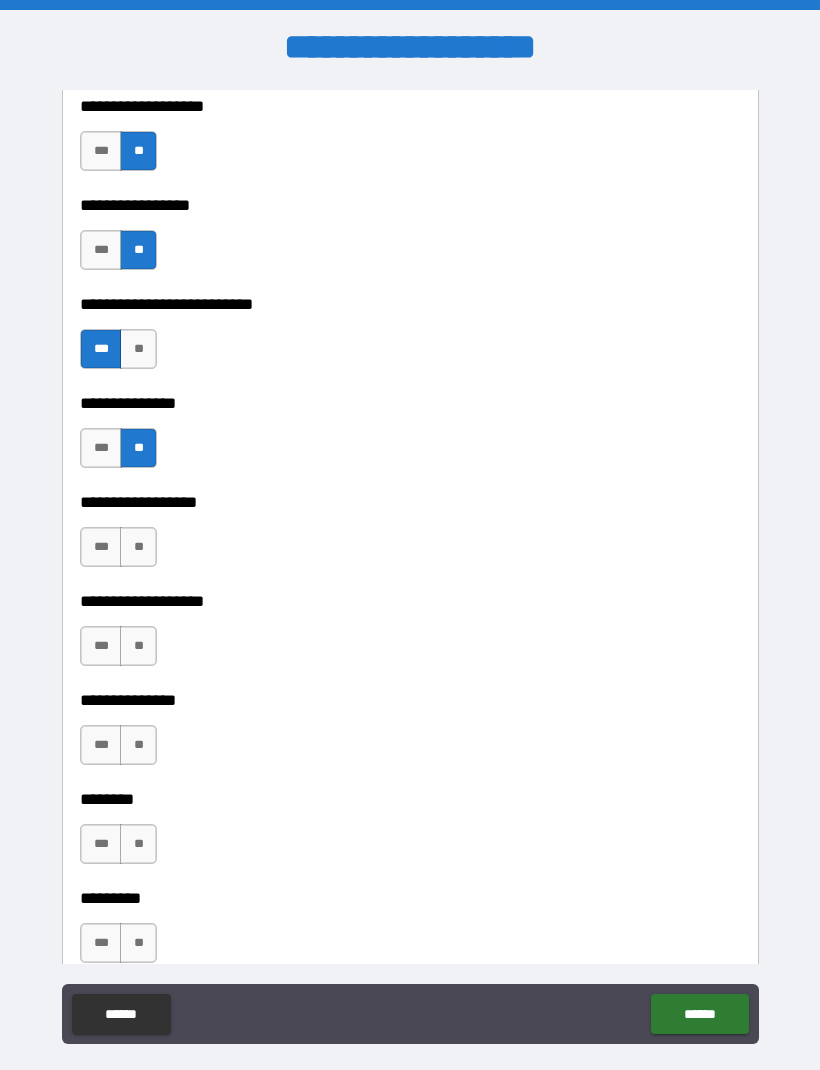 click on "**" at bounding box center (138, 547) 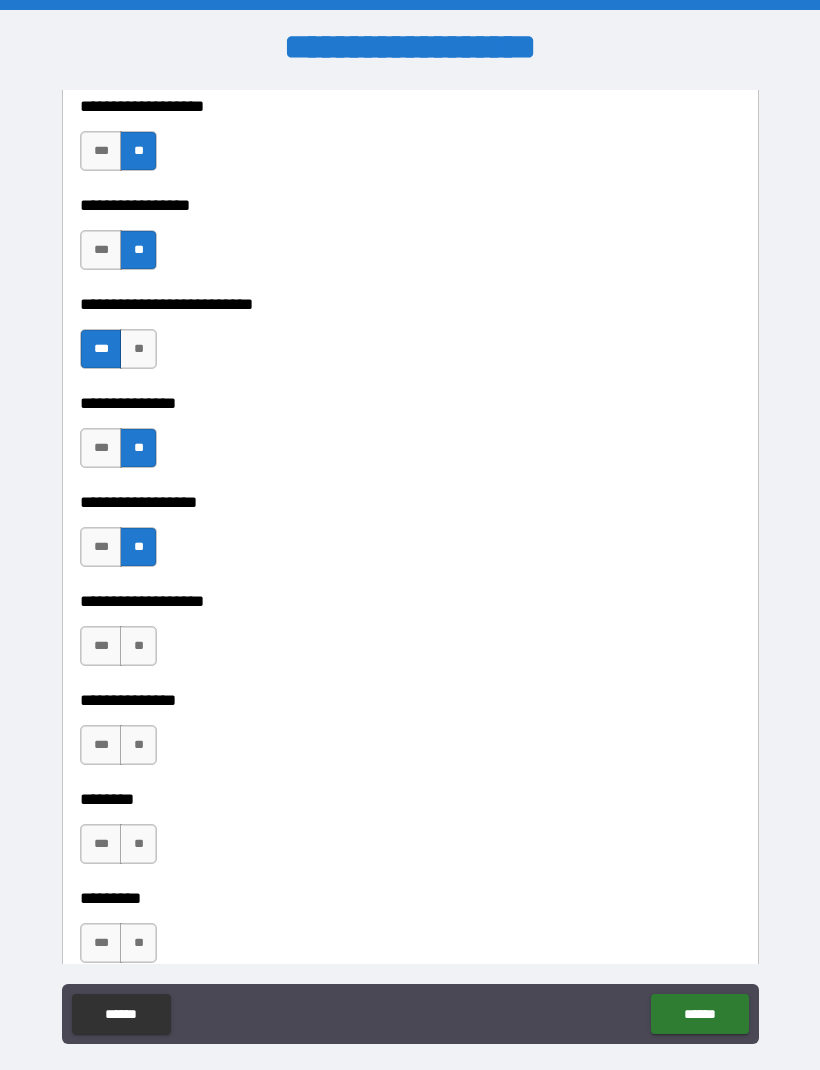 click on "**" at bounding box center [138, 646] 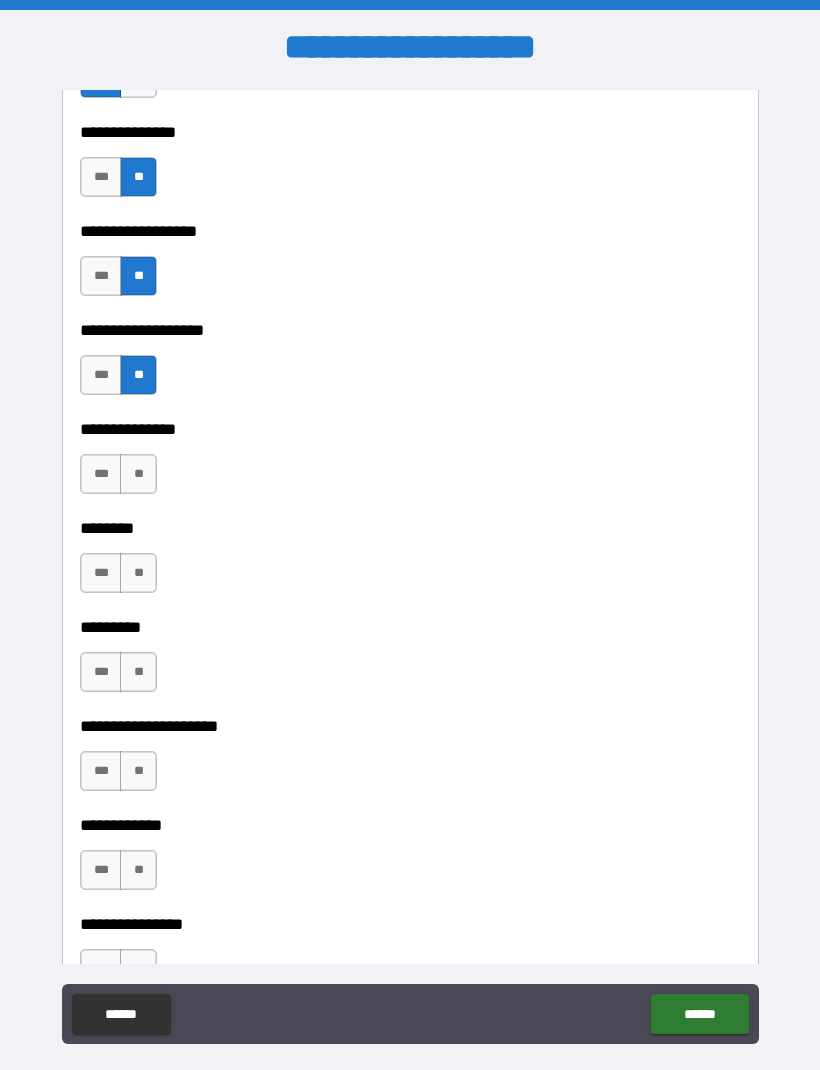 scroll, scrollTop: 5466, scrollLeft: 0, axis: vertical 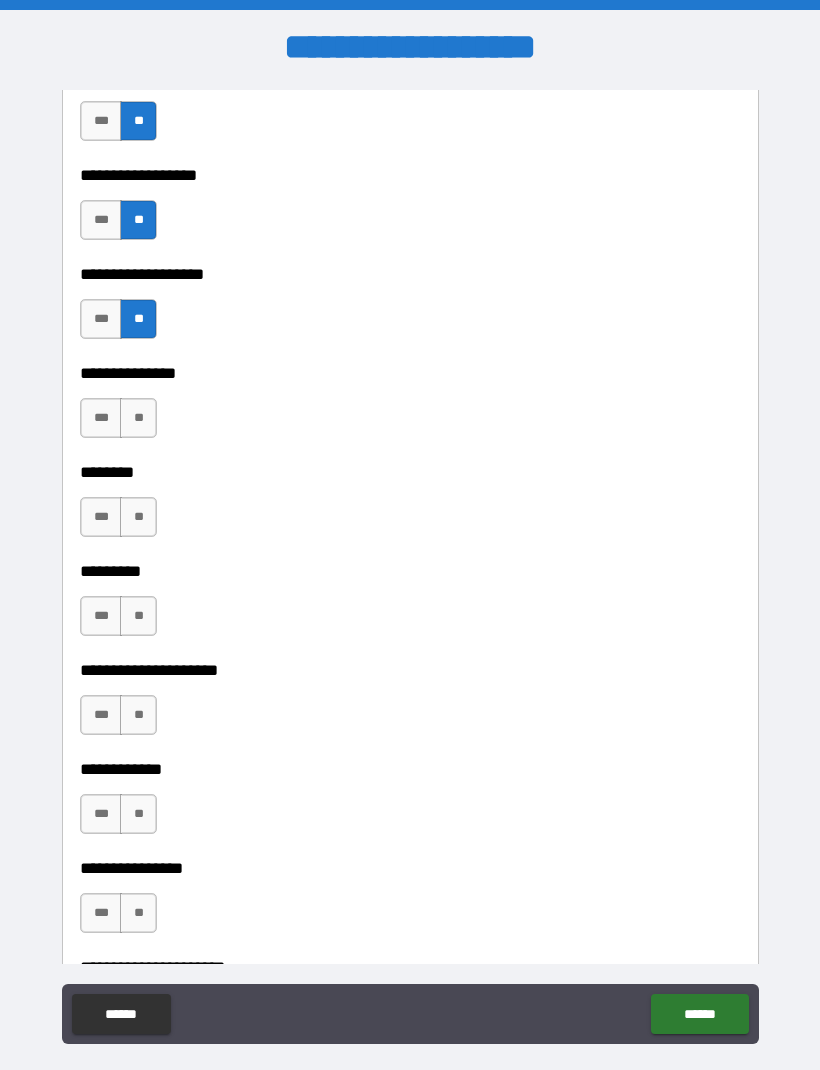 click on "**" at bounding box center (138, 418) 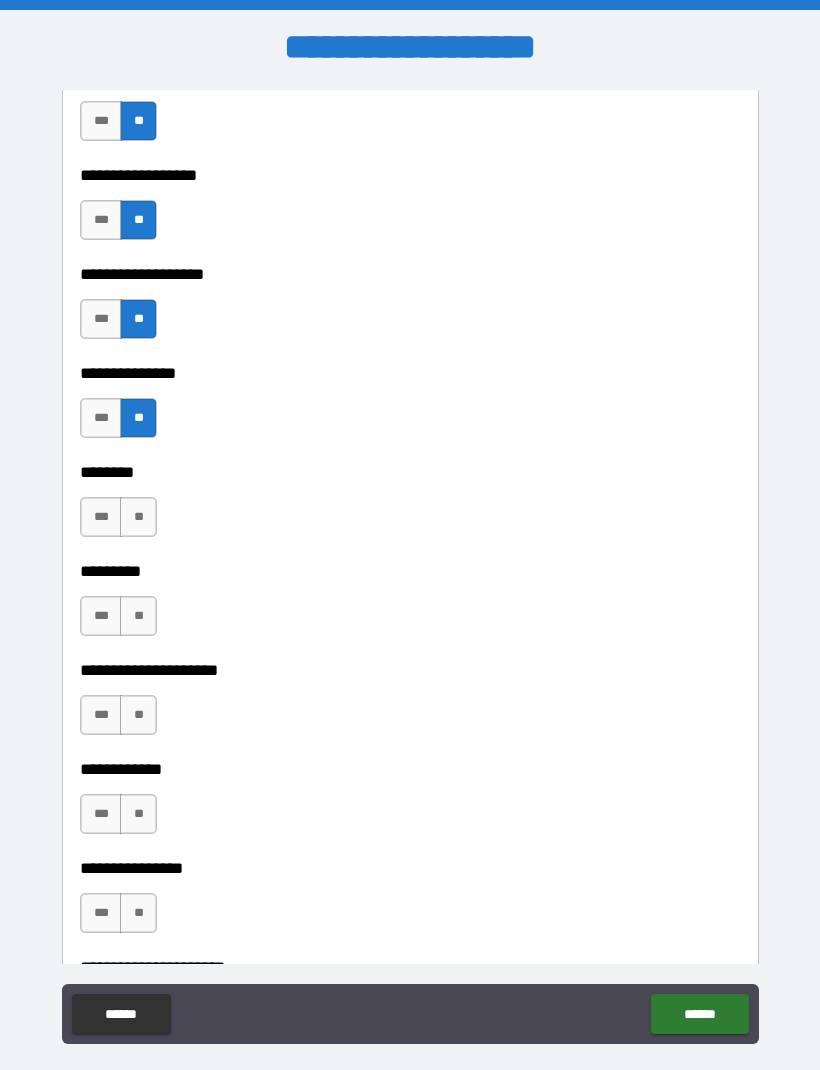click on "**" at bounding box center [138, 517] 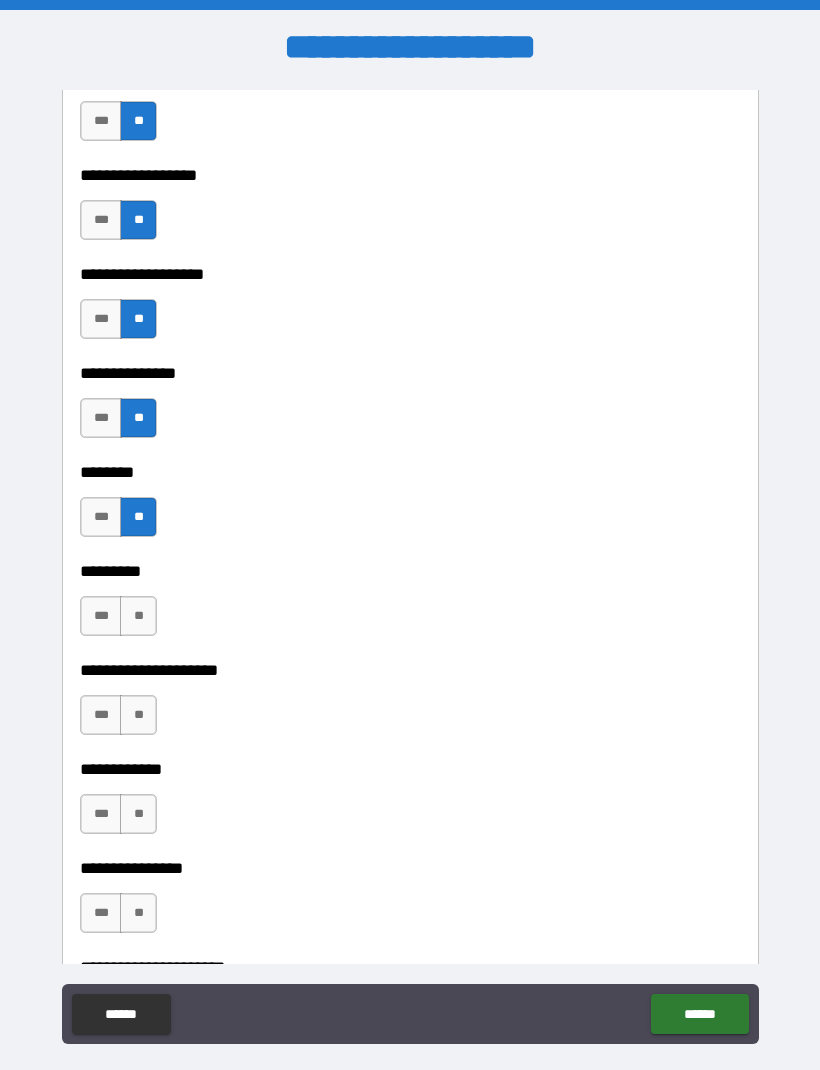 click on "**" at bounding box center (138, 616) 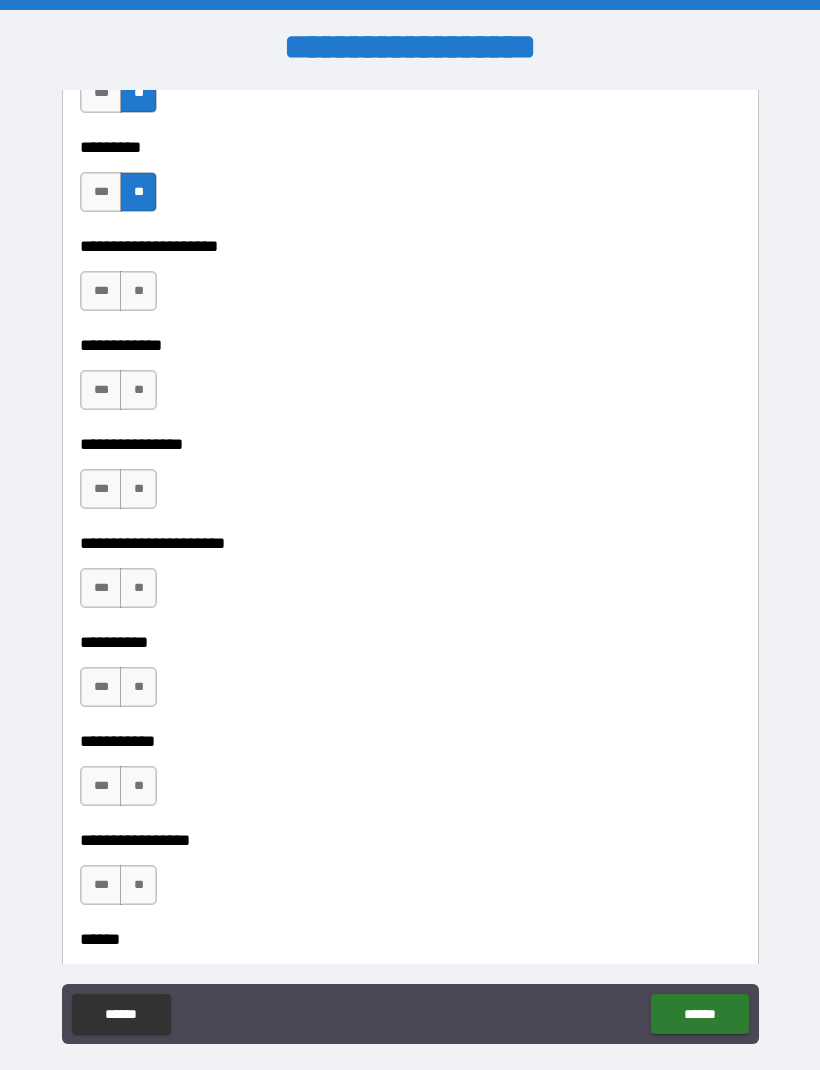 scroll, scrollTop: 5890, scrollLeft: 0, axis: vertical 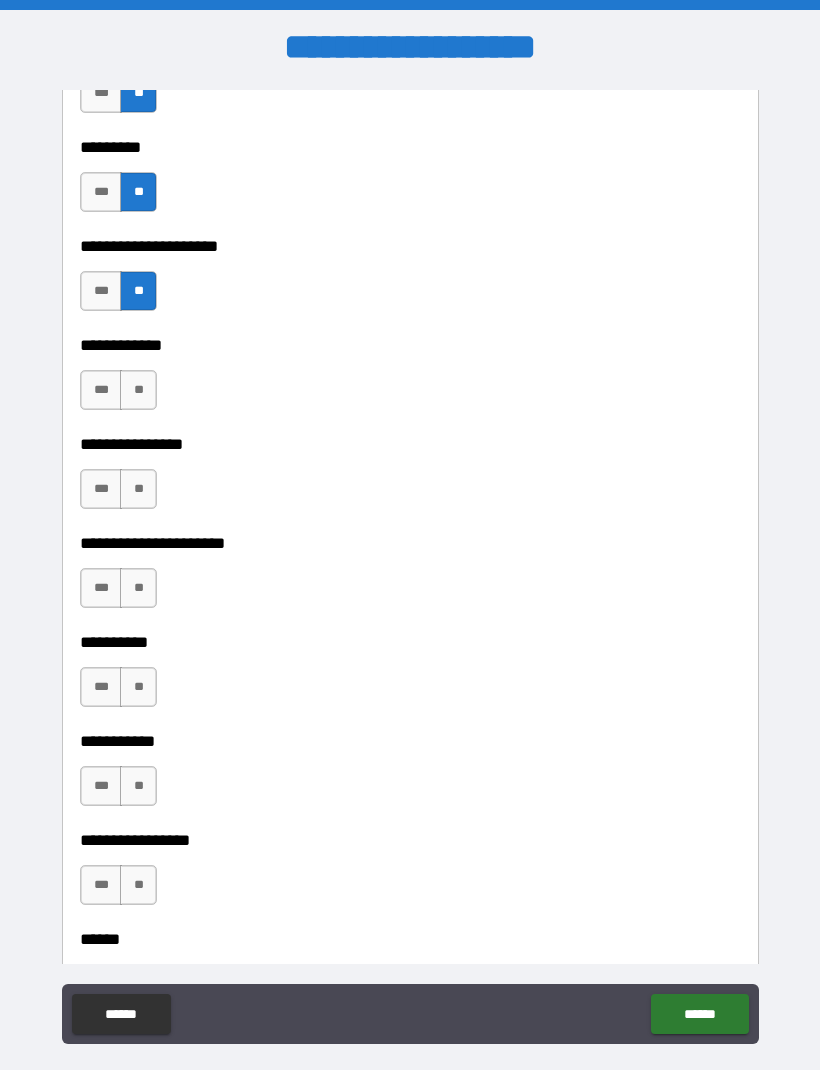 click on "**" at bounding box center (138, 390) 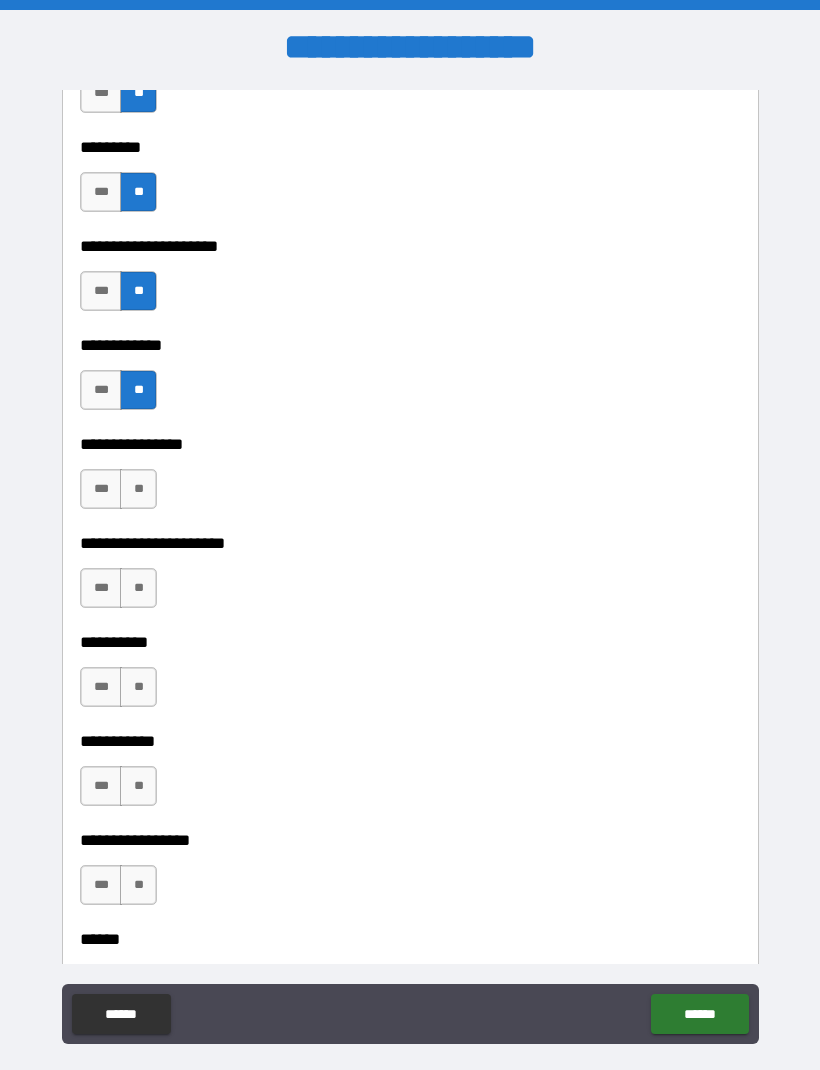 click on "**" at bounding box center [138, 489] 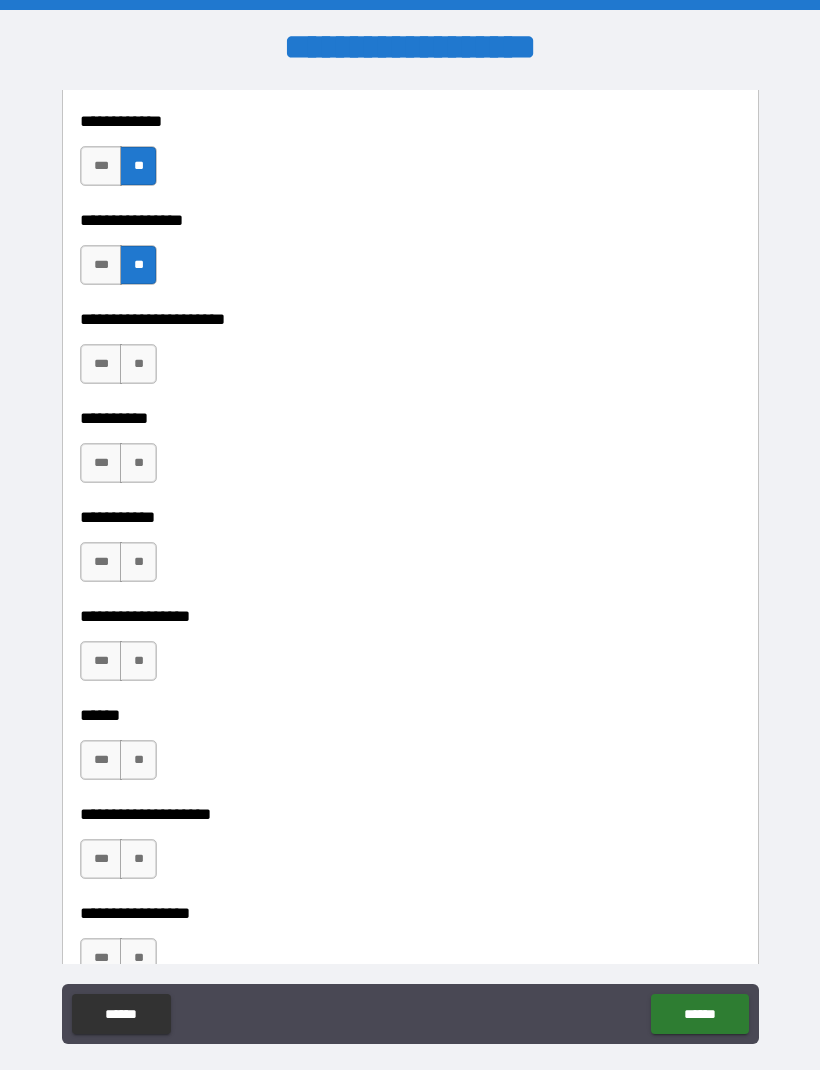 scroll, scrollTop: 6115, scrollLeft: 0, axis: vertical 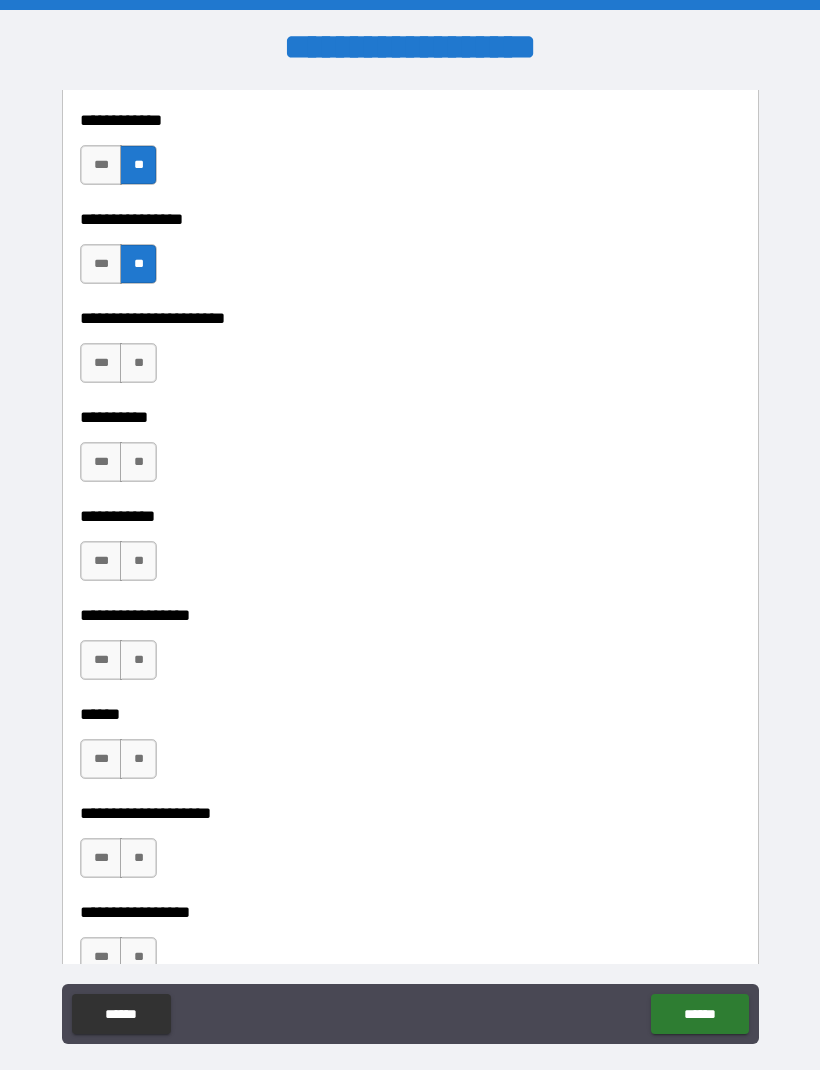 click on "**" at bounding box center [138, 363] 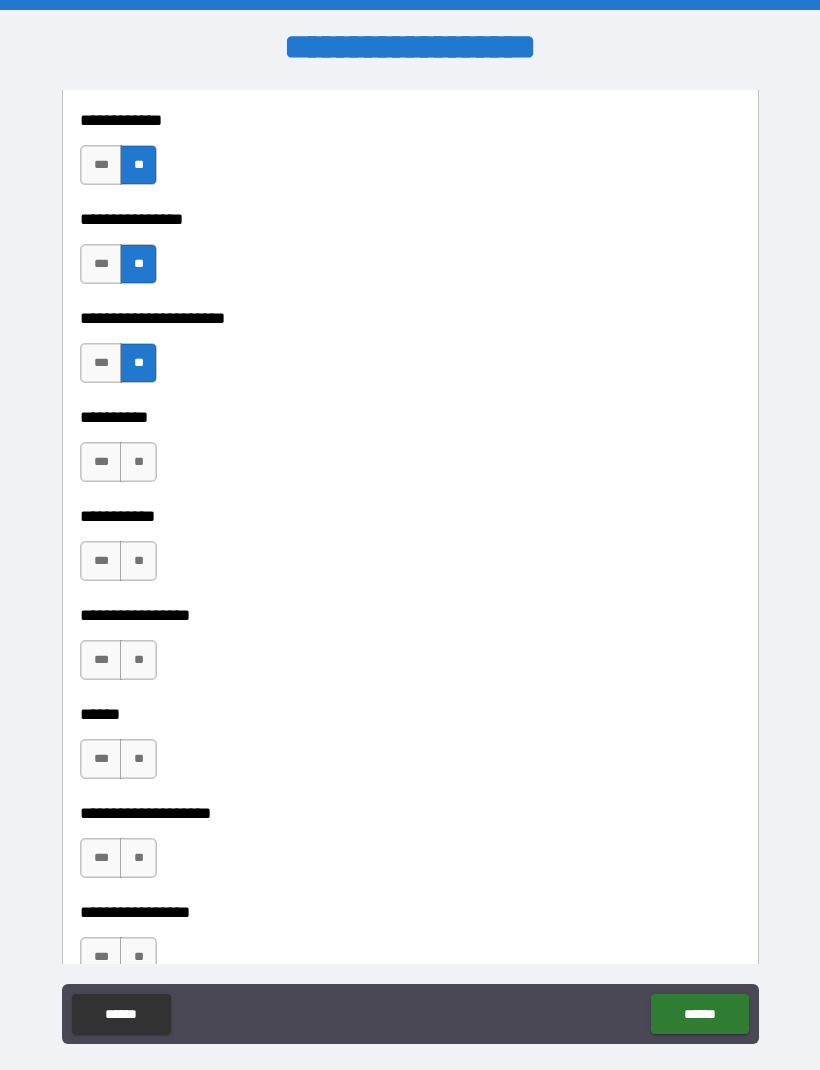 click on "**" at bounding box center [138, 462] 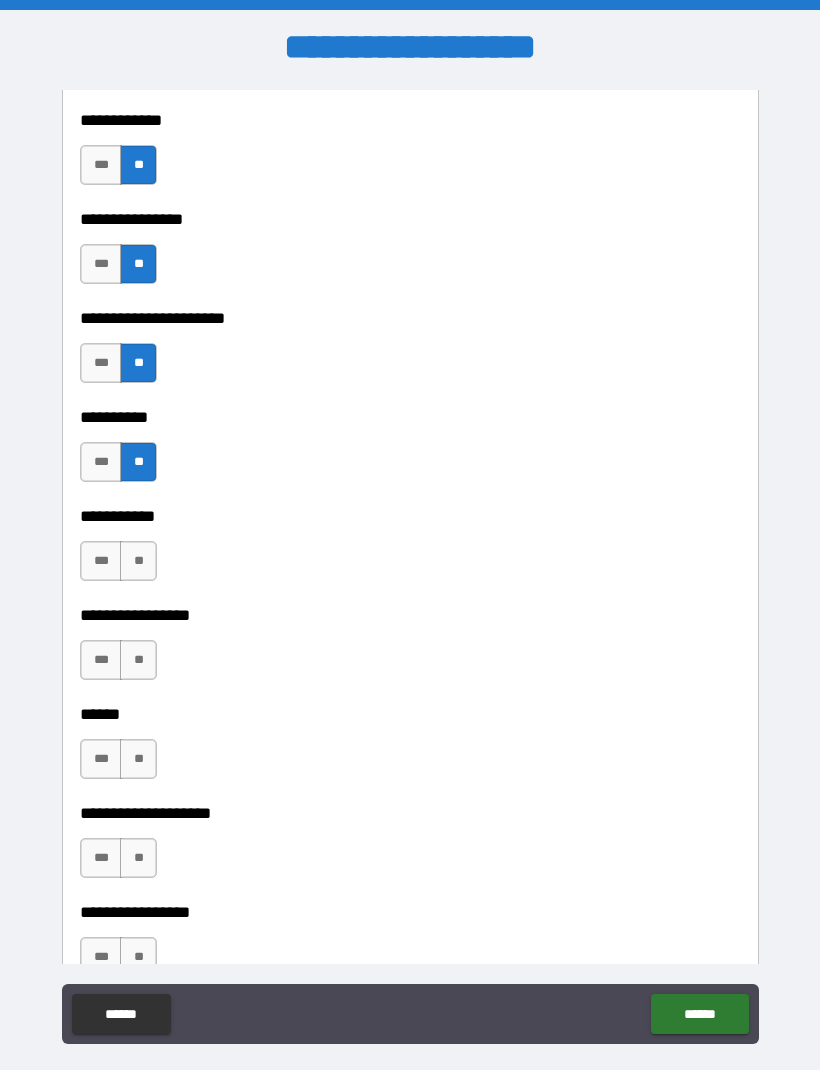 click on "**" at bounding box center (138, 561) 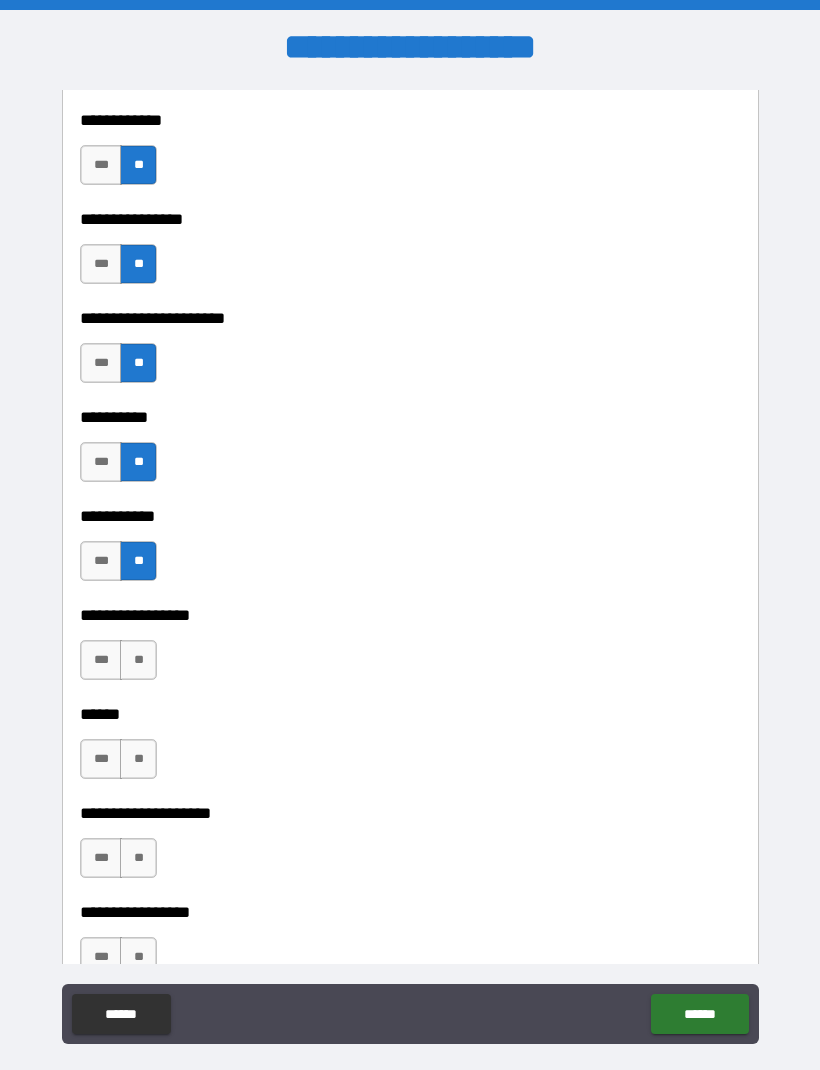 click on "**" at bounding box center [138, 660] 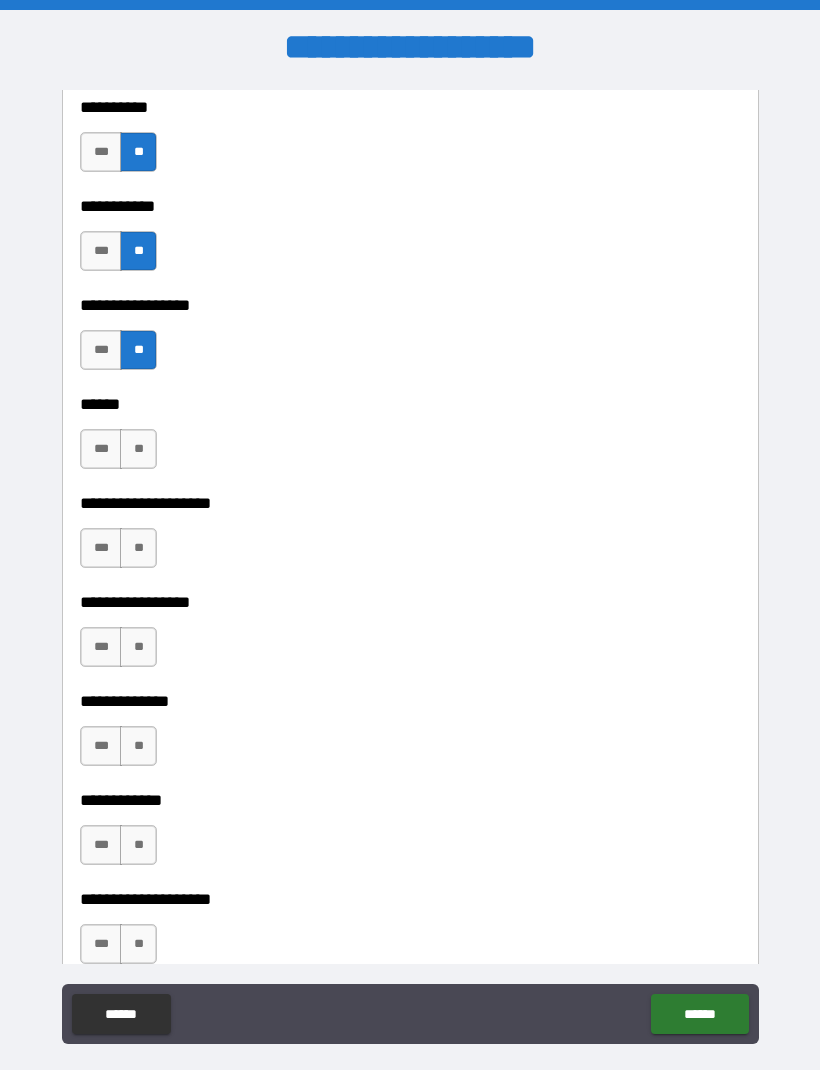 scroll, scrollTop: 6476, scrollLeft: 0, axis: vertical 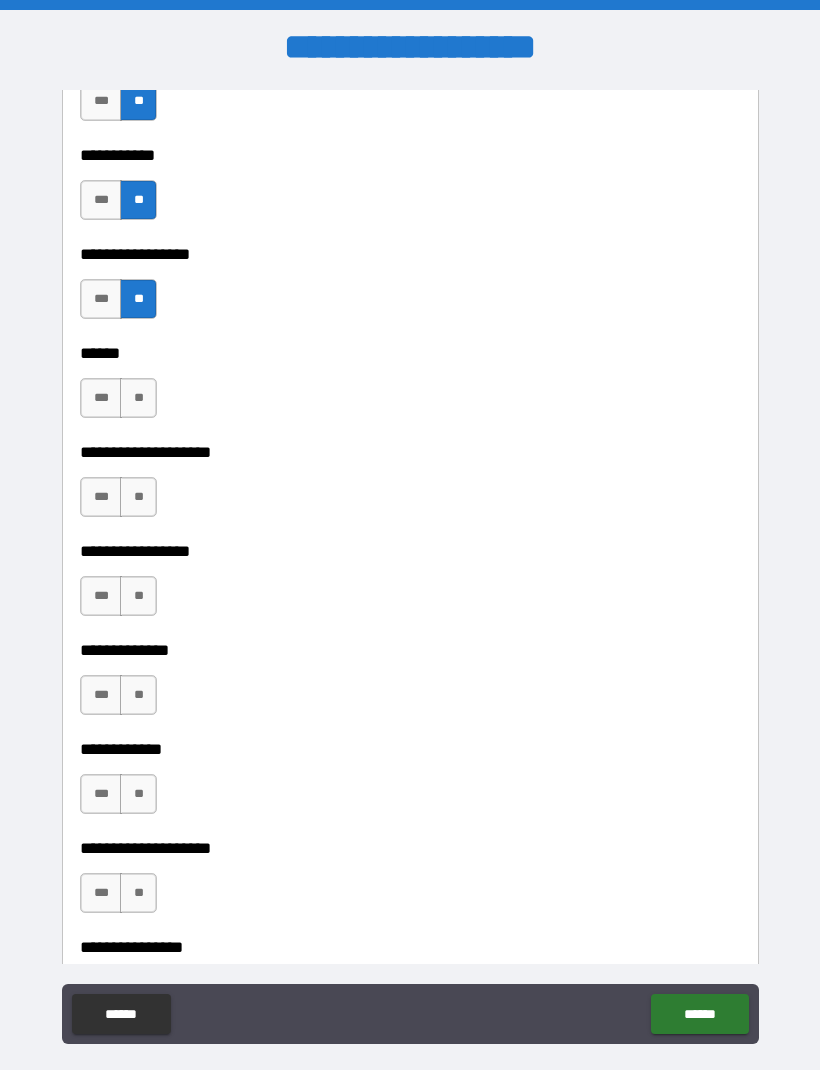 click on "**" at bounding box center [138, 398] 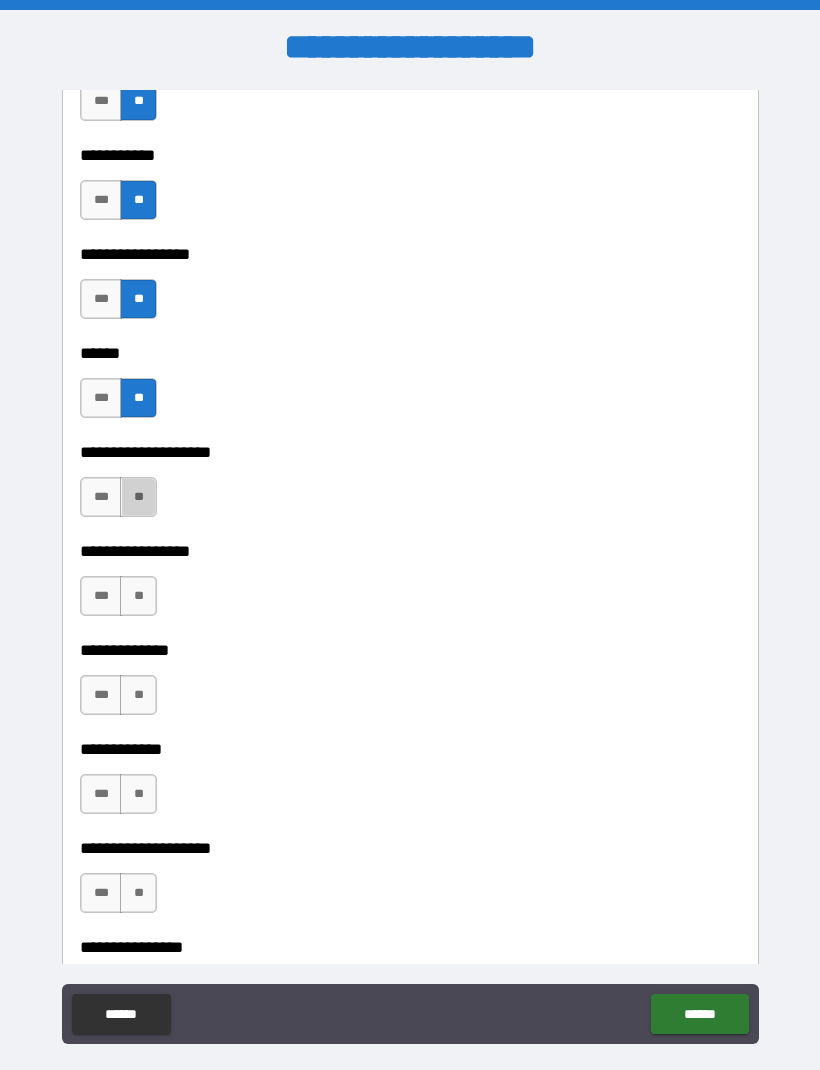 click on "**" at bounding box center [138, 497] 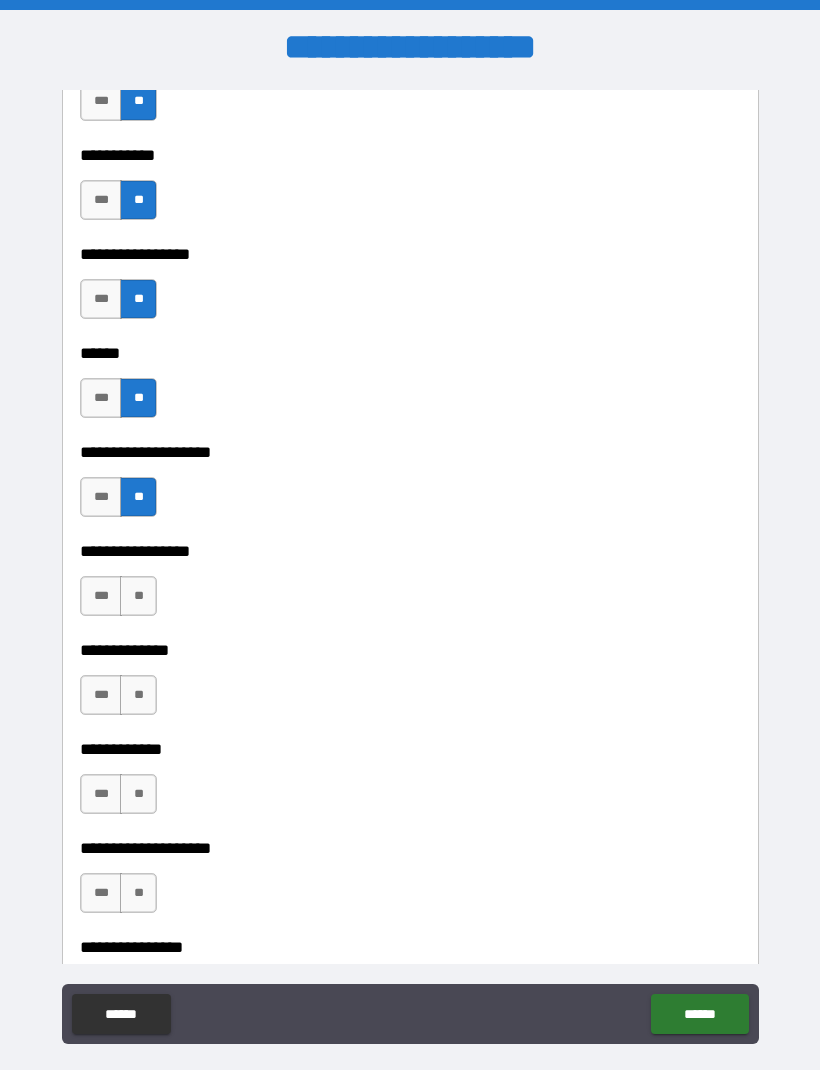 click on "**" at bounding box center (138, 596) 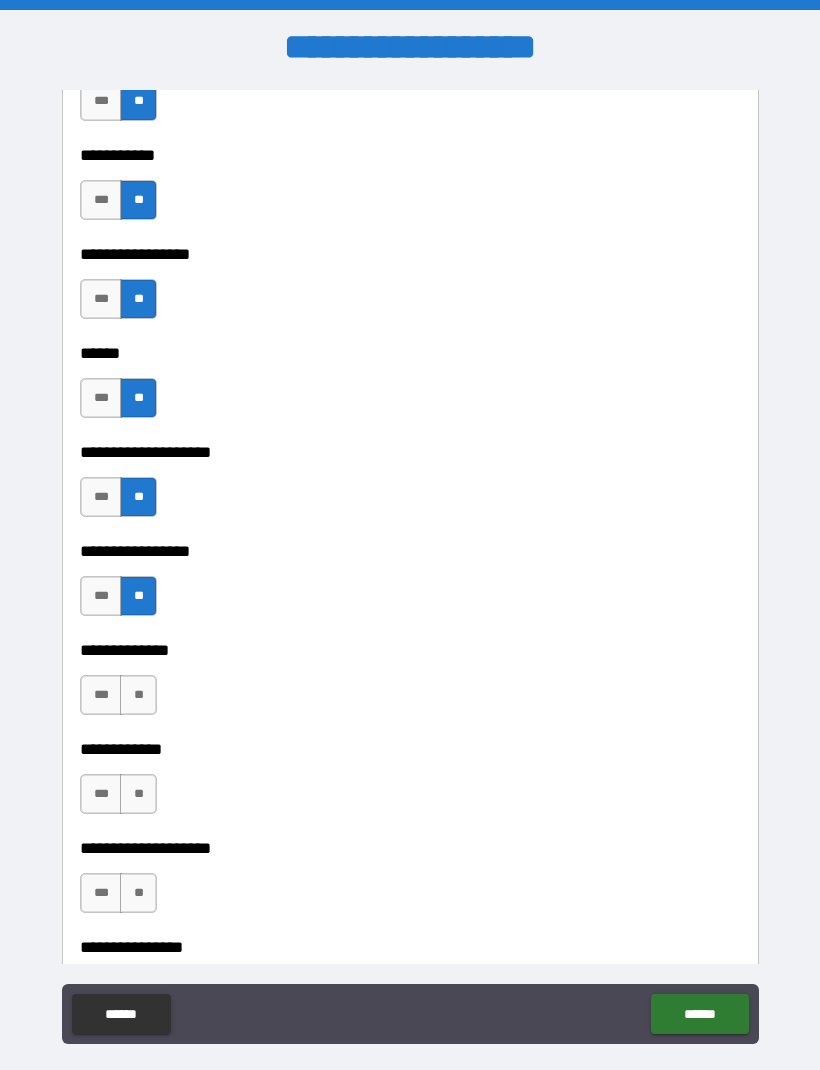 click on "**" at bounding box center [138, 695] 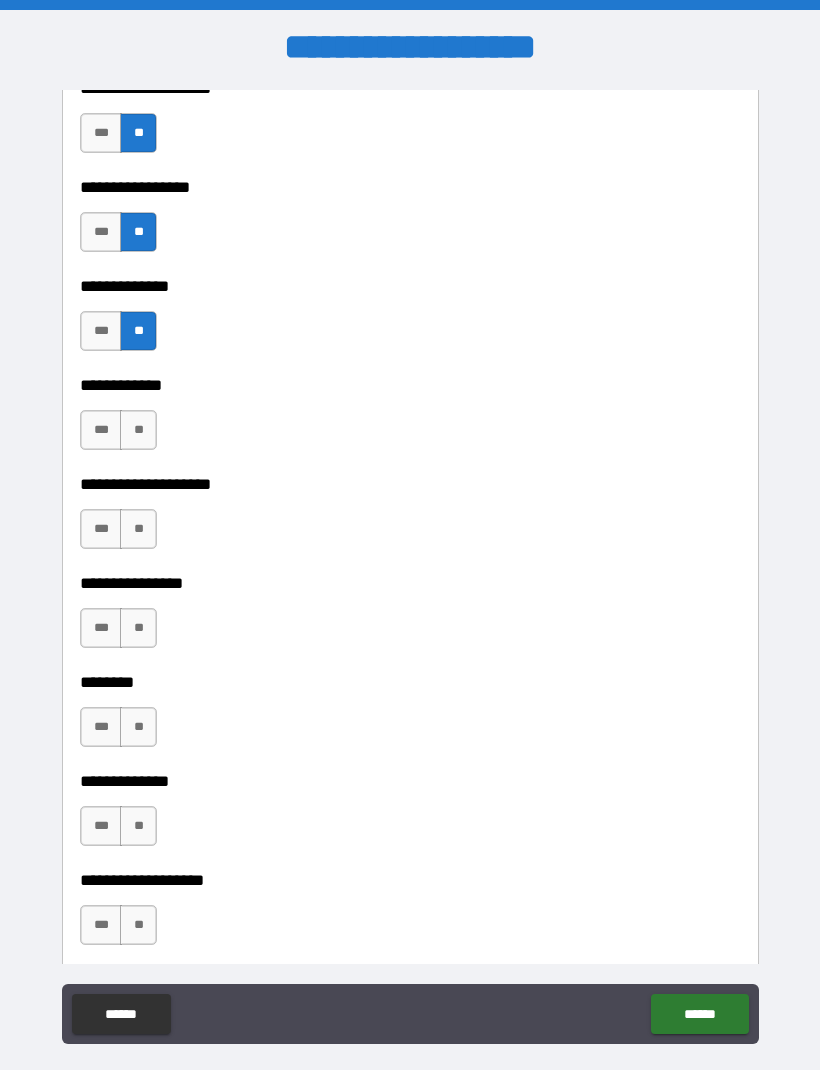 scroll, scrollTop: 6839, scrollLeft: 0, axis: vertical 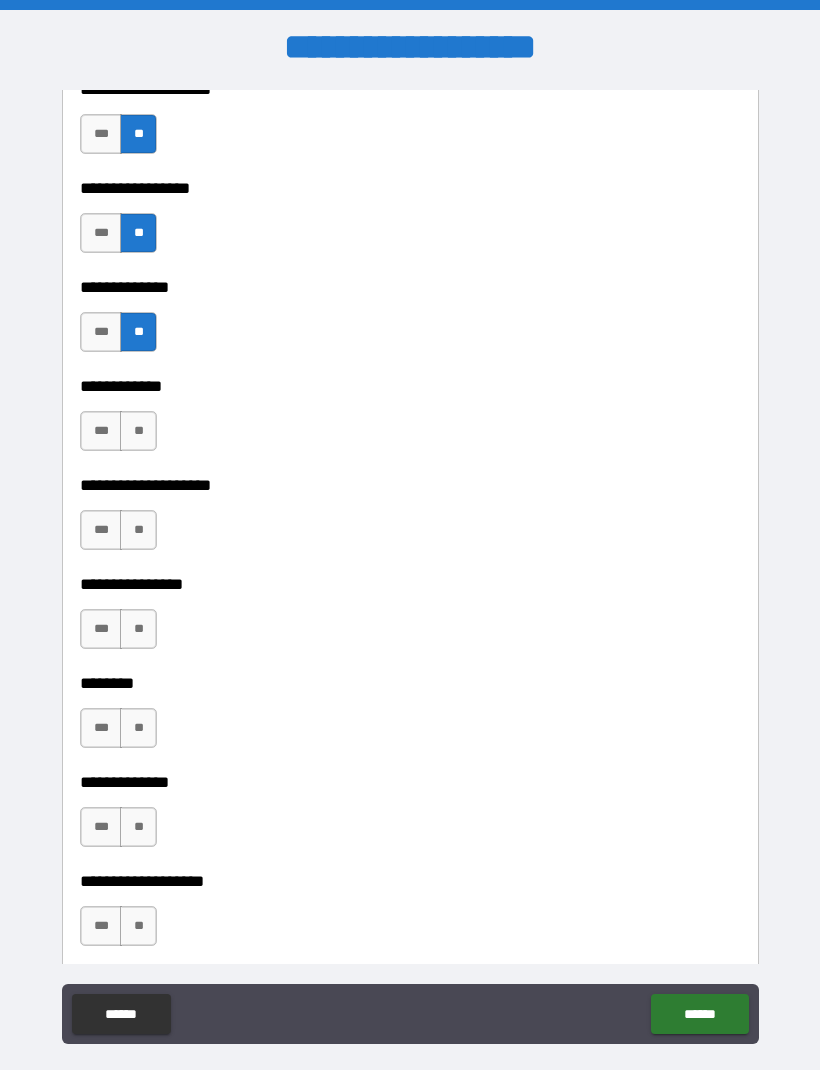 click on "**" at bounding box center [138, 431] 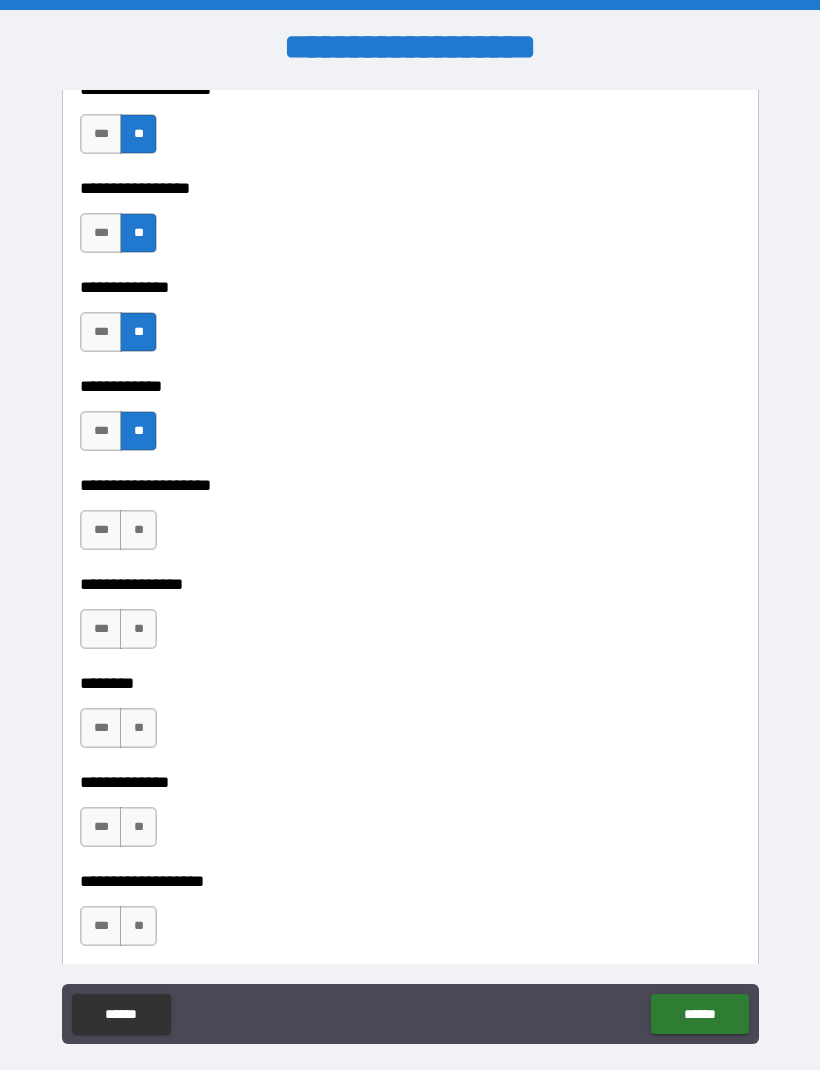 click on "***" at bounding box center [101, 431] 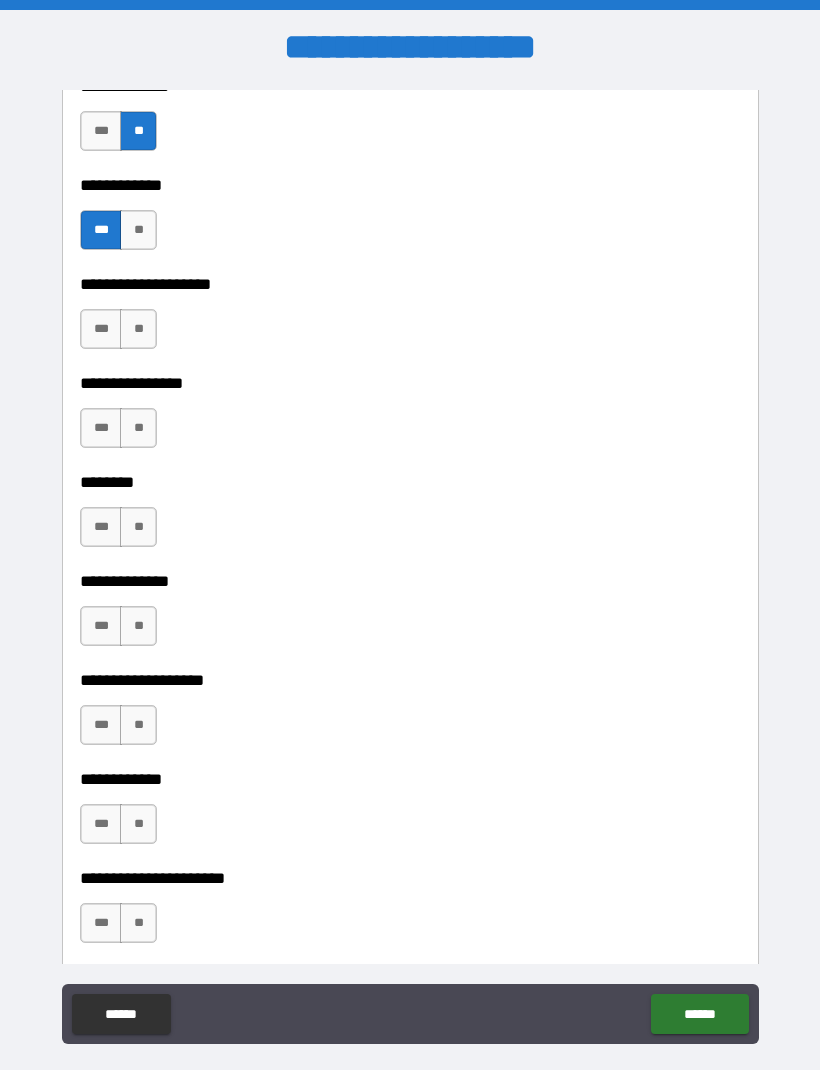 scroll, scrollTop: 7041, scrollLeft: 0, axis: vertical 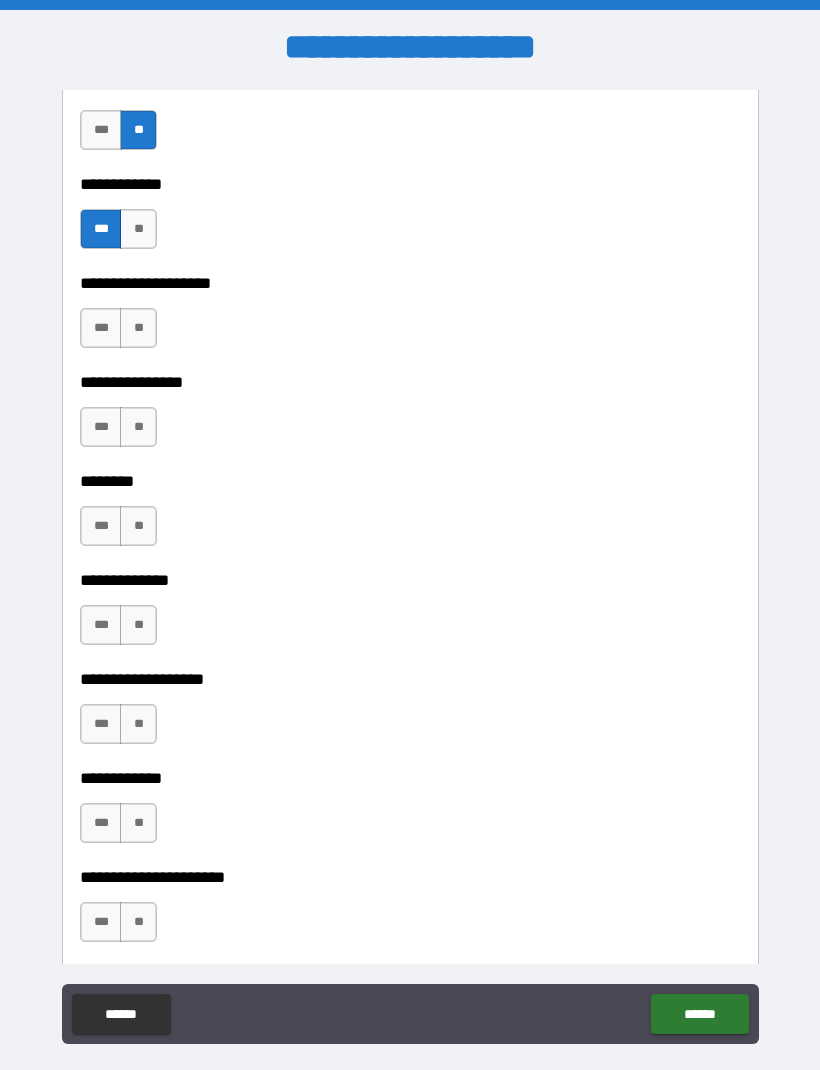 click on "**" at bounding box center [138, 229] 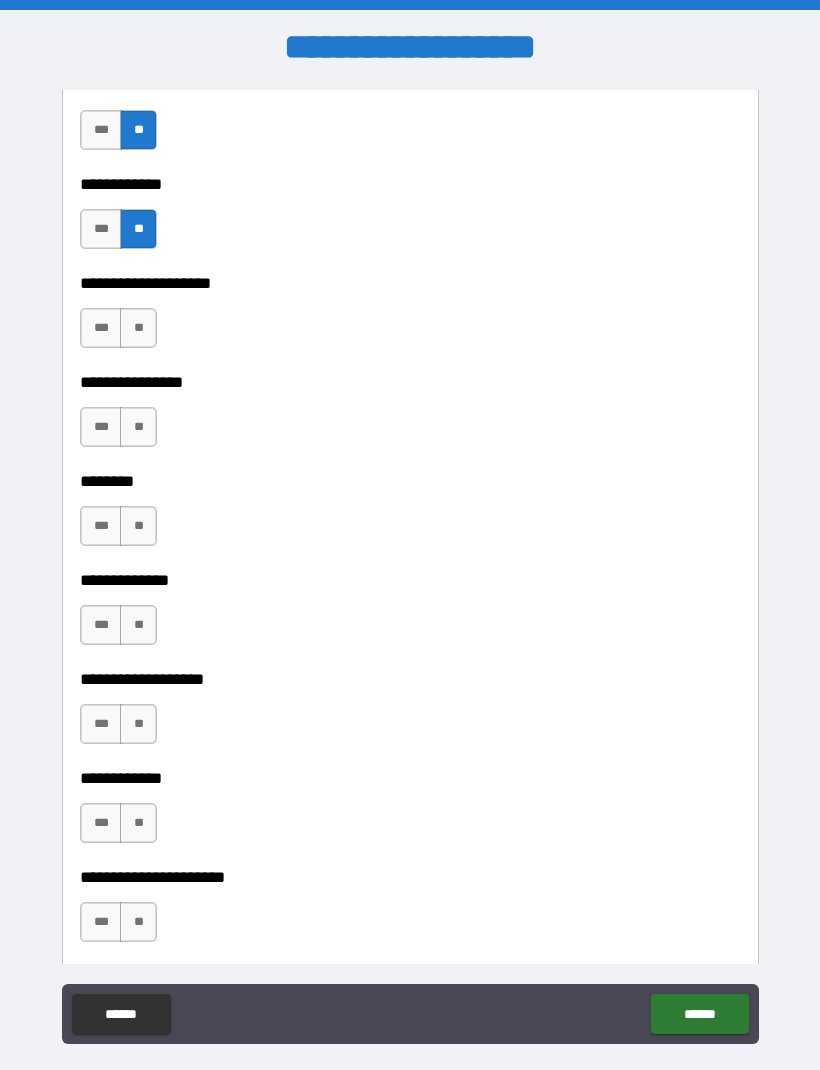 click on "**" at bounding box center (138, 328) 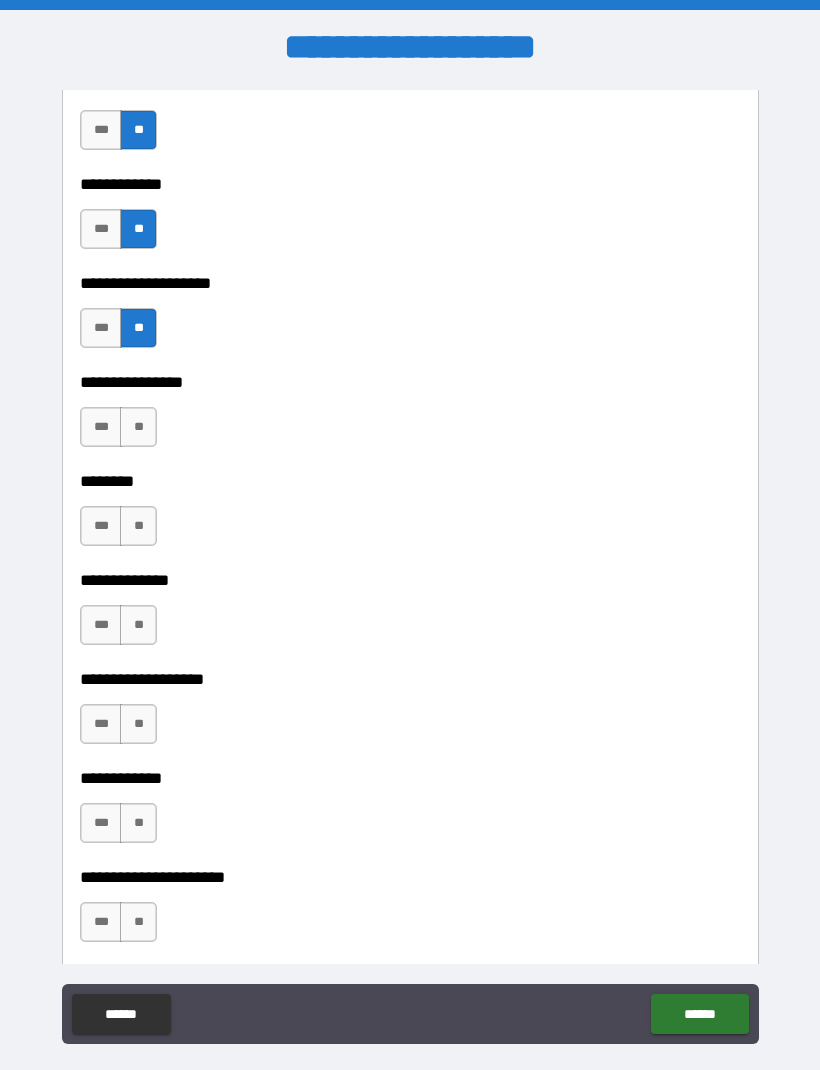 click on "**" at bounding box center [138, 427] 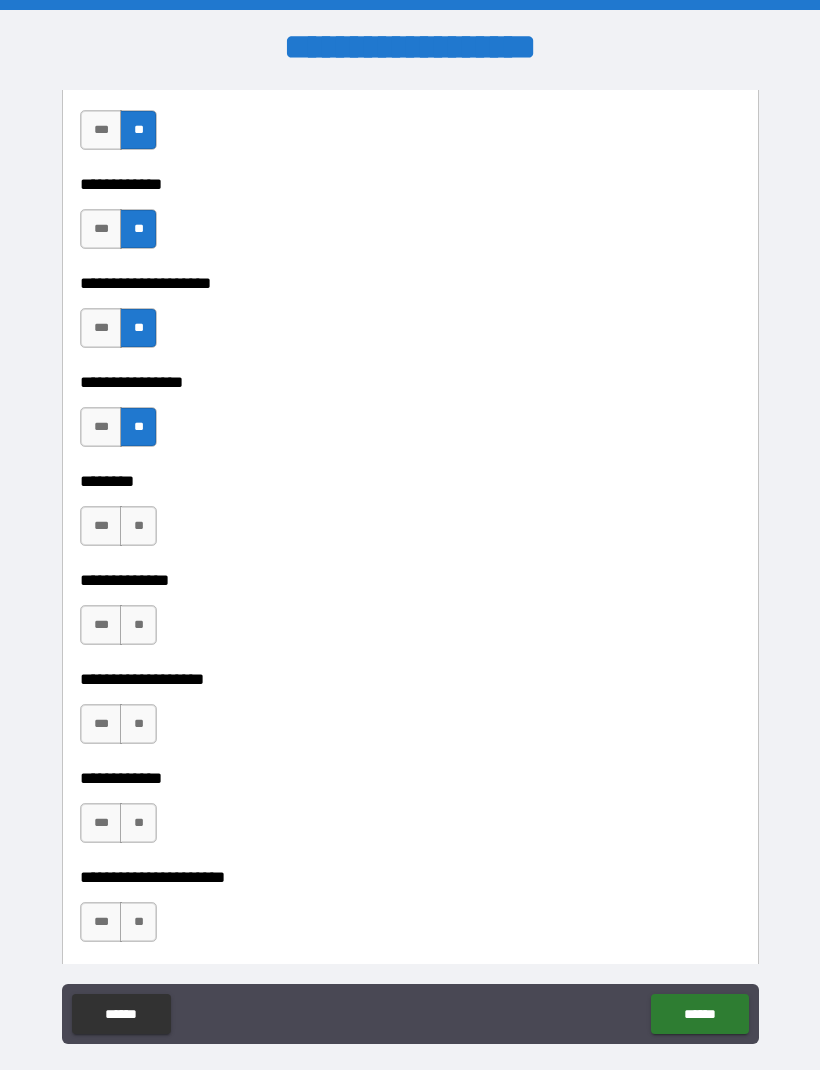 click on "**" at bounding box center [138, 526] 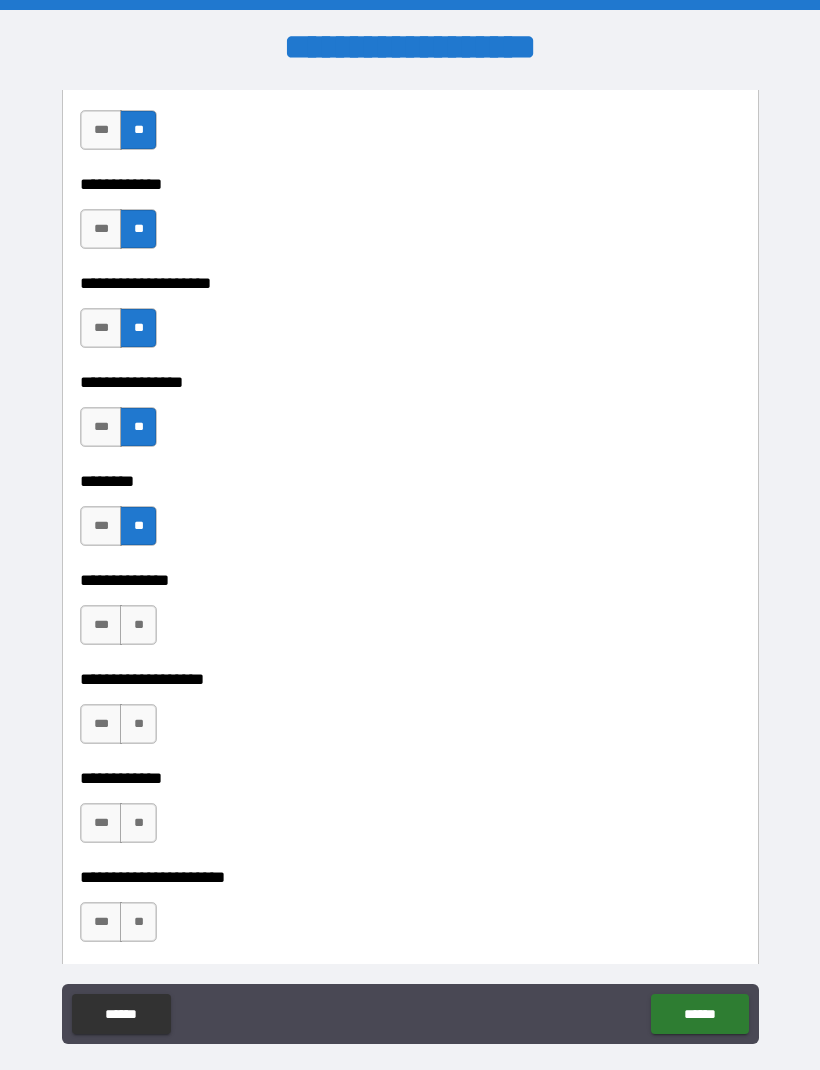click on "**" at bounding box center (138, 625) 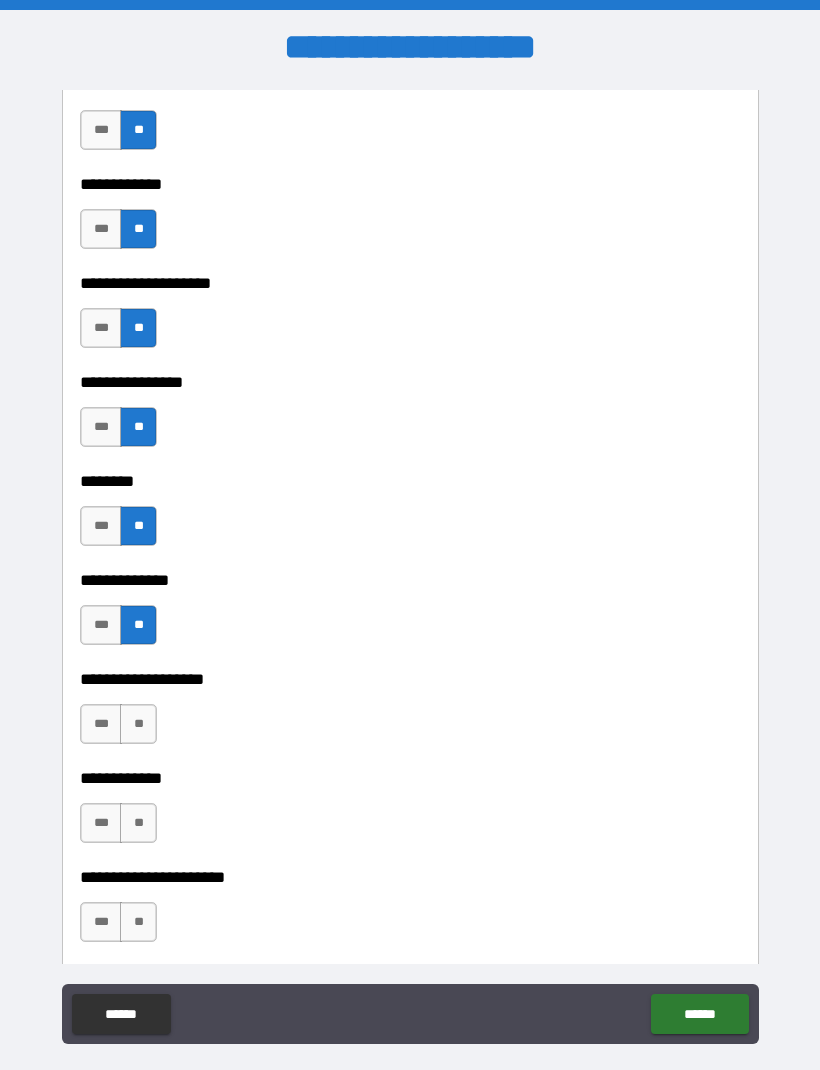 click on "**" at bounding box center (138, 724) 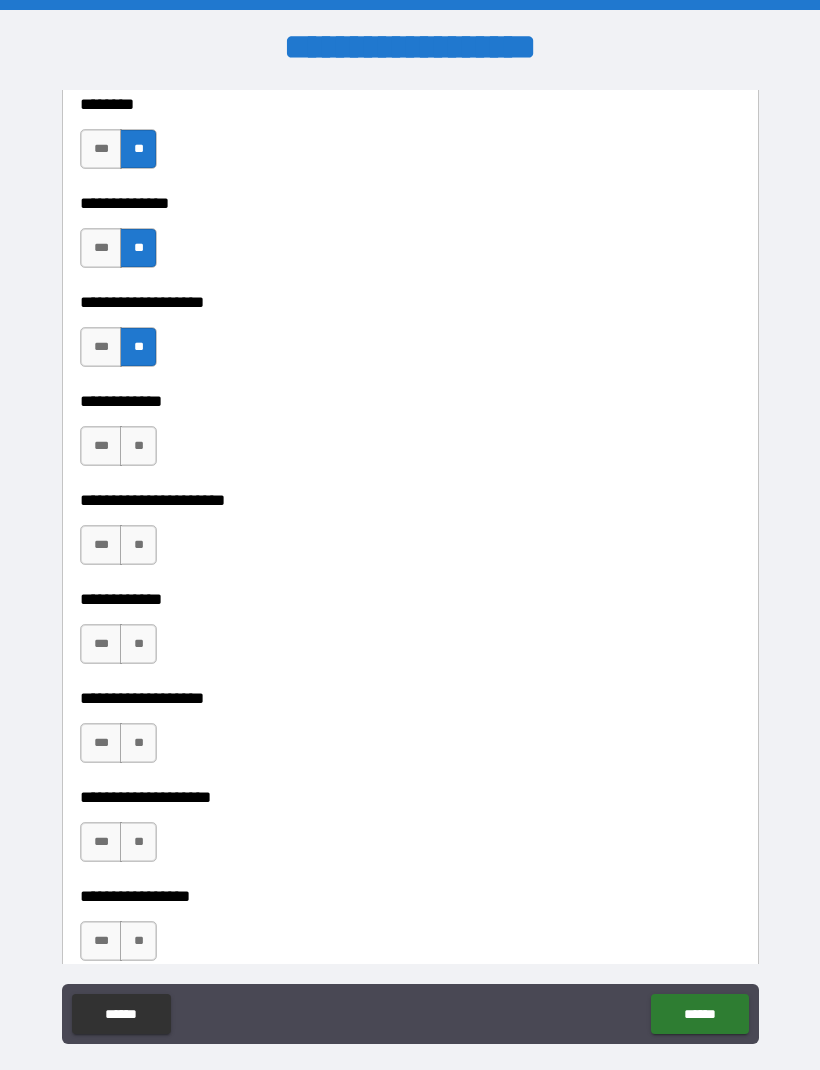 scroll, scrollTop: 7416, scrollLeft: 0, axis: vertical 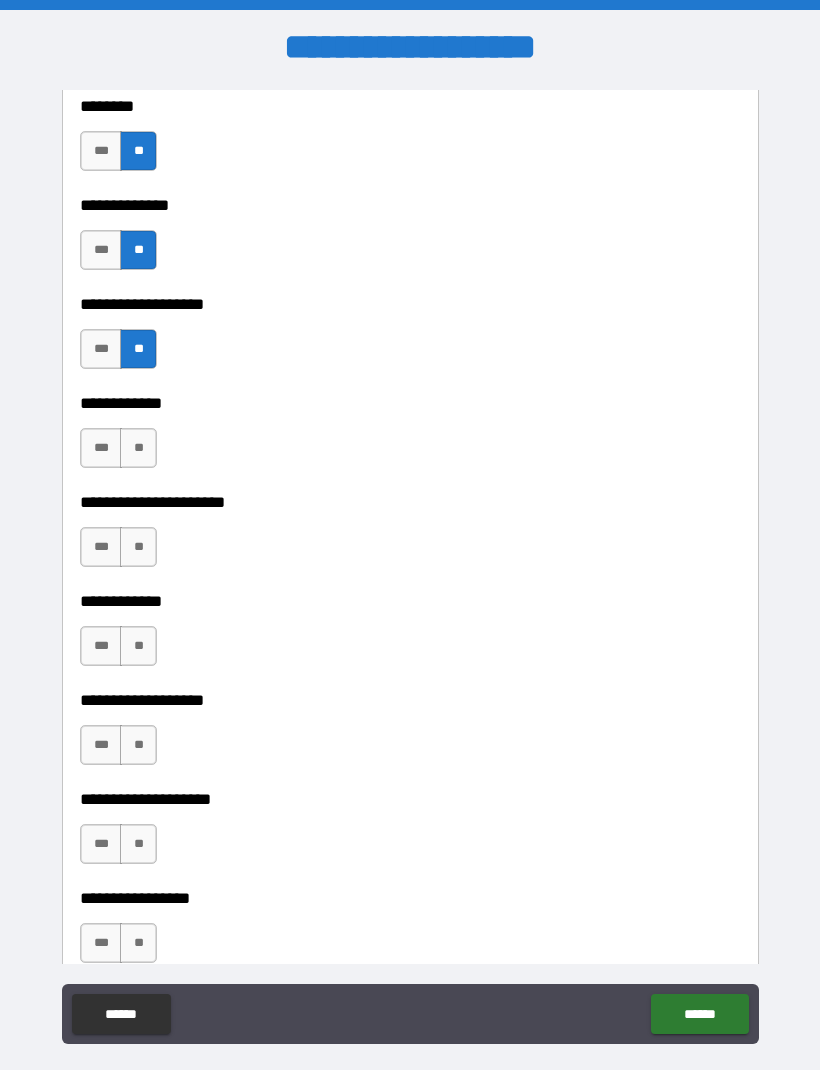 click on "**" at bounding box center [138, 448] 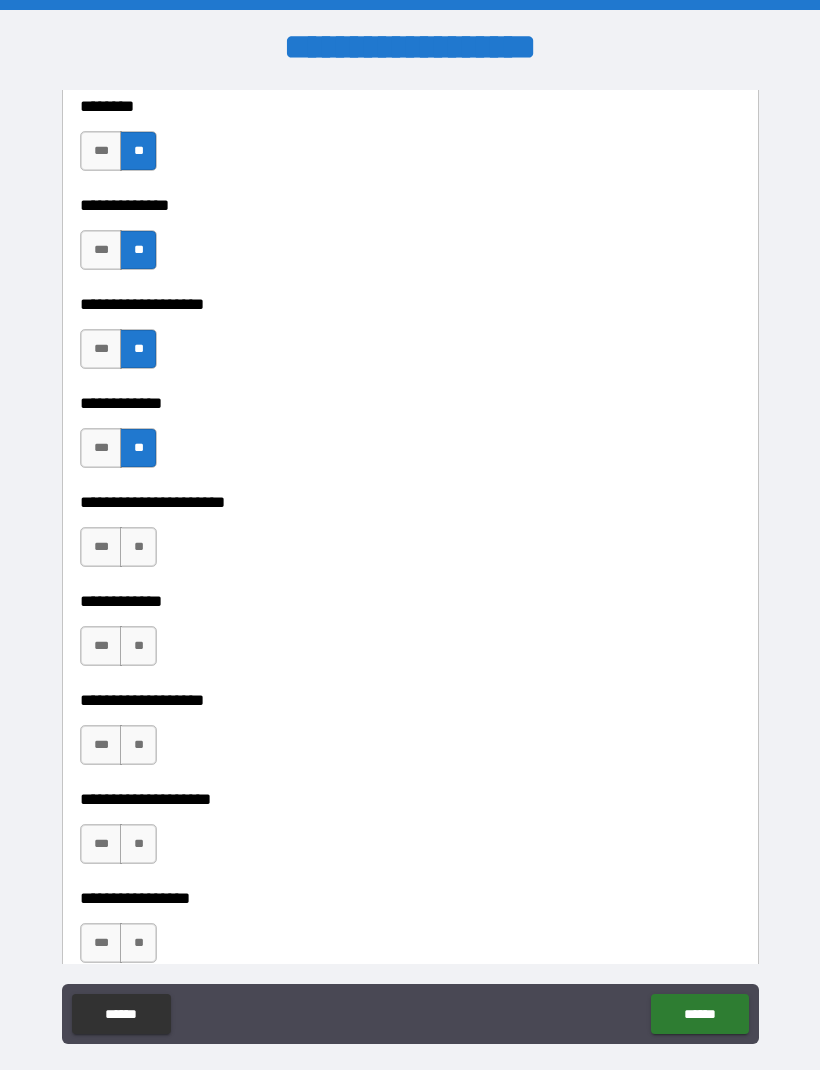 click on "**" at bounding box center (138, 547) 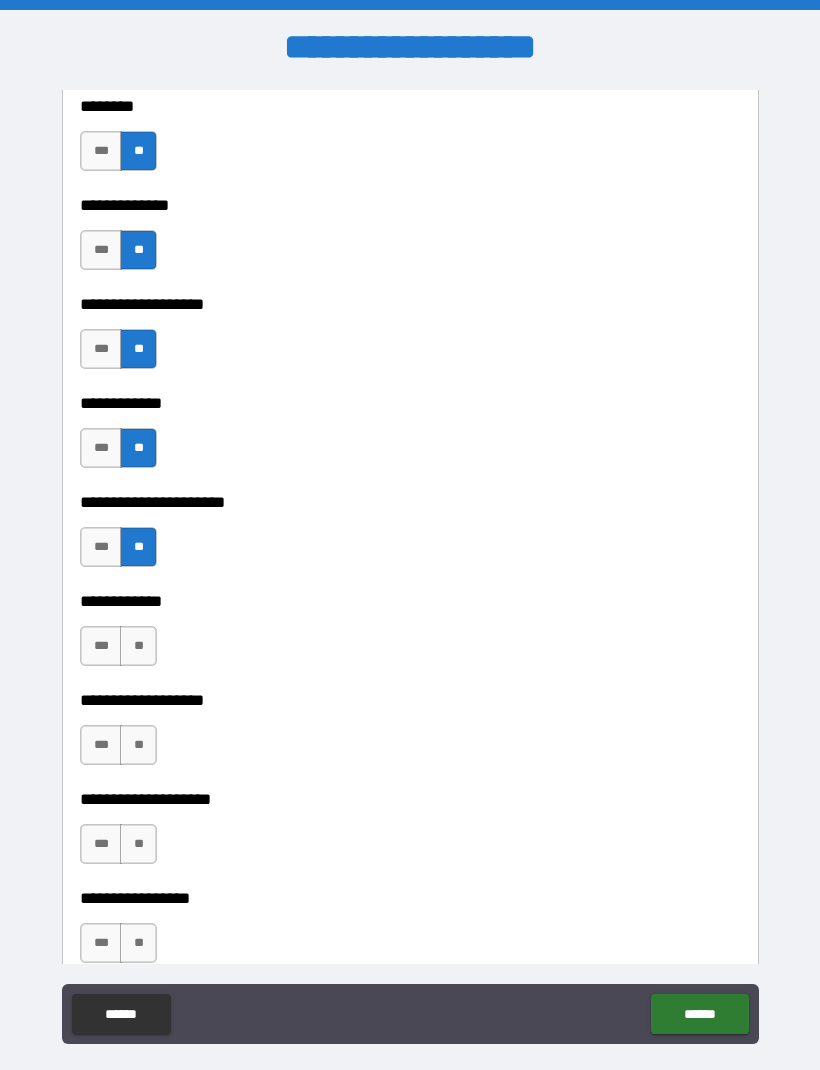 click on "**" at bounding box center [138, 646] 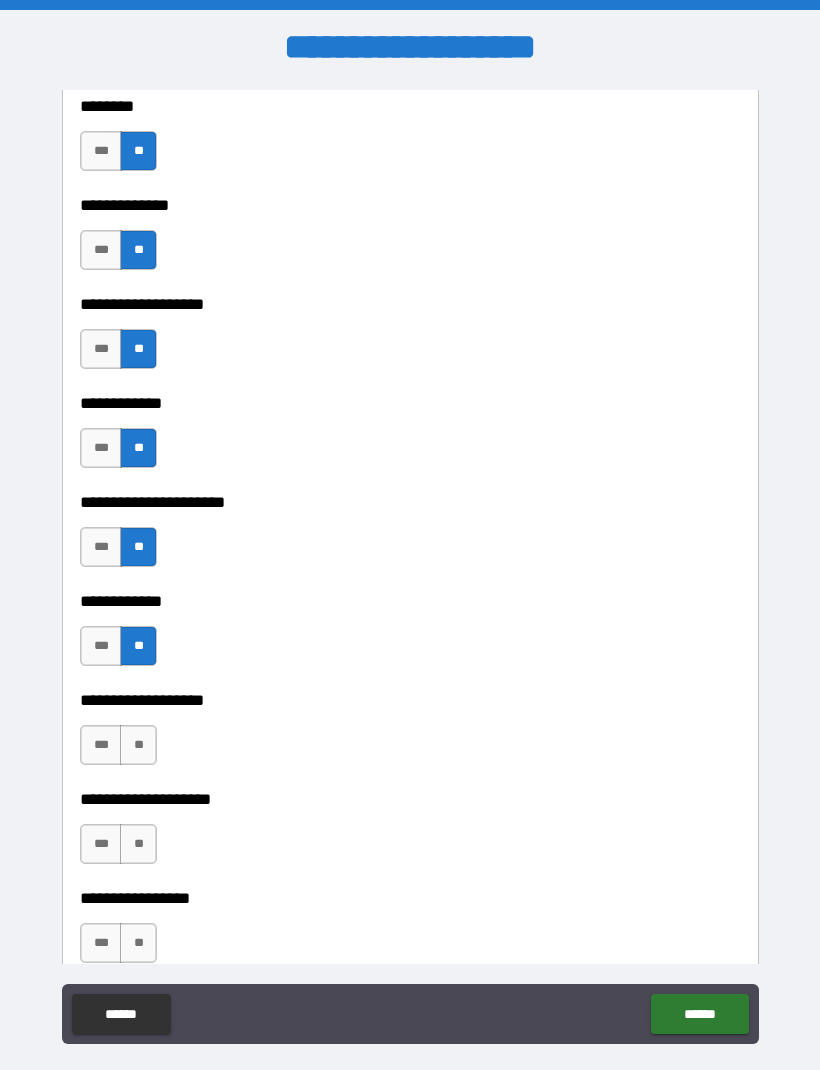 click on "**" at bounding box center (138, 745) 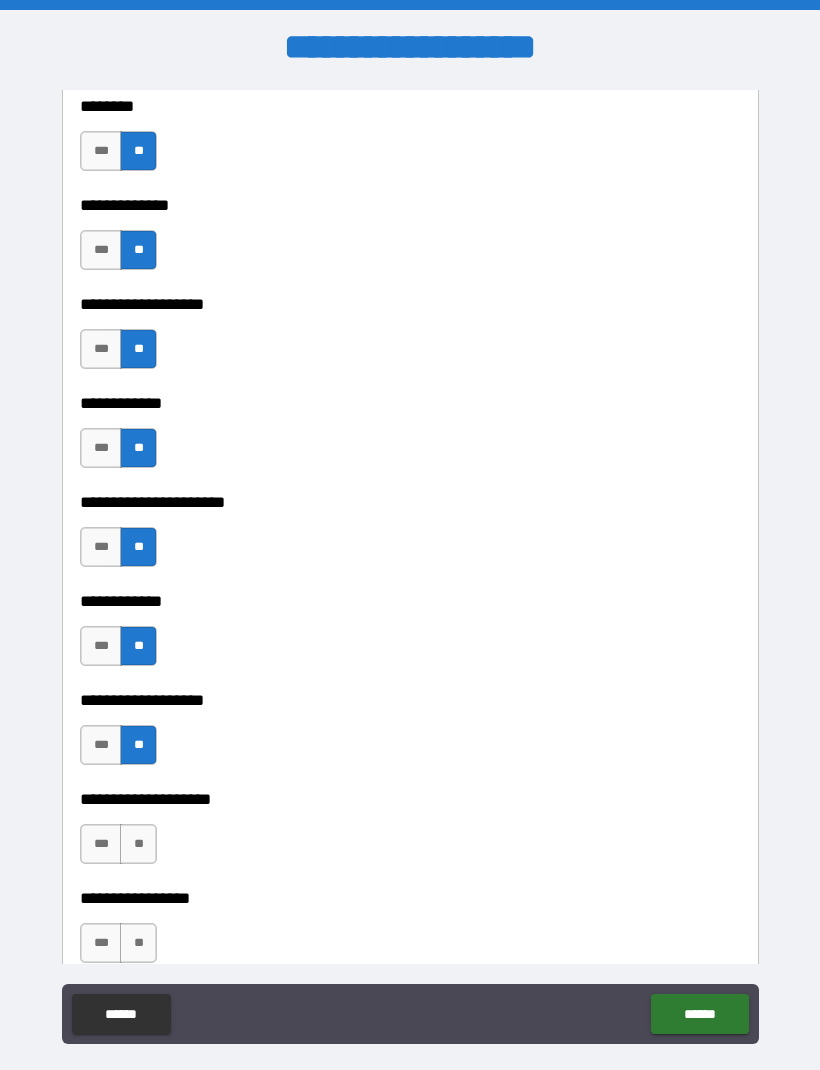 click on "***" at bounding box center (101, 745) 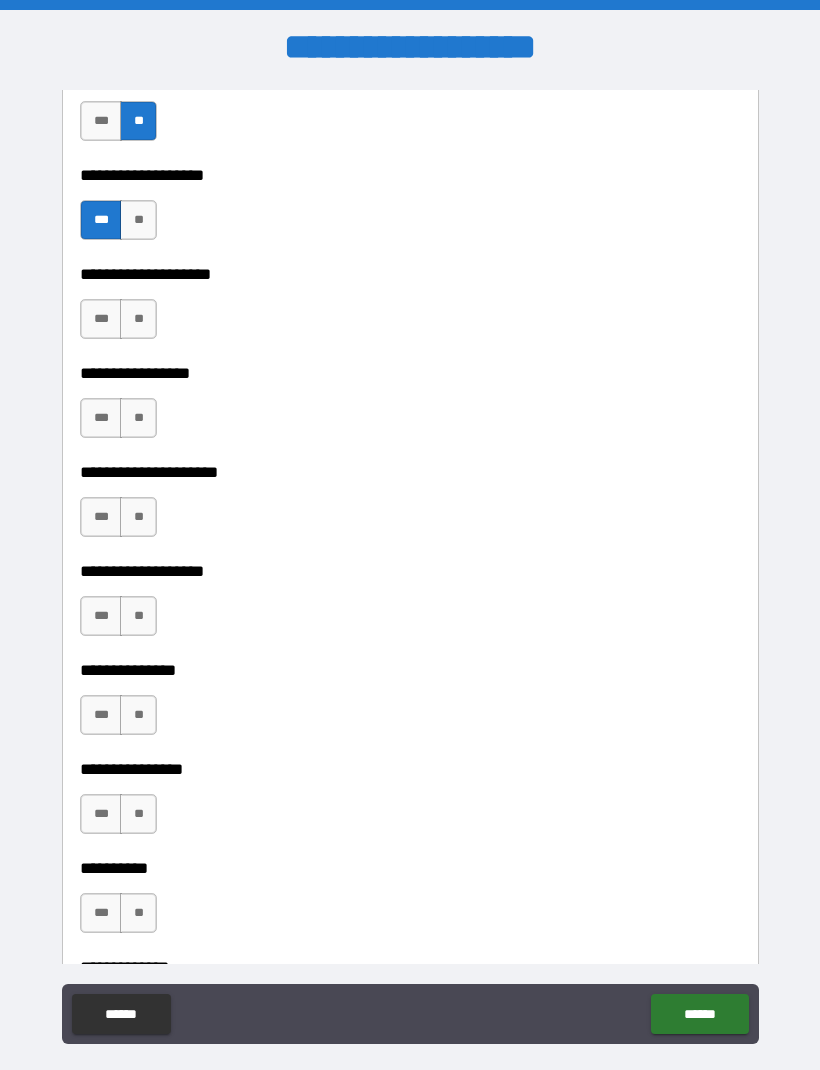 scroll, scrollTop: 7948, scrollLeft: 0, axis: vertical 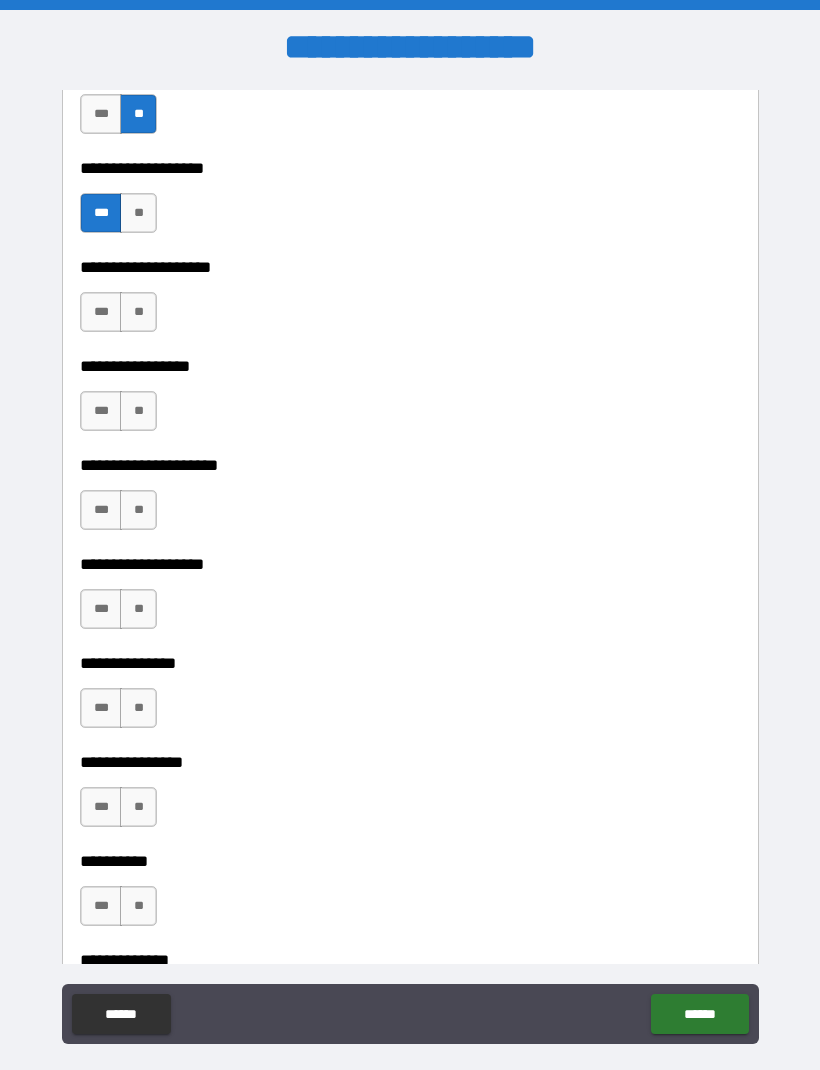 click on "**" at bounding box center (138, 312) 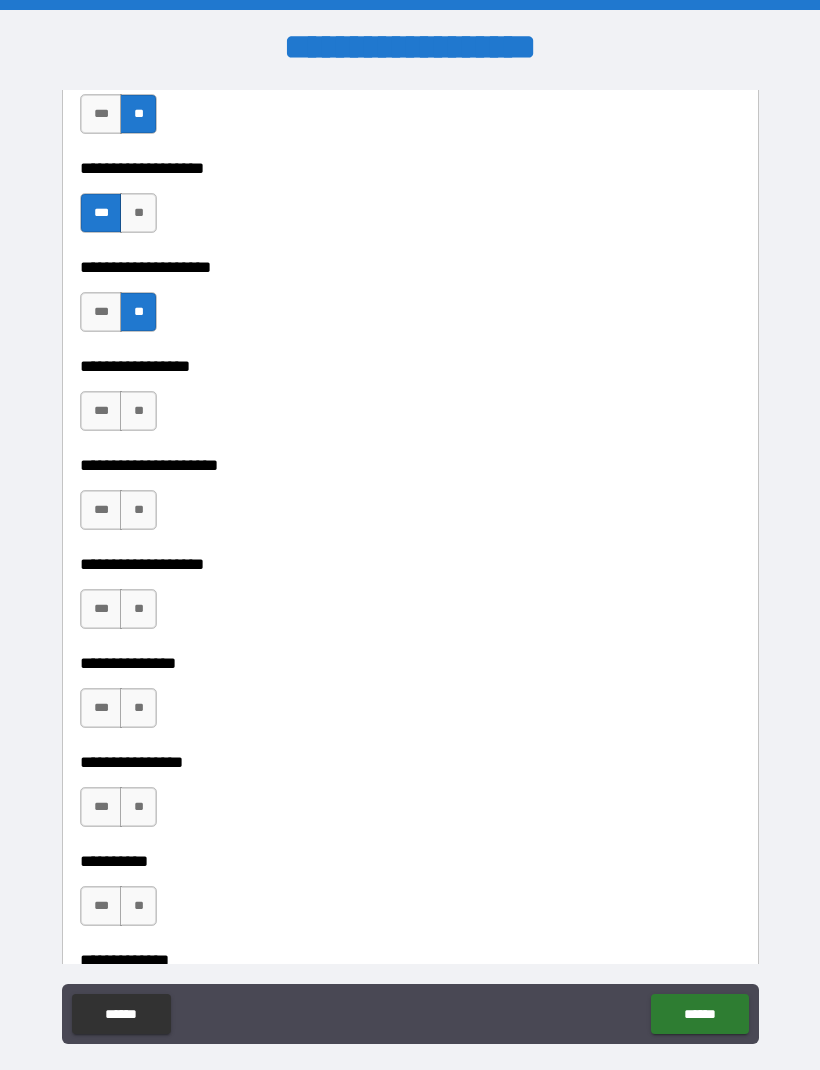 click on "**" at bounding box center (138, 411) 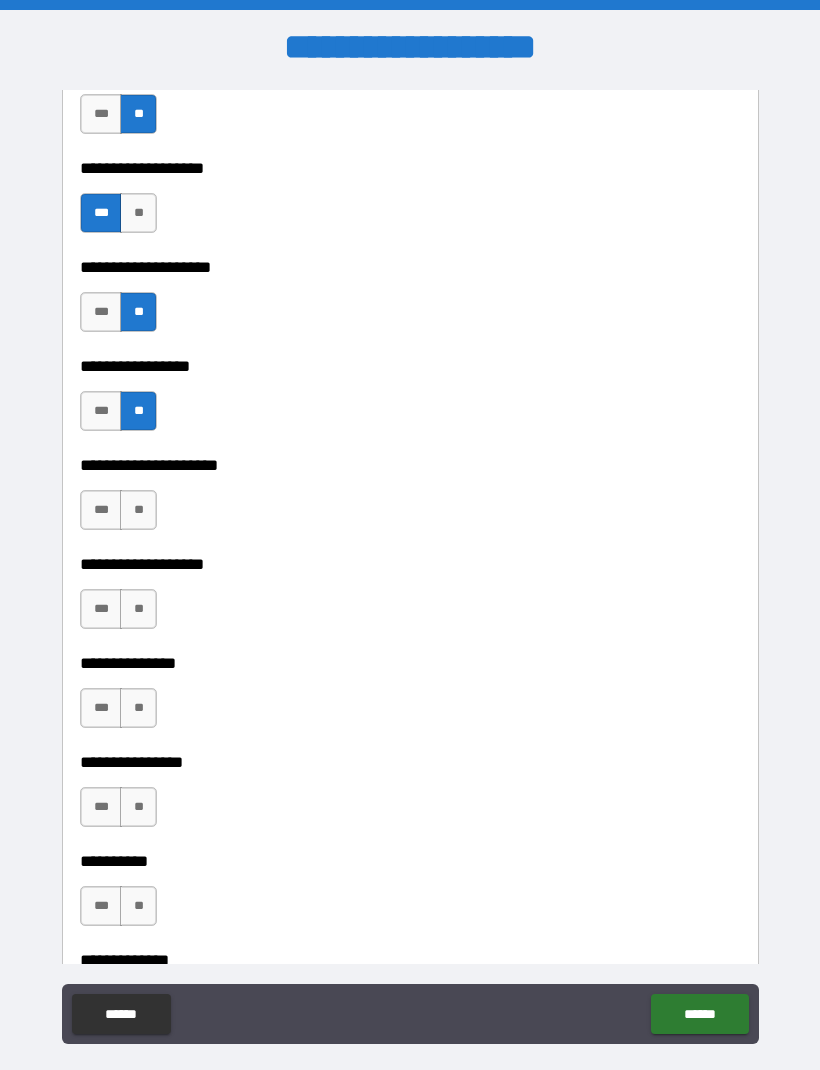 click on "**" at bounding box center (138, 510) 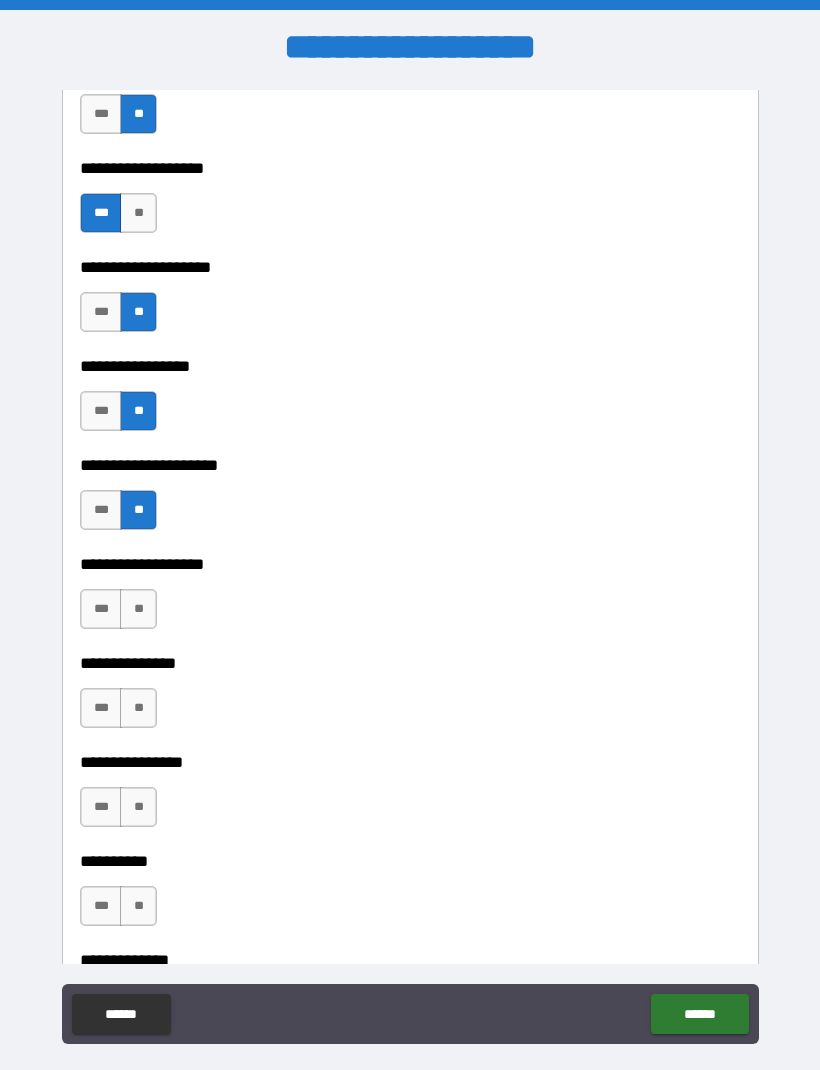 click on "**" at bounding box center (138, 609) 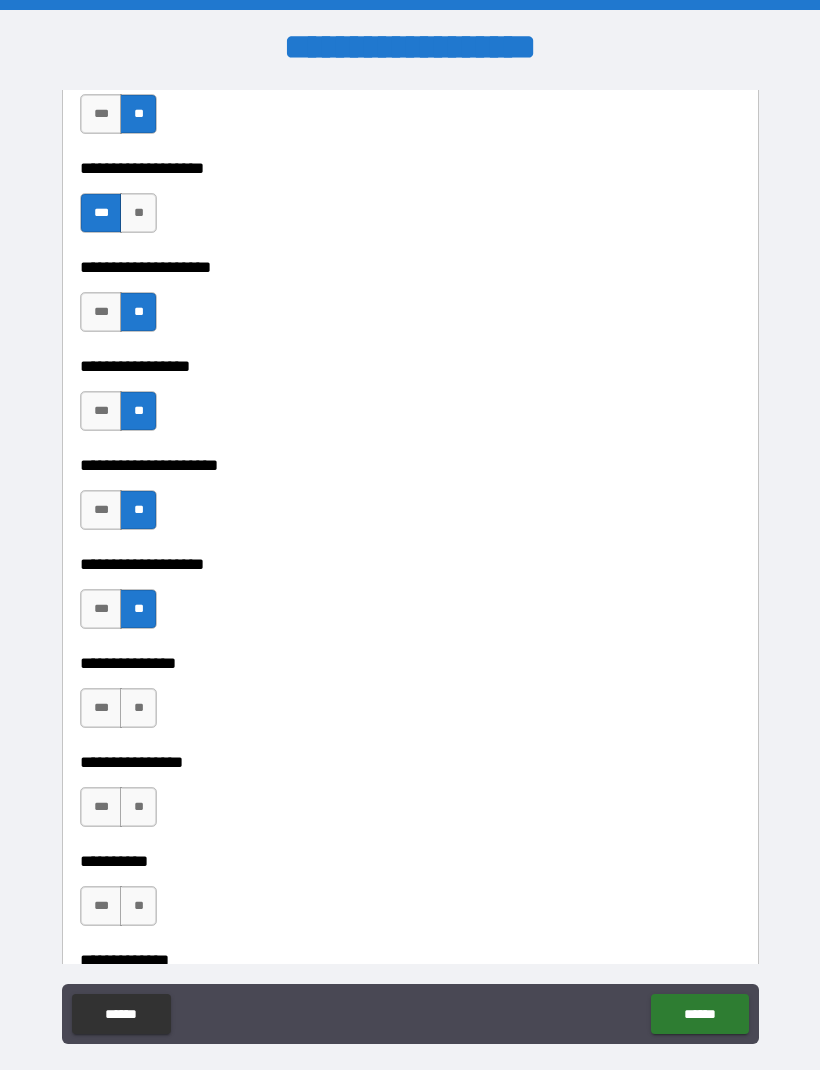 click on "**" at bounding box center [138, 708] 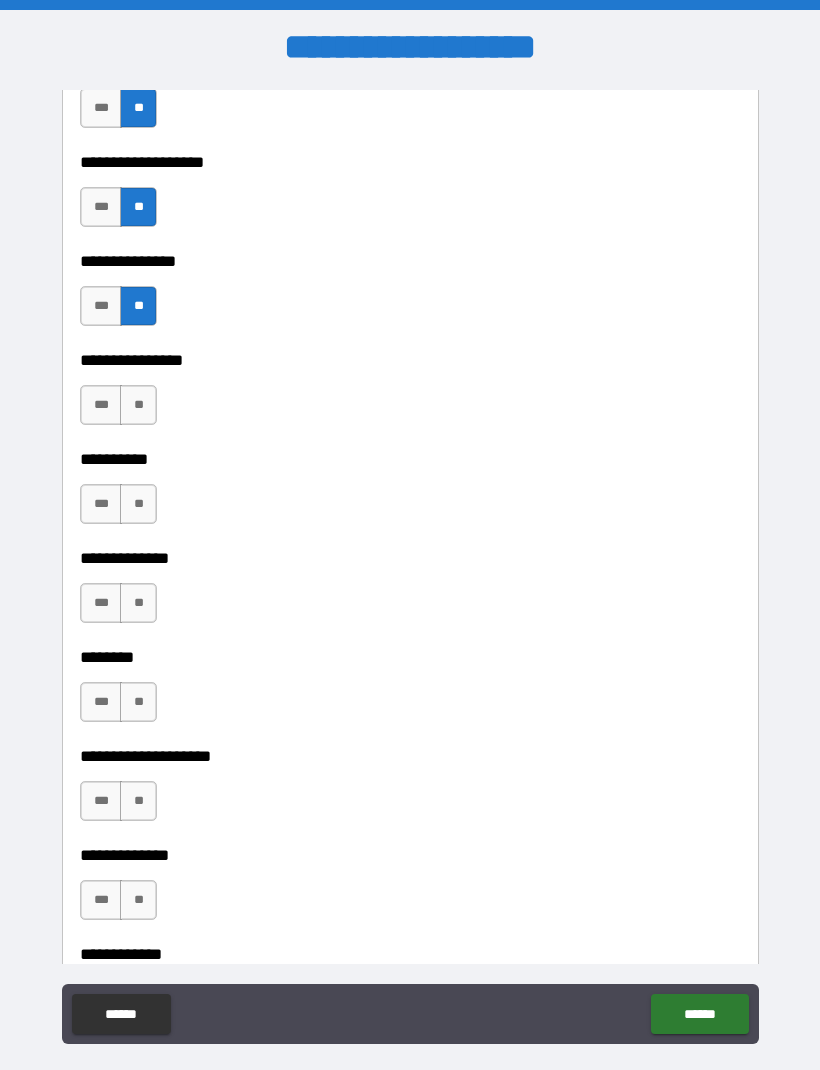 scroll, scrollTop: 8435, scrollLeft: 0, axis: vertical 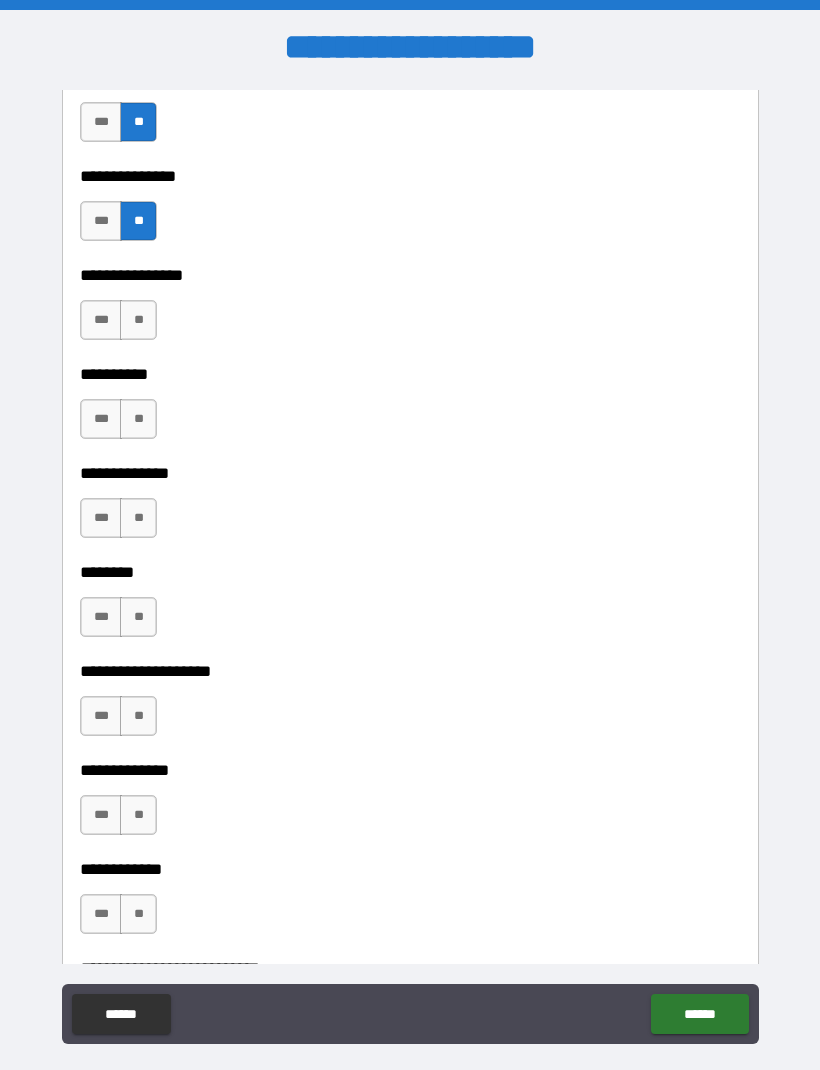 click on "**" at bounding box center [138, 320] 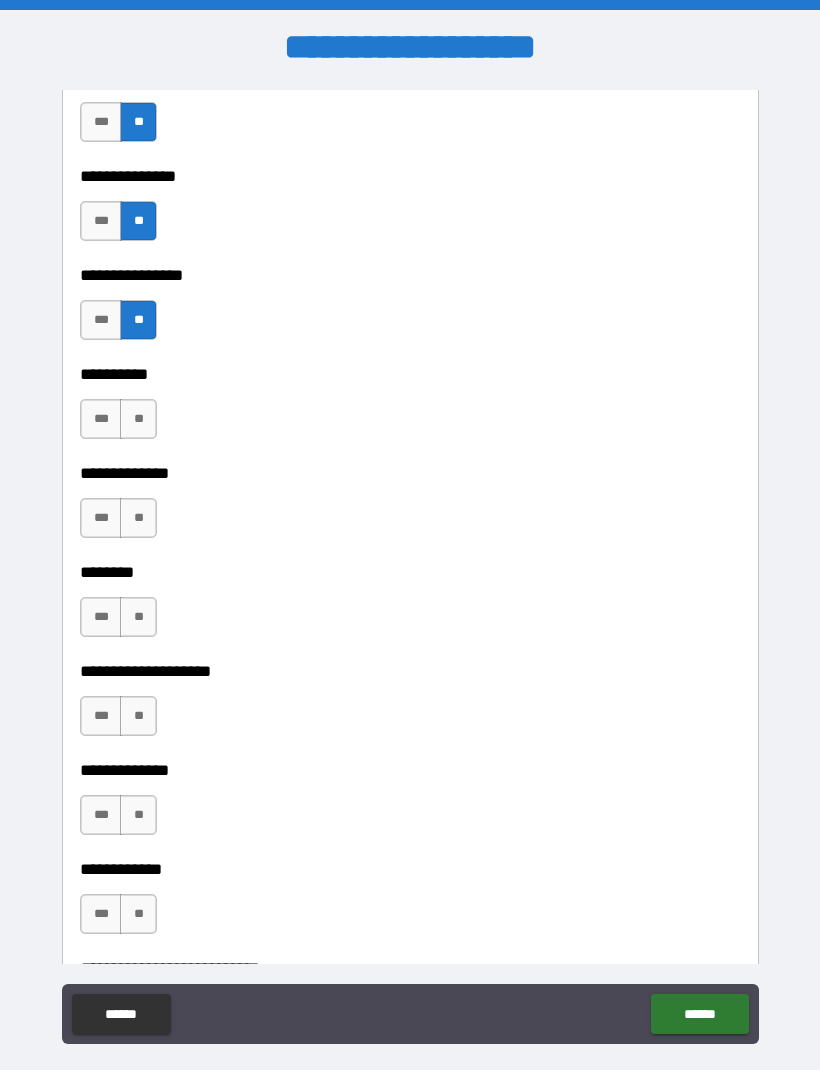 click on "**" at bounding box center (138, 419) 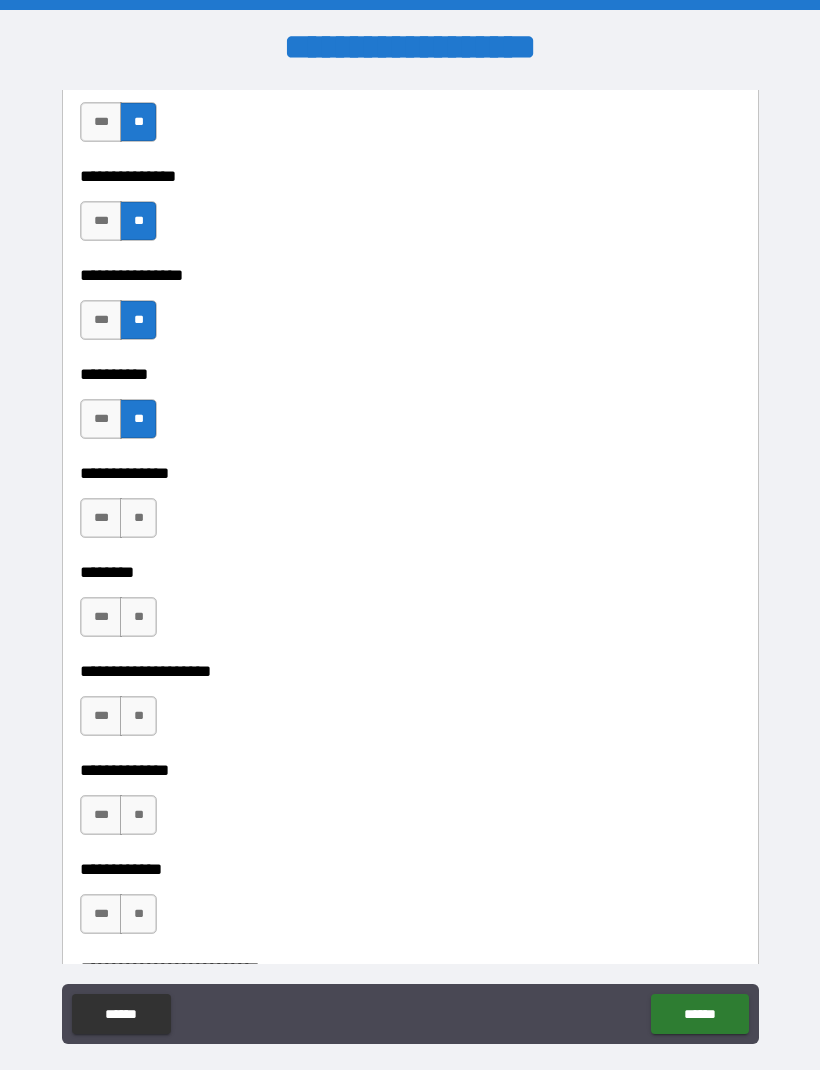 click on "**" at bounding box center [138, 518] 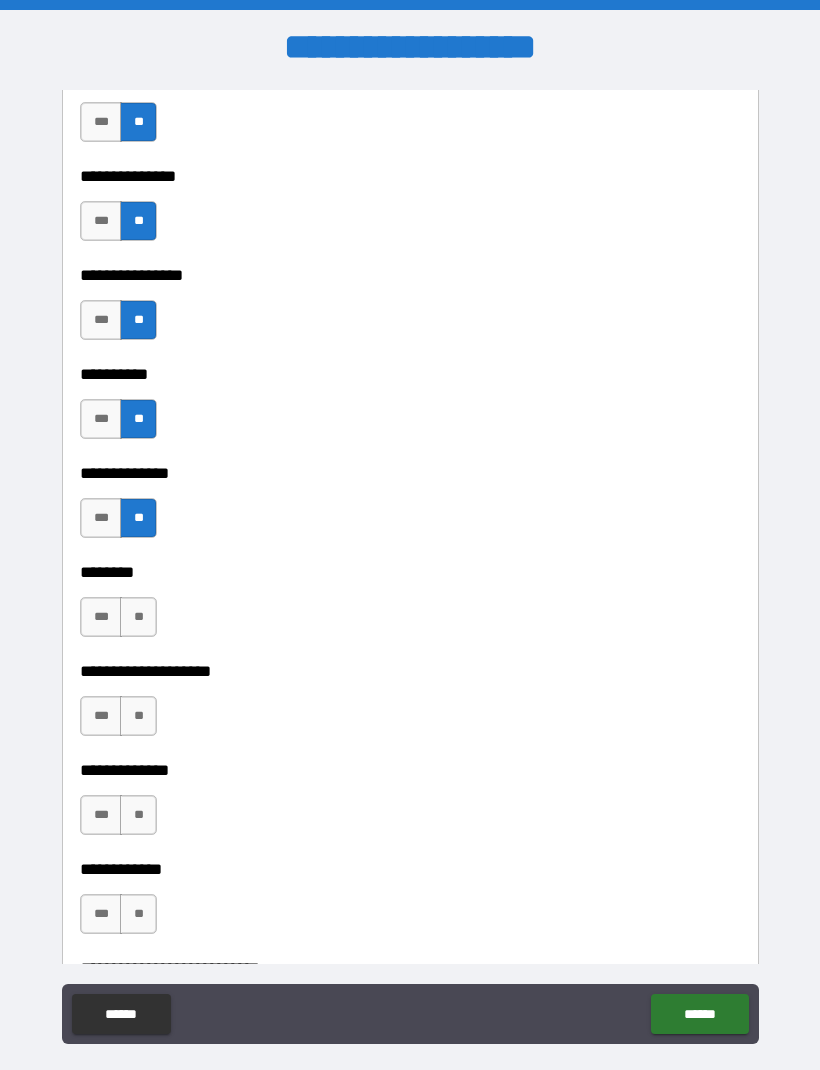 click on "**" at bounding box center (138, 617) 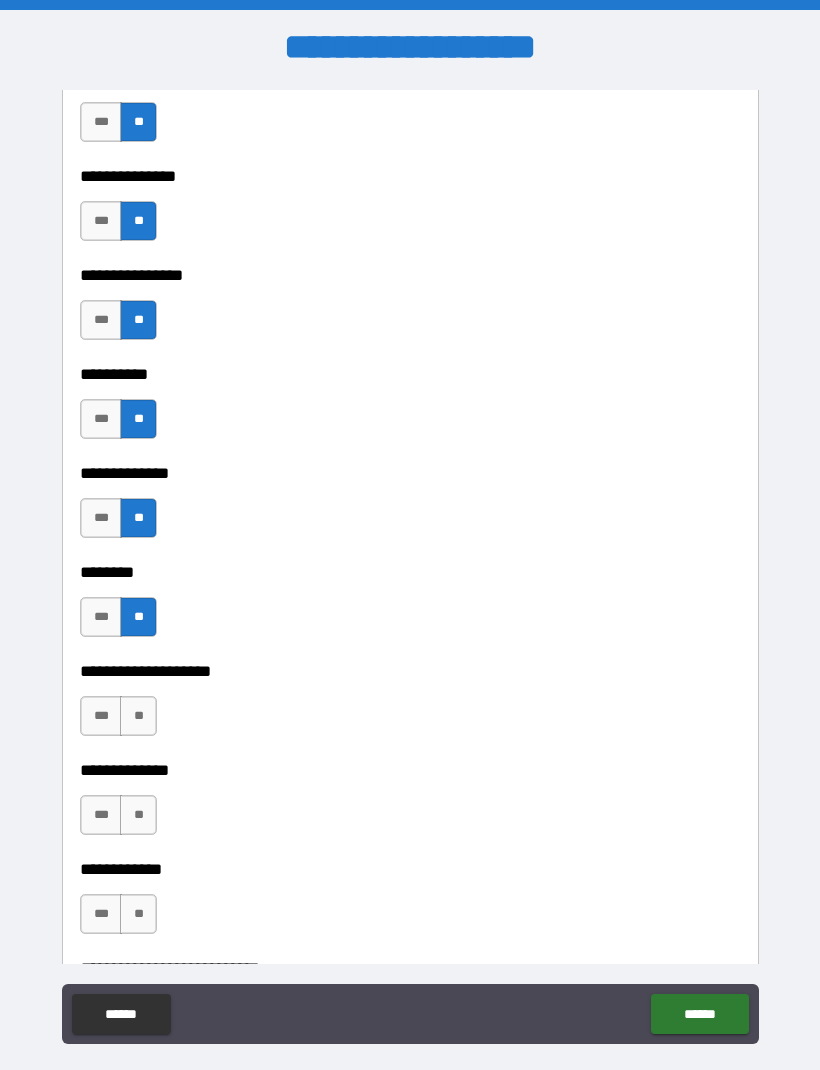 click on "**" at bounding box center (138, 716) 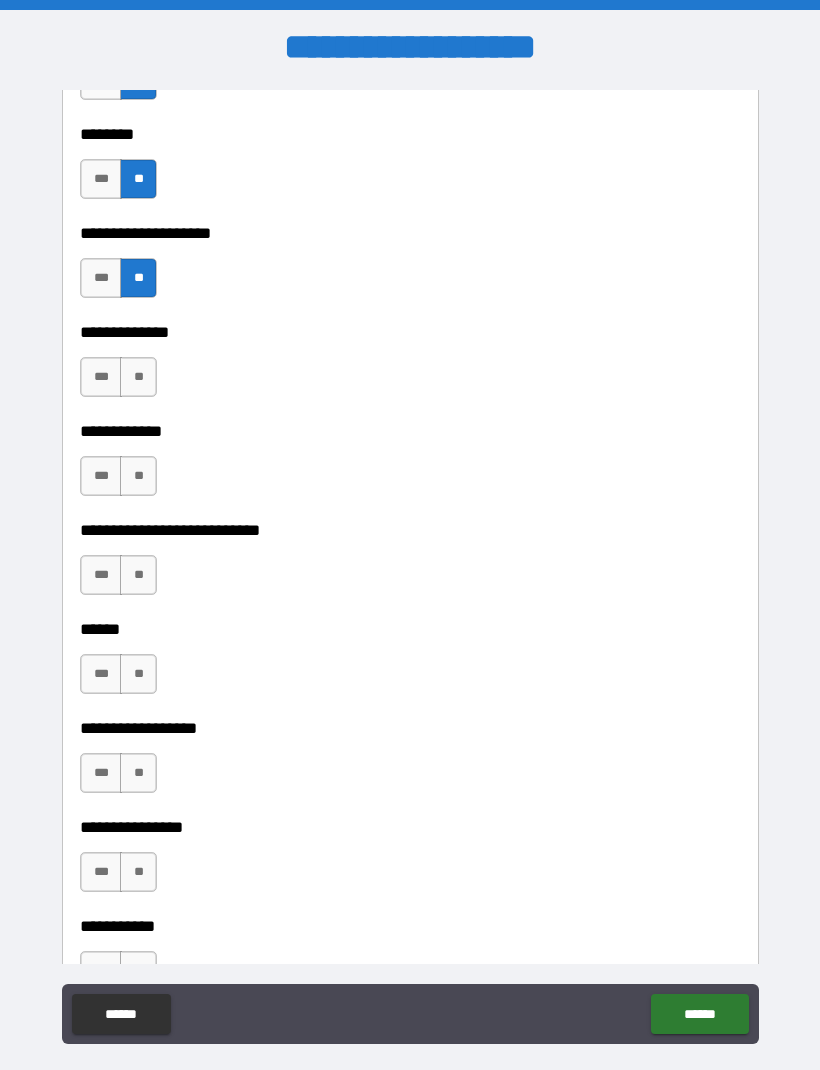 scroll, scrollTop: 8873, scrollLeft: 0, axis: vertical 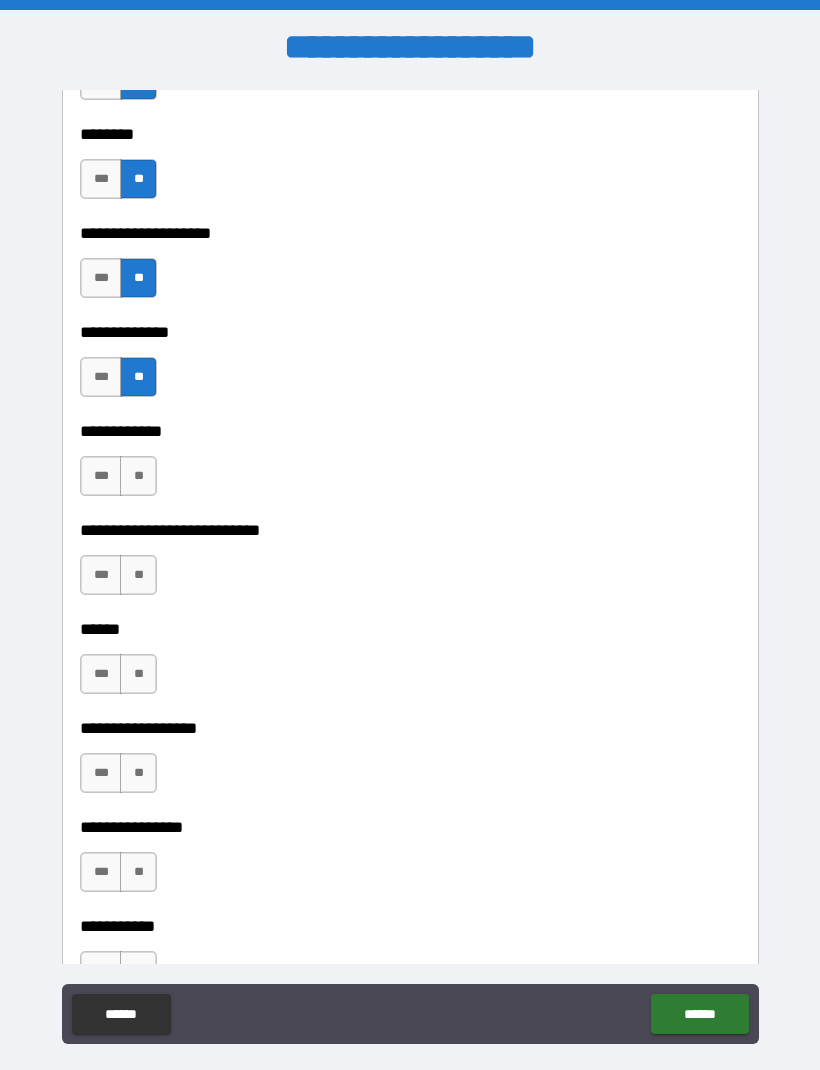 click on "**" at bounding box center (138, 476) 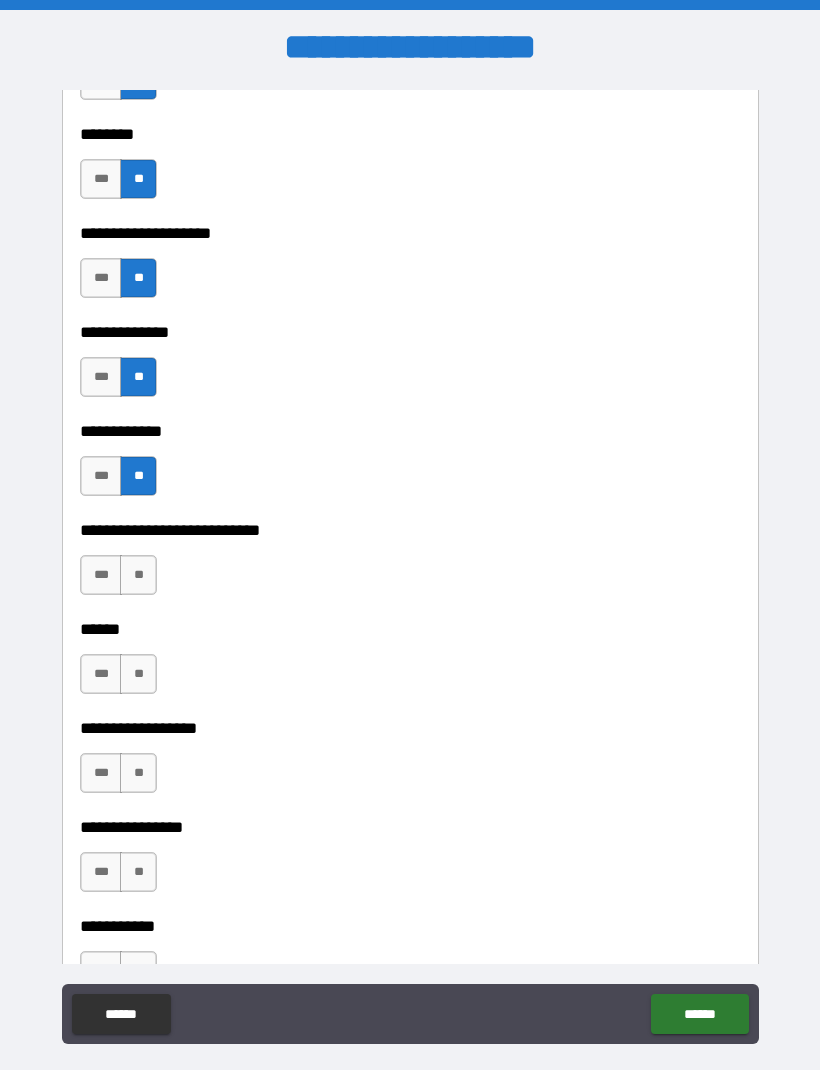 click on "**" at bounding box center (138, 575) 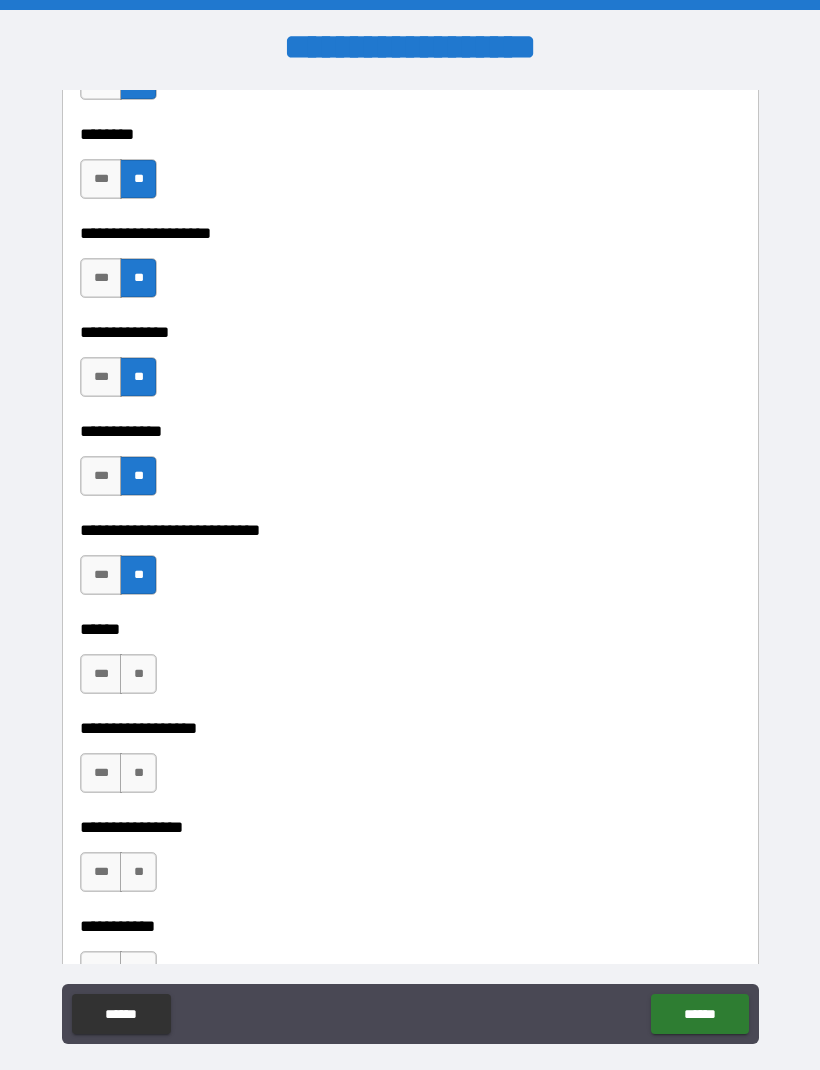 click on "**" at bounding box center [138, 674] 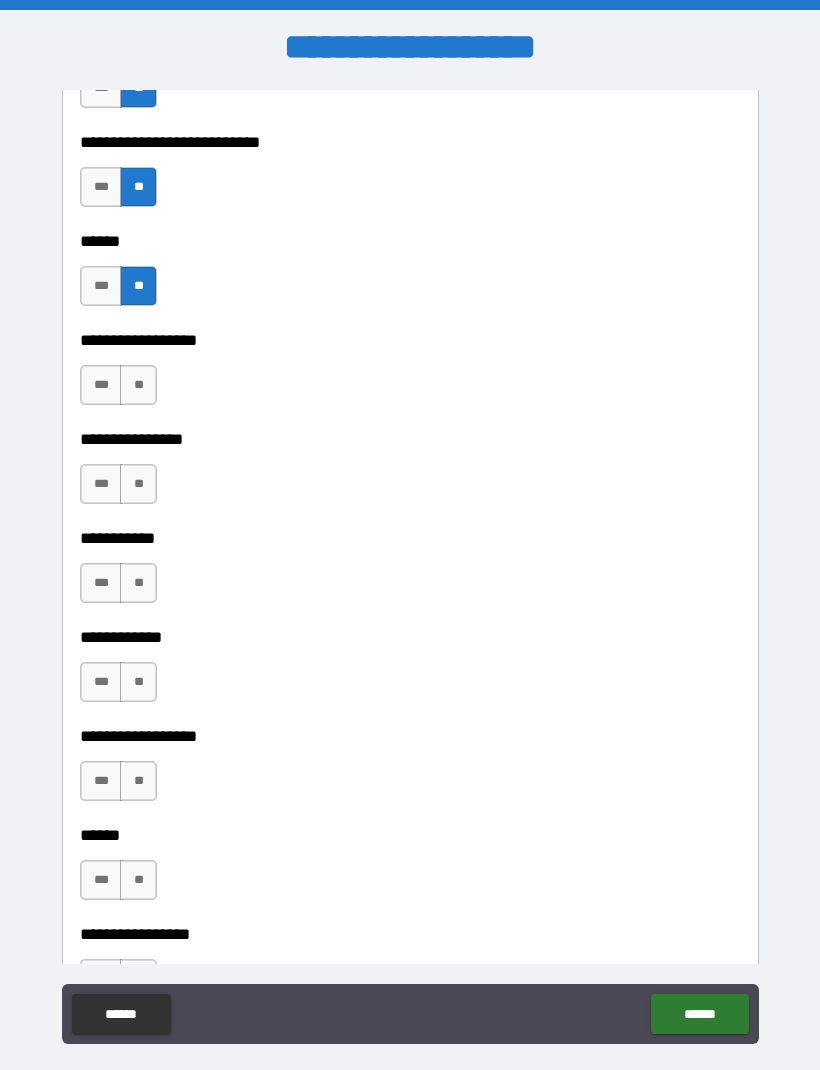 scroll, scrollTop: 9265, scrollLeft: 0, axis: vertical 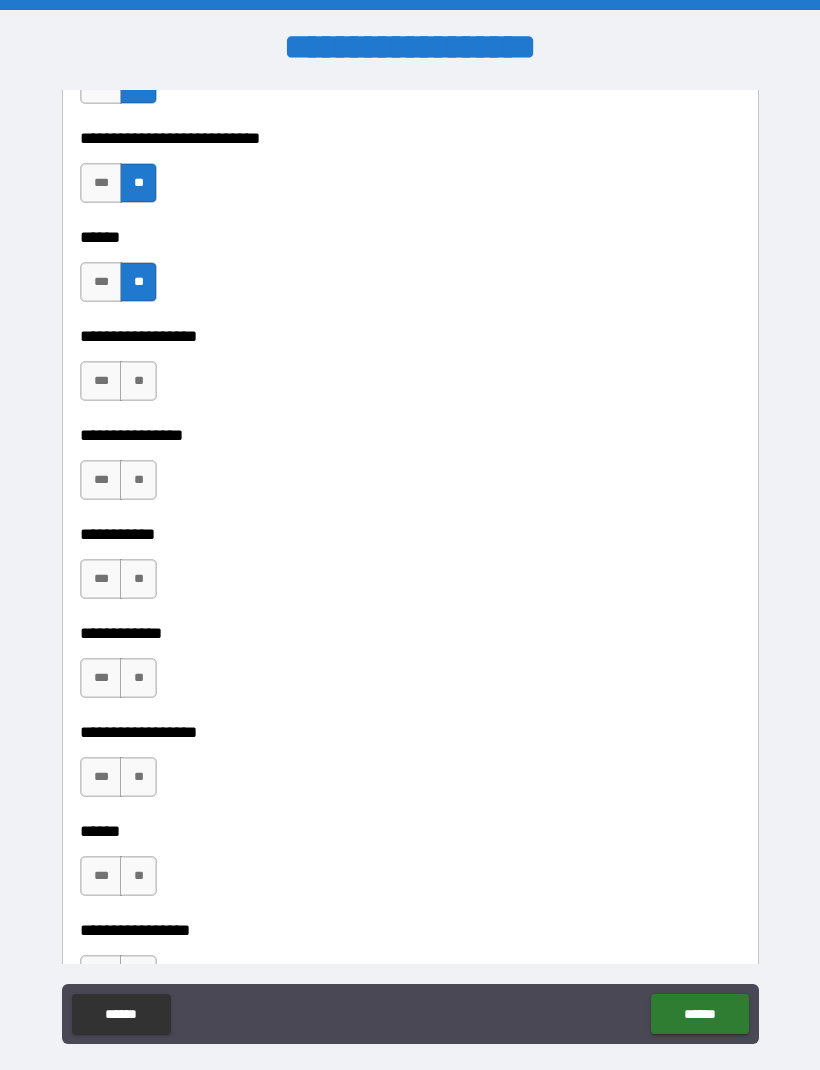 click on "**" at bounding box center [138, 381] 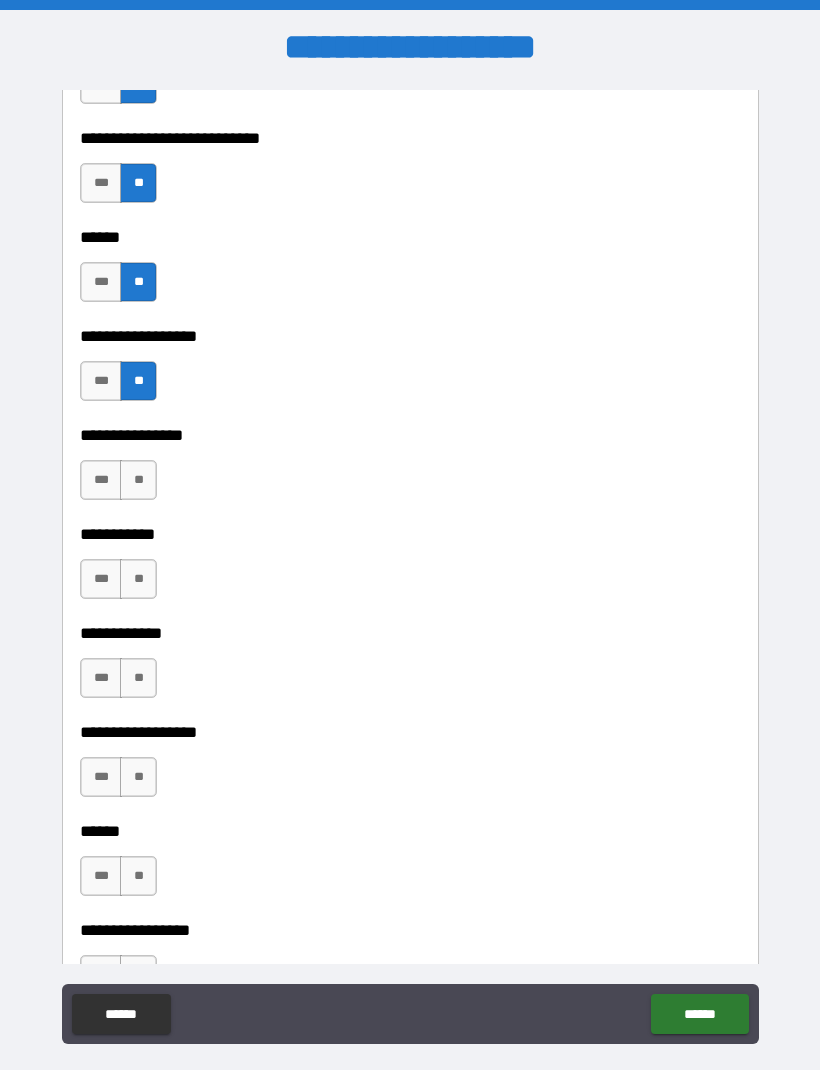 click on "**" at bounding box center (138, 480) 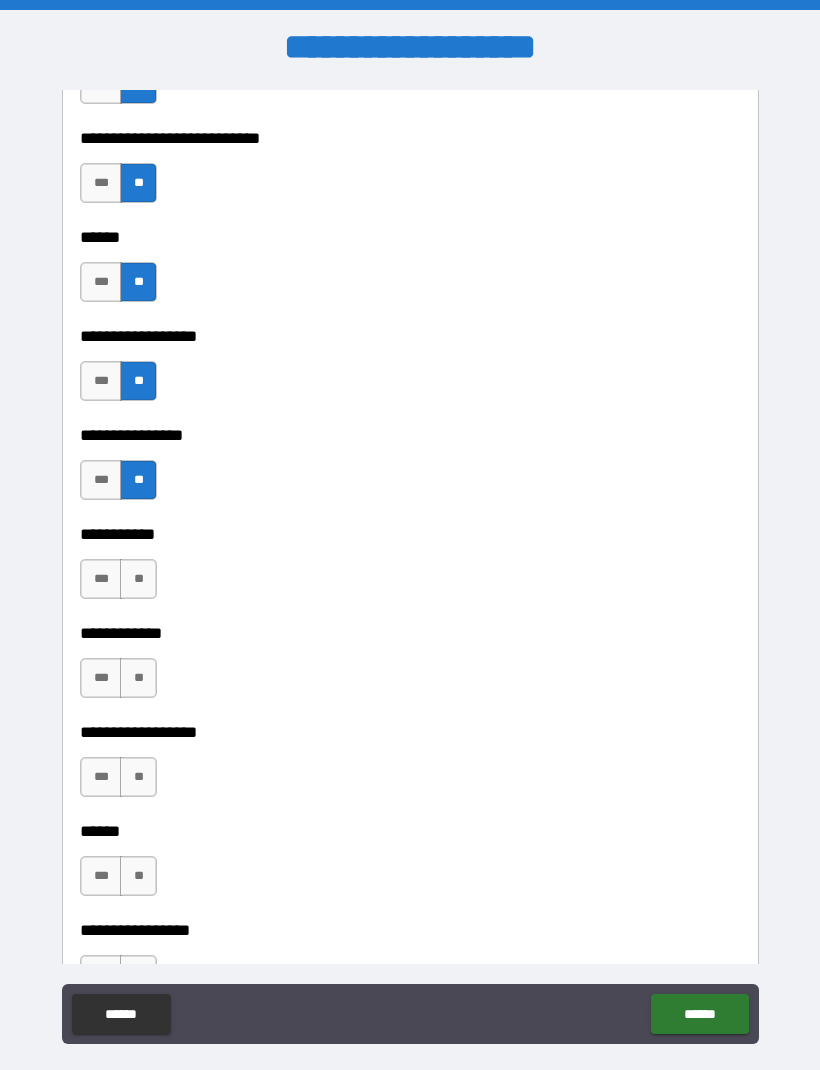 click on "**" at bounding box center (138, 579) 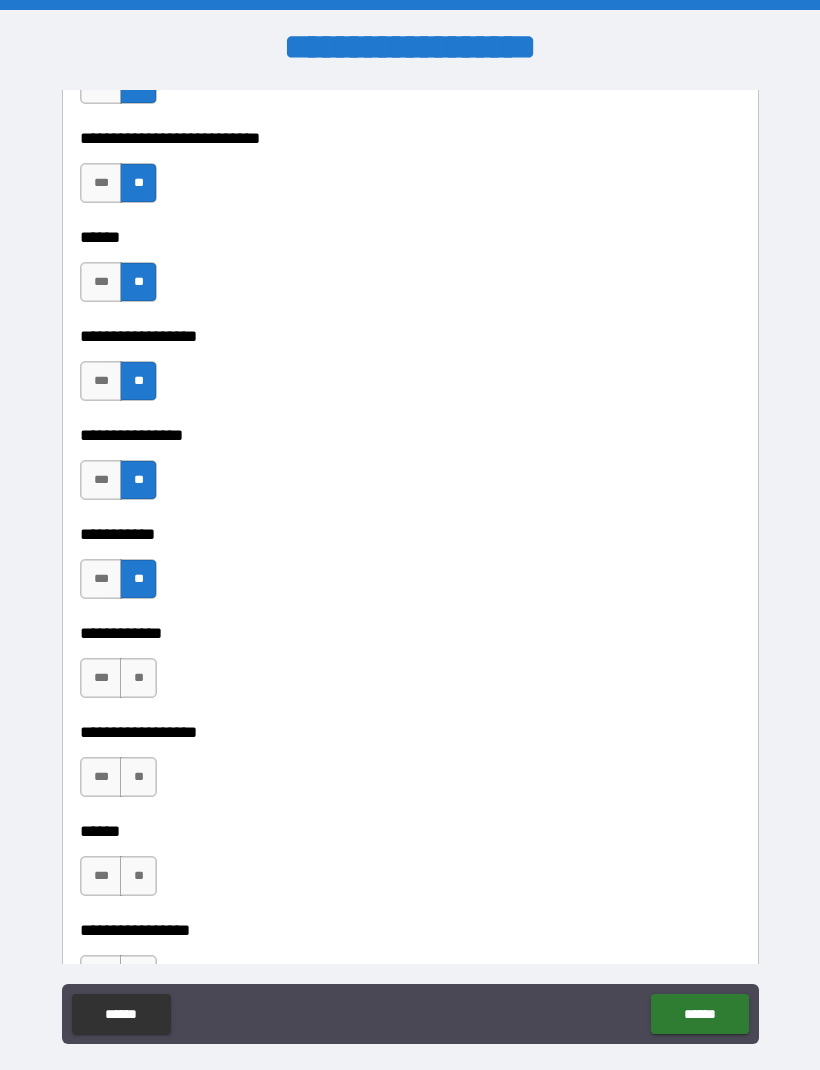 click on "**" at bounding box center (138, 678) 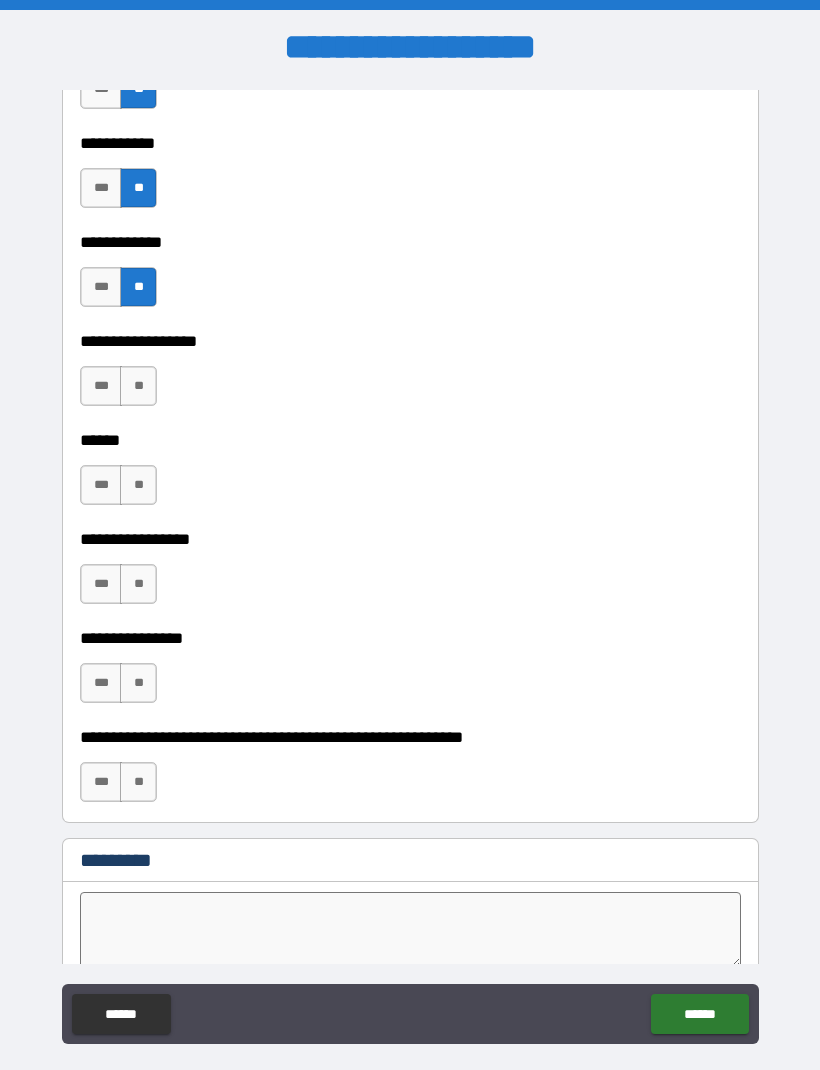 scroll, scrollTop: 9682, scrollLeft: 0, axis: vertical 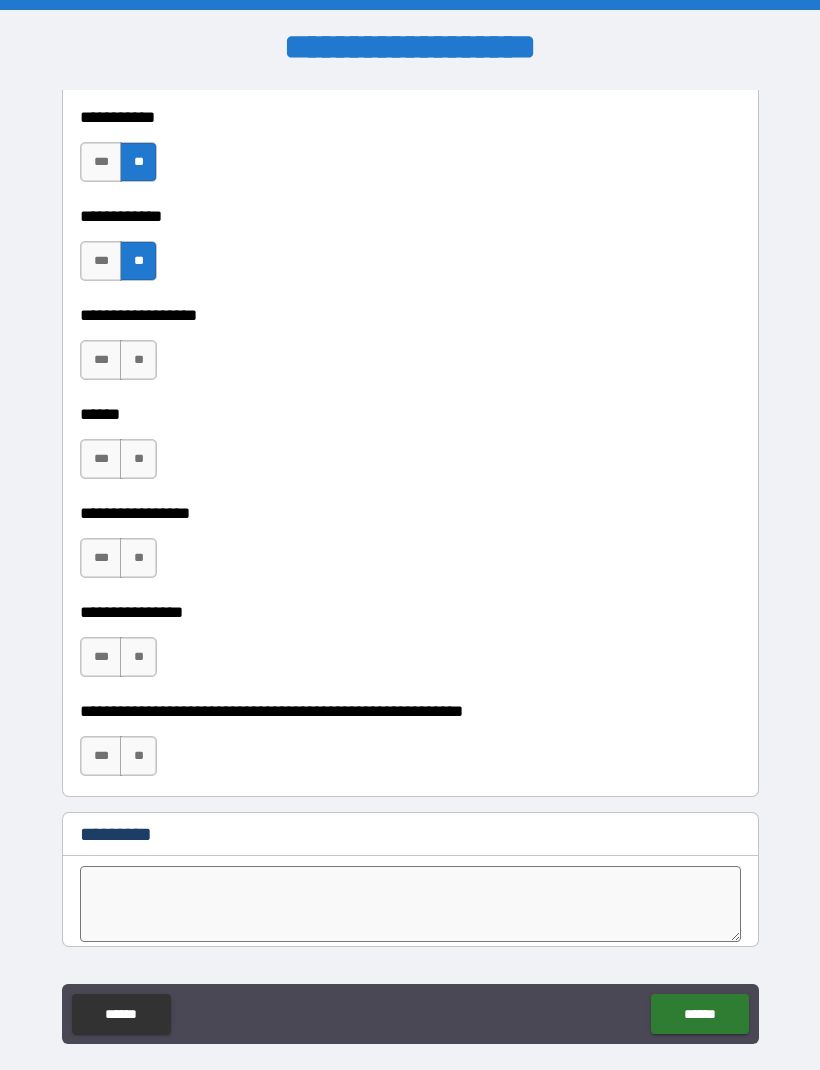 click on "**" at bounding box center (138, 360) 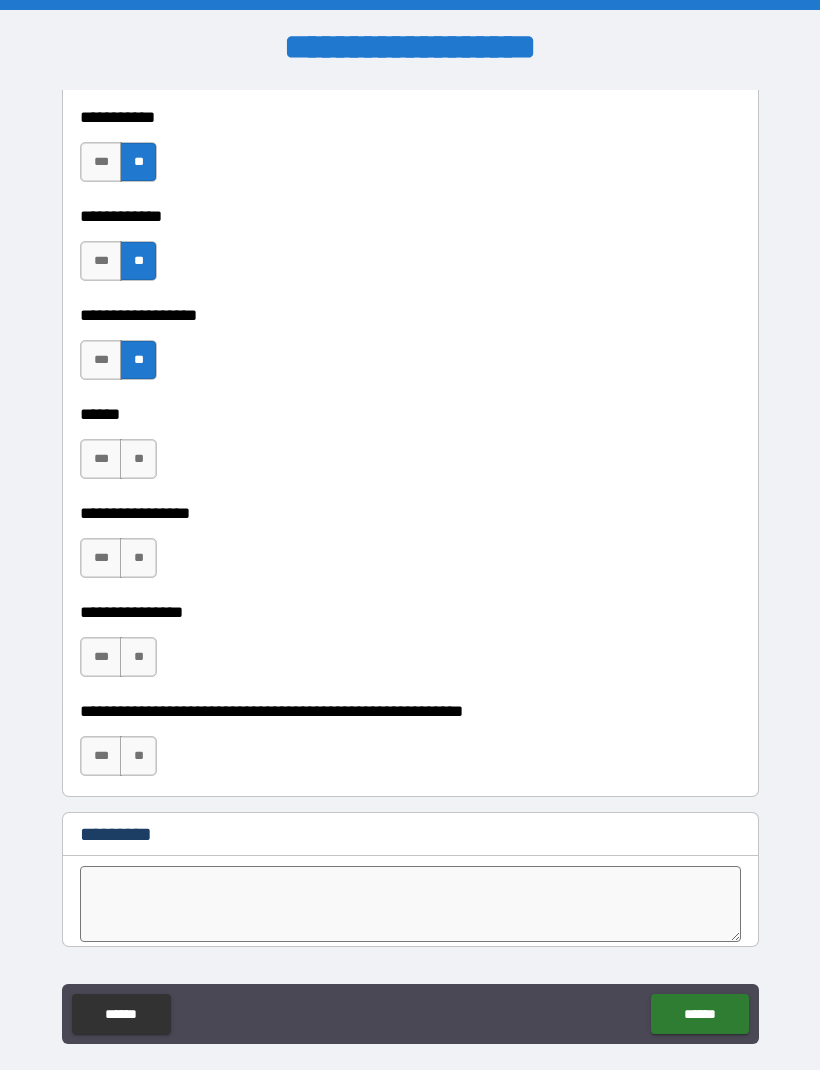 click on "**" at bounding box center (138, 459) 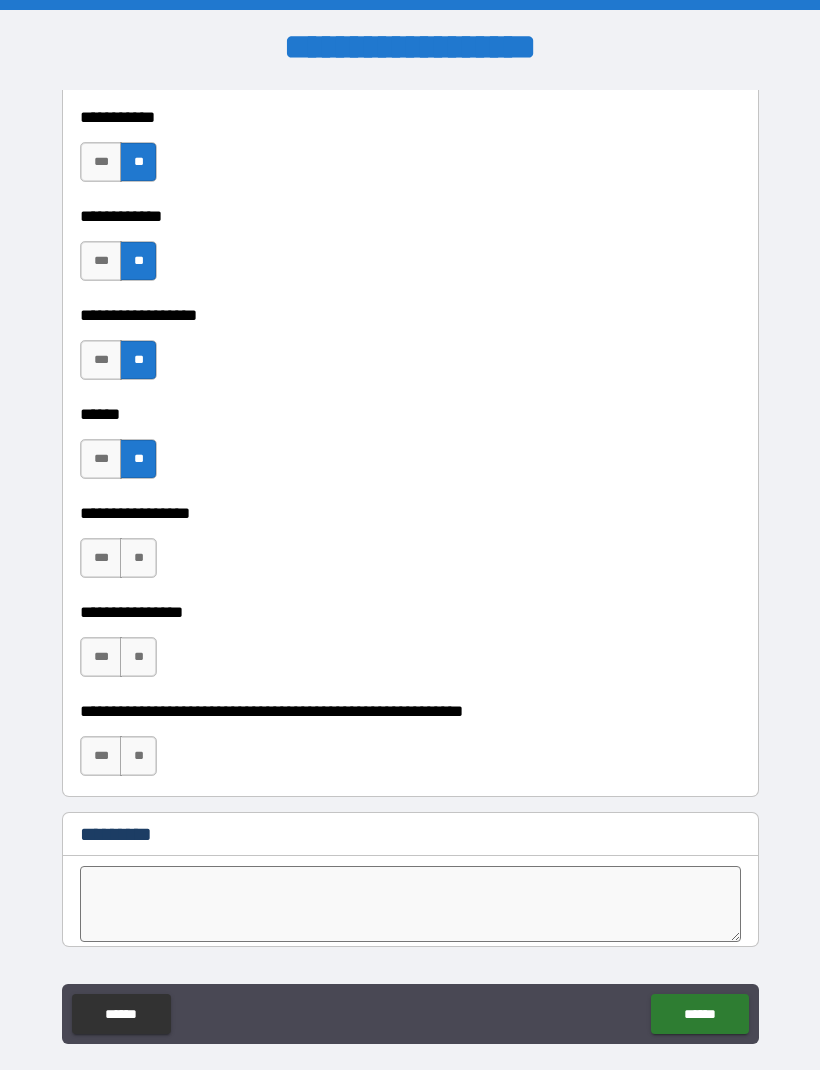 click on "**" at bounding box center [138, 558] 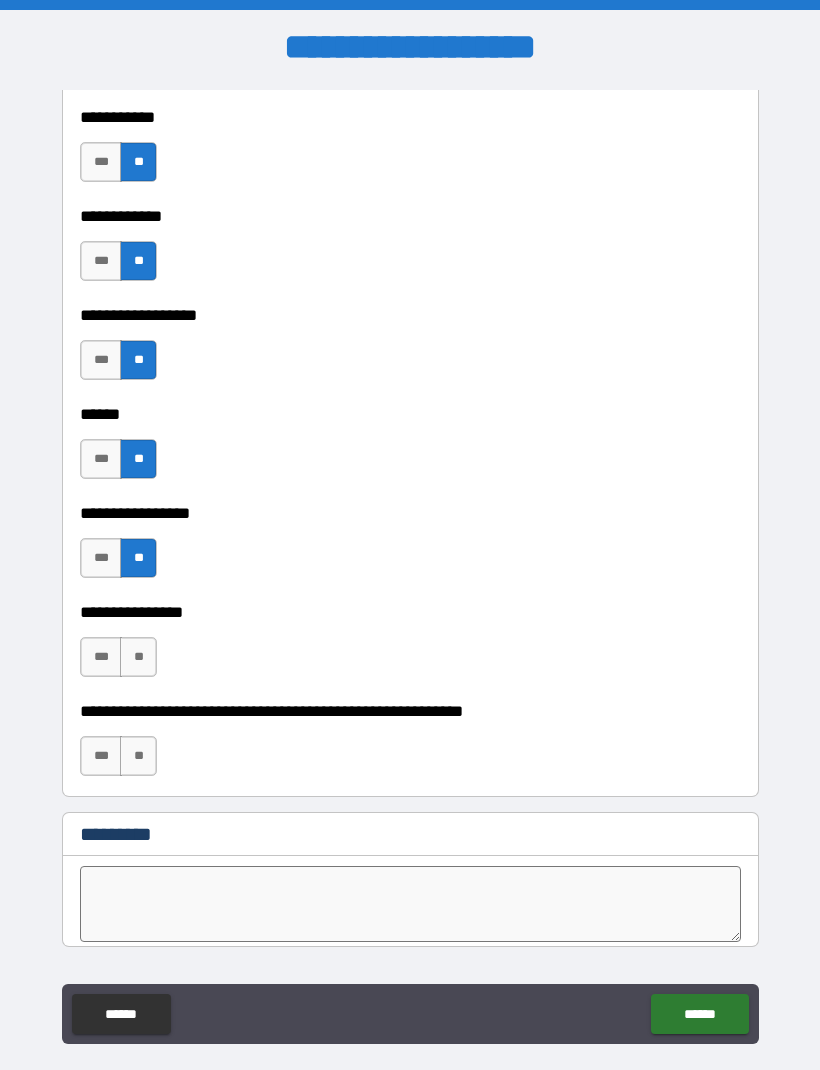 click on "**" at bounding box center [138, 657] 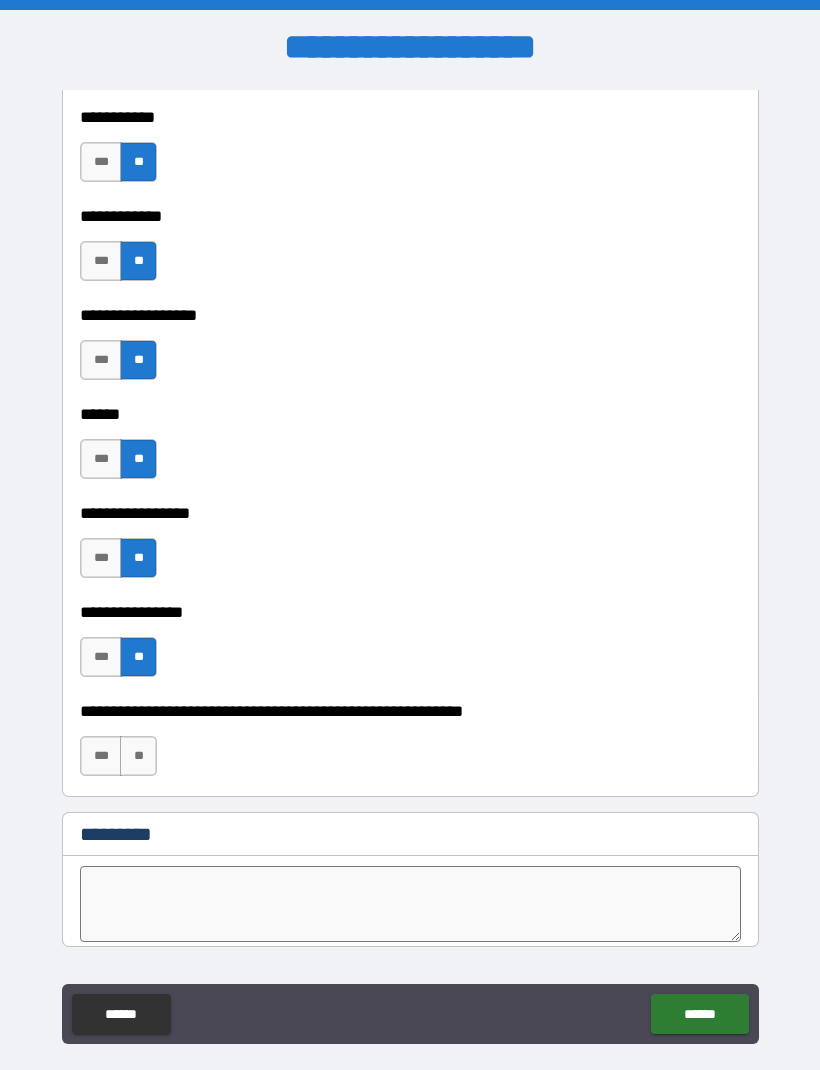 click on "**" at bounding box center [138, 756] 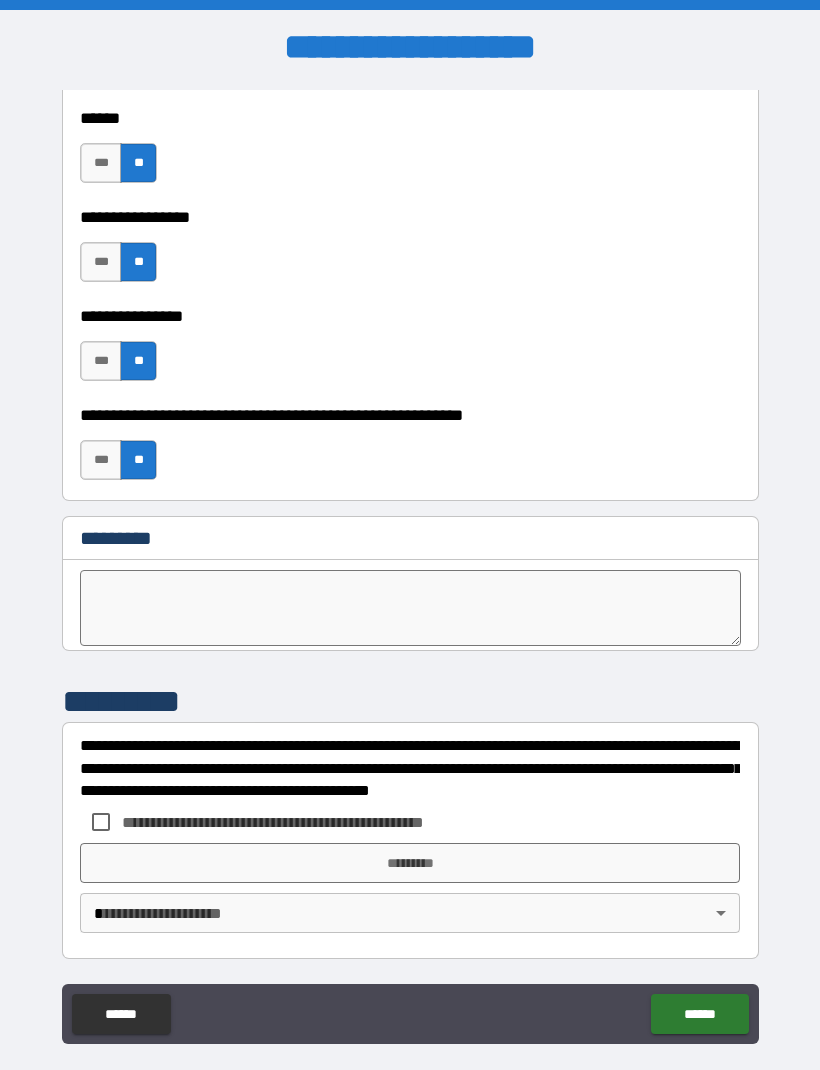 scroll, scrollTop: 9978, scrollLeft: 0, axis: vertical 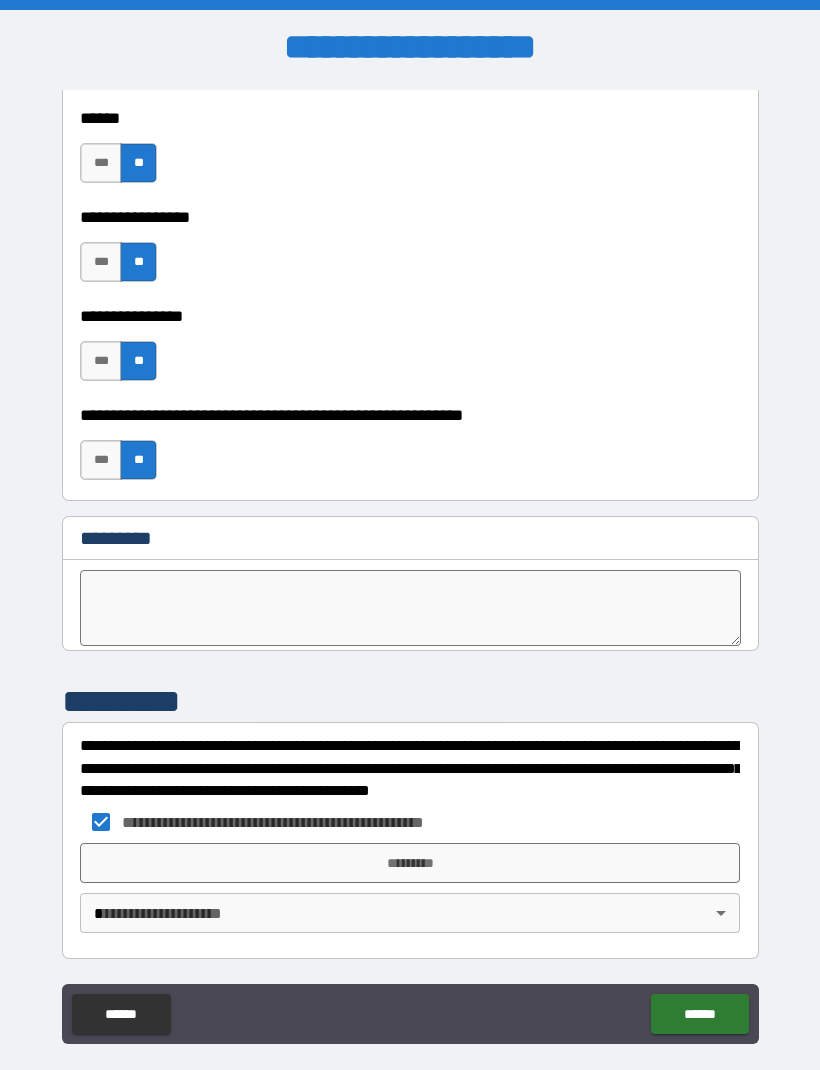 click on "*********" at bounding box center (410, 863) 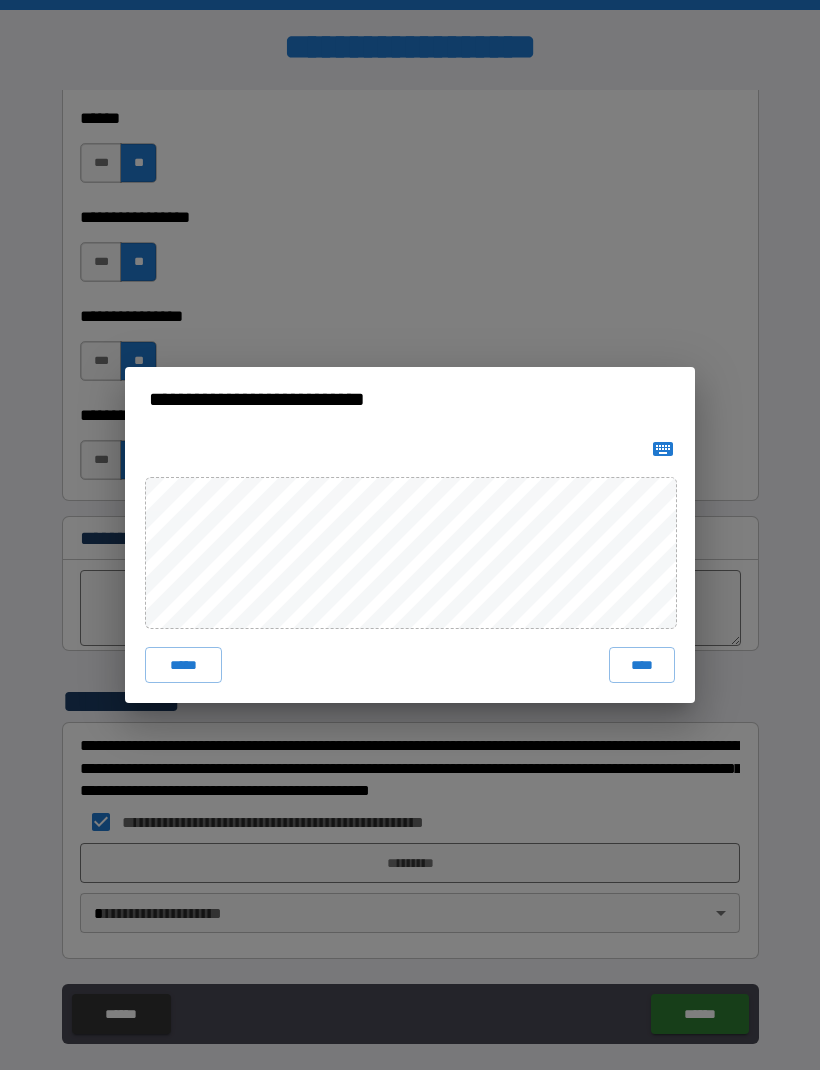 click on "*****" at bounding box center (183, 665) 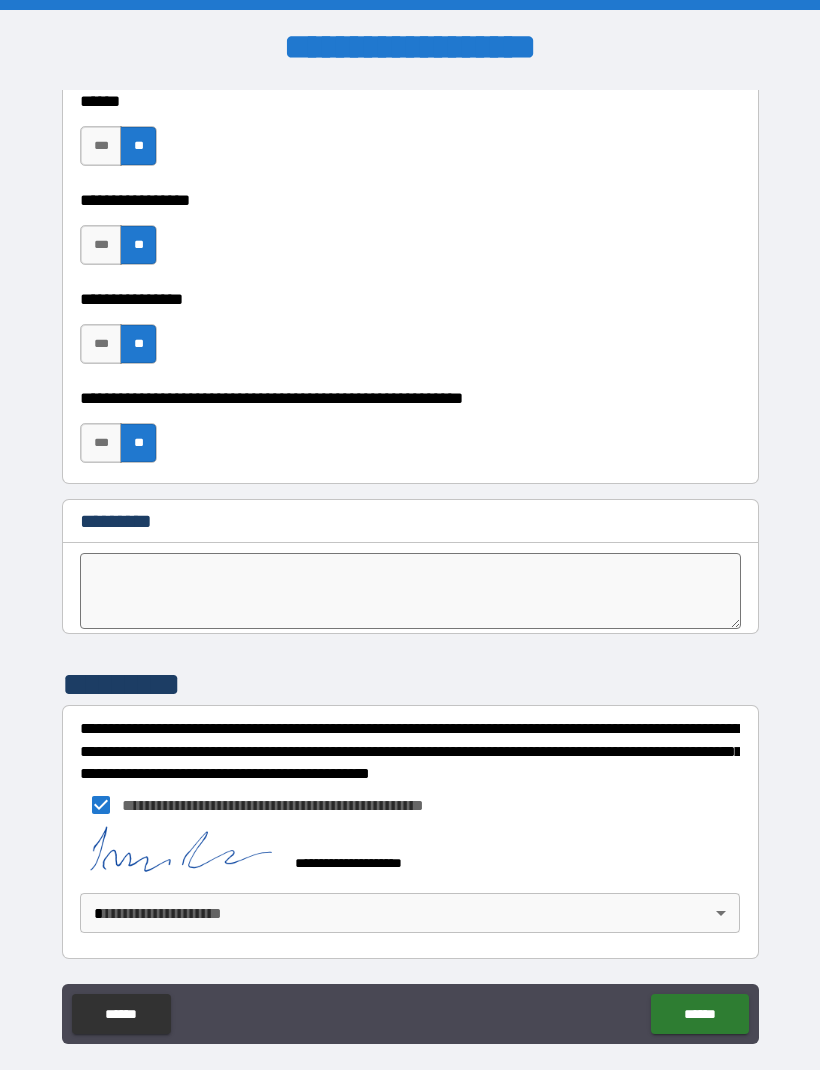 scroll, scrollTop: 9995, scrollLeft: 0, axis: vertical 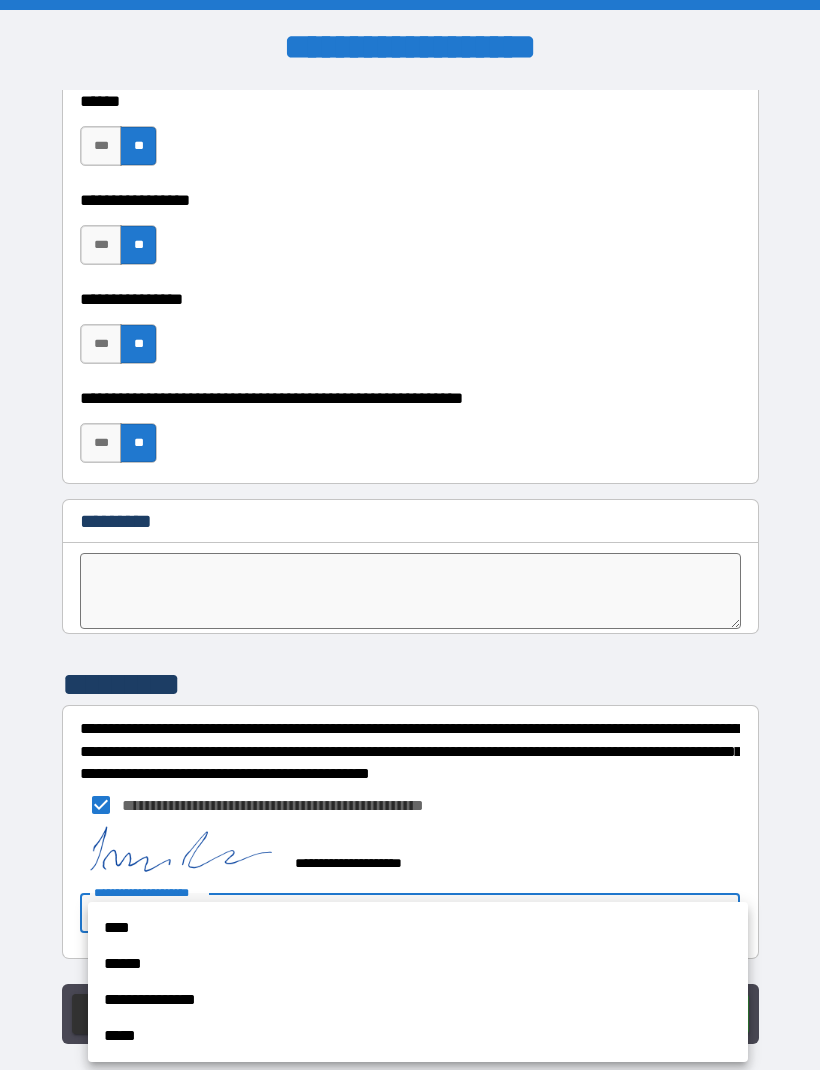 click on "****" at bounding box center (418, 928) 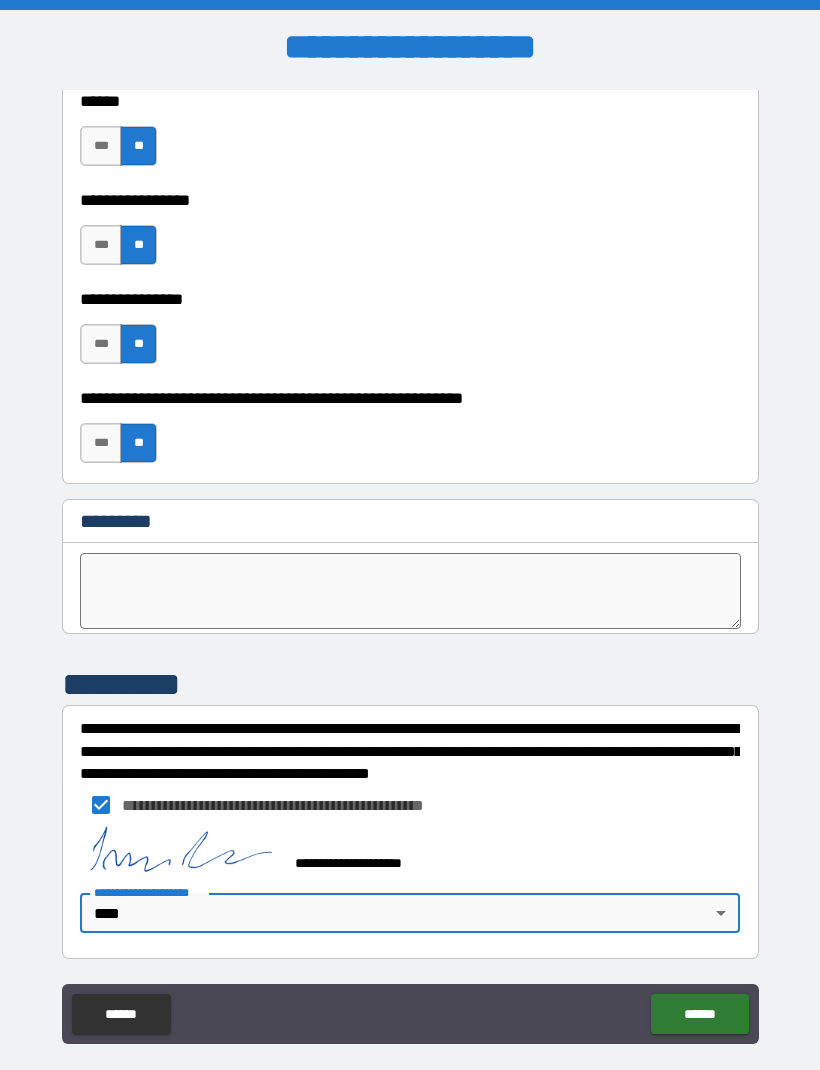 click on "******" at bounding box center [699, 1014] 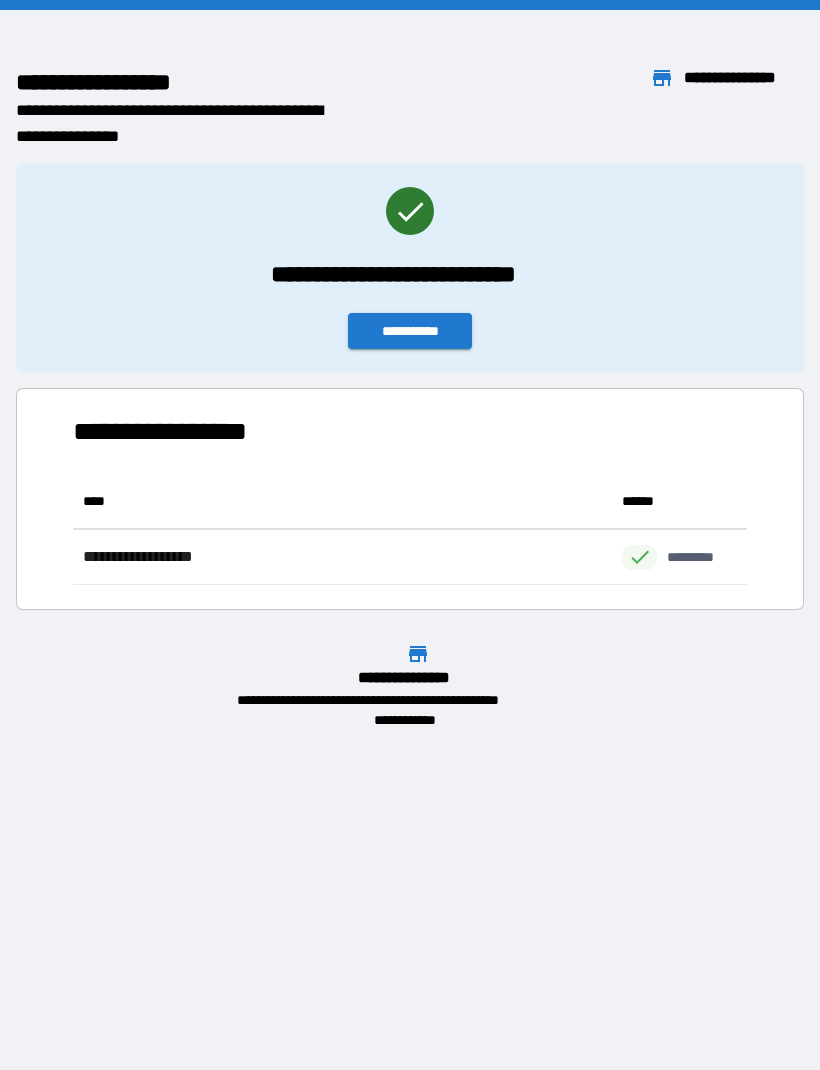 scroll, scrollTop: 1, scrollLeft: 1, axis: both 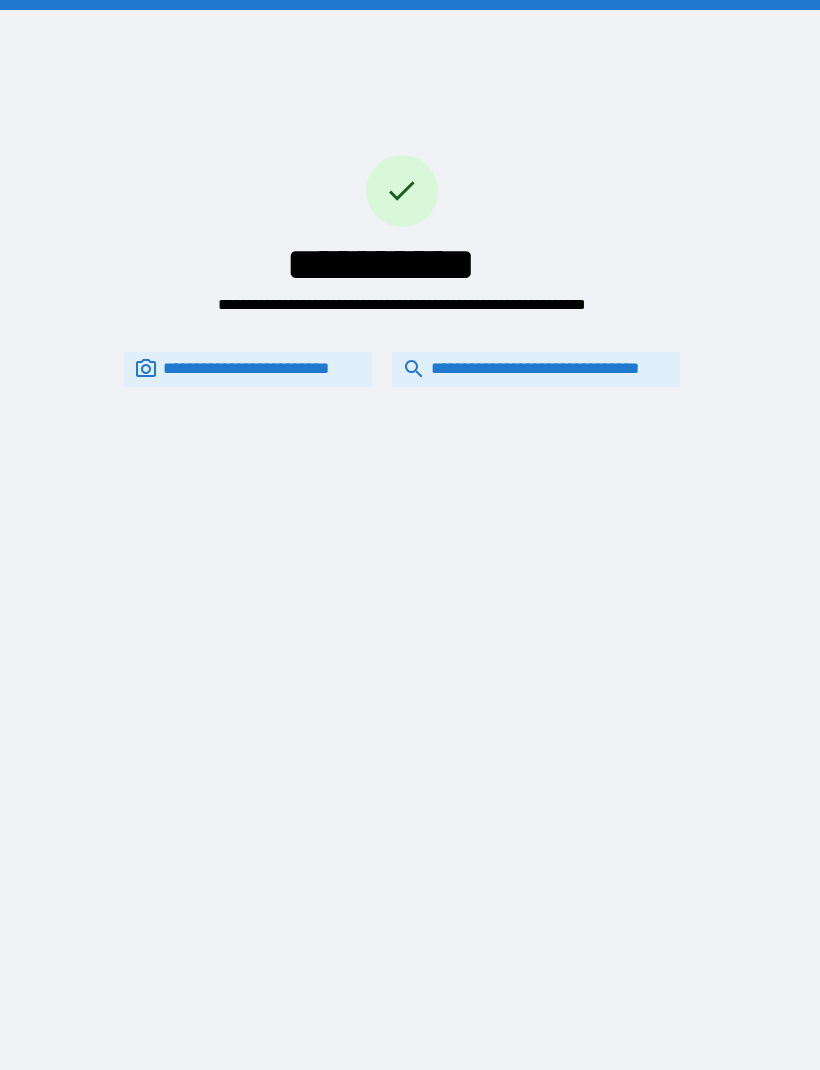 click on "**********" at bounding box center [536, 369] 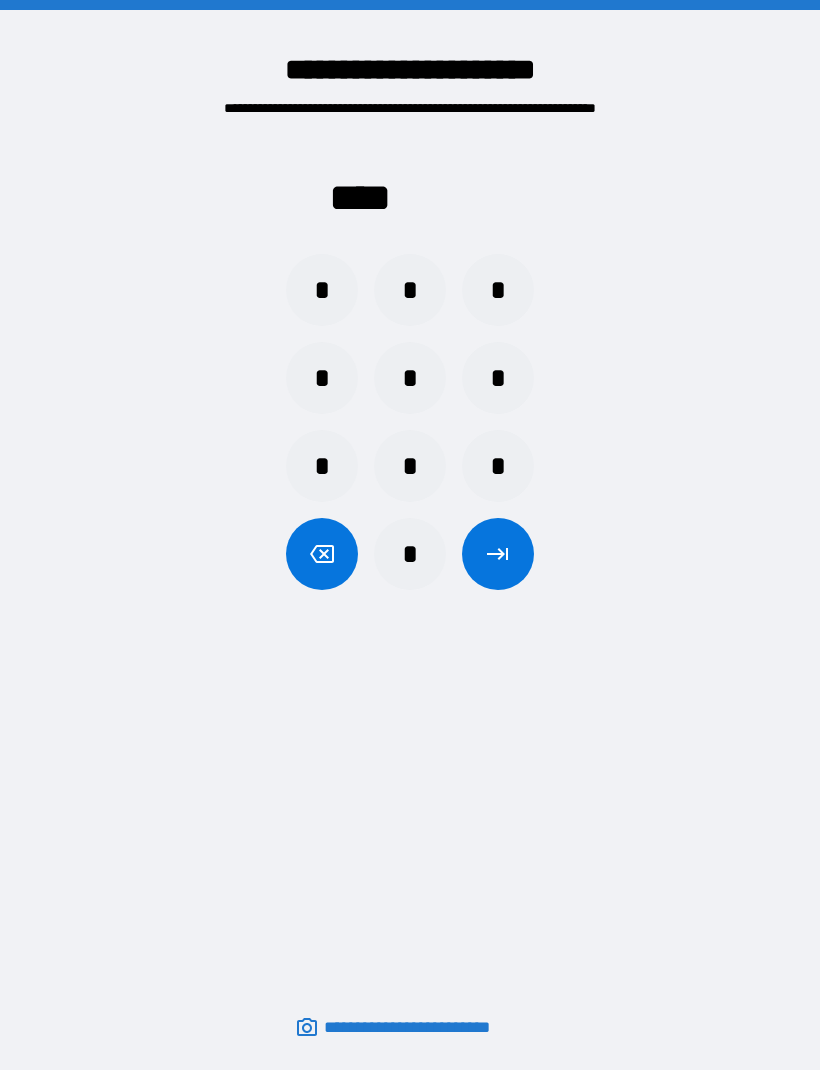 click on "*" at bounding box center (410, 290) 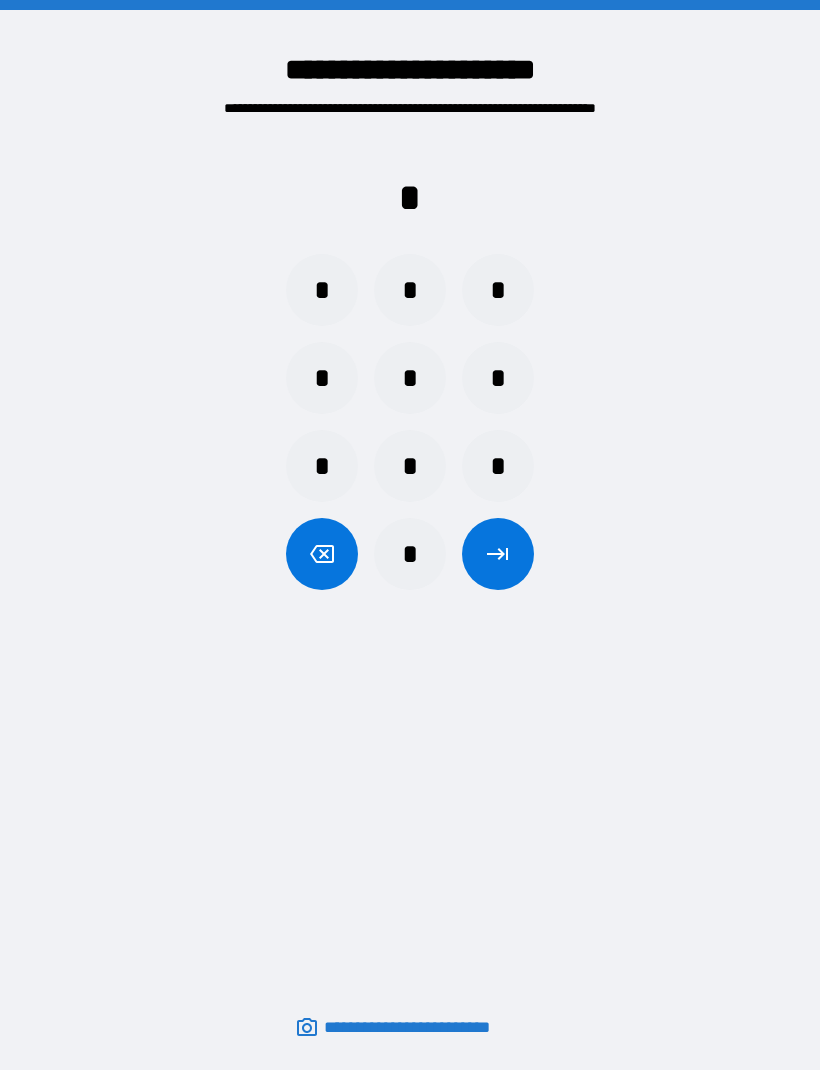 click on "*" at bounding box center (322, 290) 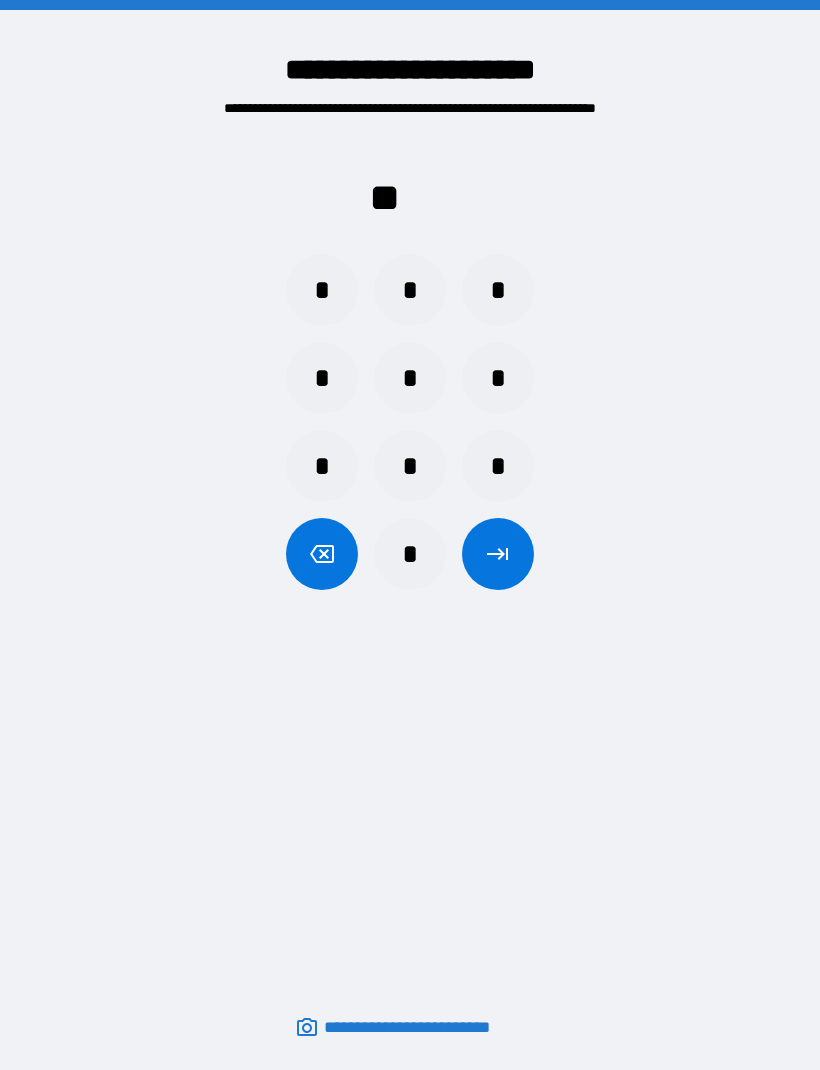 click on "*" at bounding box center [410, 290] 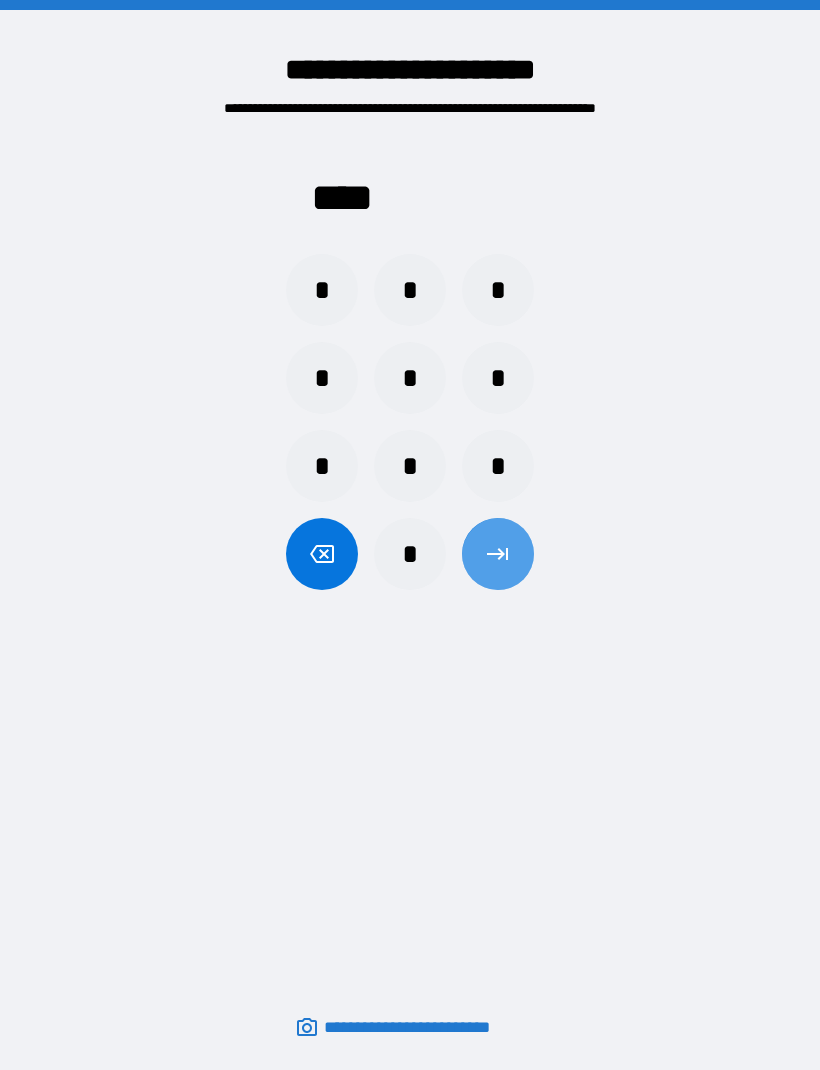 click at bounding box center (498, 554) 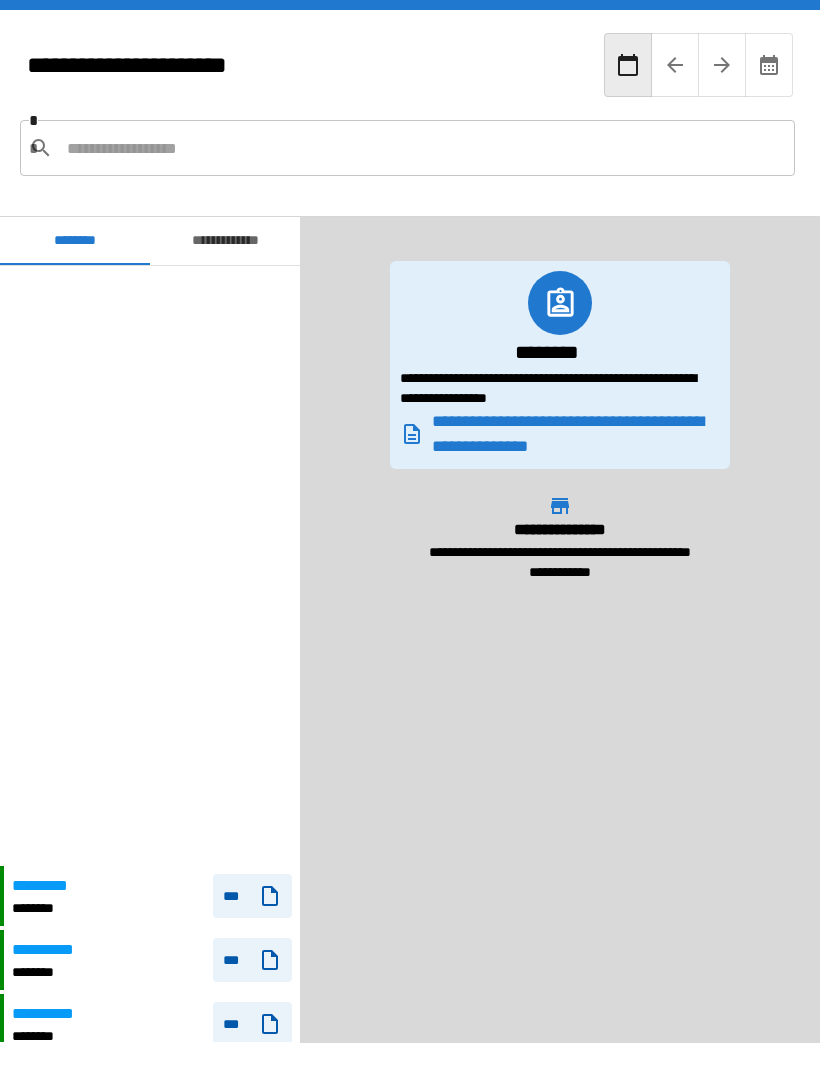 scroll, scrollTop: 646, scrollLeft: 0, axis: vertical 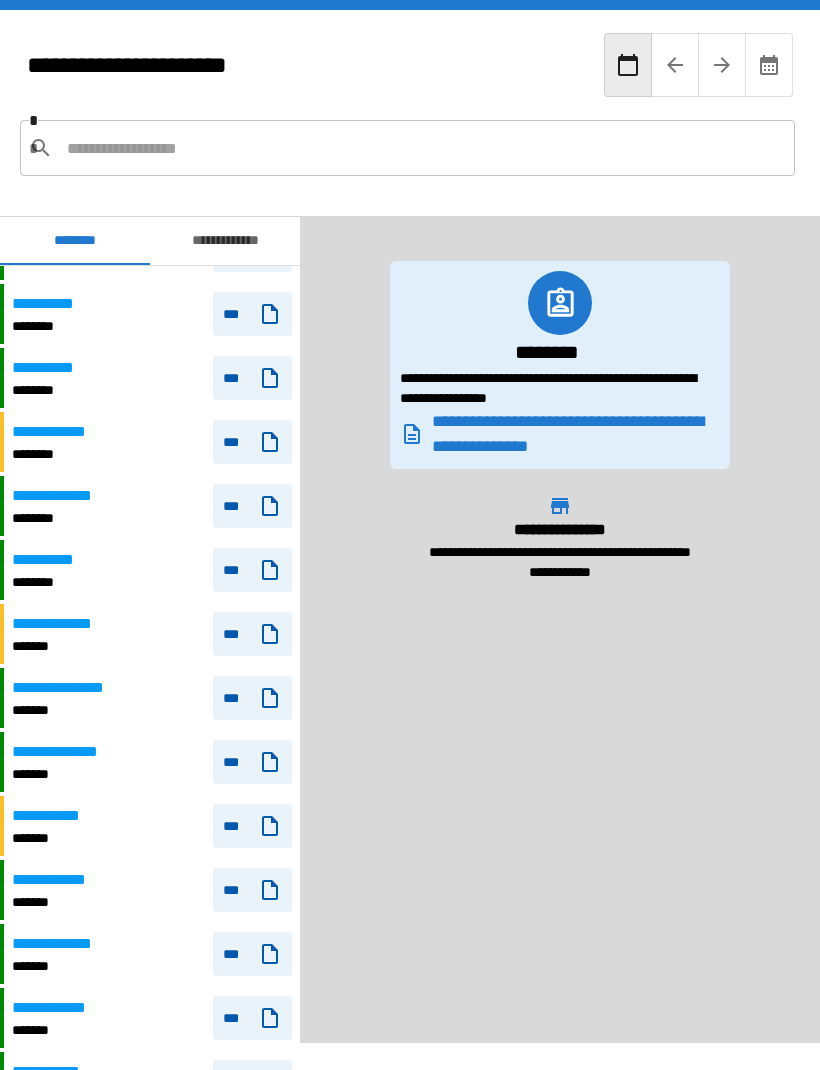 click at bounding box center (423, 148) 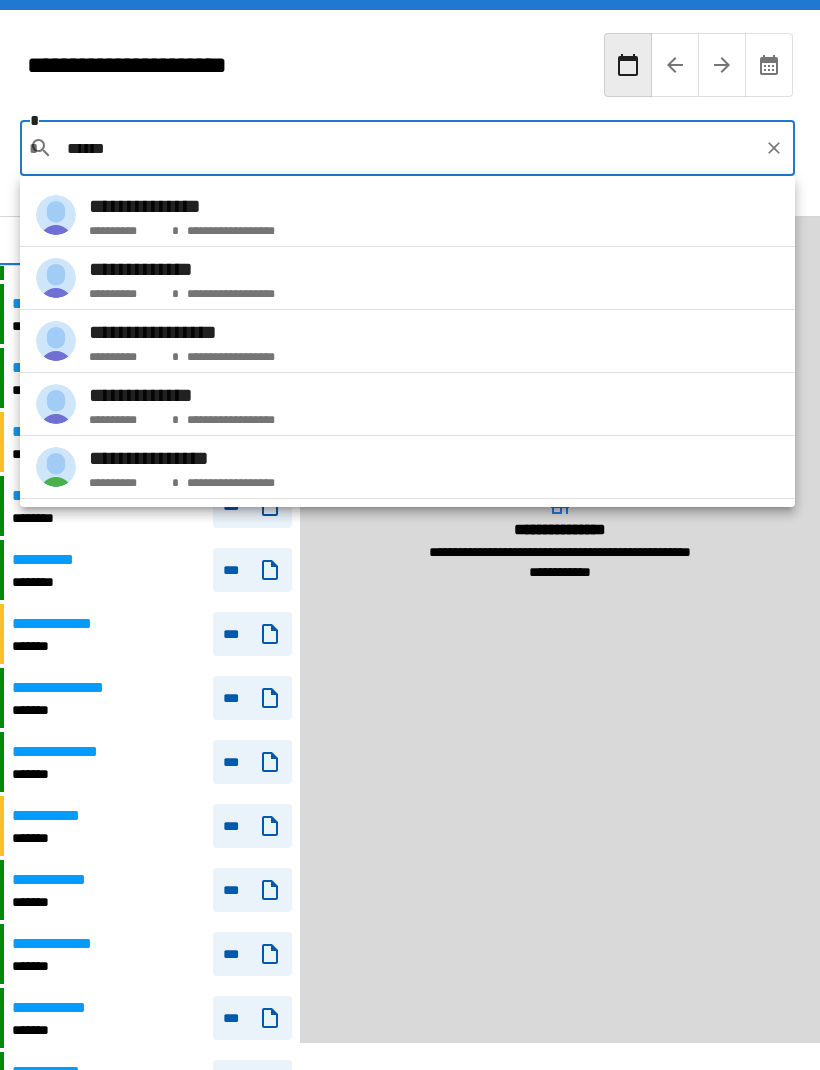 click on "**********" at bounding box center [182, 395] 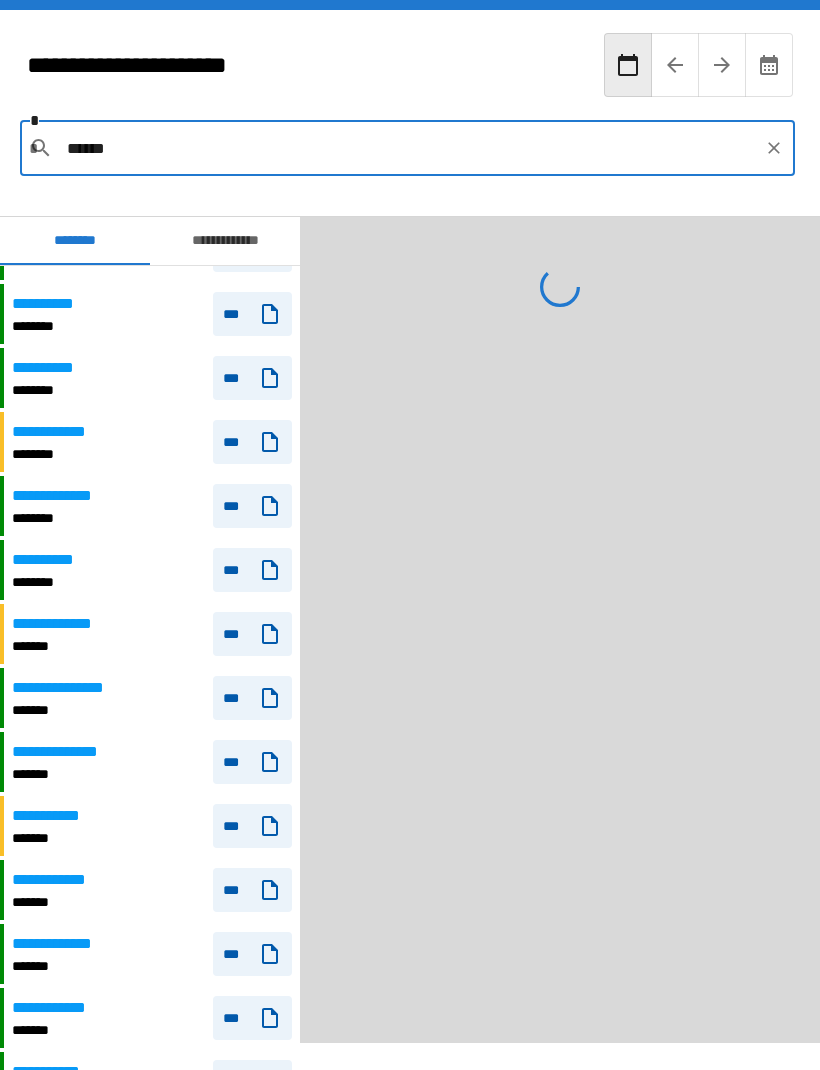 type on "**********" 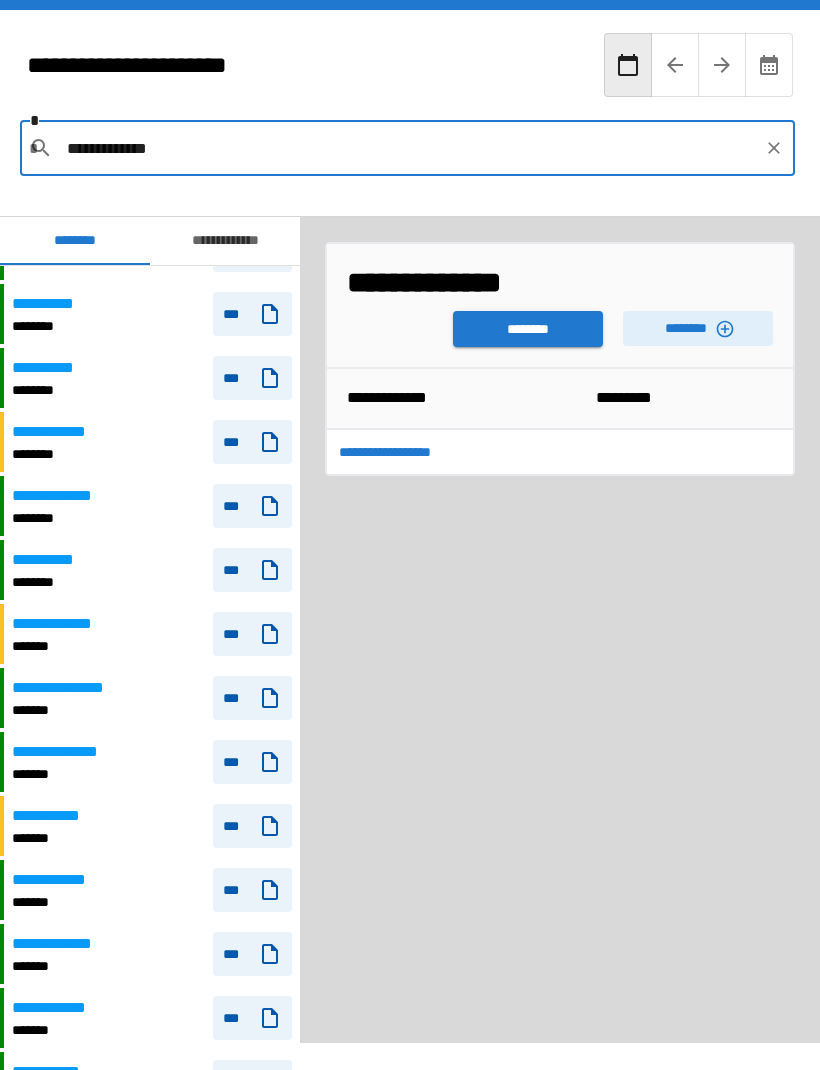 click on "******** ********" at bounding box center [560, 324] 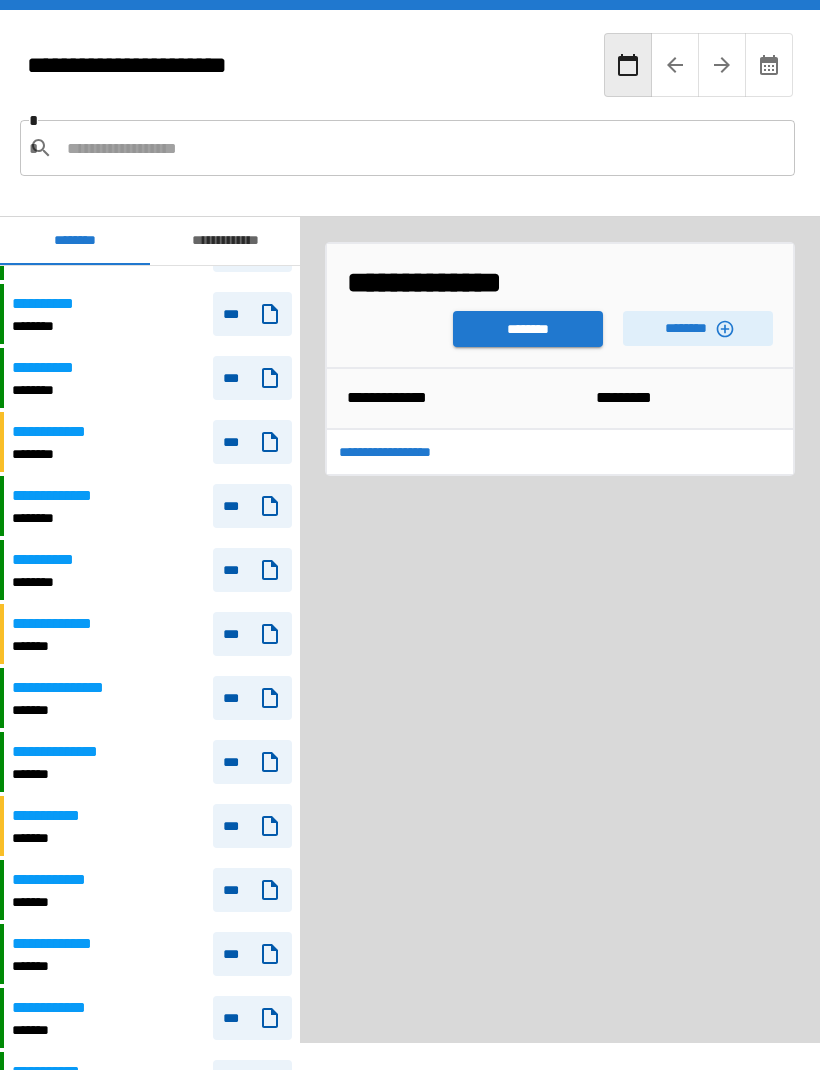 click on "********" at bounding box center (528, 329) 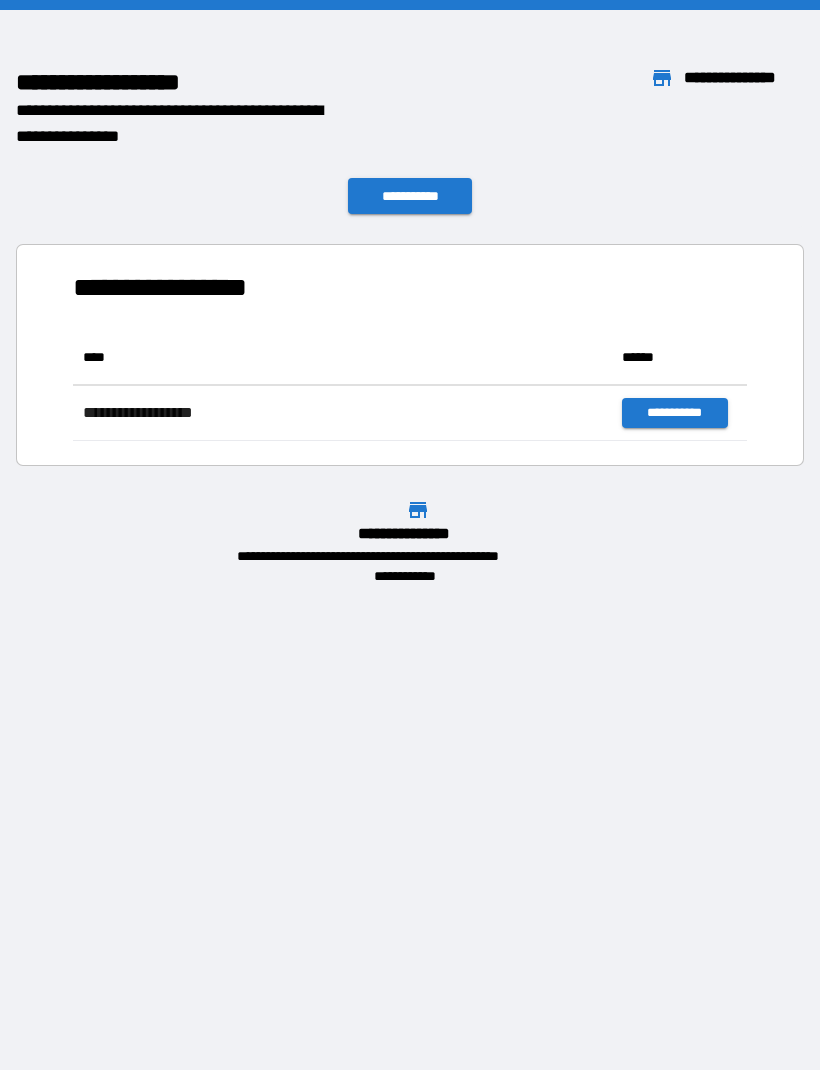 scroll, scrollTop: 1, scrollLeft: 1, axis: both 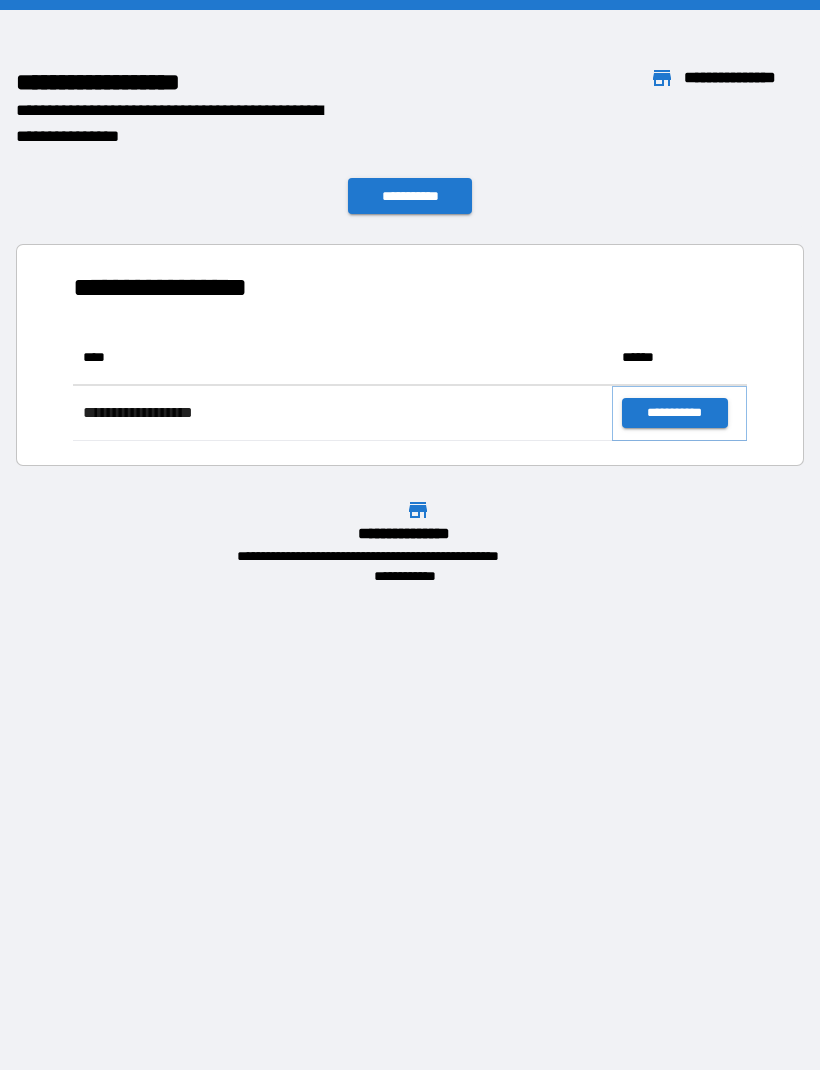 click on "**********" at bounding box center (674, 413) 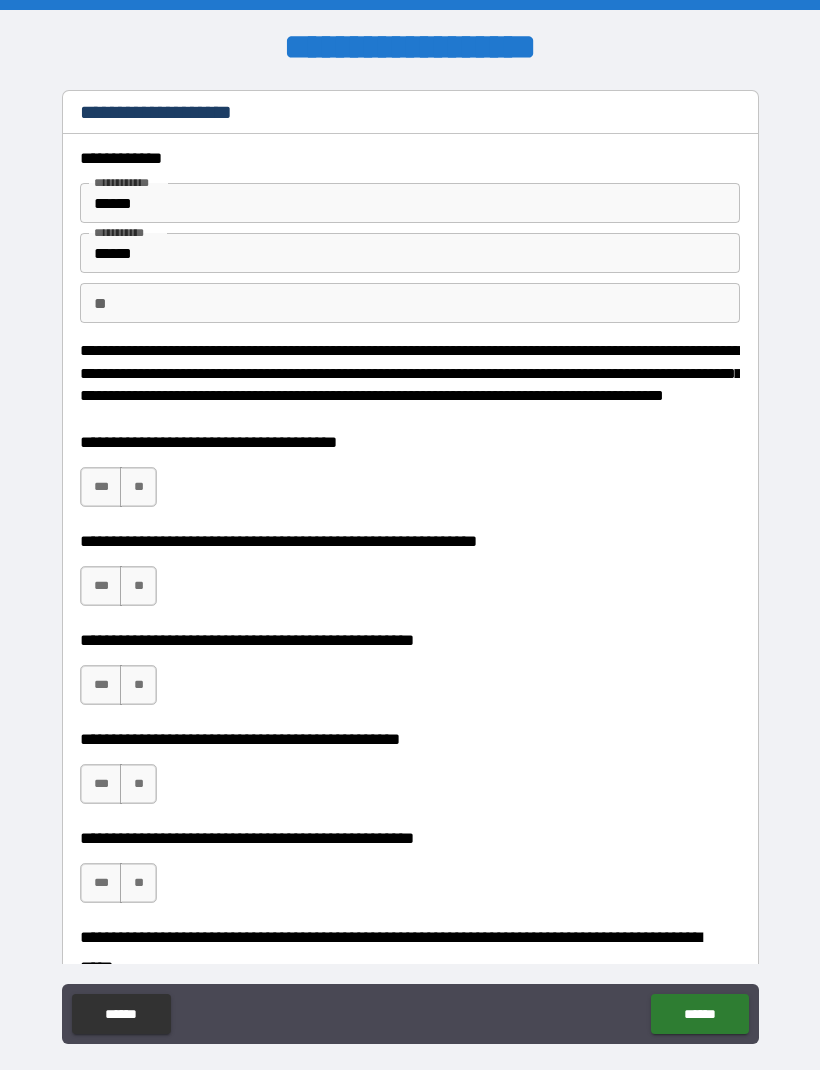 click on "**" at bounding box center [410, 303] 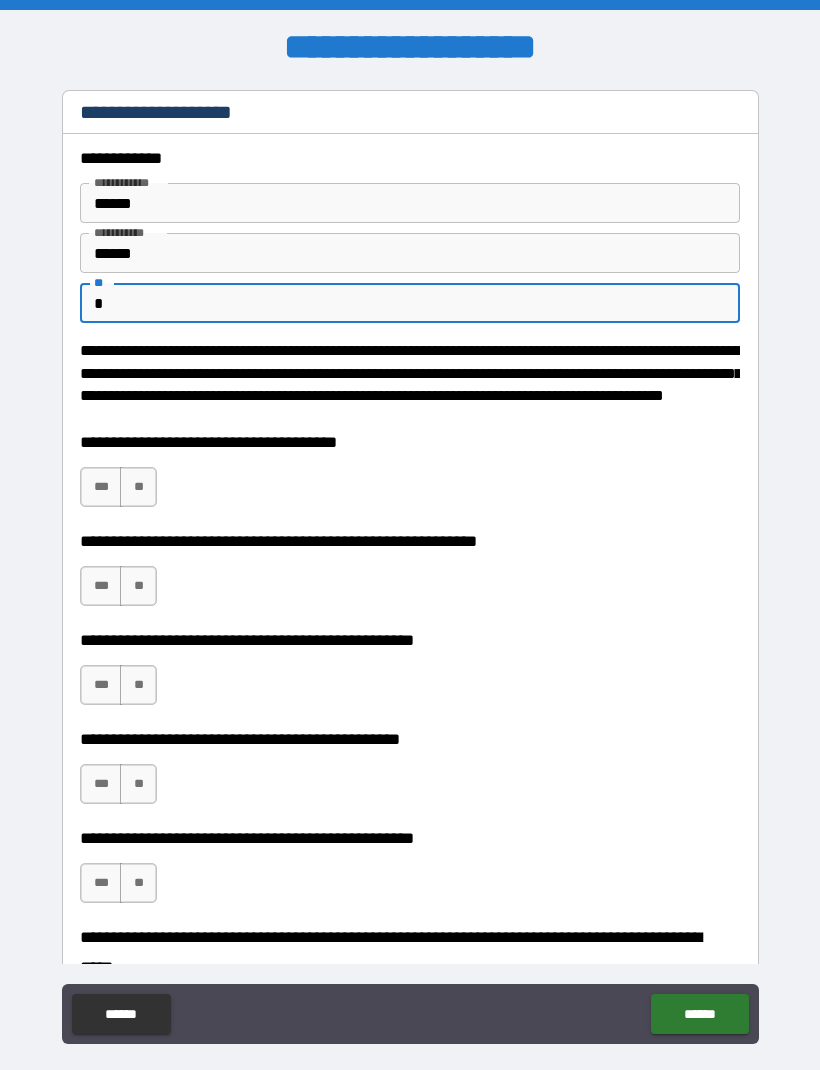 type on "*" 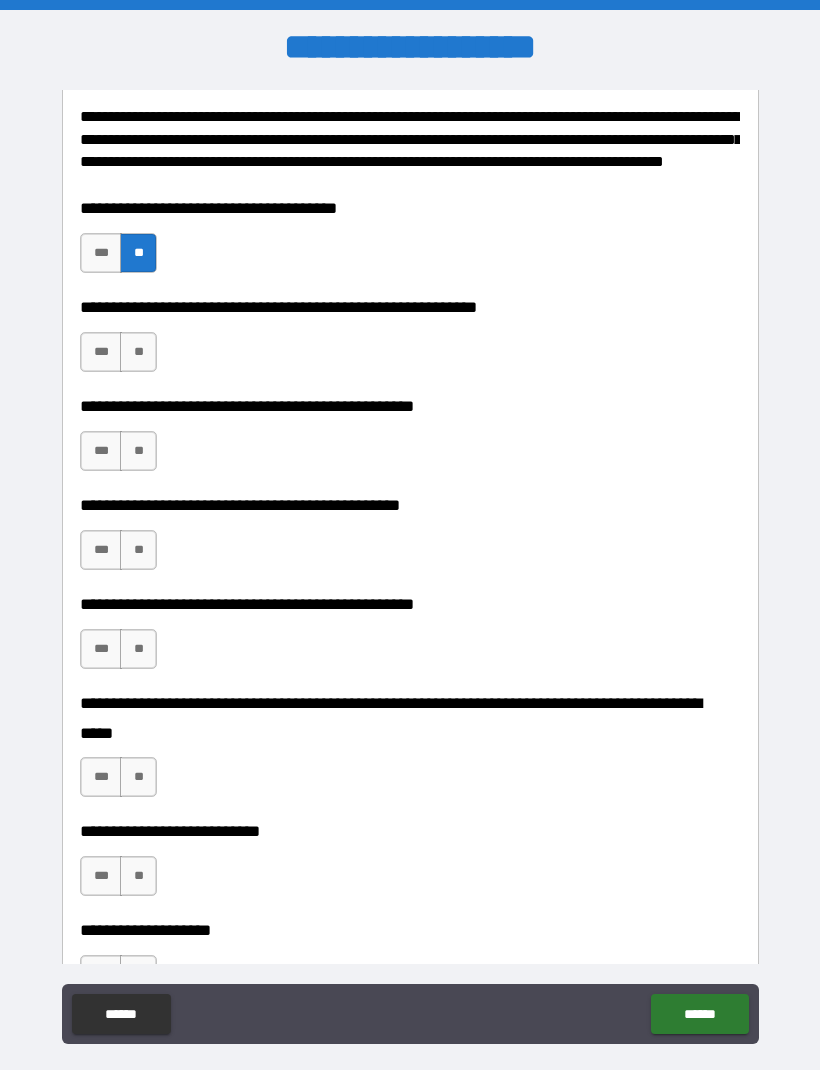 scroll, scrollTop: 241, scrollLeft: 0, axis: vertical 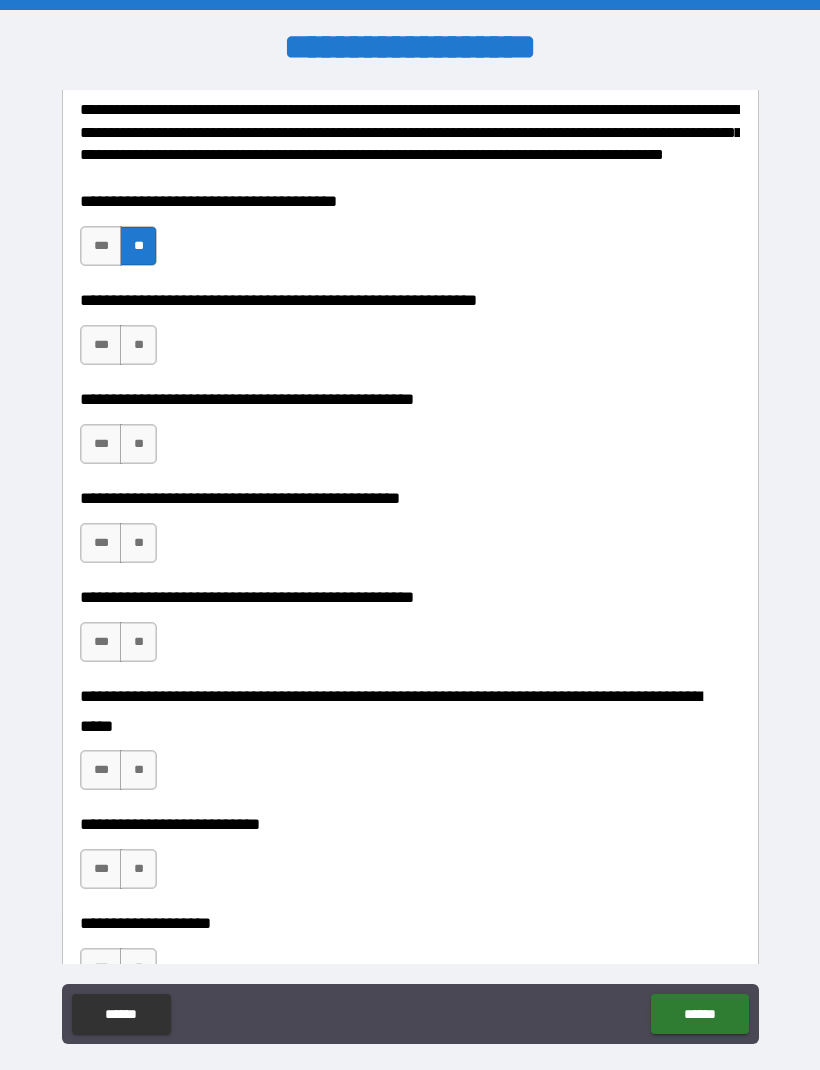 click on "***" at bounding box center (101, 246) 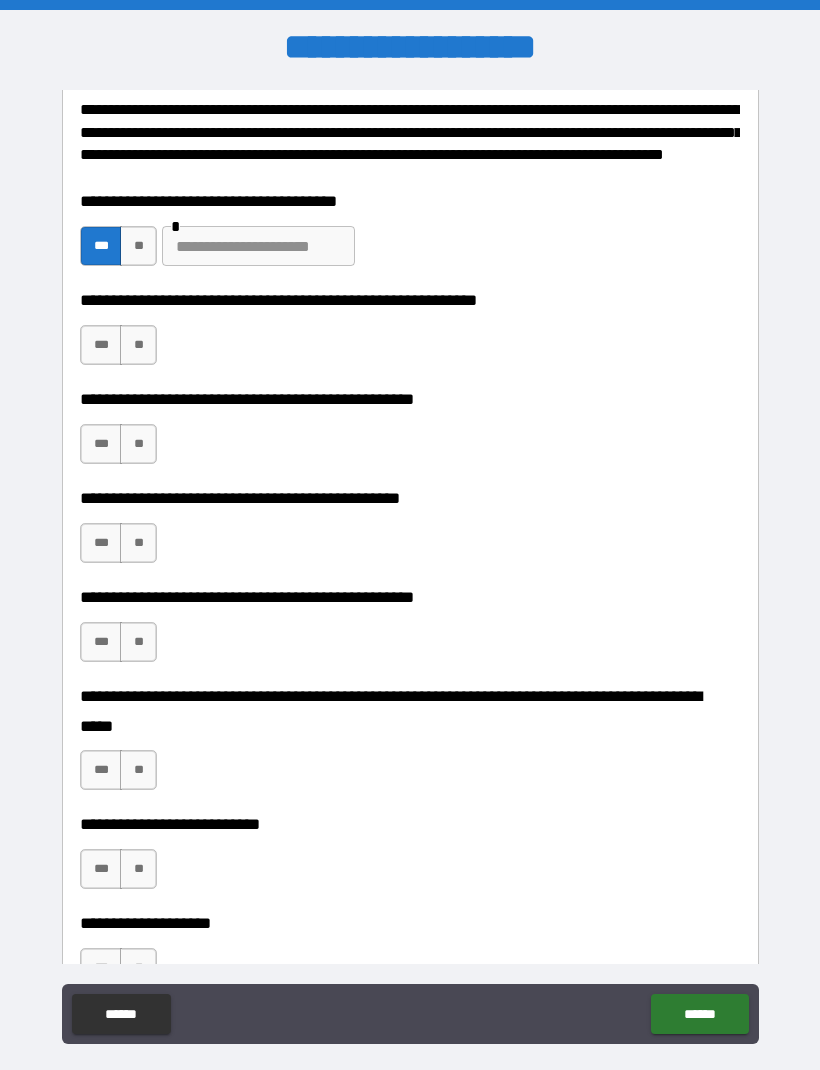 click at bounding box center [258, 246] 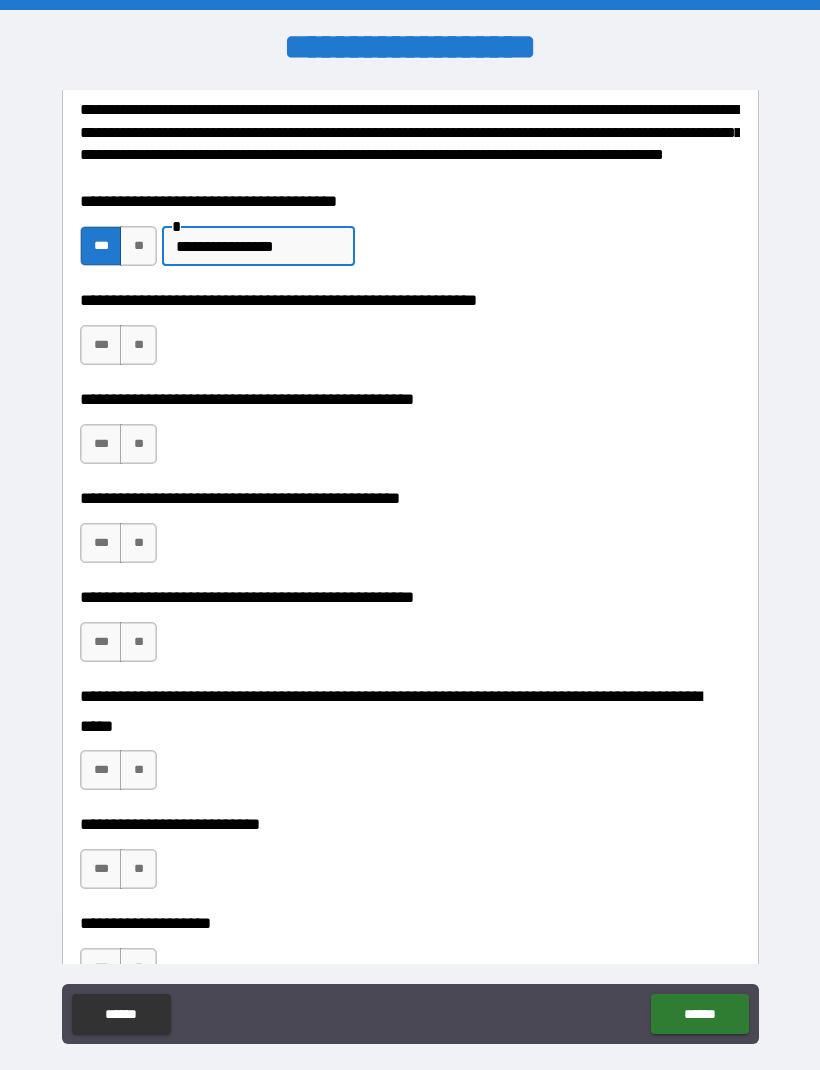type on "**********" 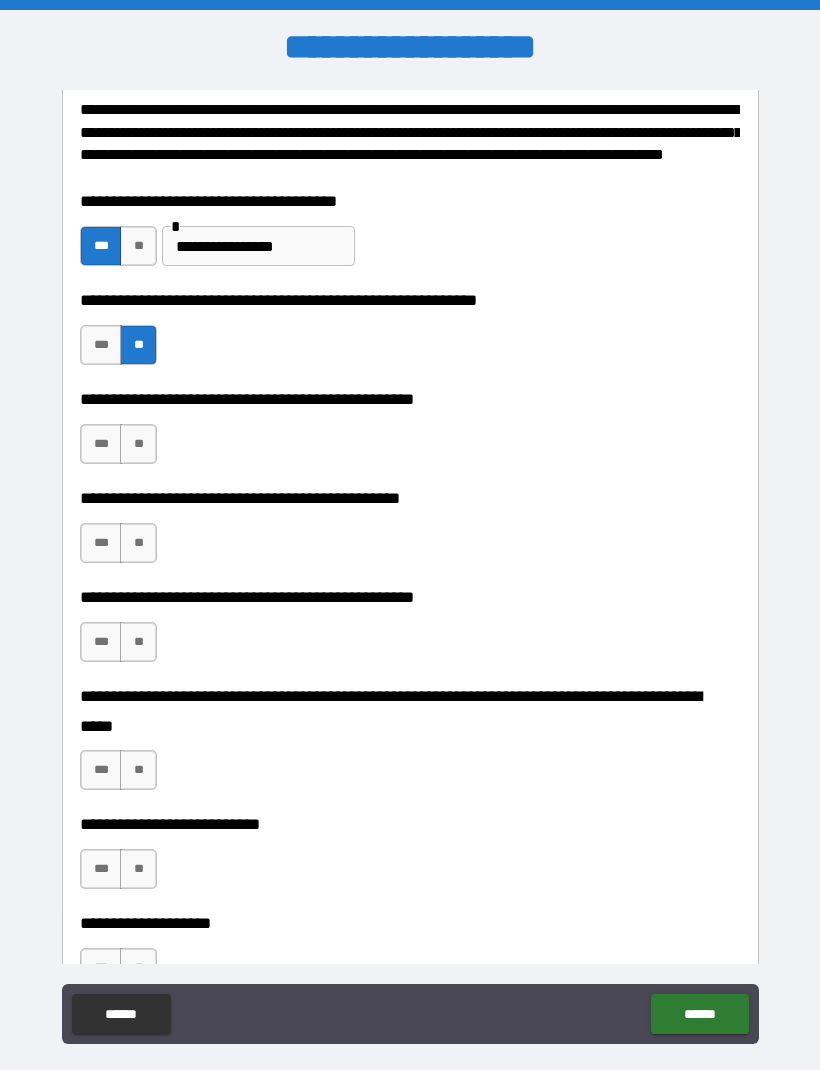 click on "**" at bounding box center (138, 444) 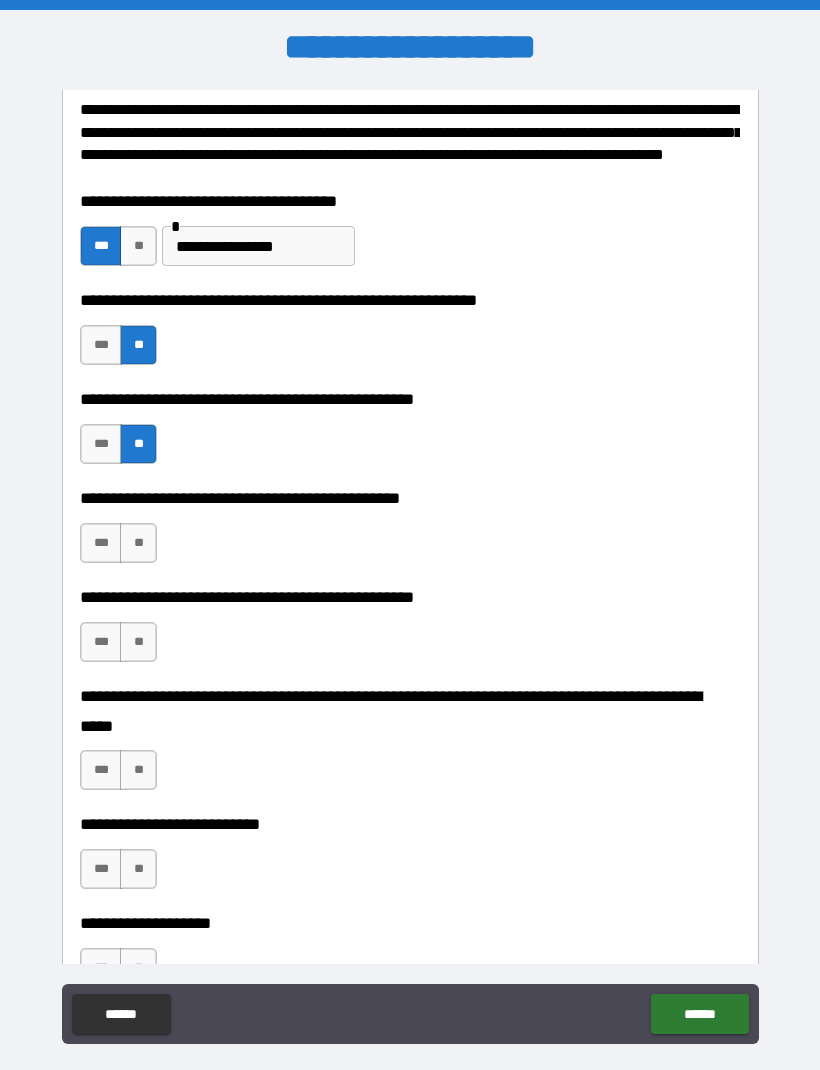 click on "**" at bounding box center (138, 543) 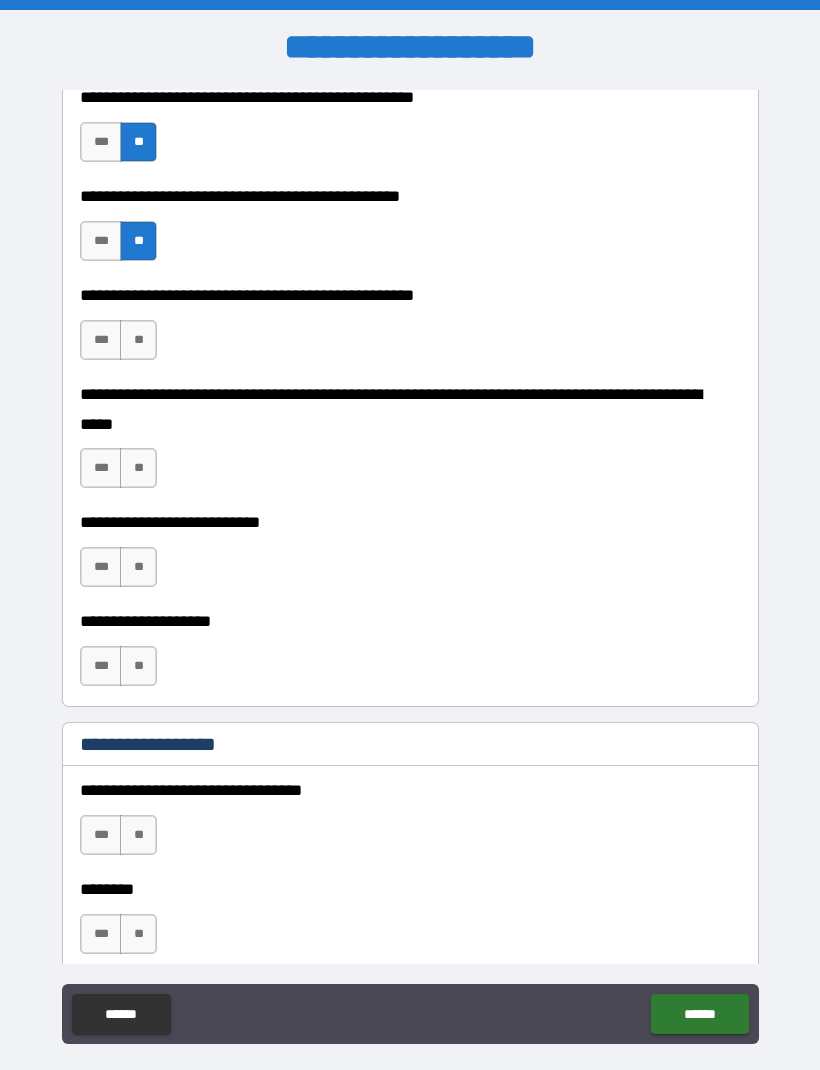 scroll, scrollTop: 608, scrollLeft: 0, axis: vertical 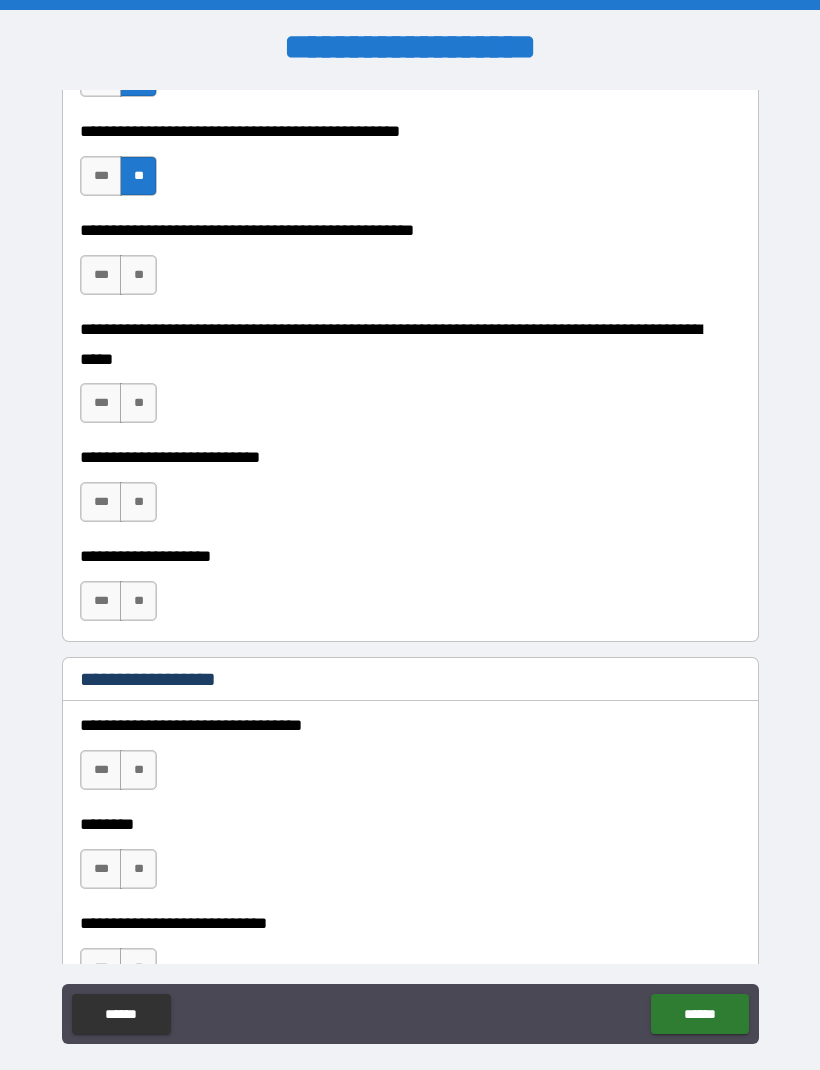 click on "**" at bounding box center (138, 275) 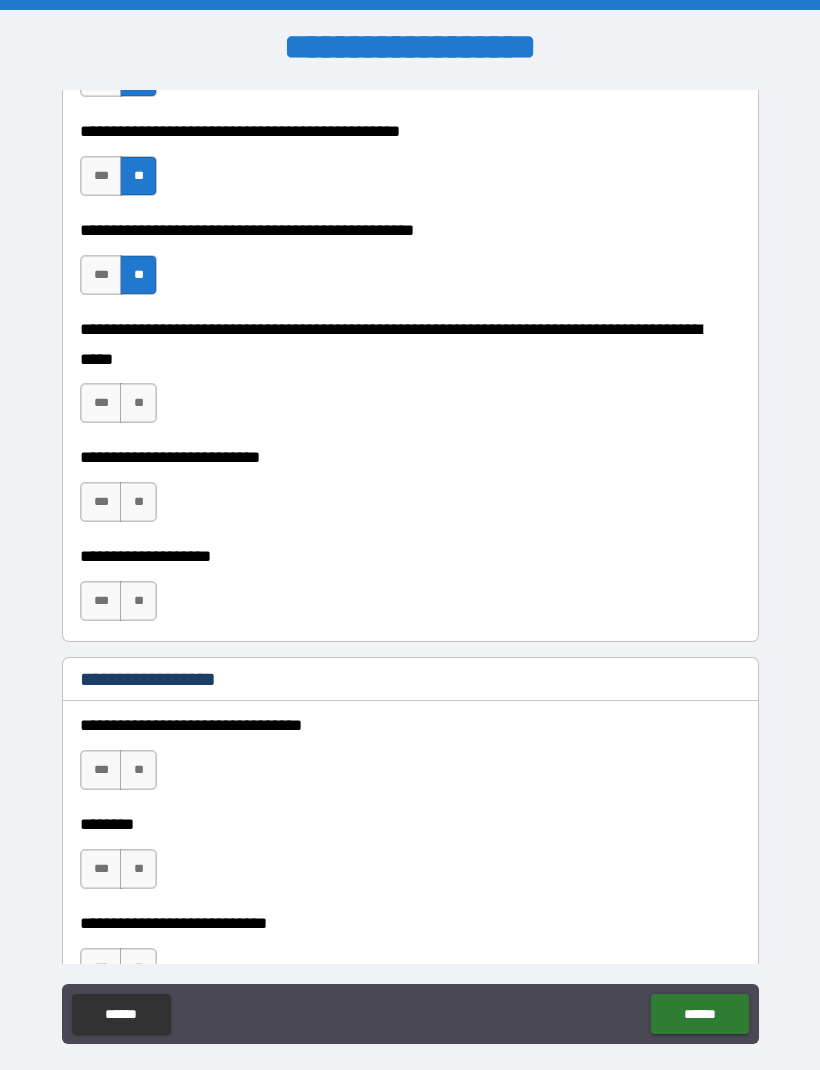 click on "**" at bounding box center [138, 403] 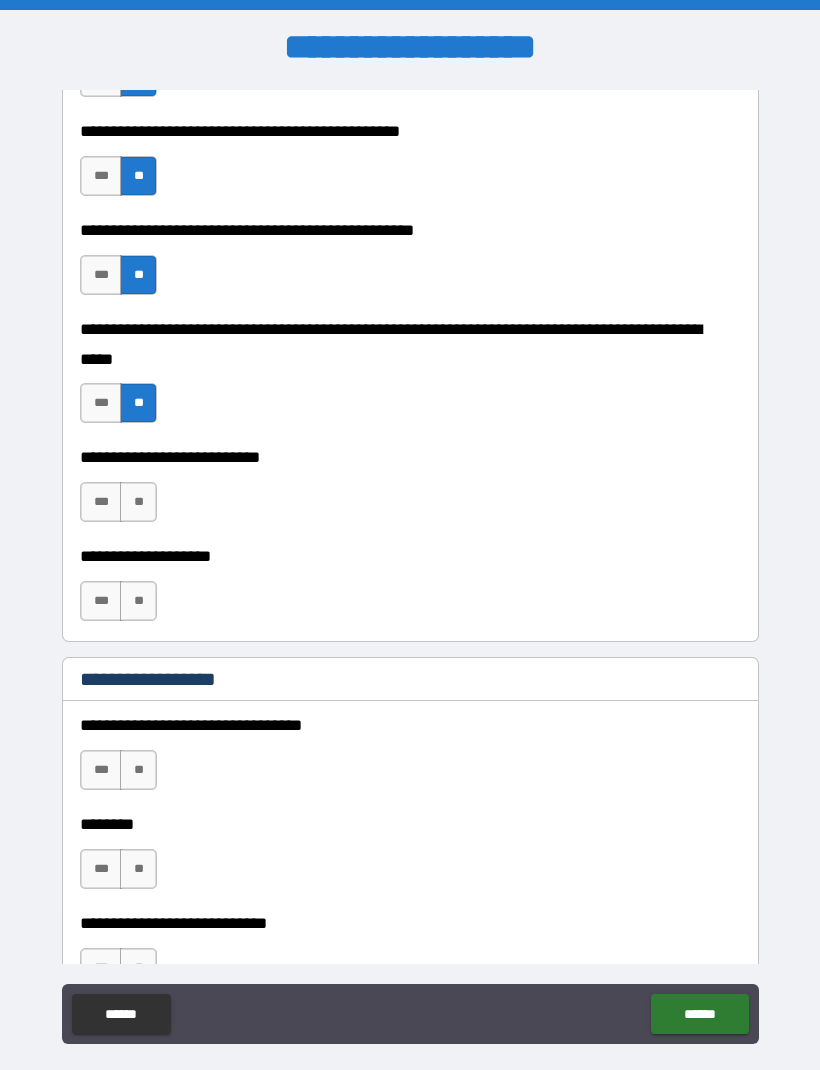 click on "**" at bounding box center (138, 502) 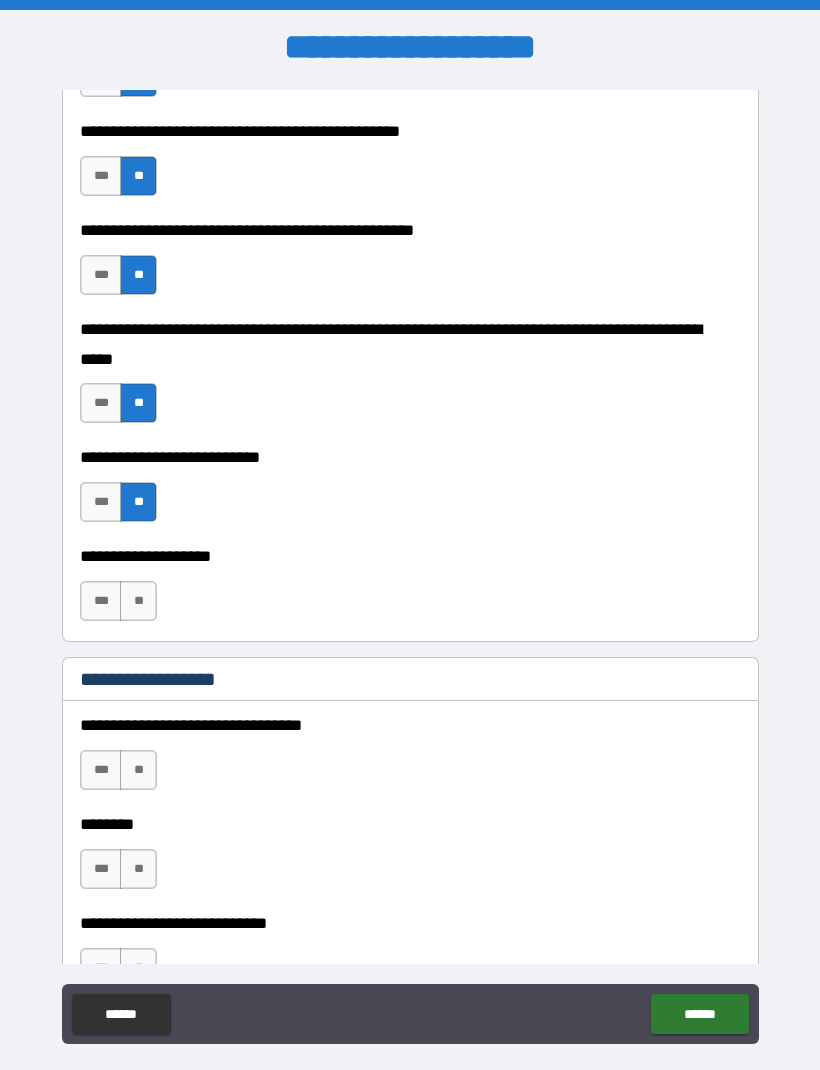 click on "**" at bounding box center [138, 601] 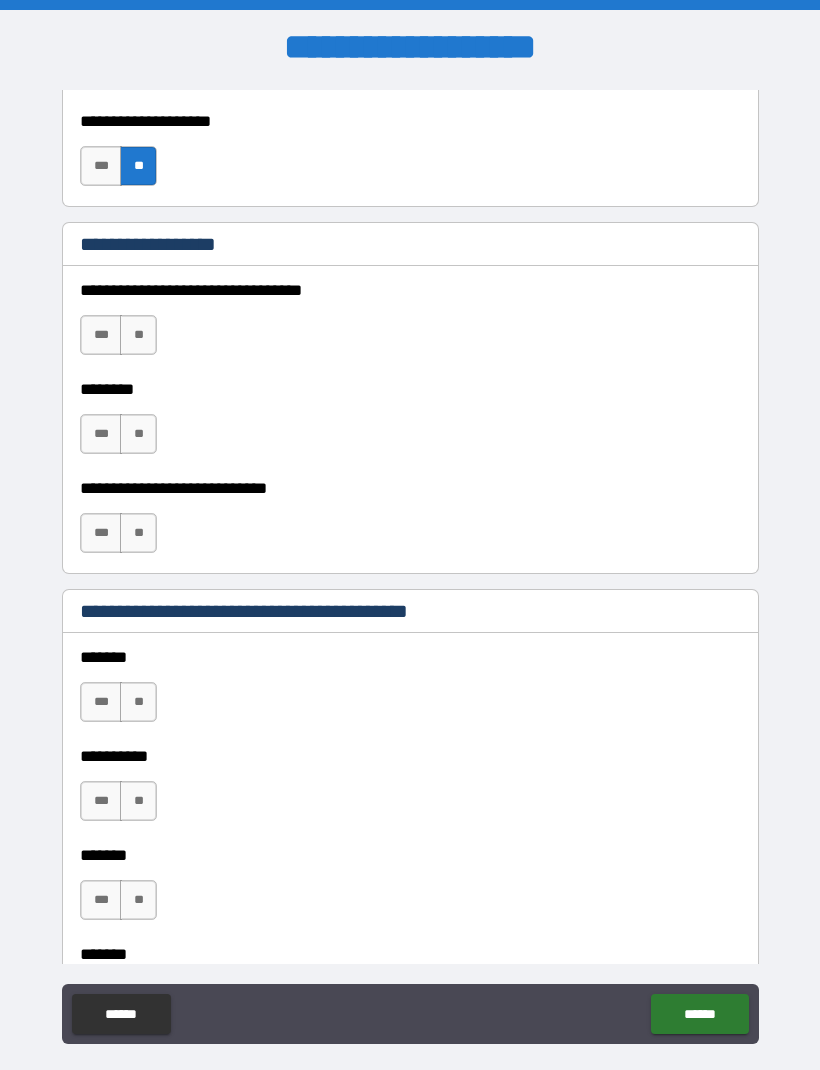 scroll, scrollTop: 1065, scrollLeft: 0, axis: vertical 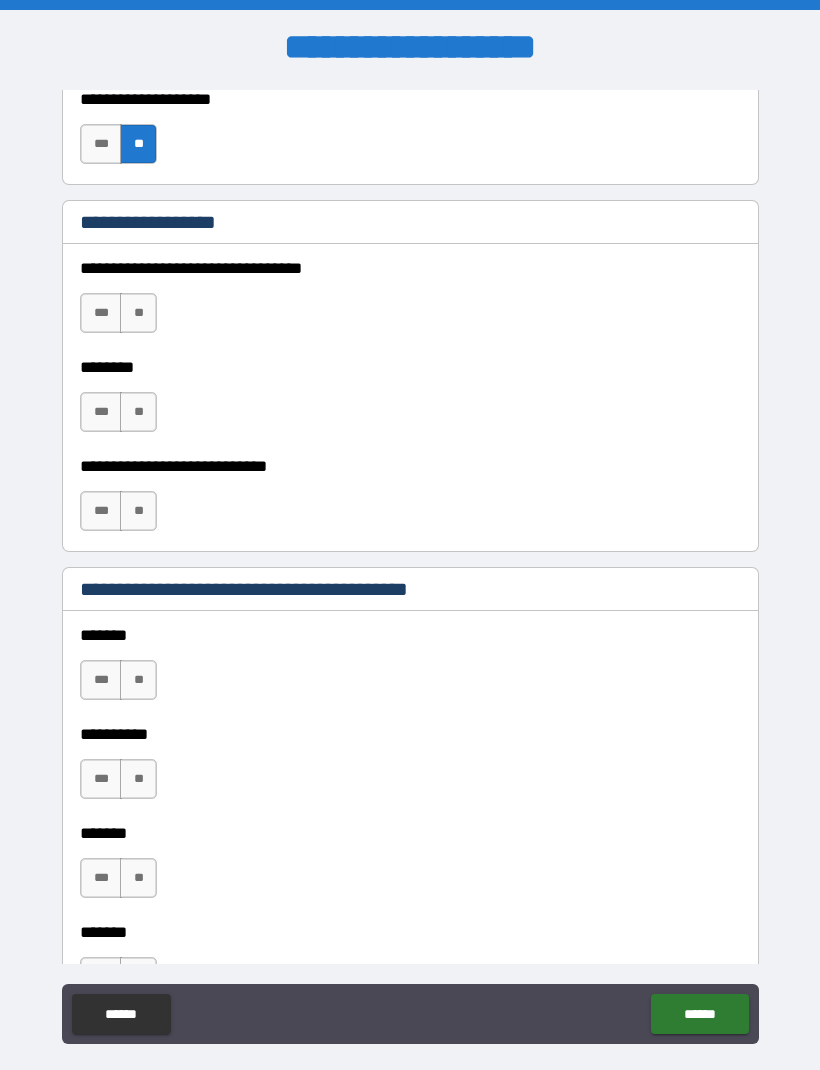 click on "**" at bounding box center (138, 313) 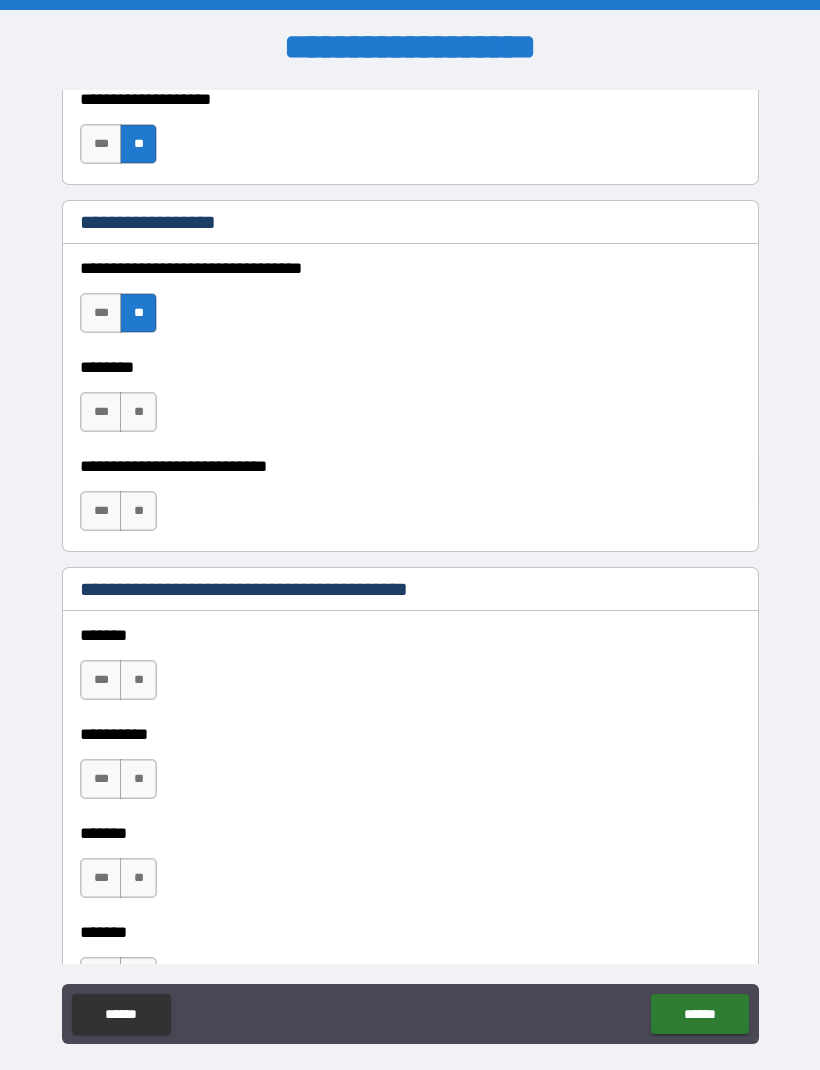 click on "**" at bounding box center (138, 412) 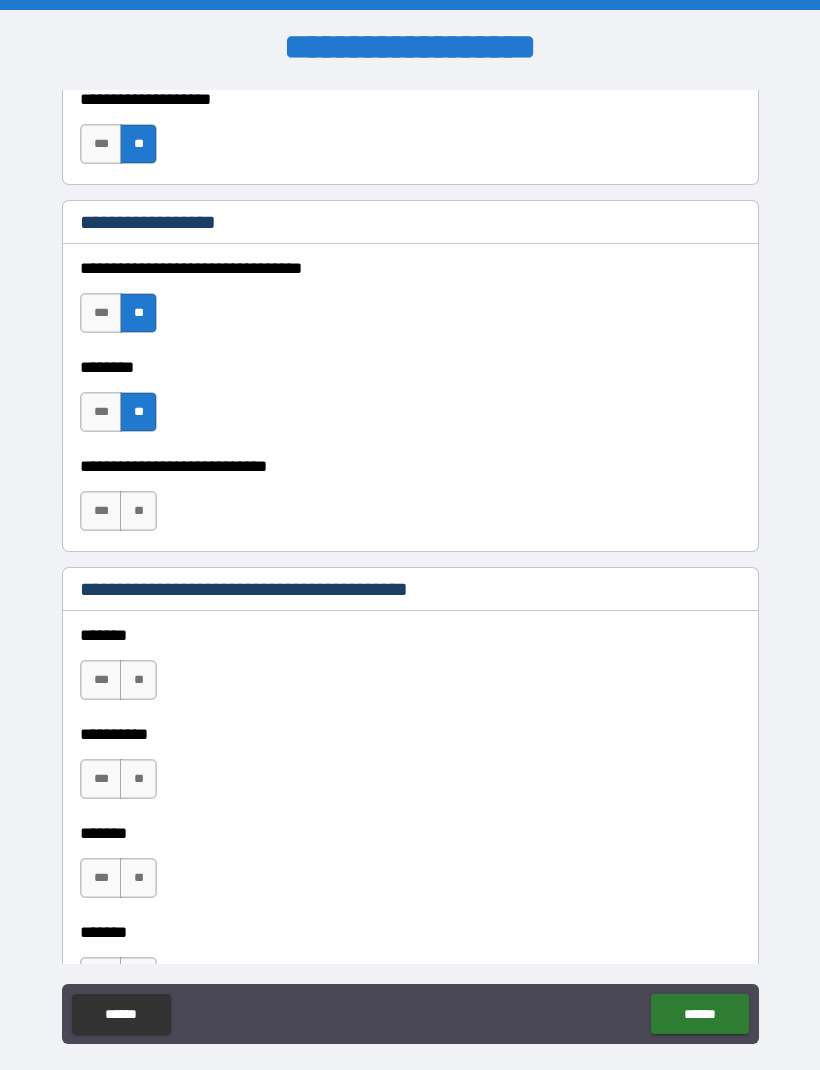 click on "**" at bounding box center [138, 511] 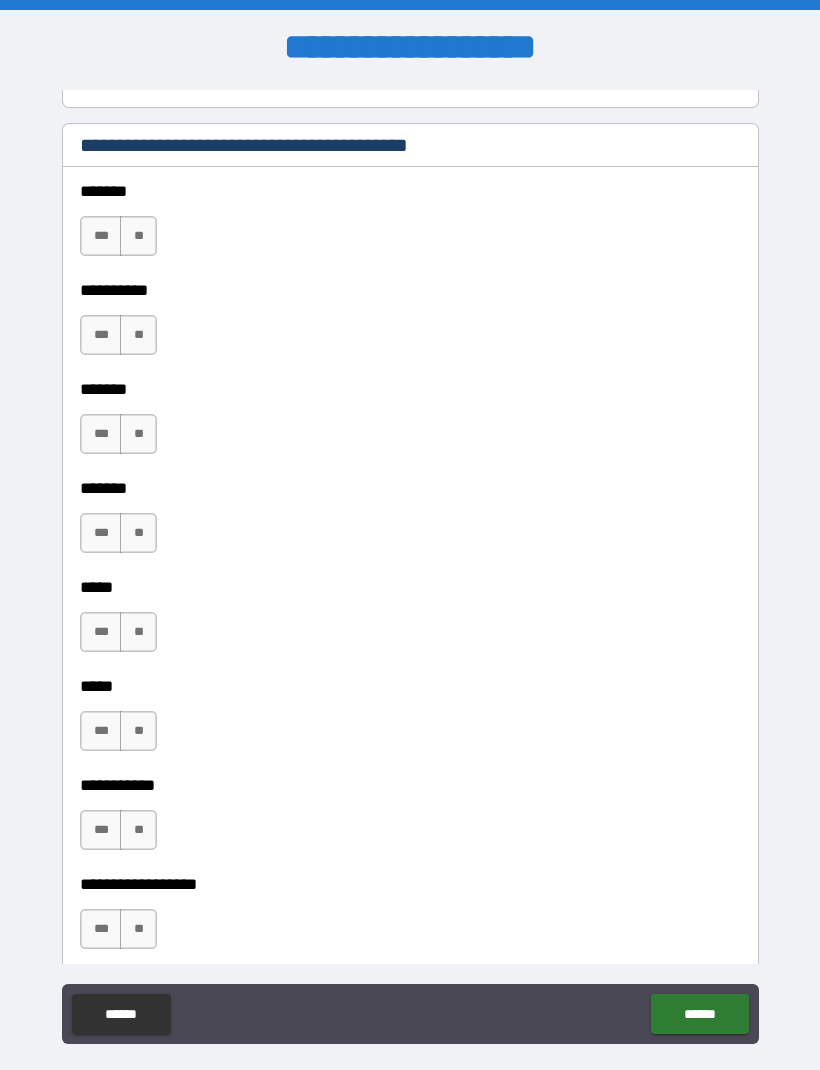 scroll, scrollTop: 1518, scrollLeft: 0, axis: vertical 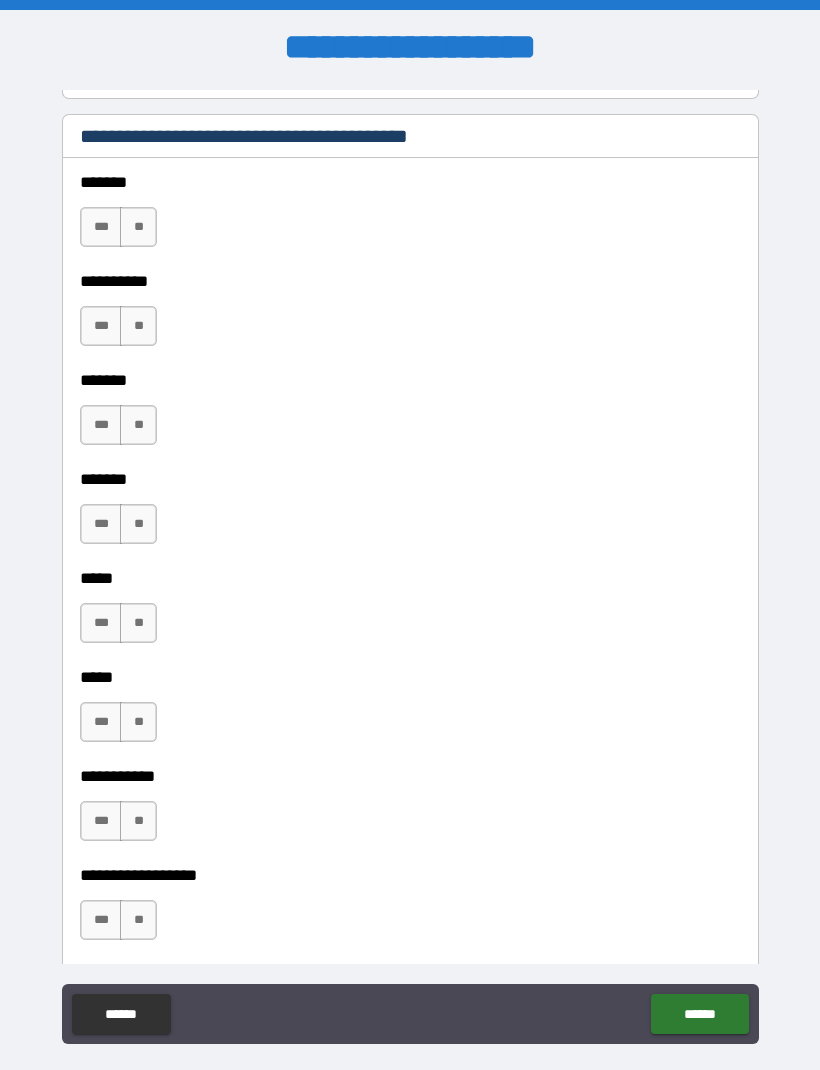 click on "**" at bounding box center (138, 227) 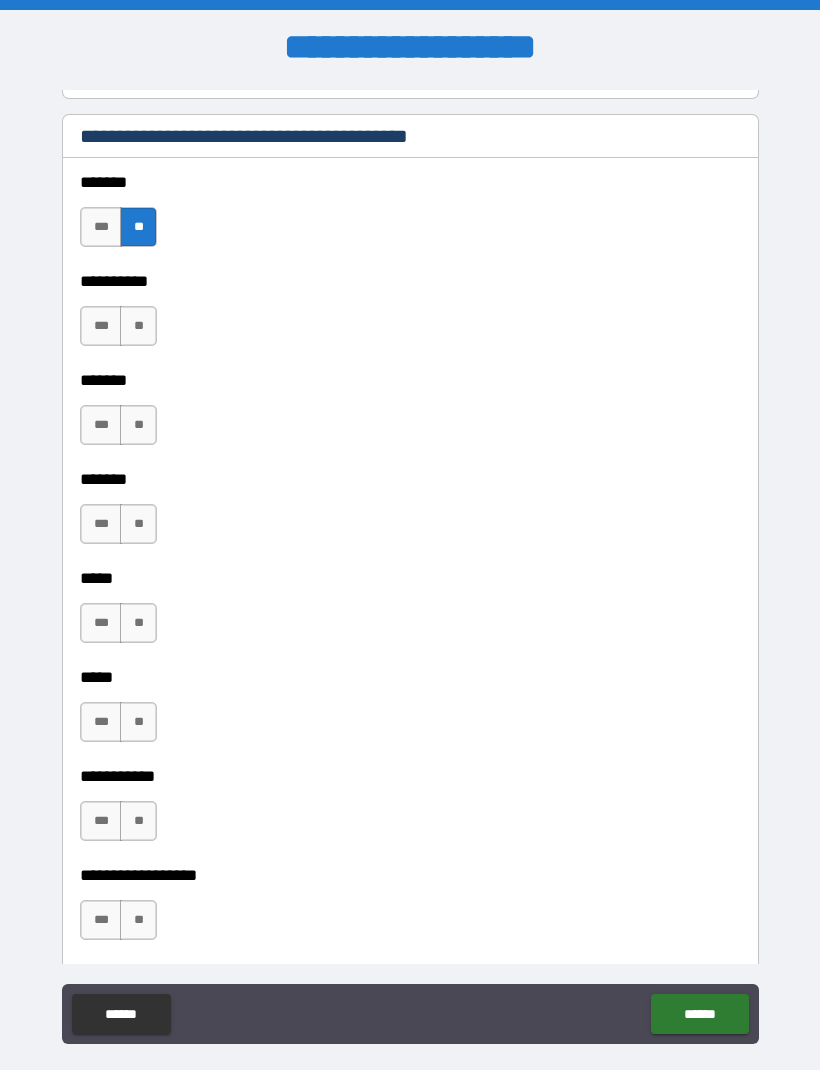 click on "**" at bounding box center [138, 326] 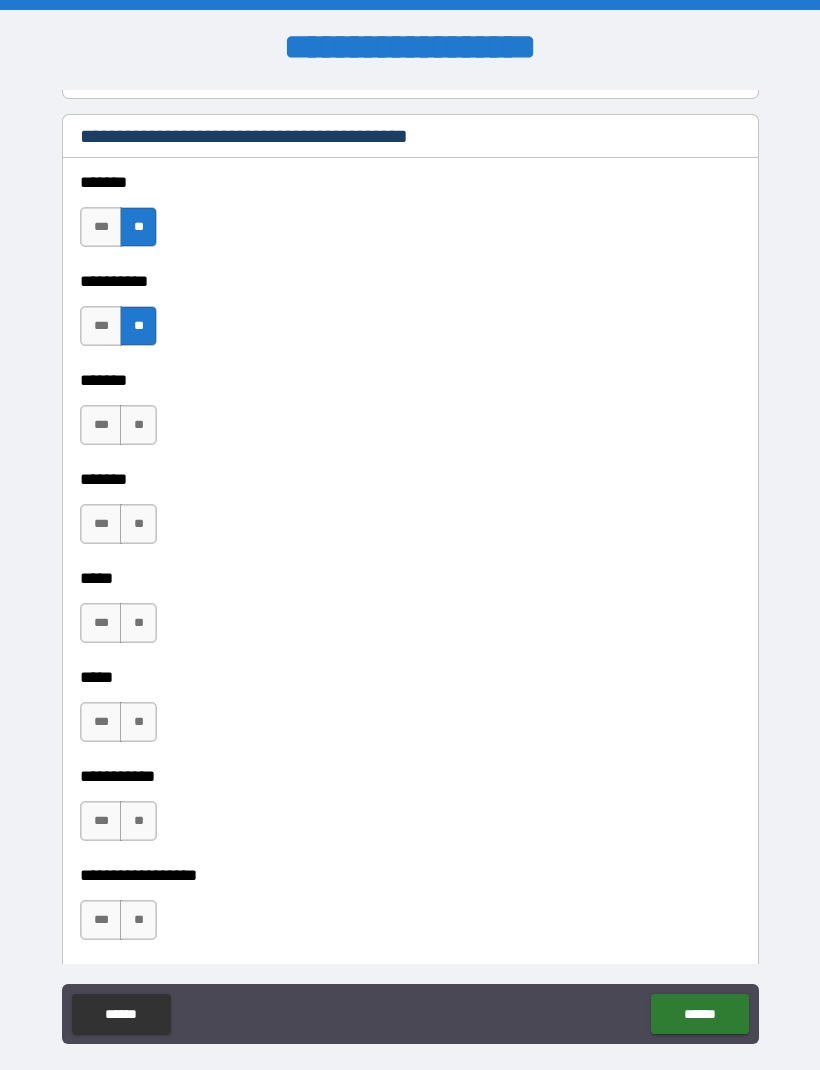 click on "**" at bounding box center (138, 425) 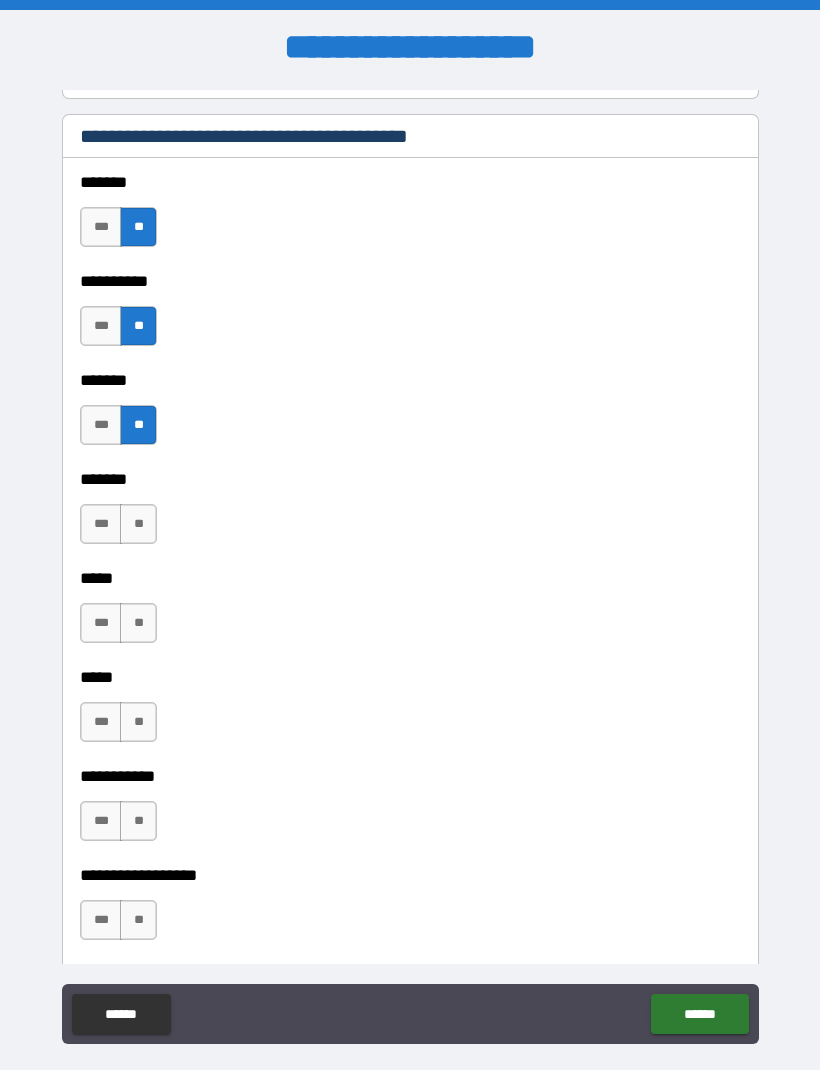 click on "**" at bounding box center (138, 524) 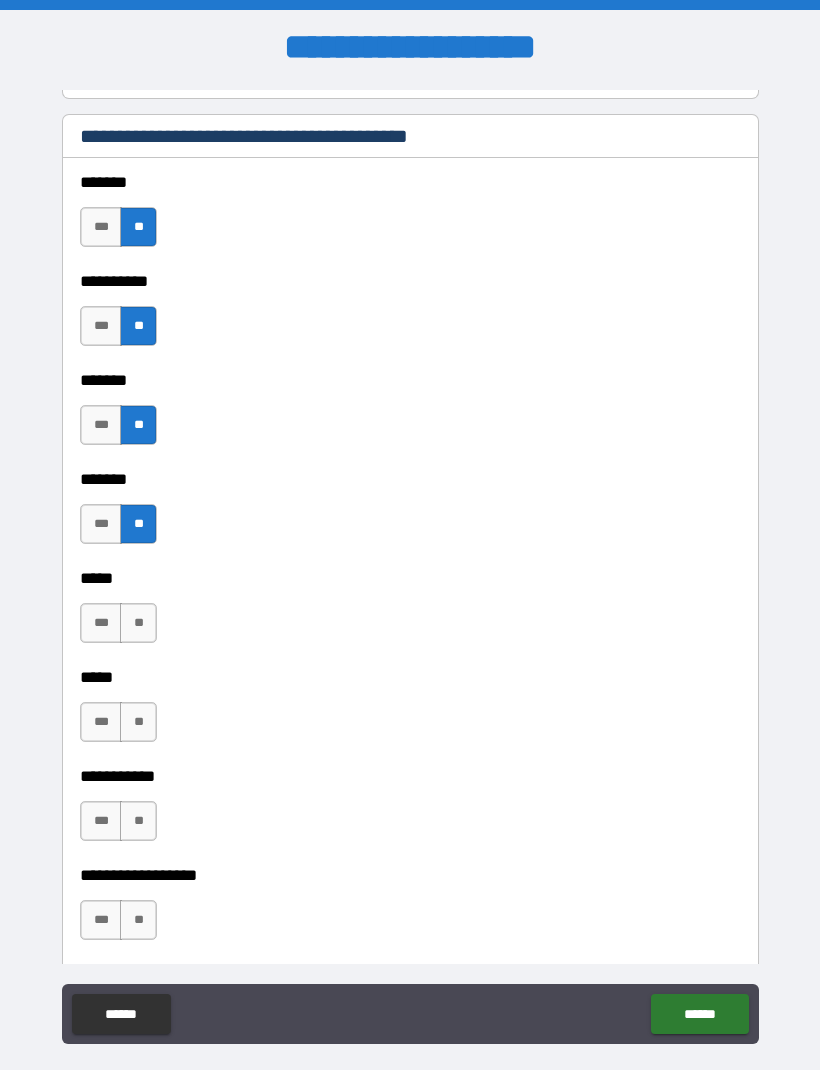 click on "**" at bounding box center [138, 623] 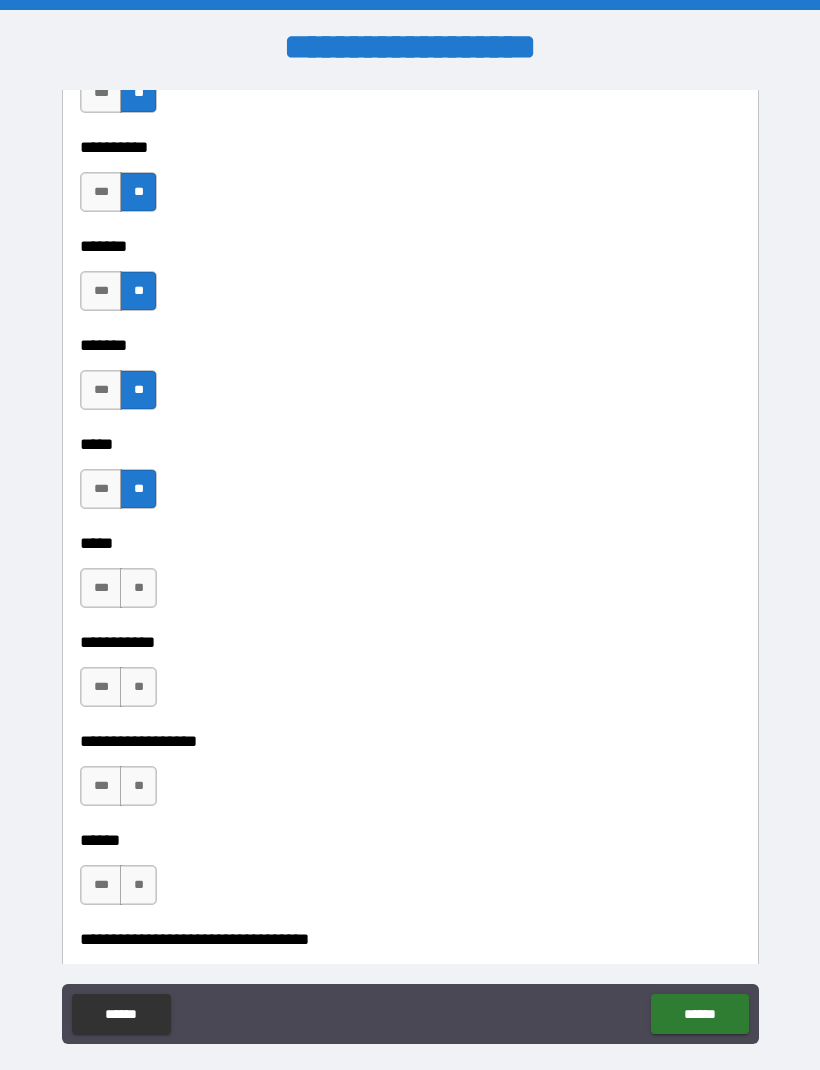 scroll, scrollTop: 1806, scrollLeft: 0, axis: vertical 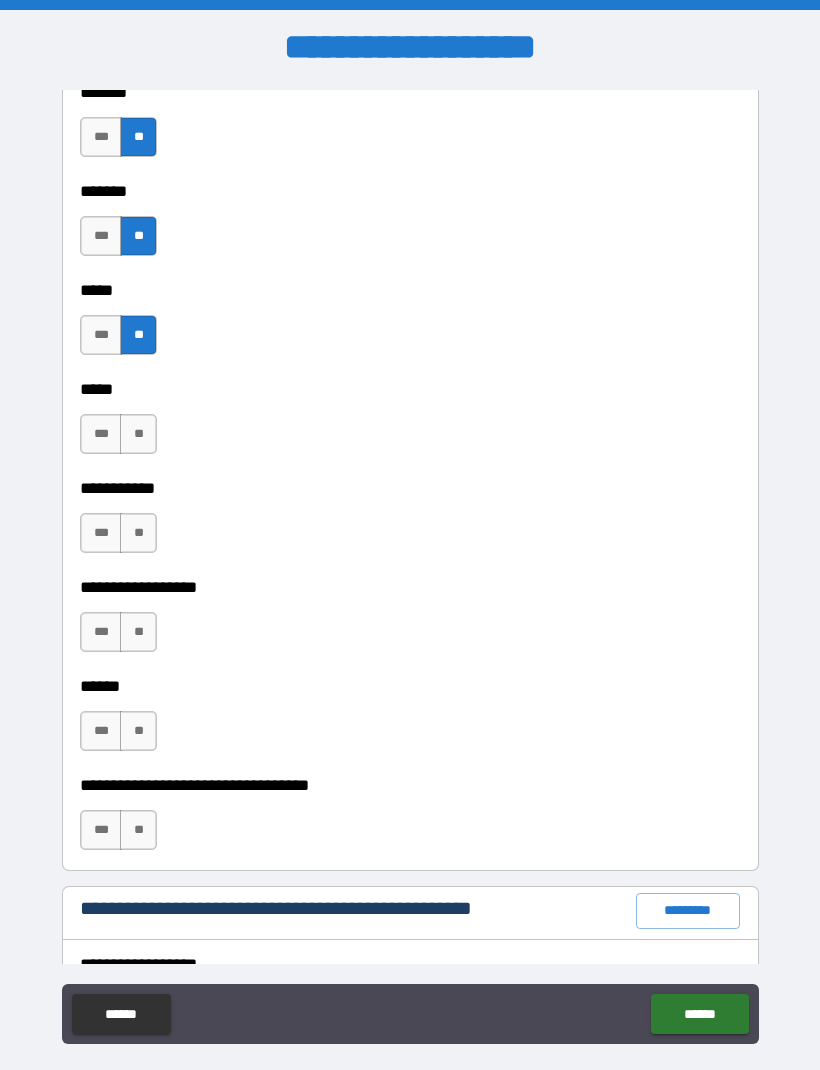 click on "**" at bounding box center (138, 434) 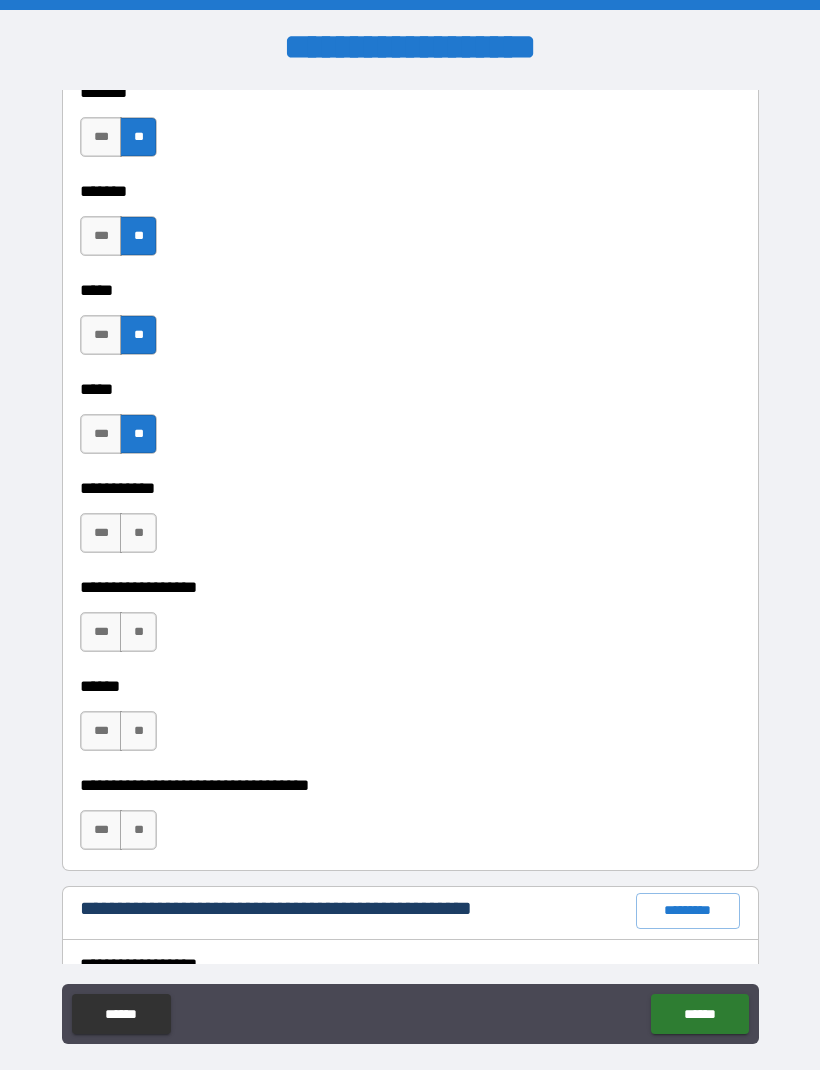 click on "**" at bounding box center [138, 533] 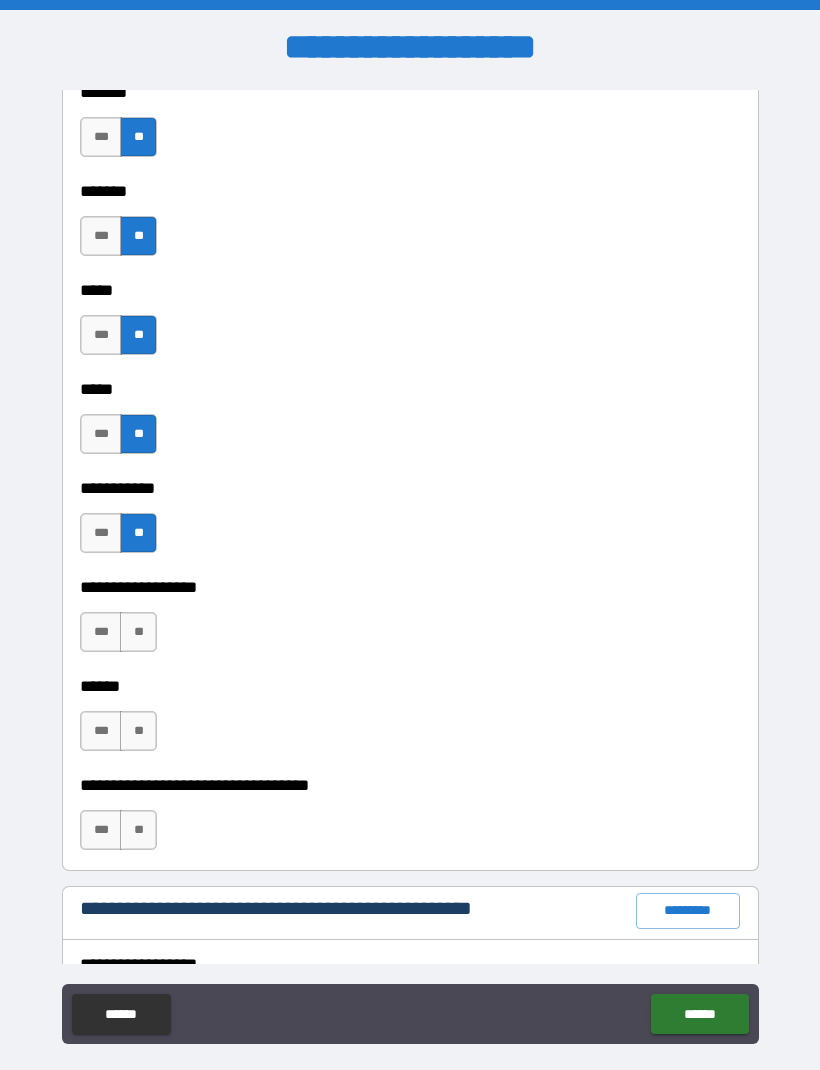 click on "**" at bounding box center [138, 632] 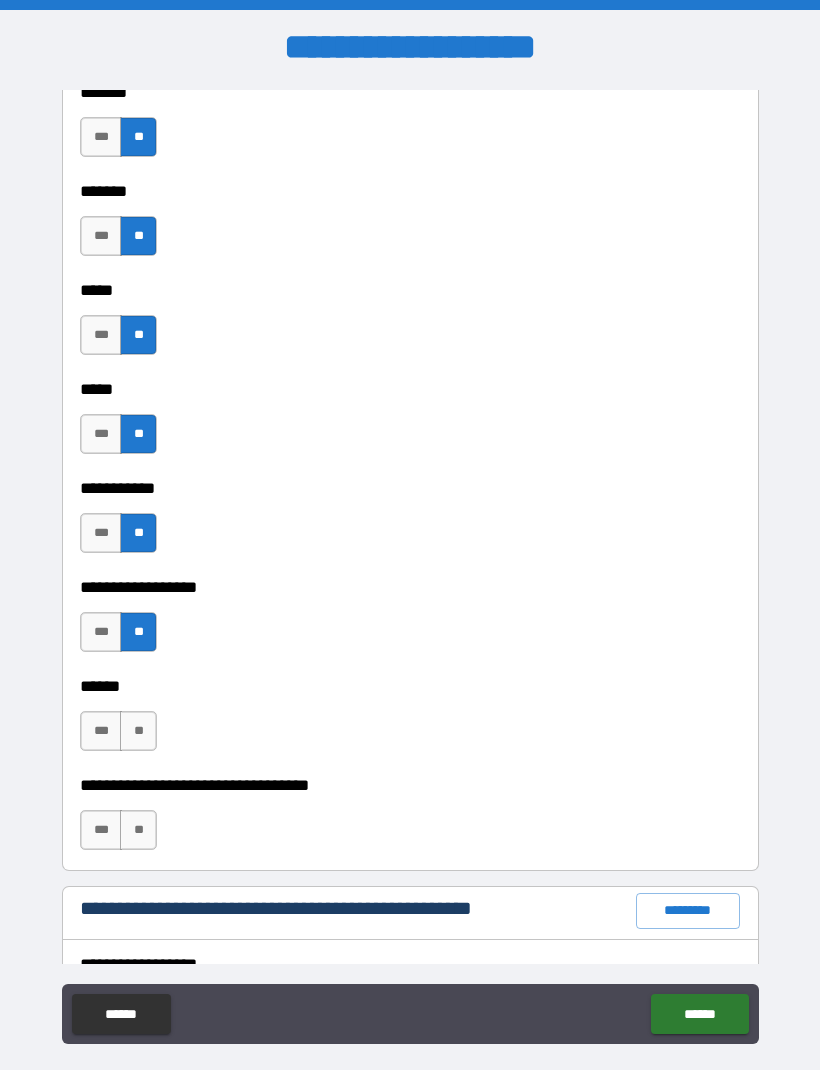 click on "**" at bounding box center [138, 731] 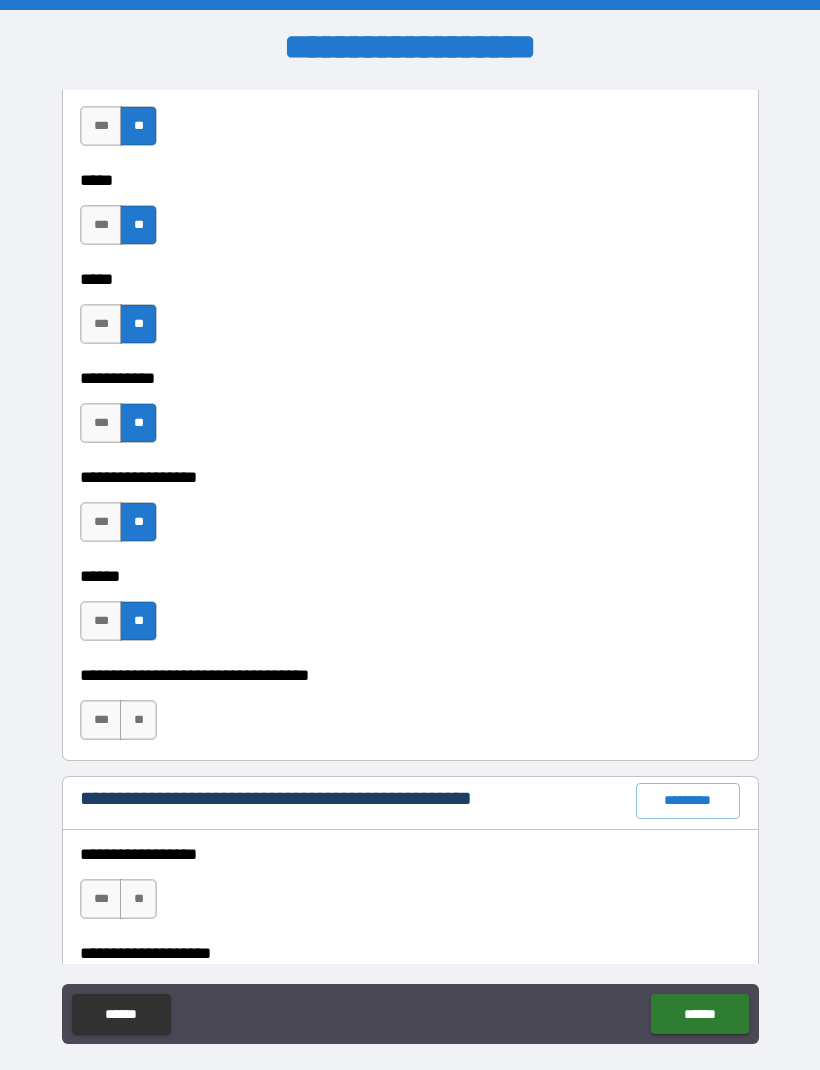 scroll, scrollTop: 2078, scrollLeft: 0, axis: vertical 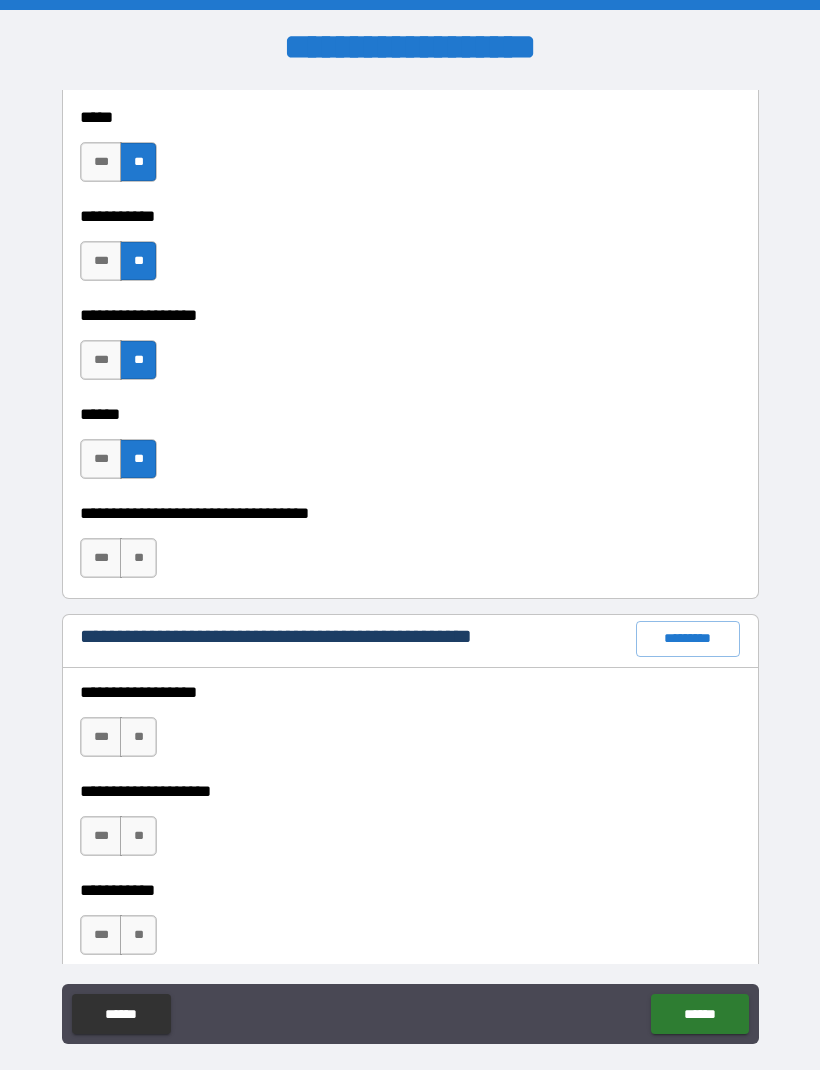 click on "**" at bounding box center [138, 558] 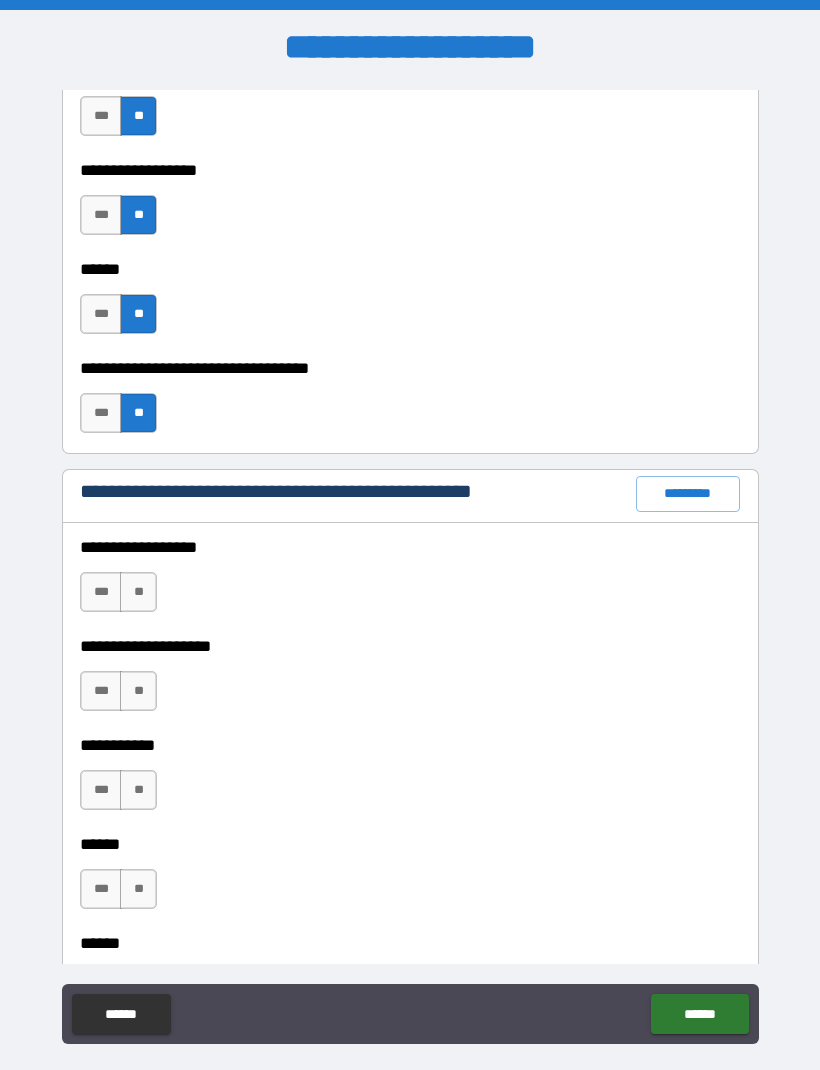 scroll, scrollTop: 2270, scrollLeft: 0, axis: vertical 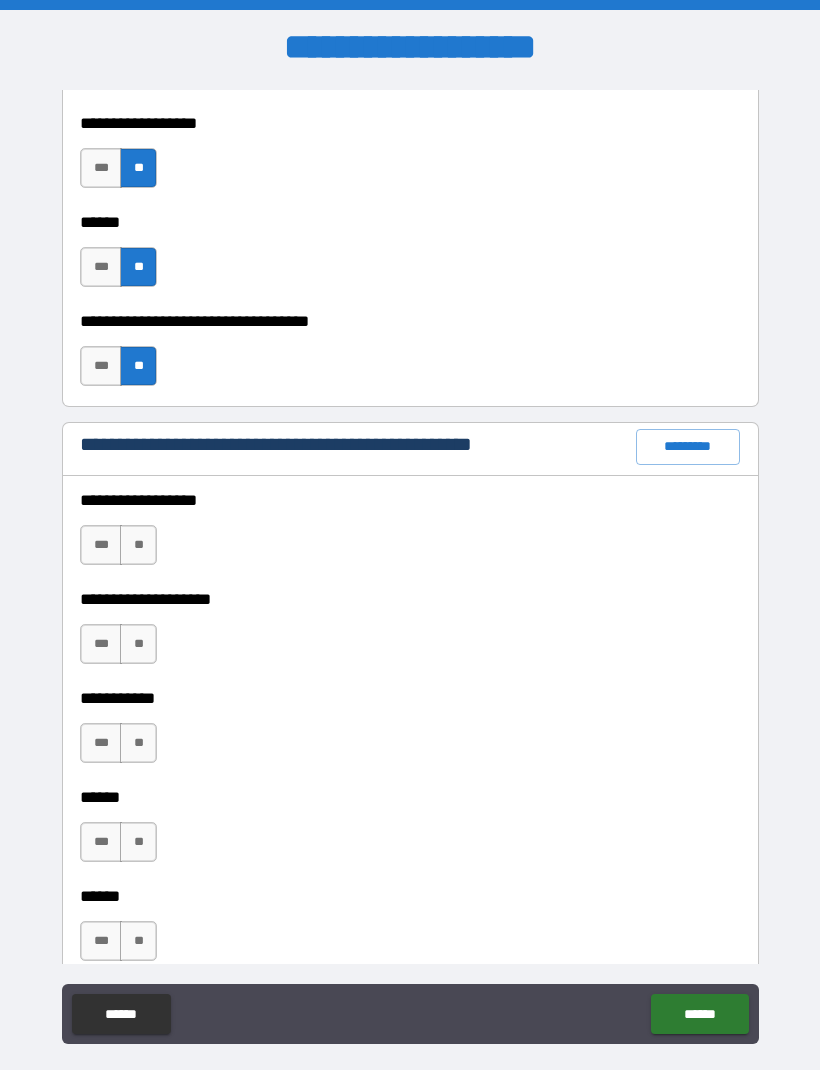 click on "**" at bounding box center (138, 545) 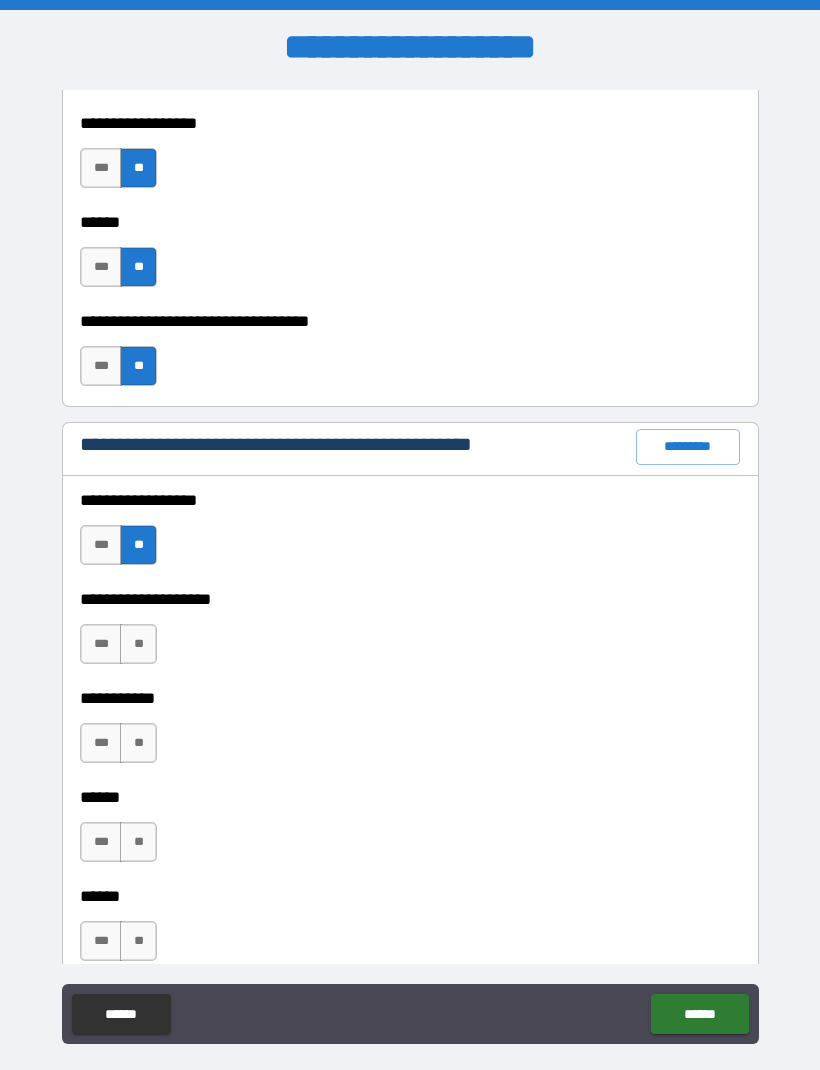 click on "**" at bounding box center [138, 644] 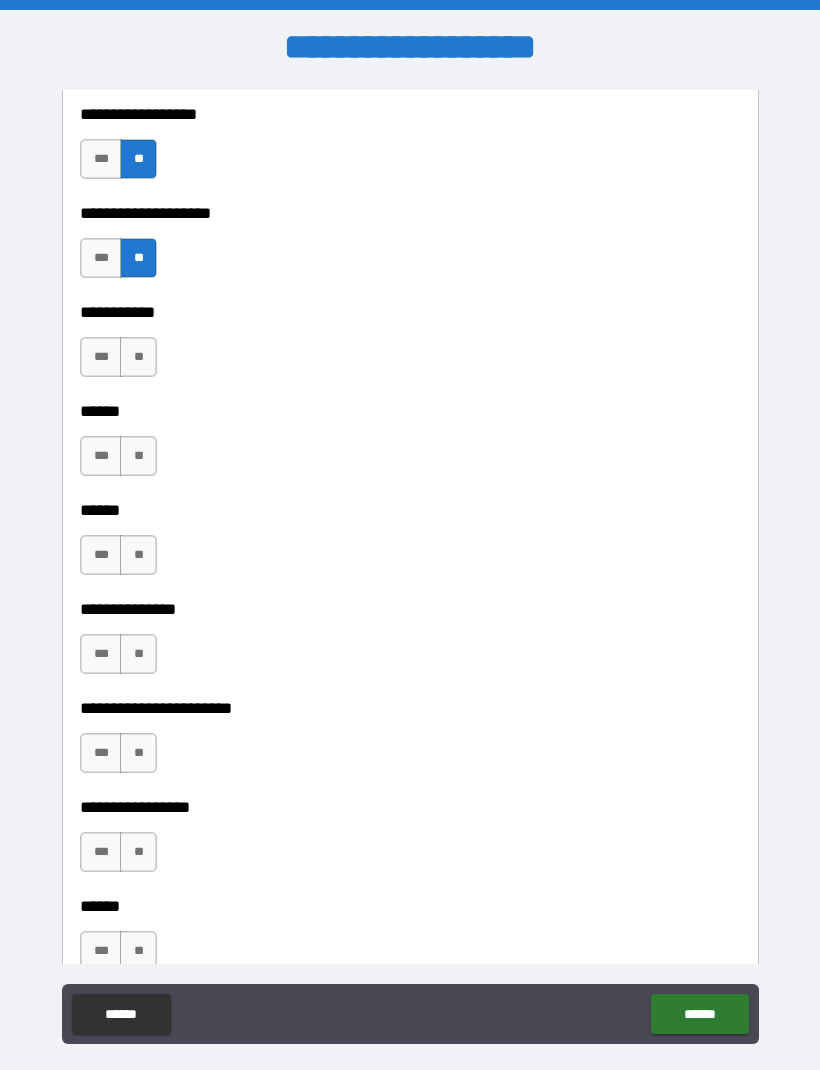 scroll, scrollTop: 2658, scrollLeft: 0, axis: vertical 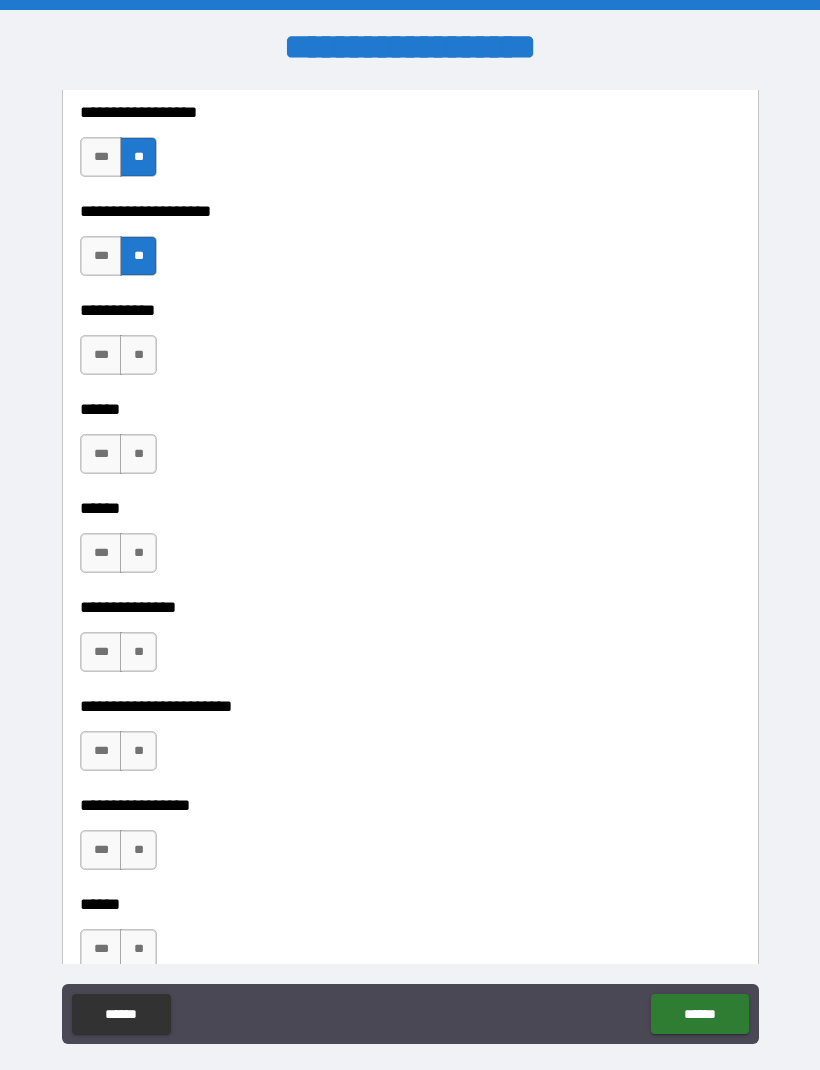 click on "**" at bounding box center [138, 355] 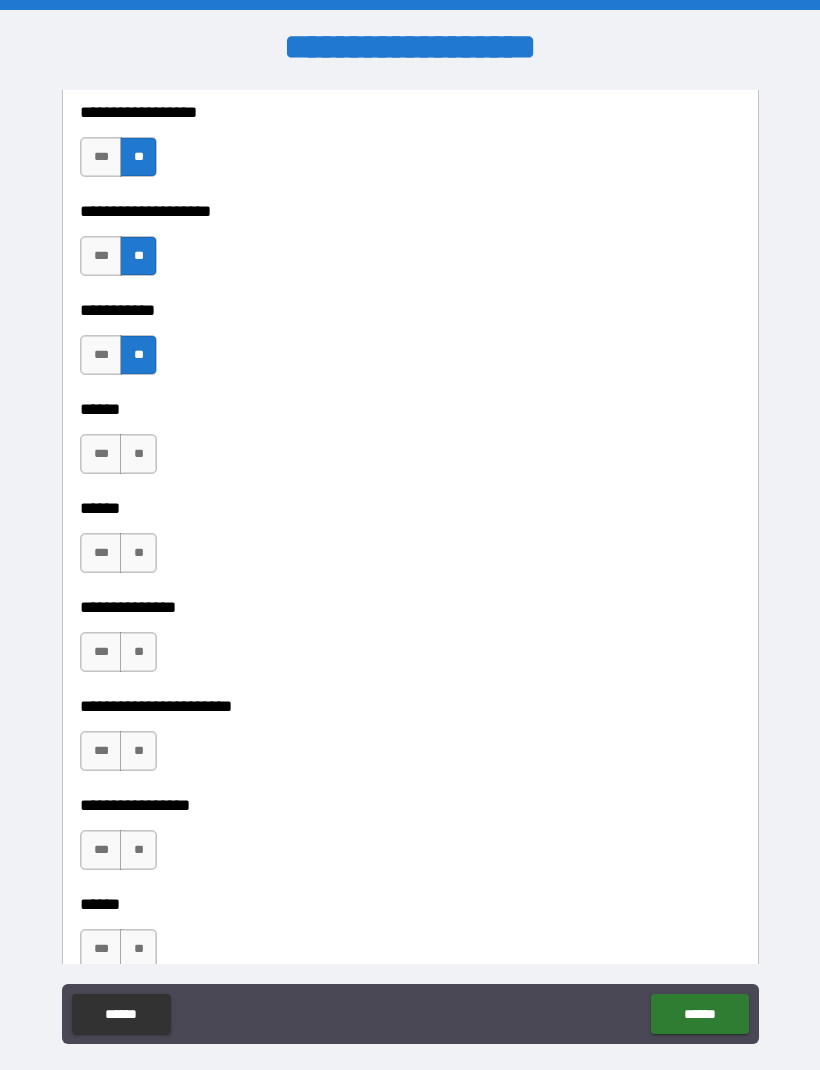 click on "**" at bounding box center (138, 454) 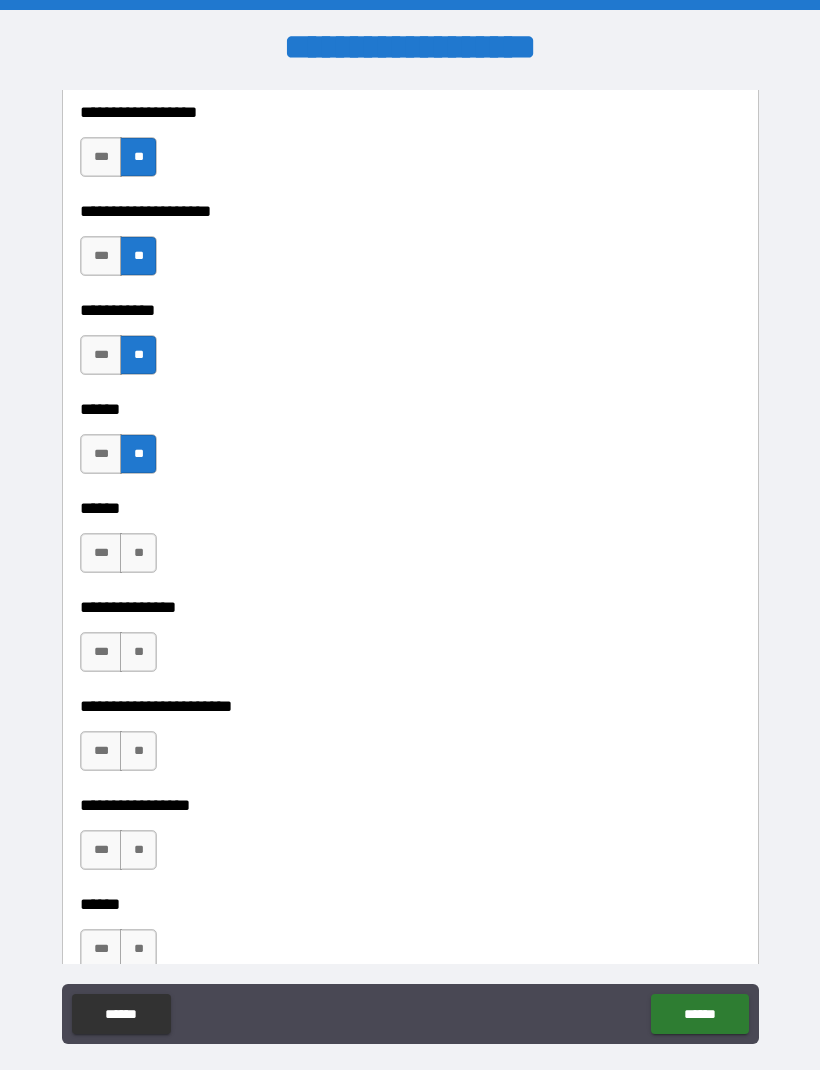 click on "**" at bounding box center [138, 553] 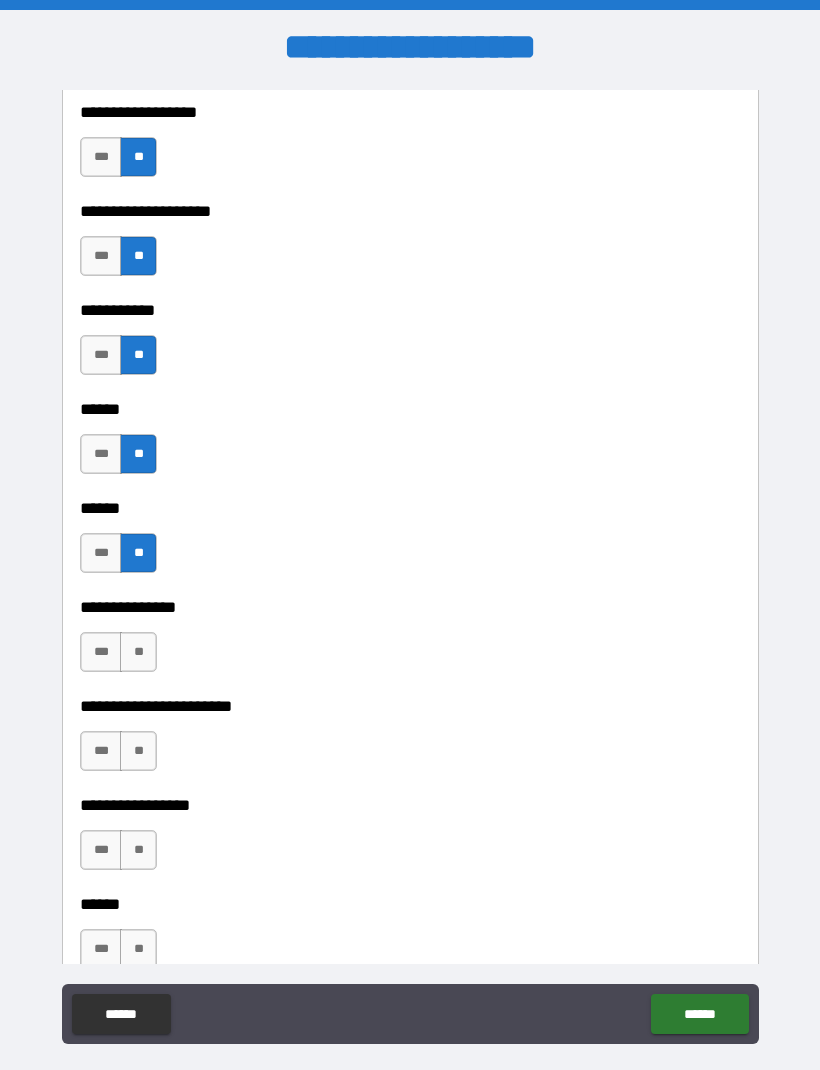 click on "**" at bounding box center (138, 652) 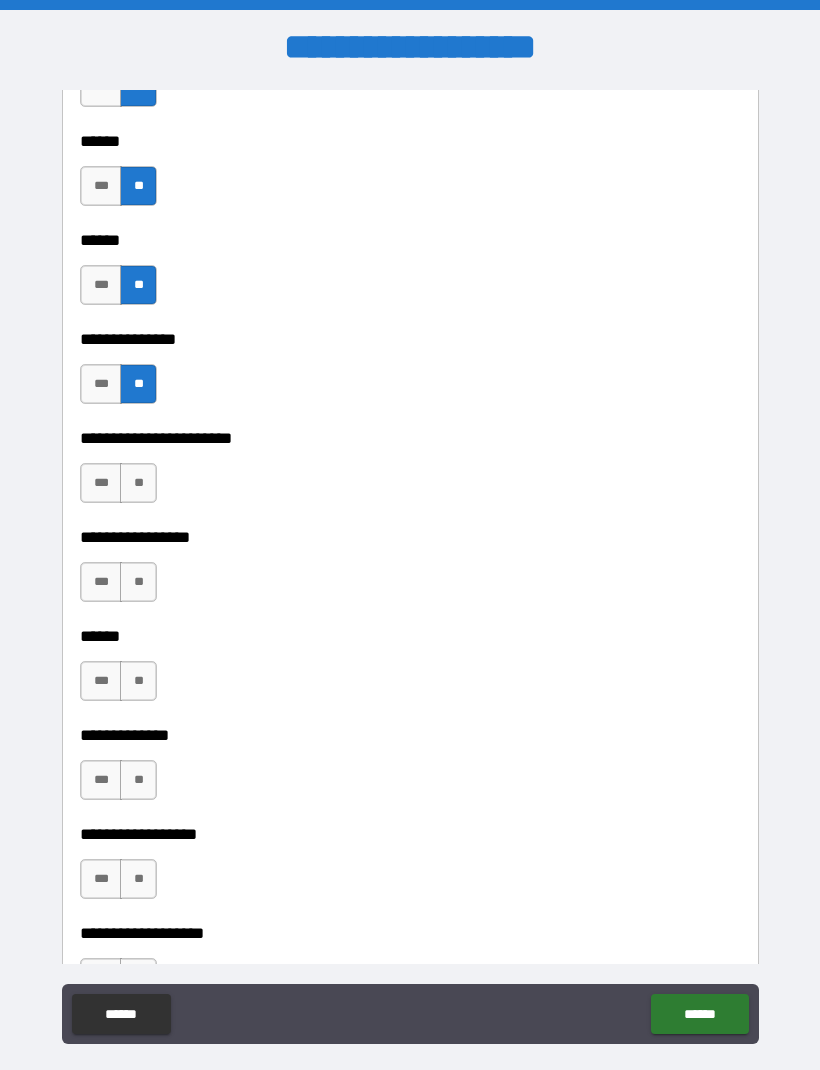 scroll, scrollTop: 2929, scrollLeft: 0, axis: vertical 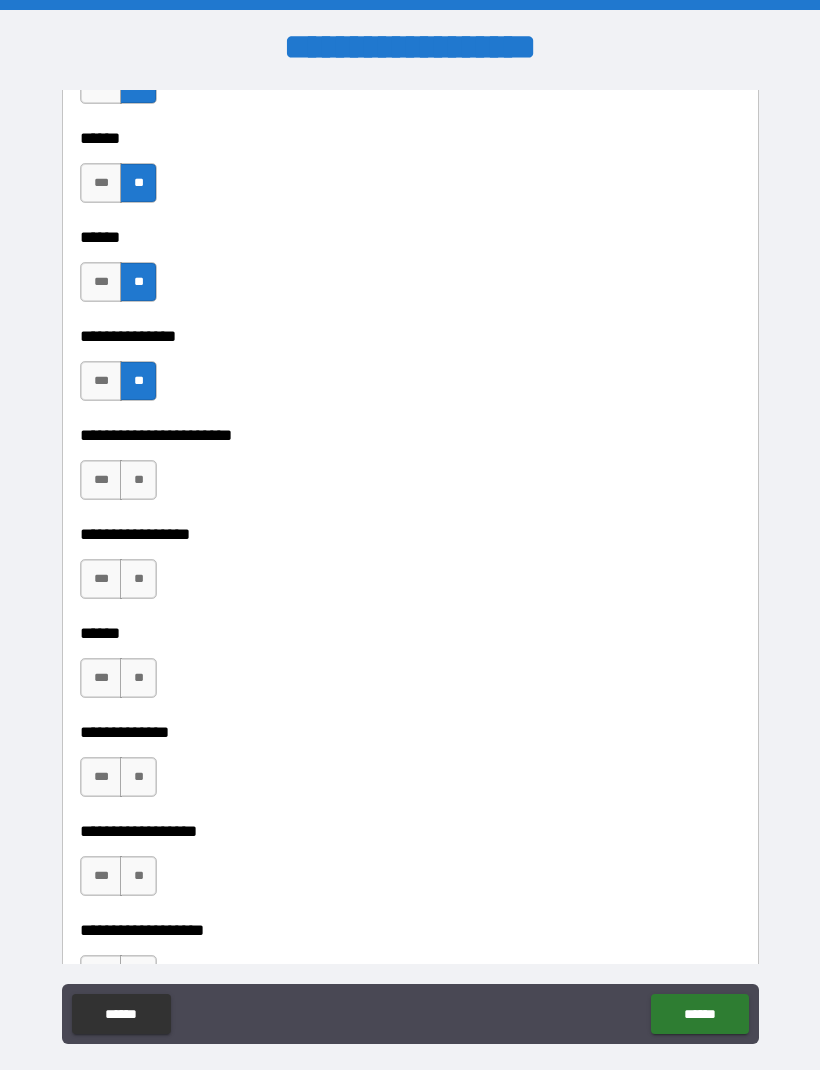 click on "**" at bounding box center (138, 480) 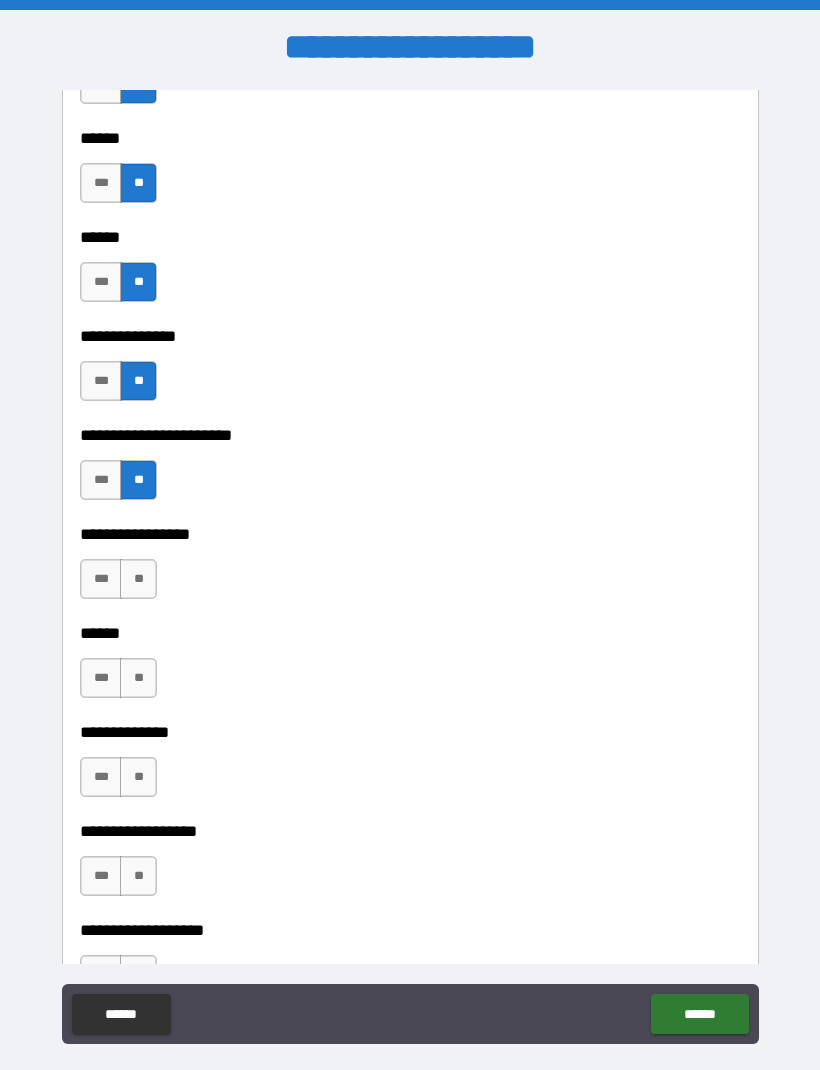 click on "**" at bounding box center [138, 579] 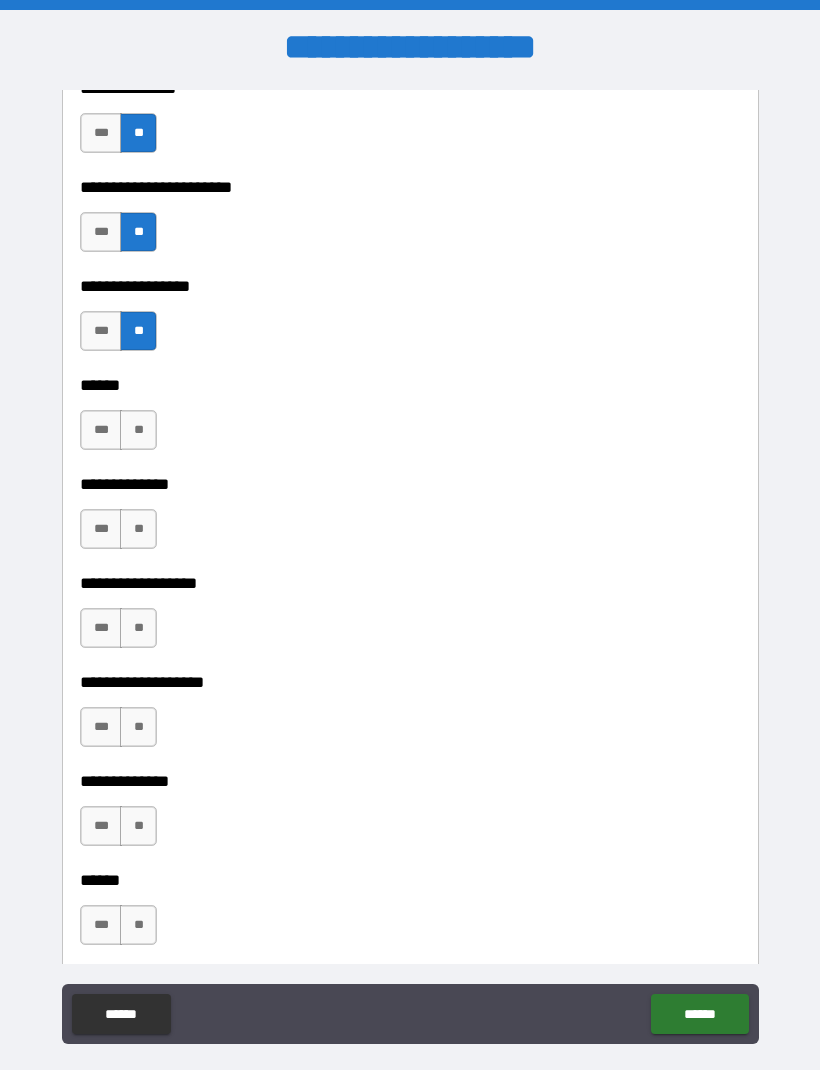scroll, scrollTop: 3181, scrollLeft: 0, axis: vertical 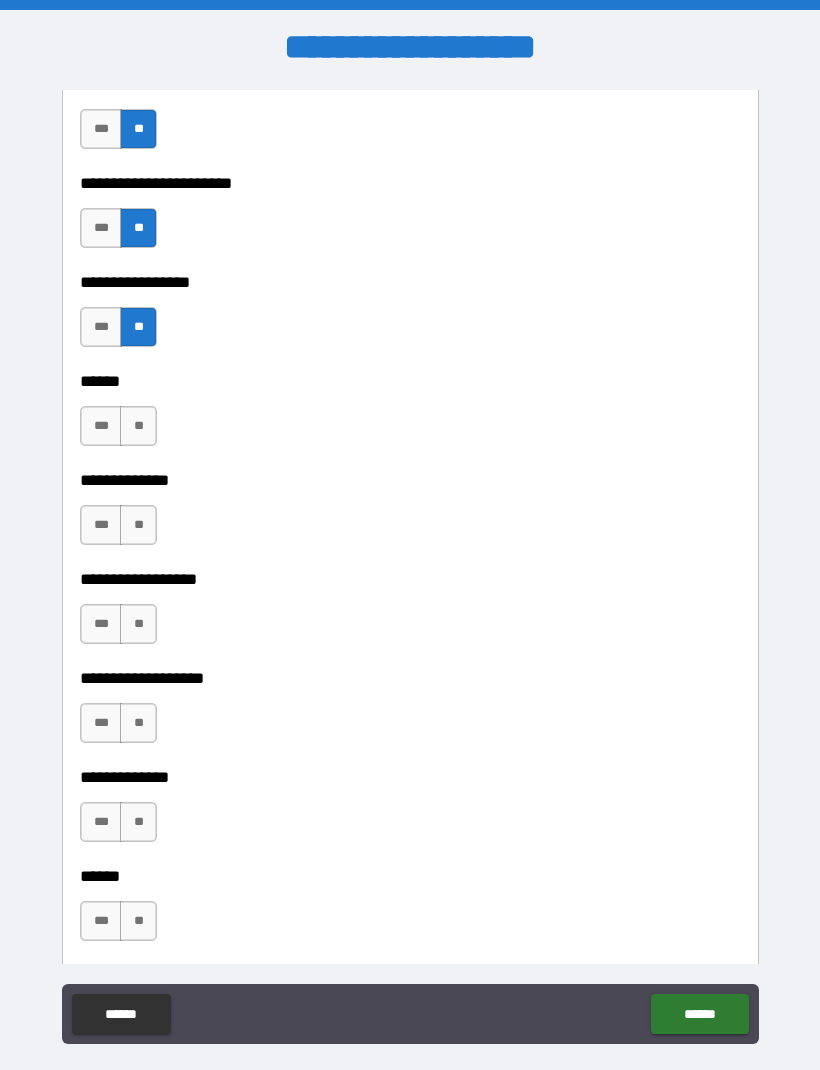 click on "**" at bounding box center [138, 426] 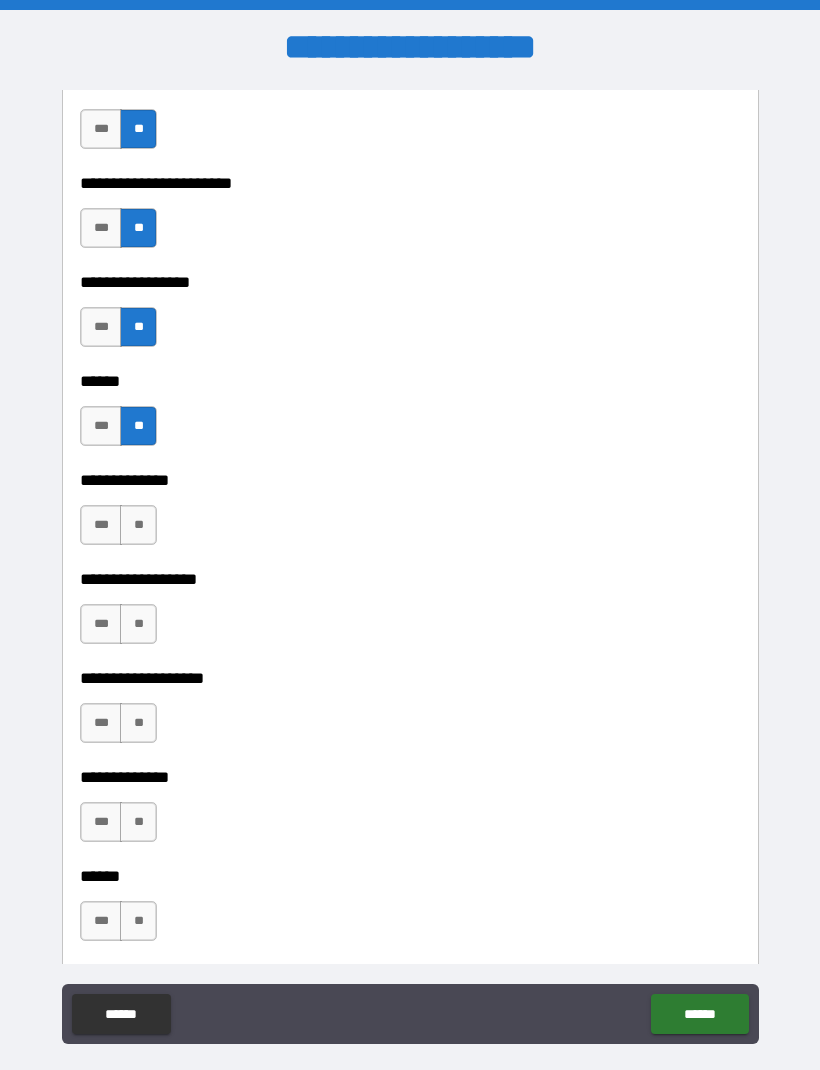 click on "**" at bounding box center [138, 525] 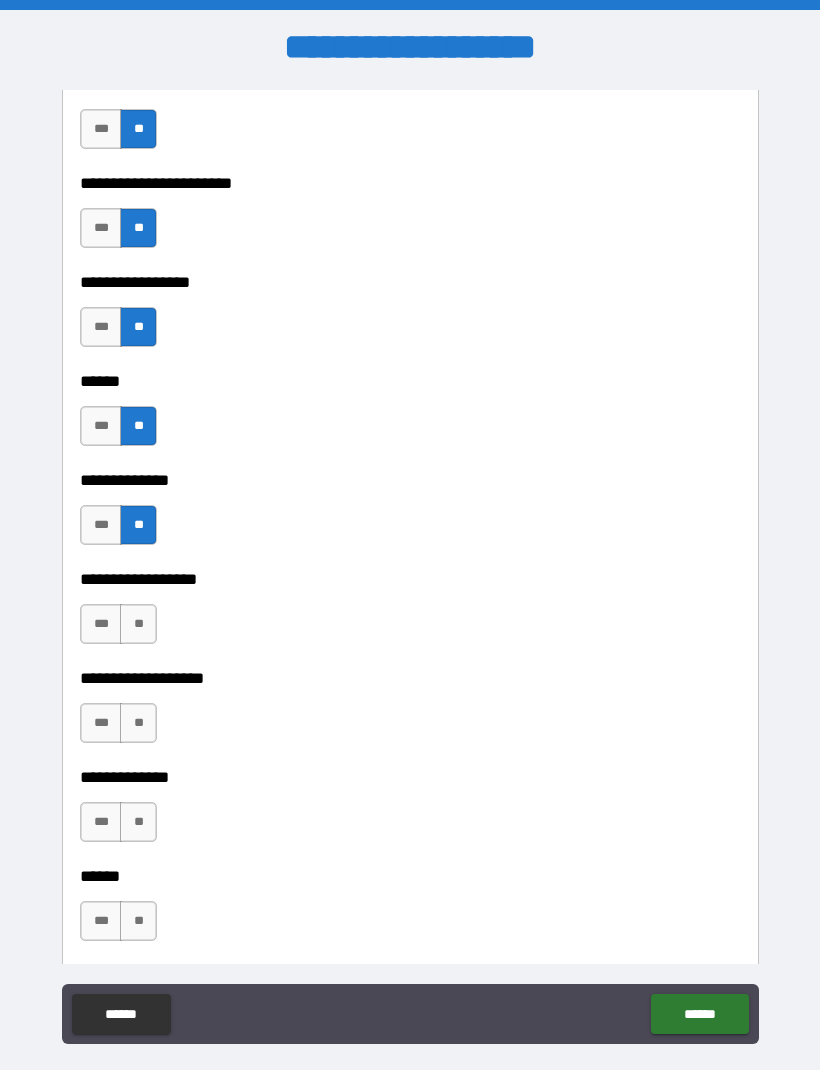 click on "**" at bounding box center [138, 624] 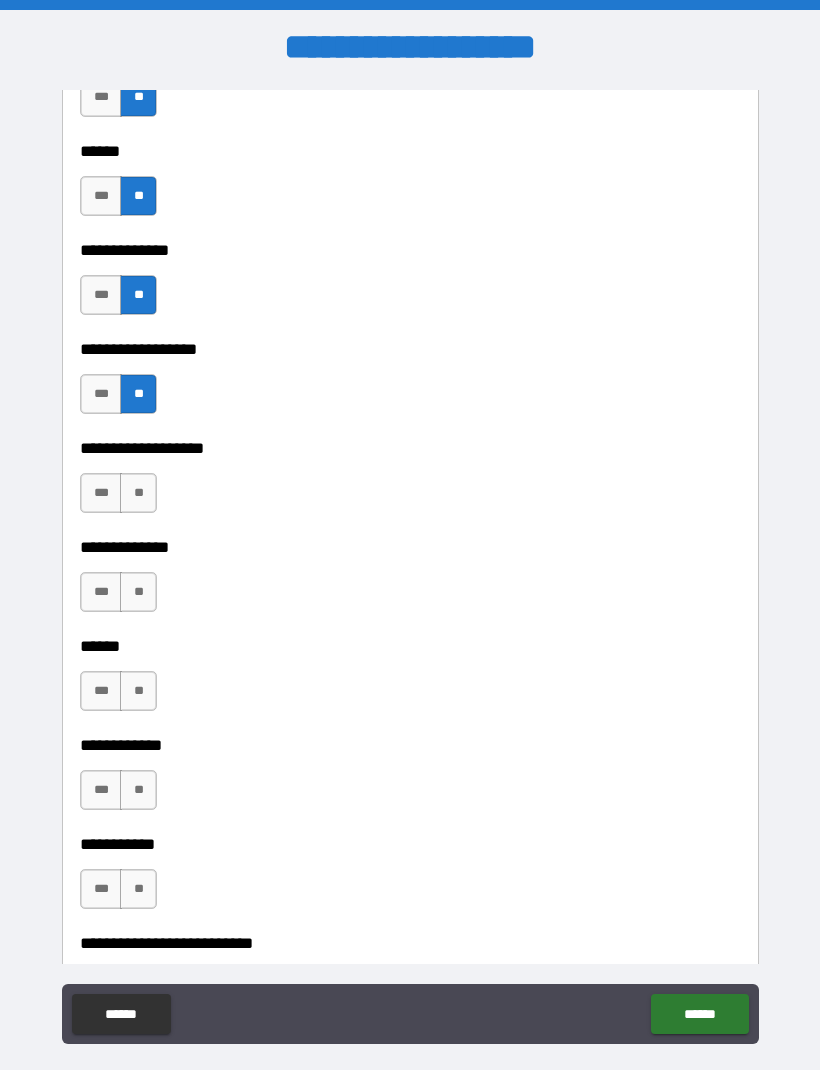 scroll, scrollTop: 3474, scrollLeft: 0, axis: vertical 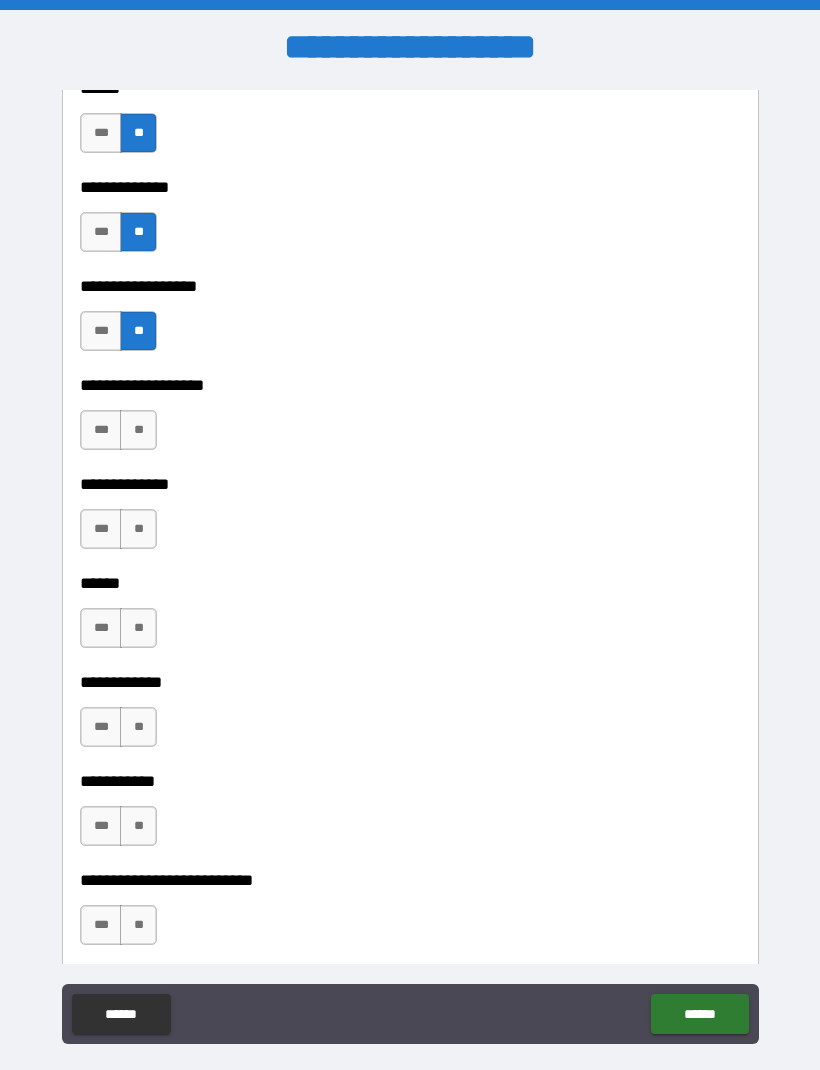 click on "**" at bounding box center [138, 430] 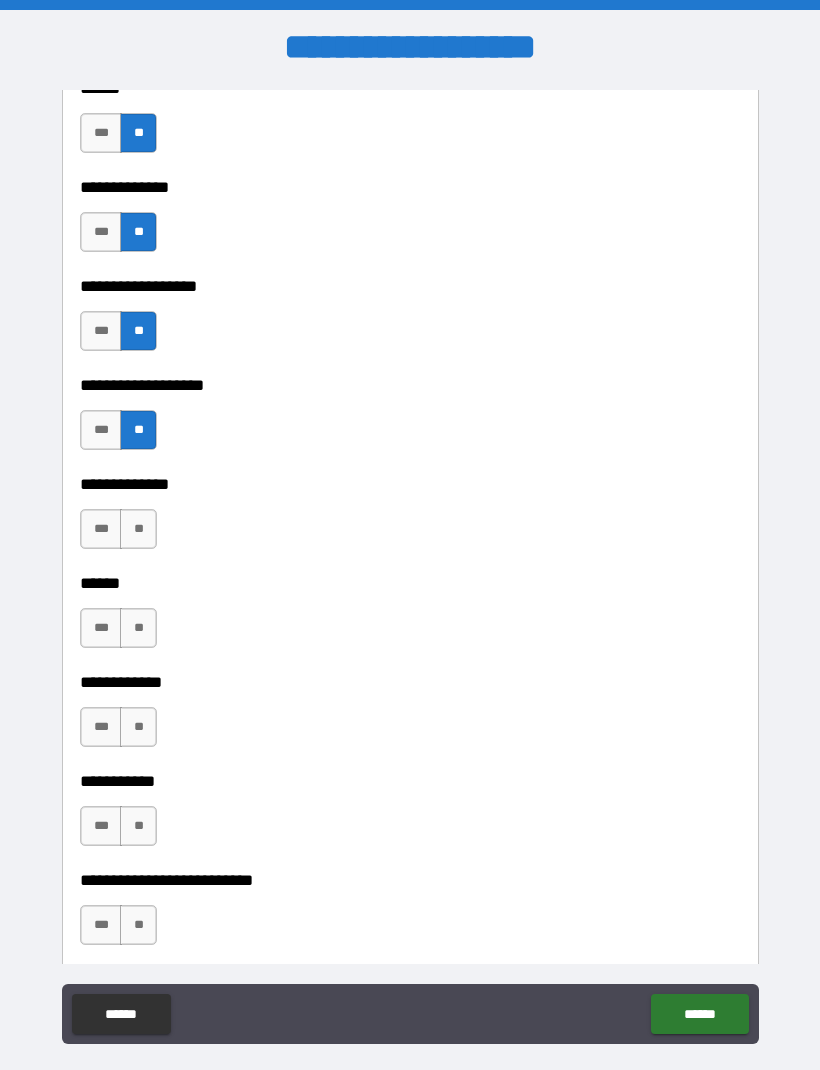 click on "**" at bounding box center [138, 529] 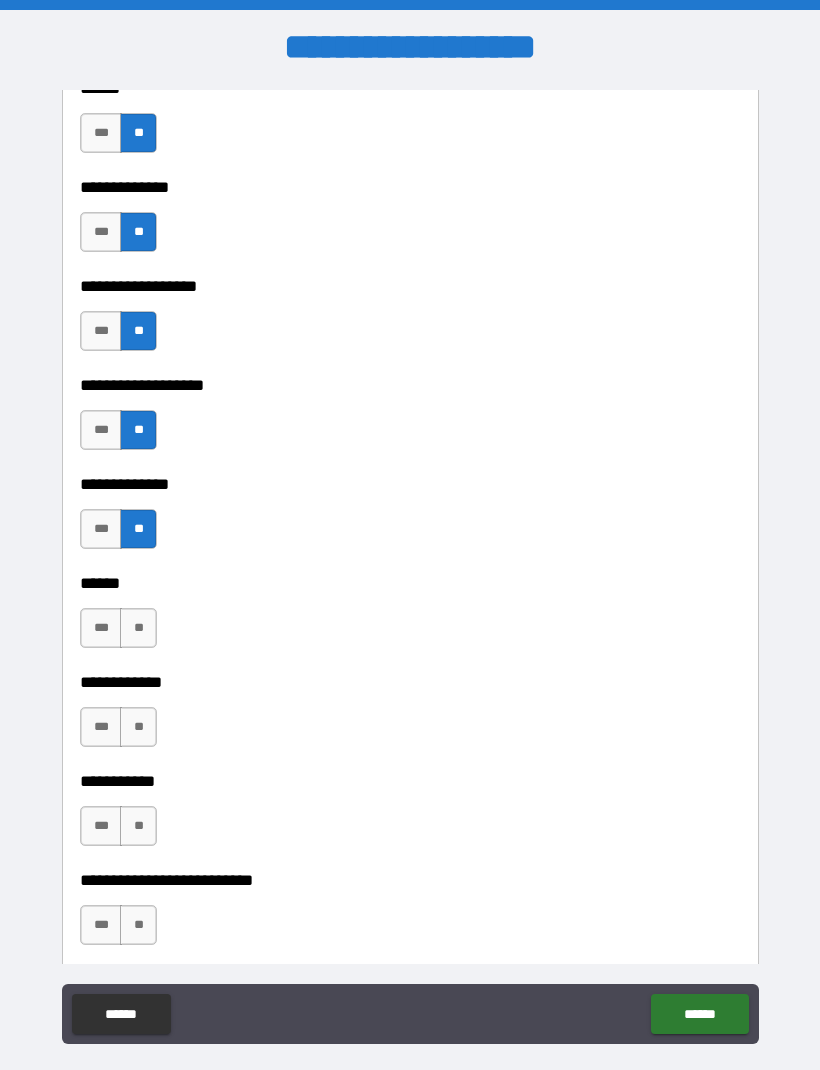 click on "**" at bounding box center [138, 628] 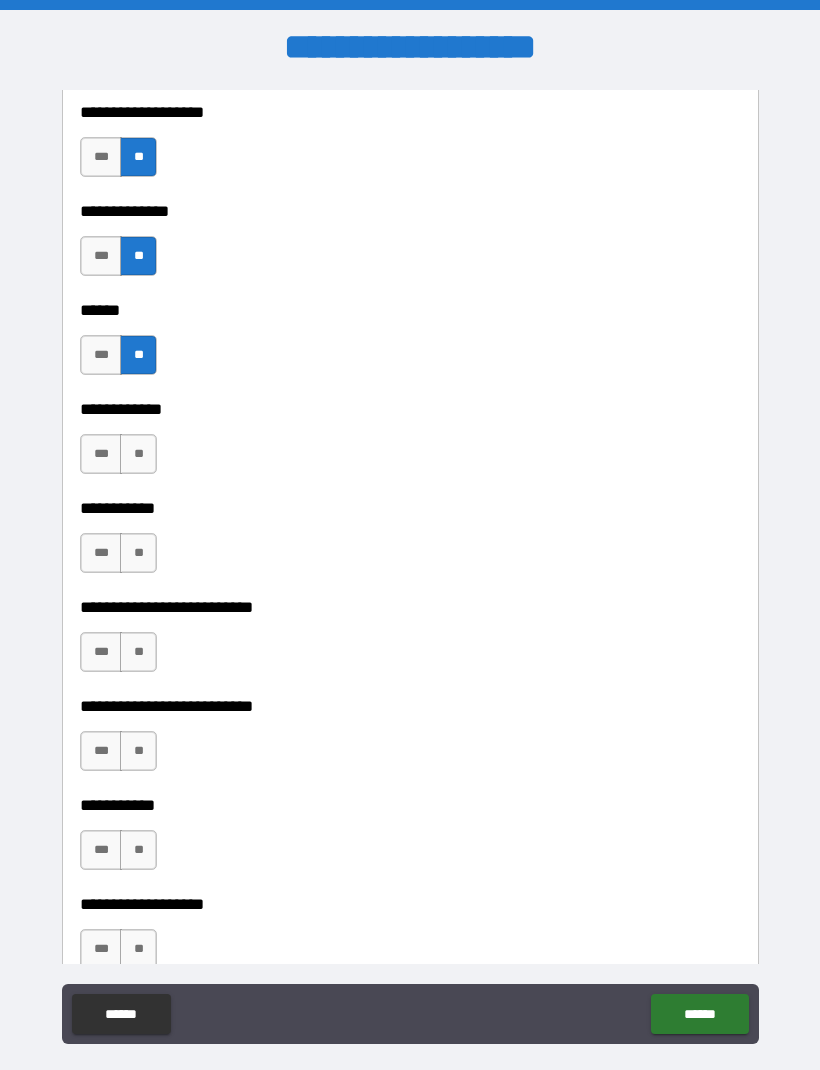 scroll, scrollTop: 3750, scrollLeft: 0, axis: vertical 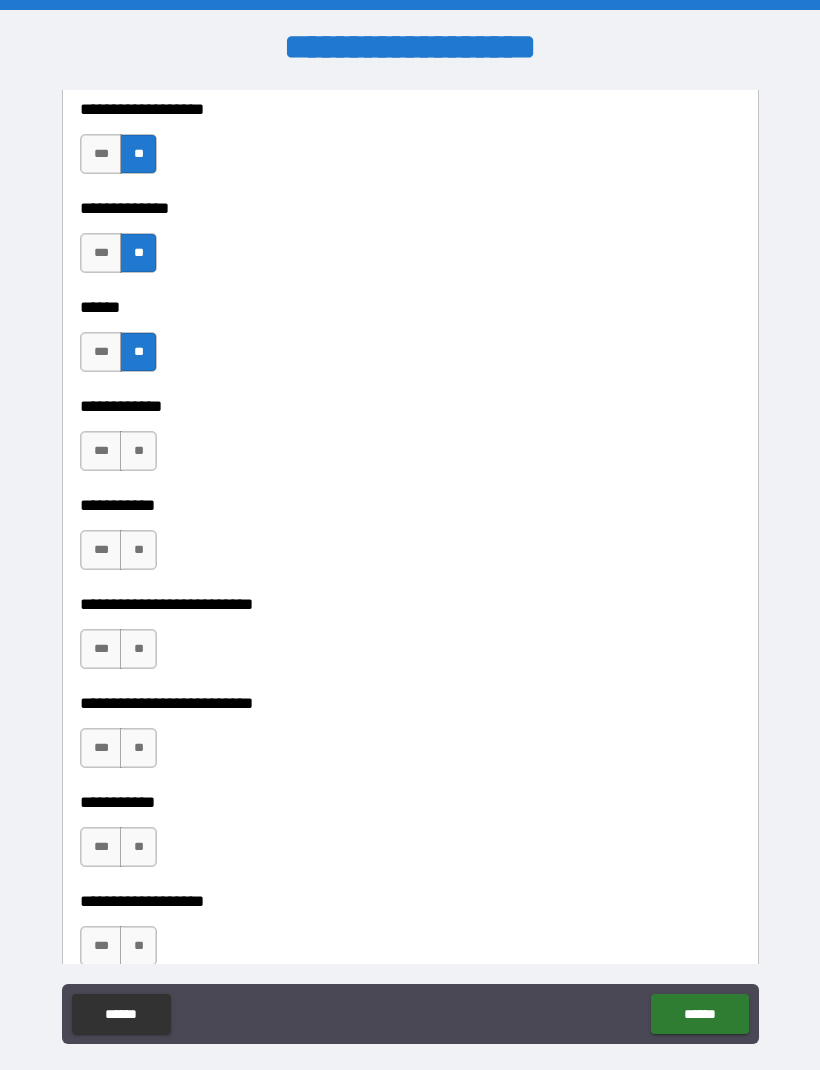 click on "**" at bounding box center [138, 451] 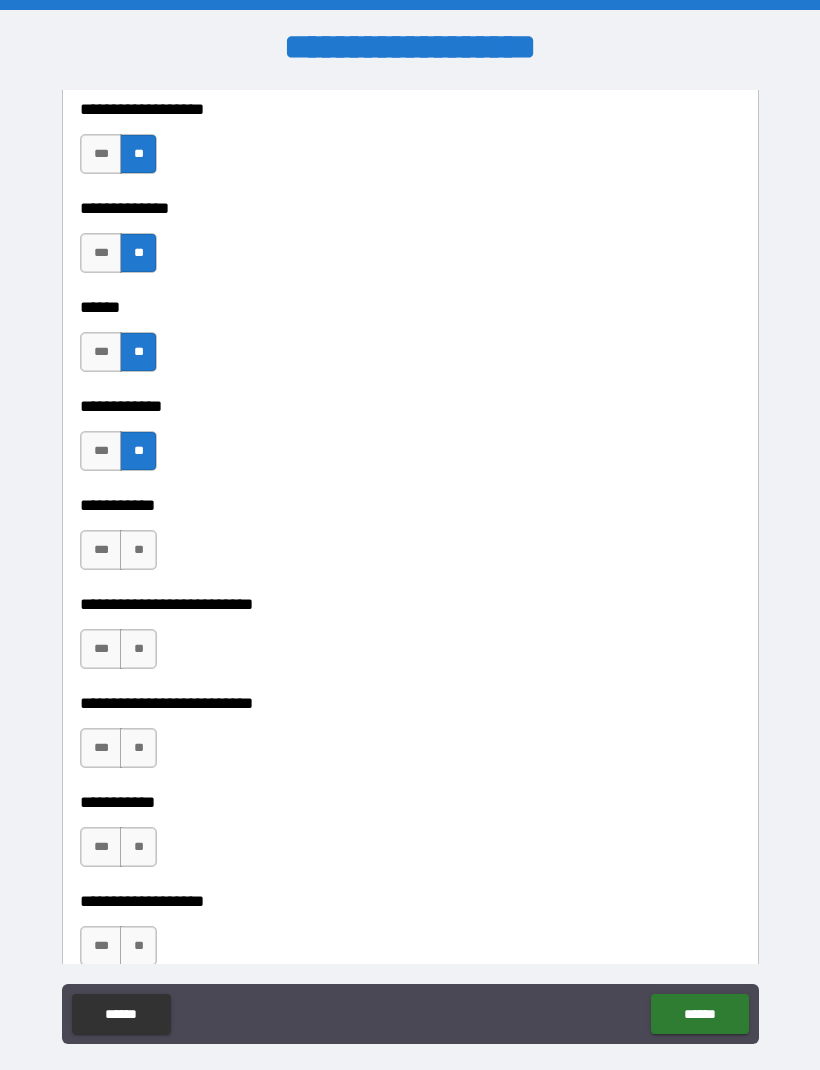 click on "**" at bounding box center (138, 550) 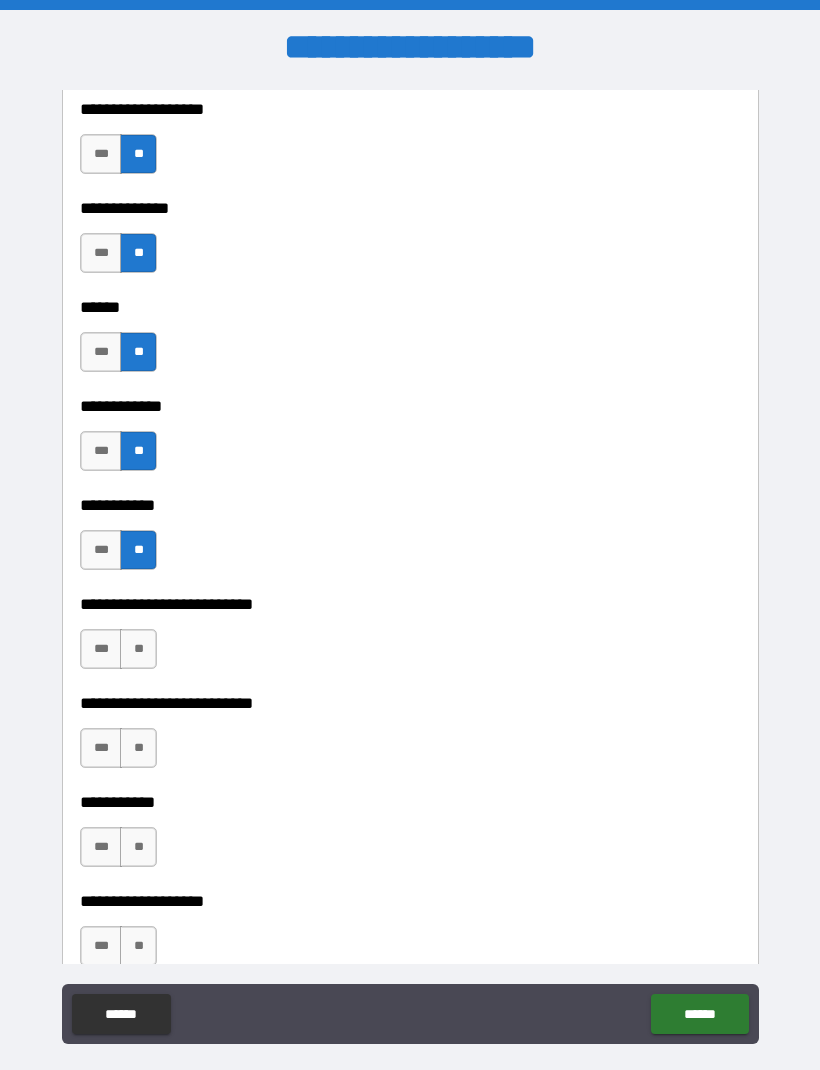 click on "**" at bounding box center [138, 649] 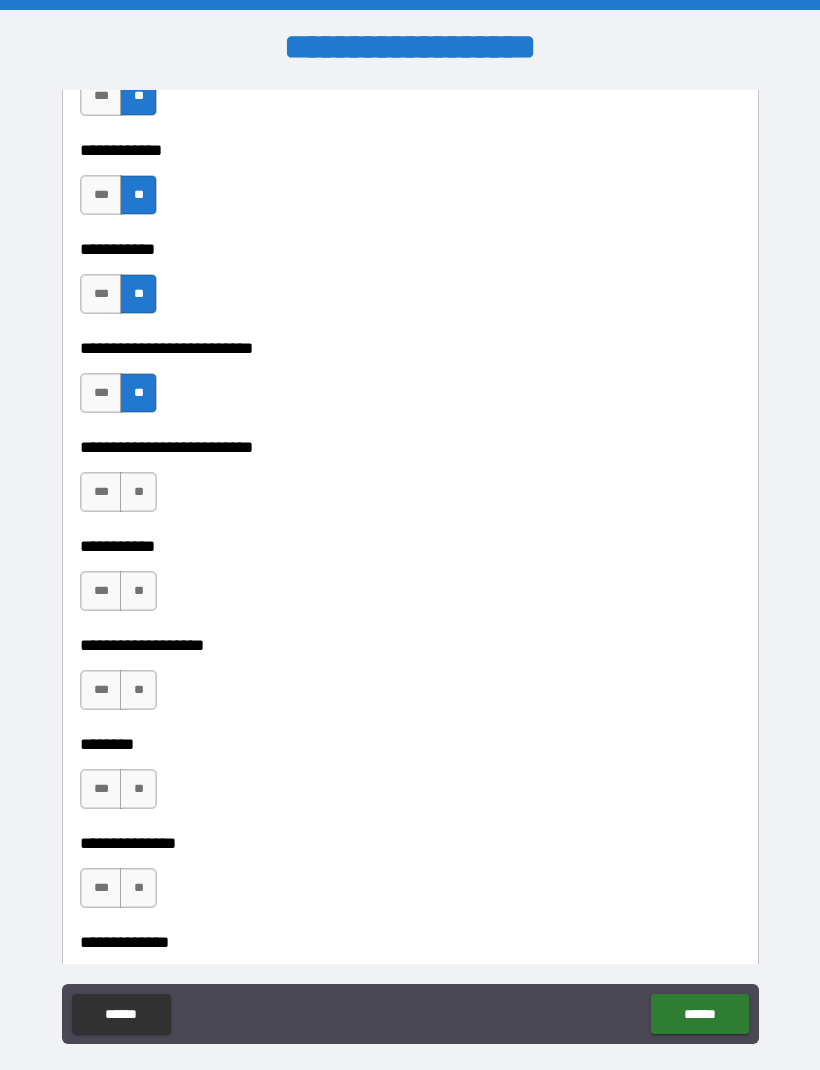 scroll, scrollTop: 4009, scrollLeft: 0, axis: vertical 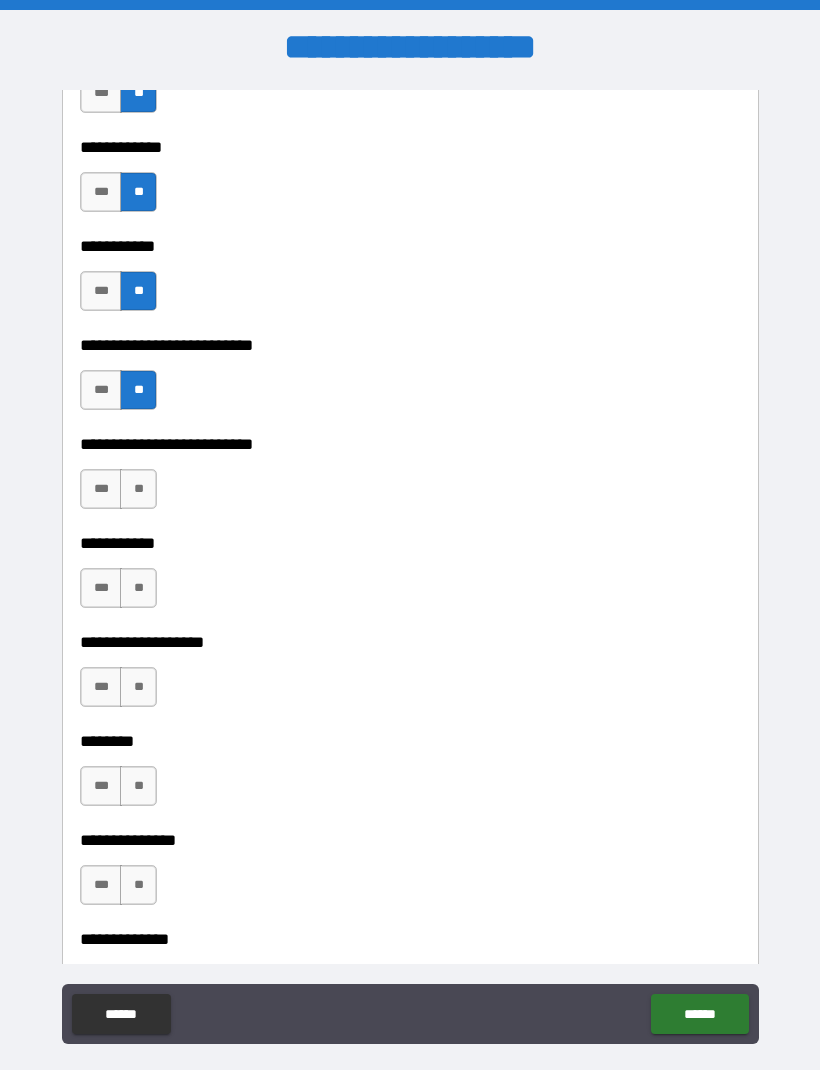 click on "**" at bounding box center [138, 489] 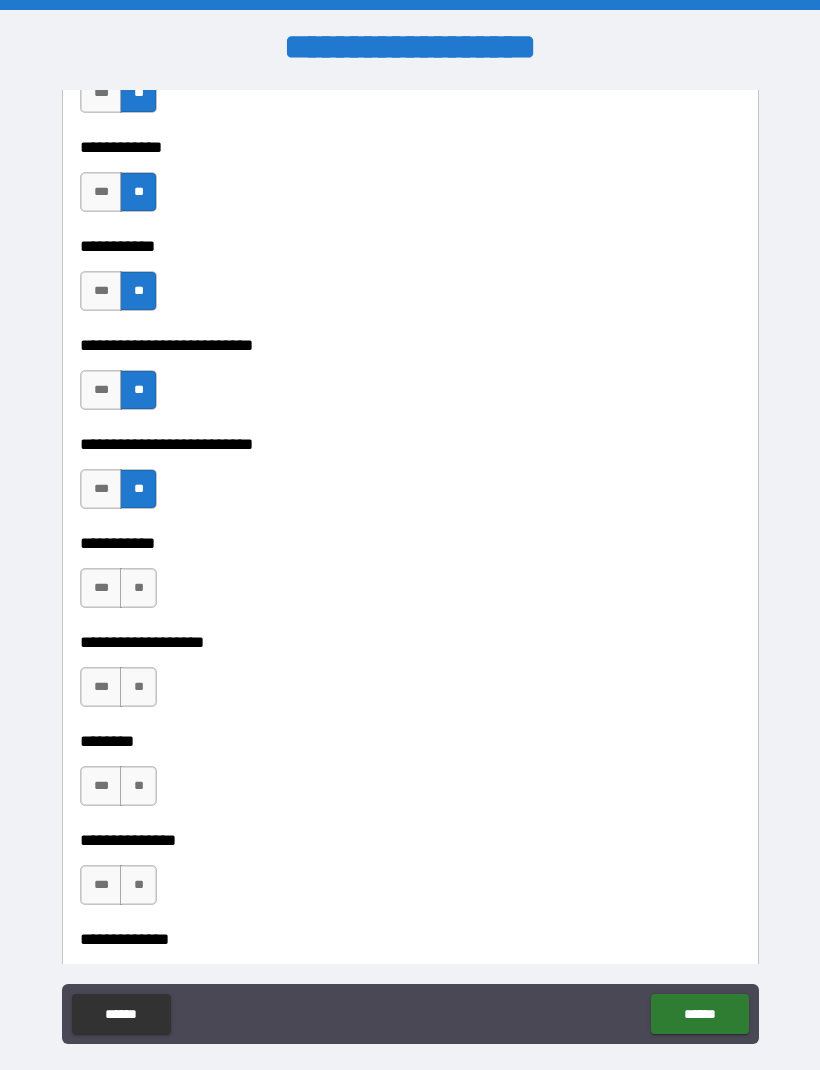 click on "**" at bounding box center (138, 588) 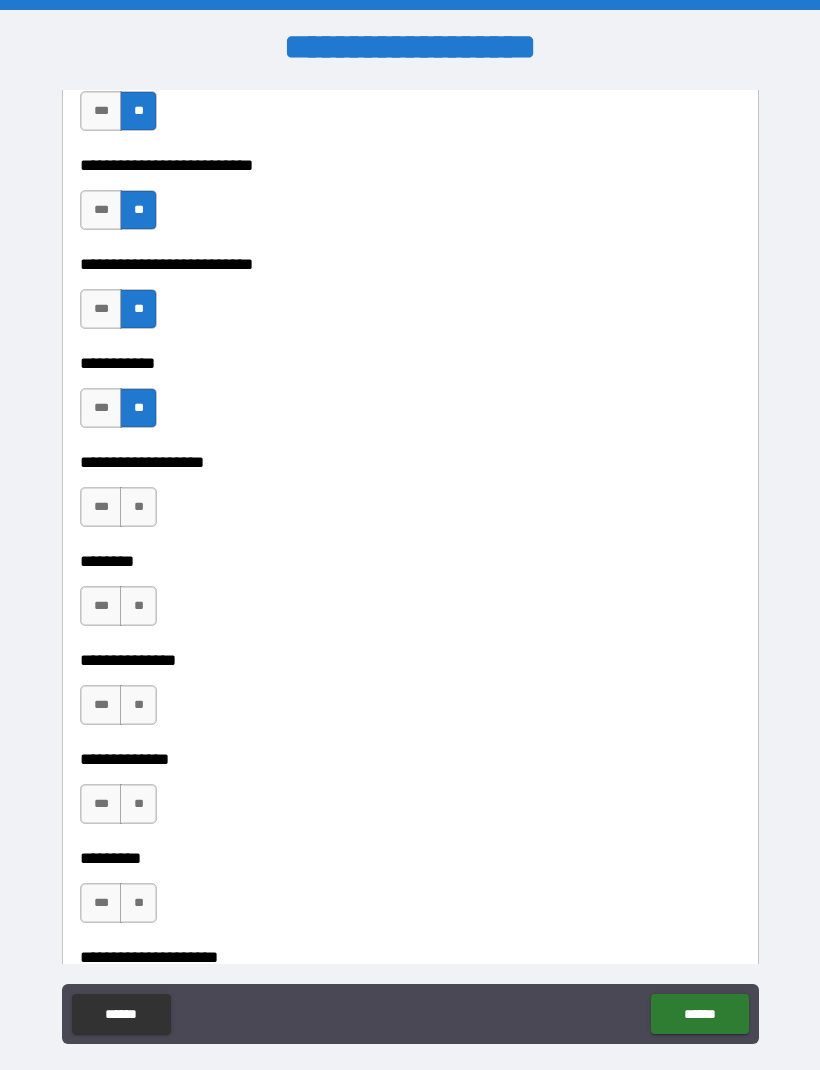 scroll, scrollTop: 4295, scrollLeft: 0, axis: vertical 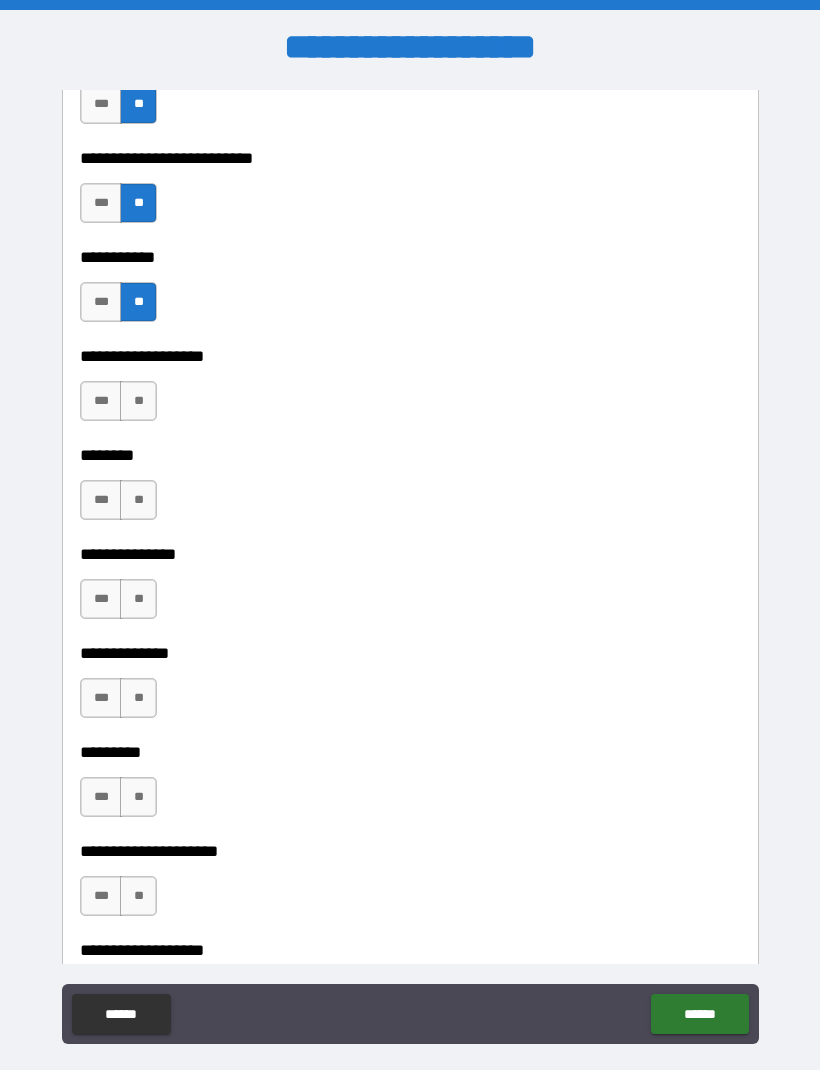 click on "**" at bounding box center [138, 401] 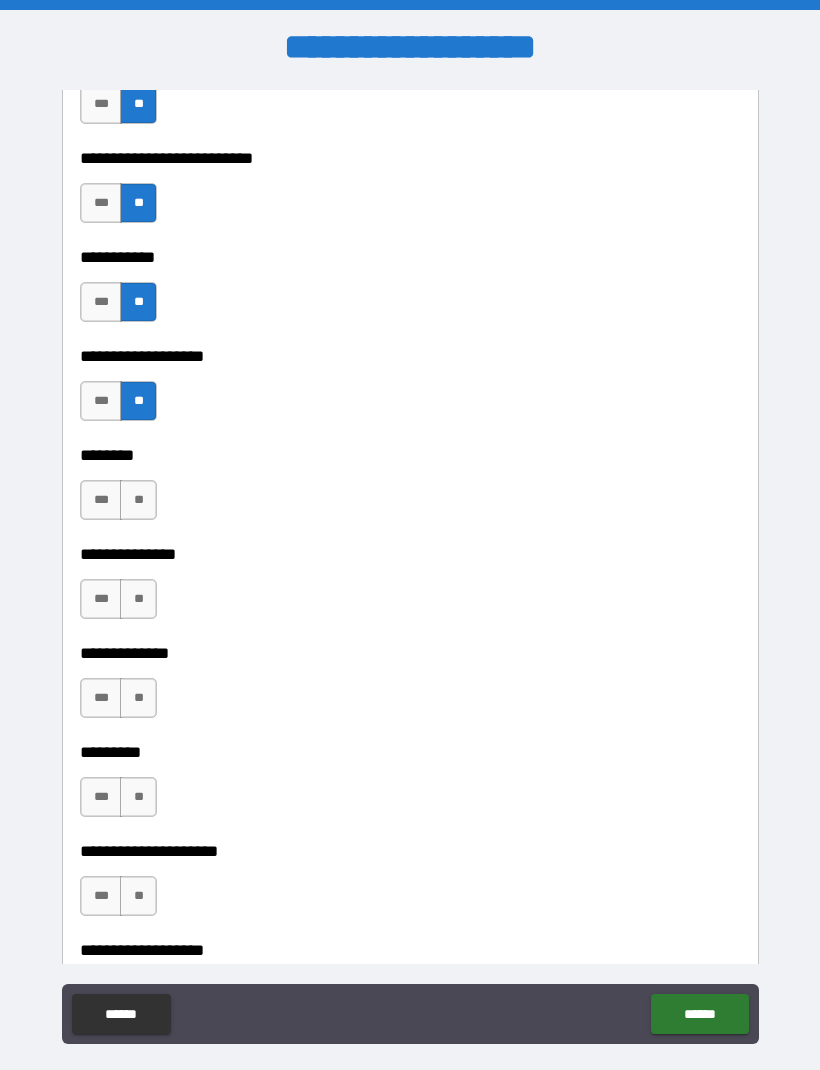 click on "**" at bounding box center (138, 500) 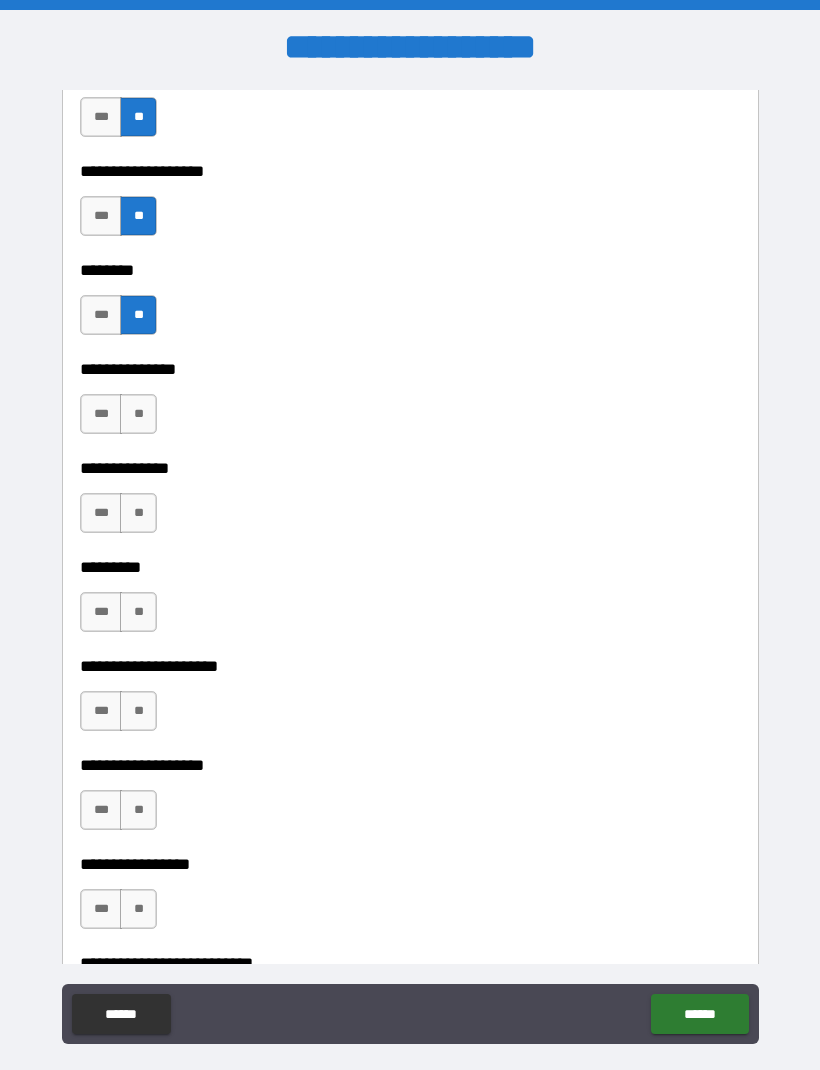 scroll, scrollTop: 4482, scrollLeft: 0, axis: vertical 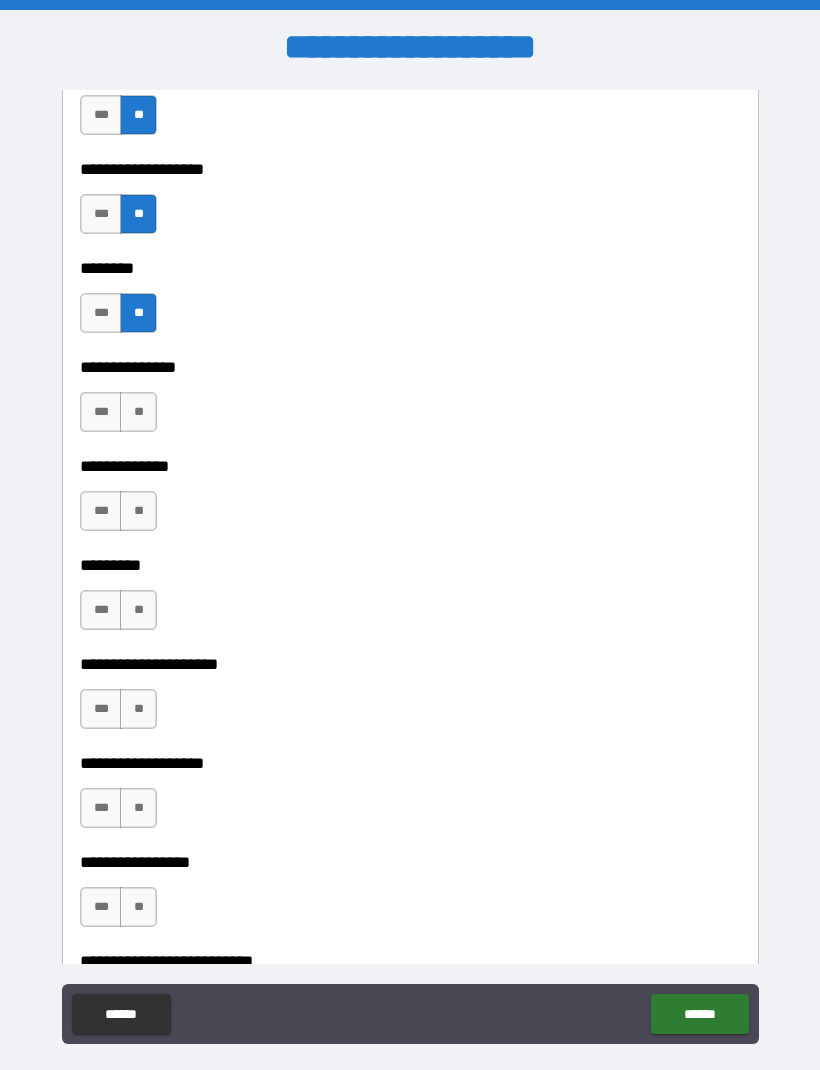 click on "**" at bounding box center [138, 412] 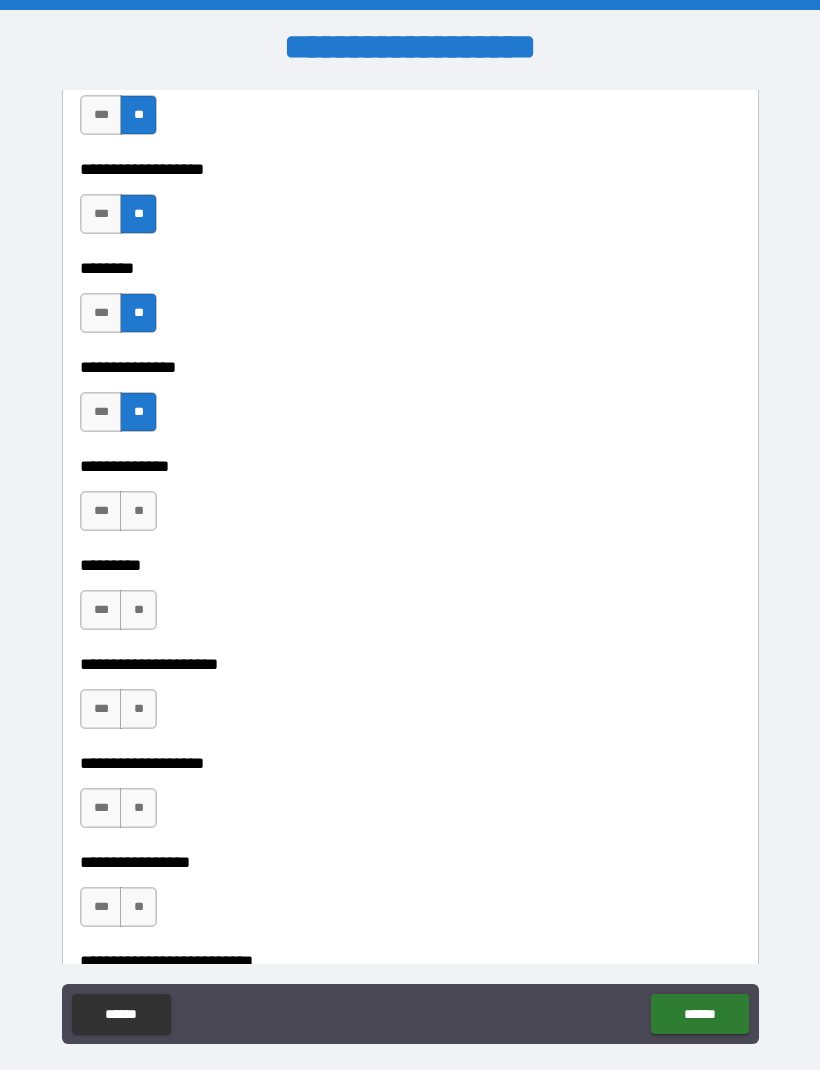 click on "**" at bounding box center [138, 511] 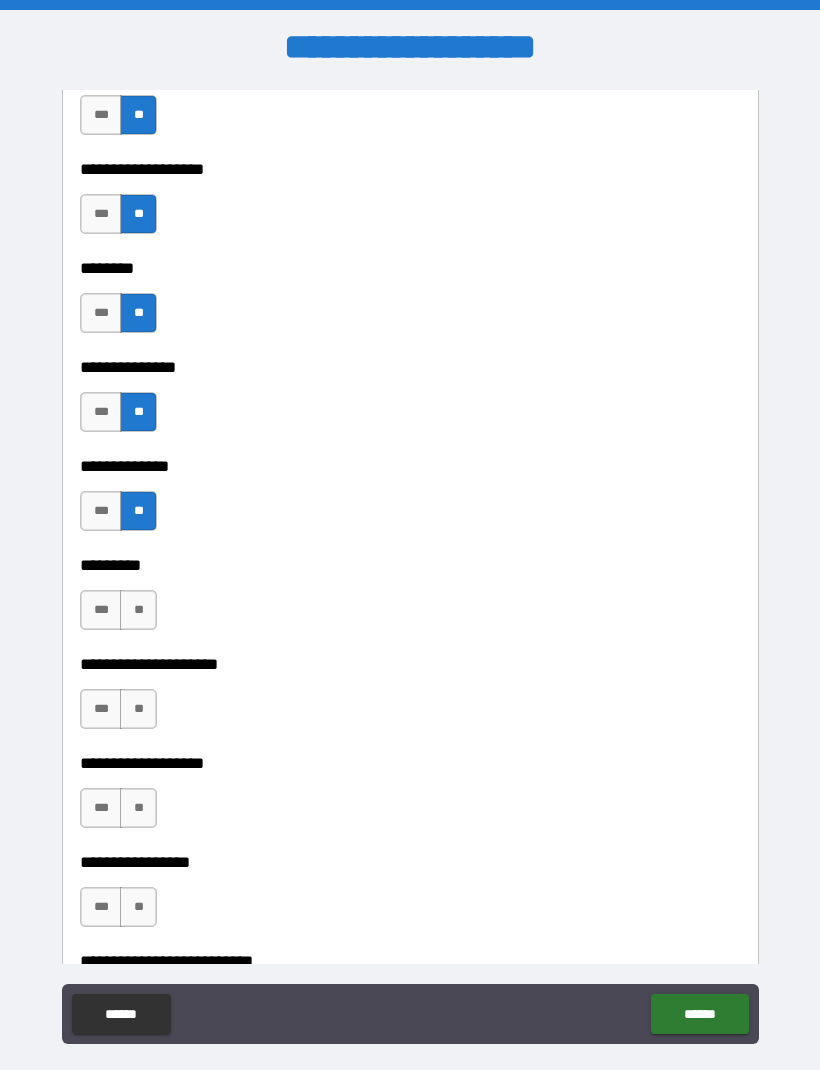 click on "**" at bounding box center (138, 610) 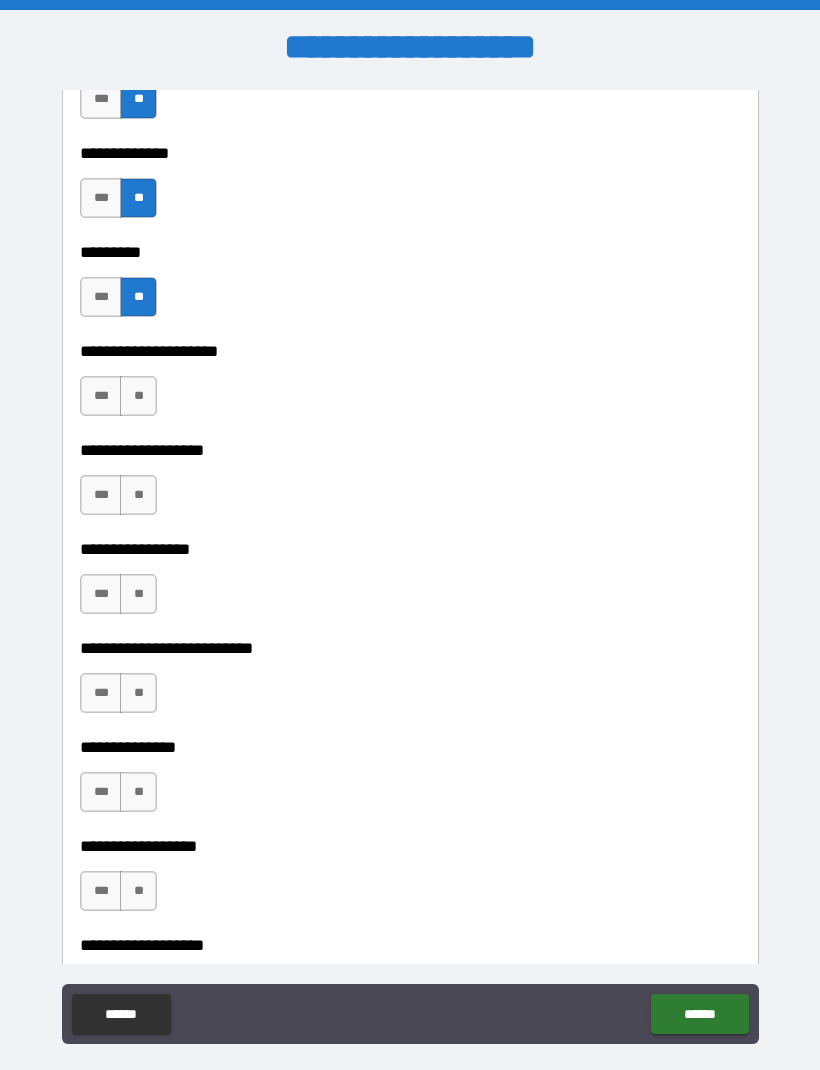 scroll, scrollTop: 4792, scrollLeft: 0, axis: vertical 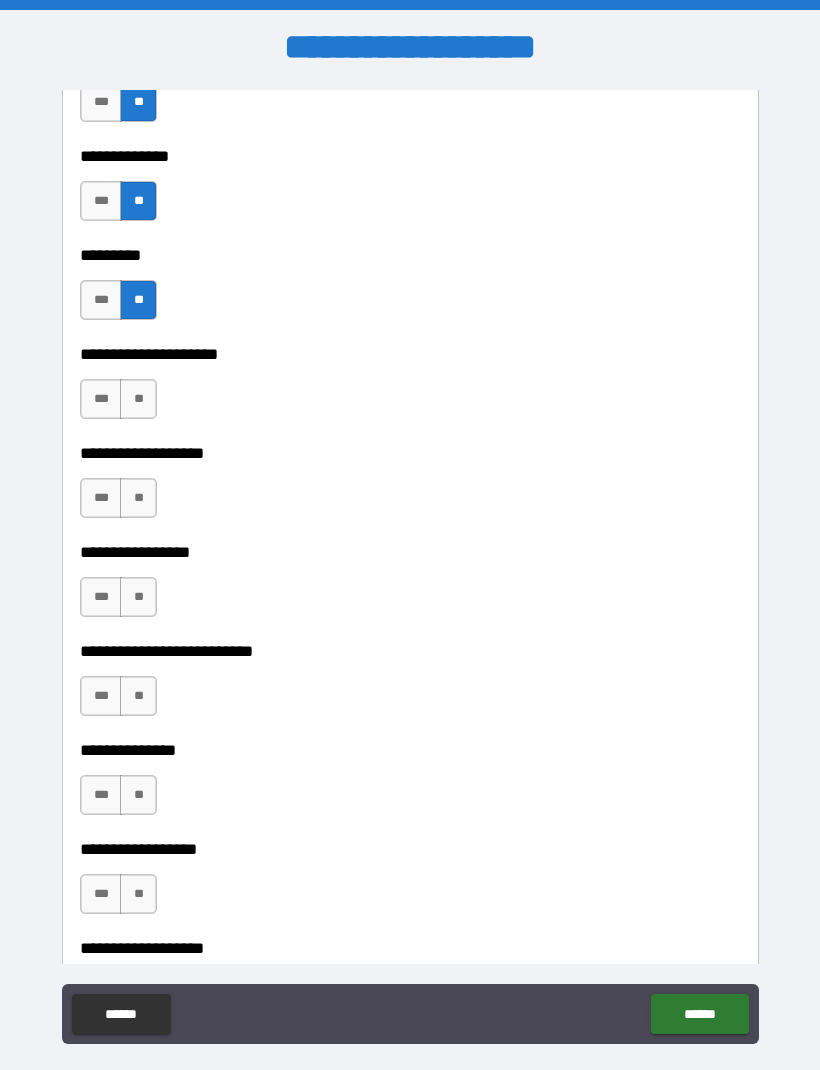 click on "**" at bounding box center [138, 399] 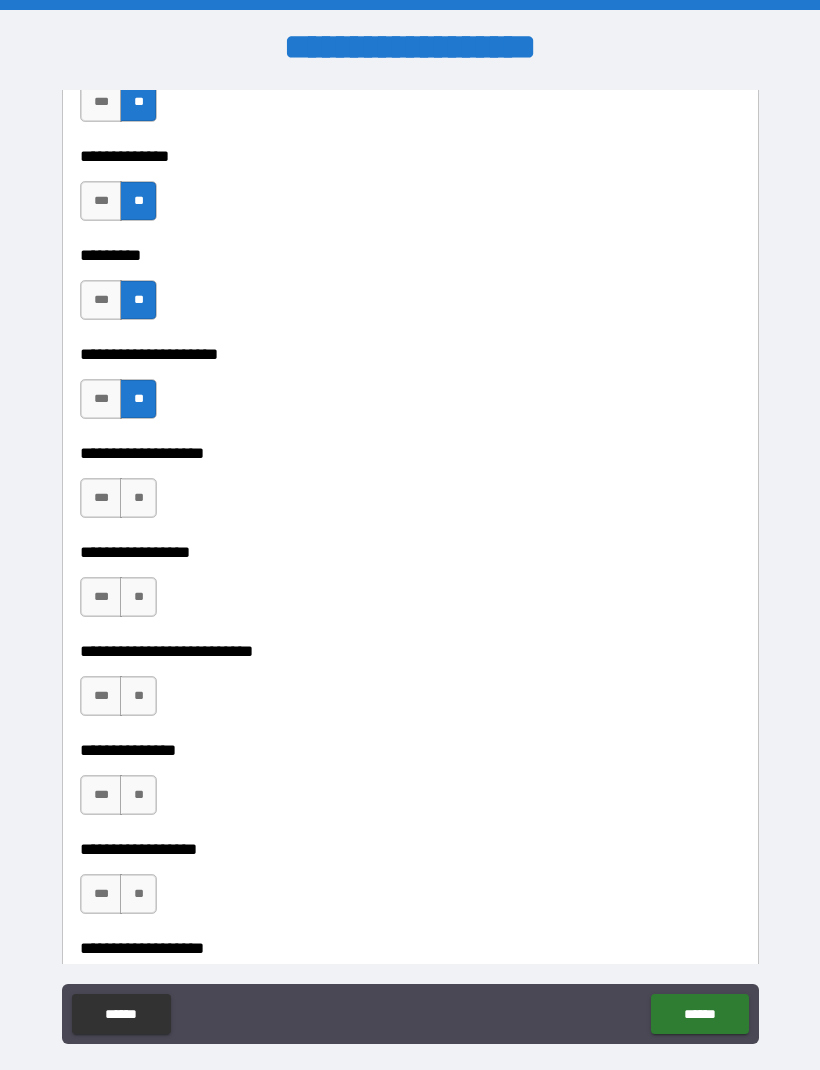 click on "**" at bounding box center [138, 498] 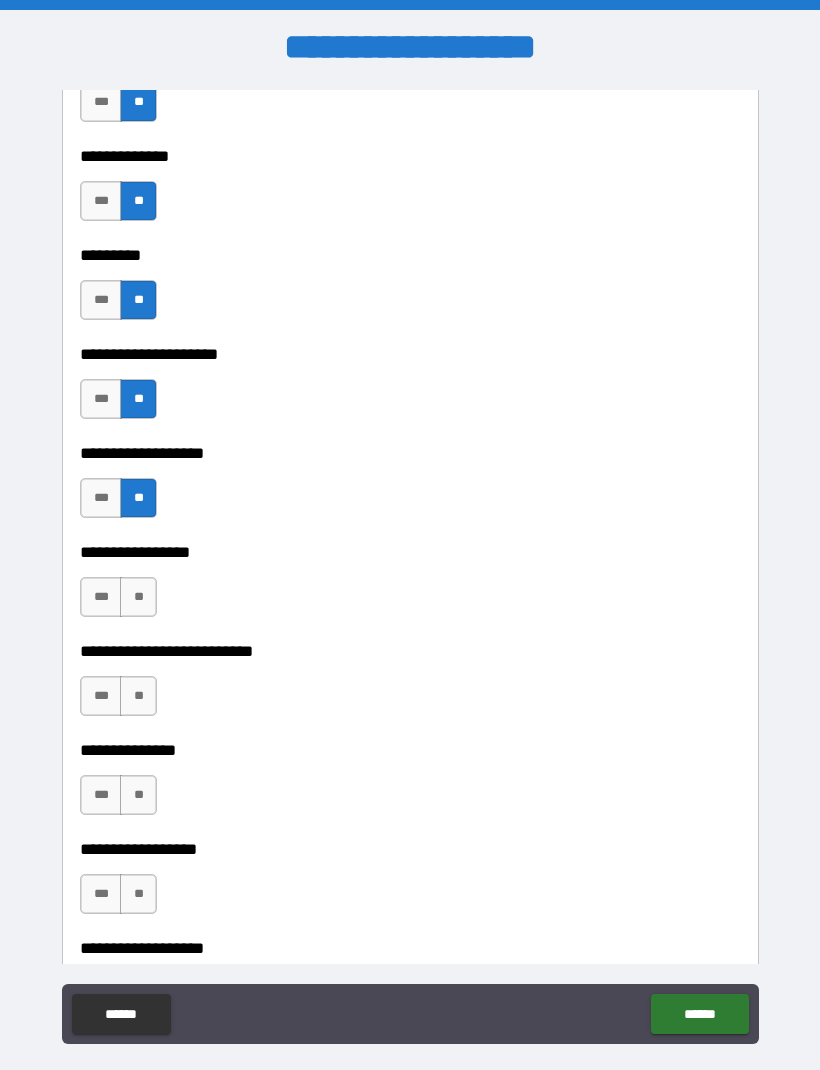 click on "**" at bounding box center (138, 597) 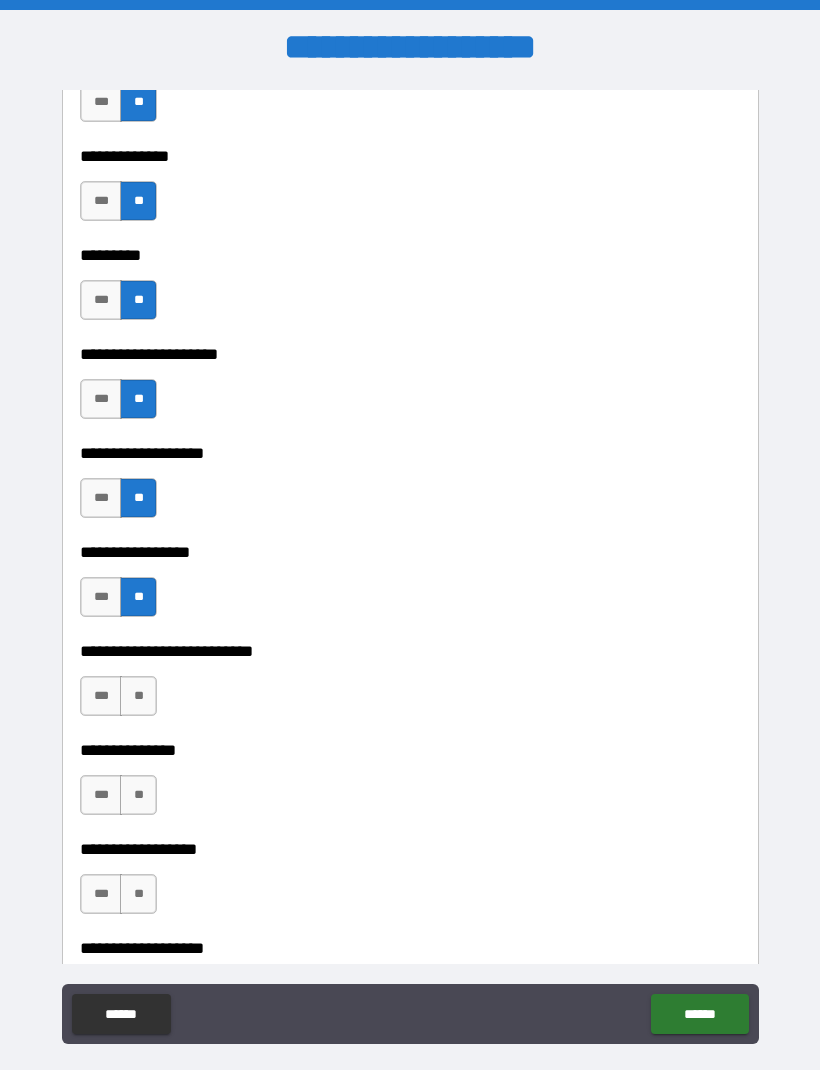 click on "**" at bounding box center (138, 696) 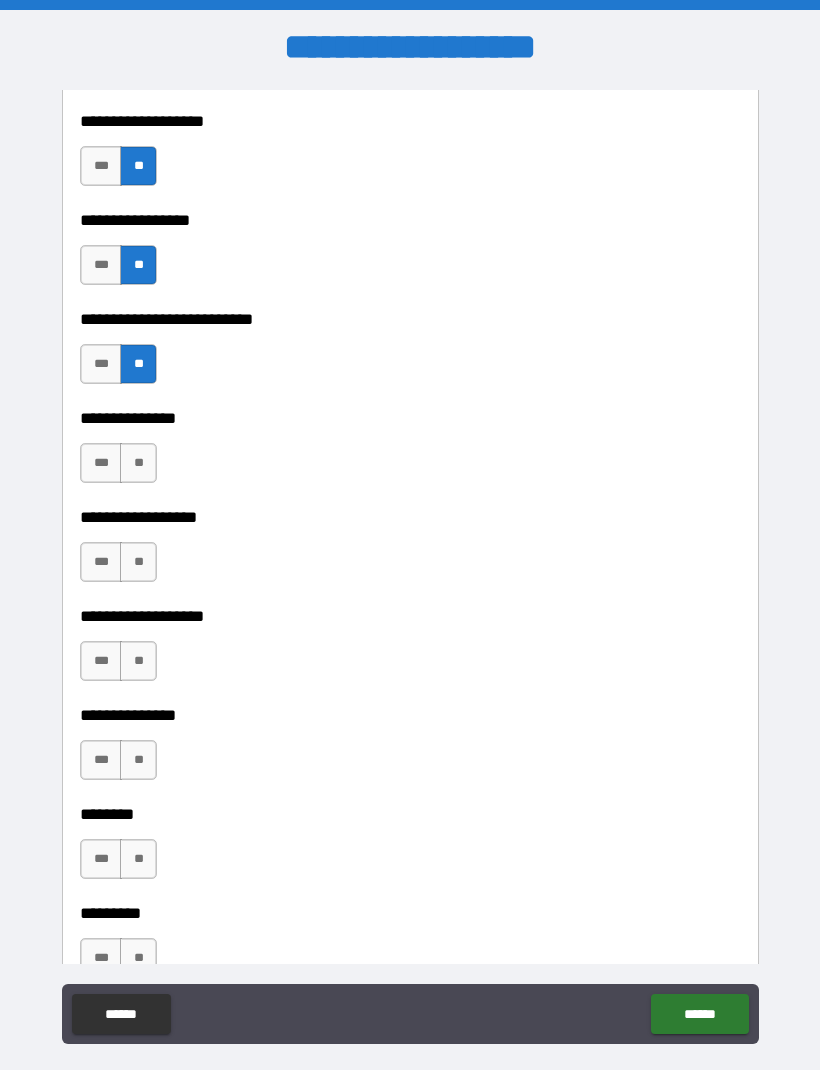 scroll, scrollTop: 5141, scrollLeft: 0, axis: vertical 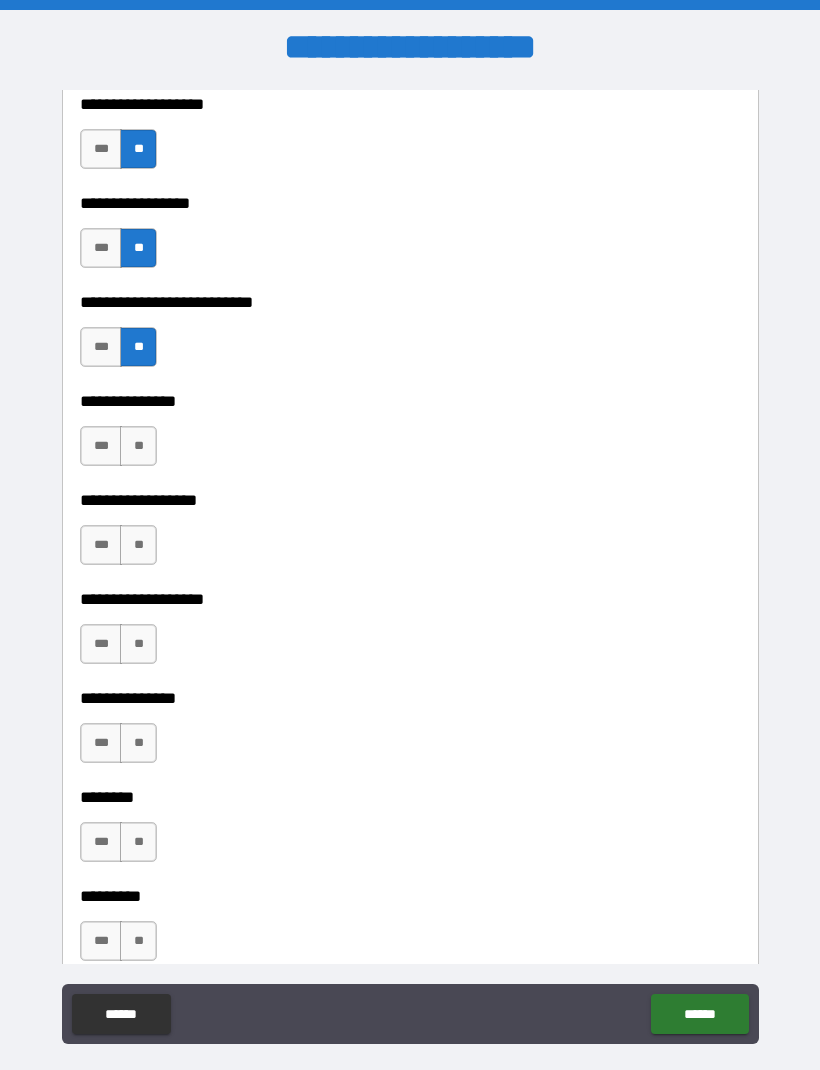 click on "**" at bounding box center [138, 446] 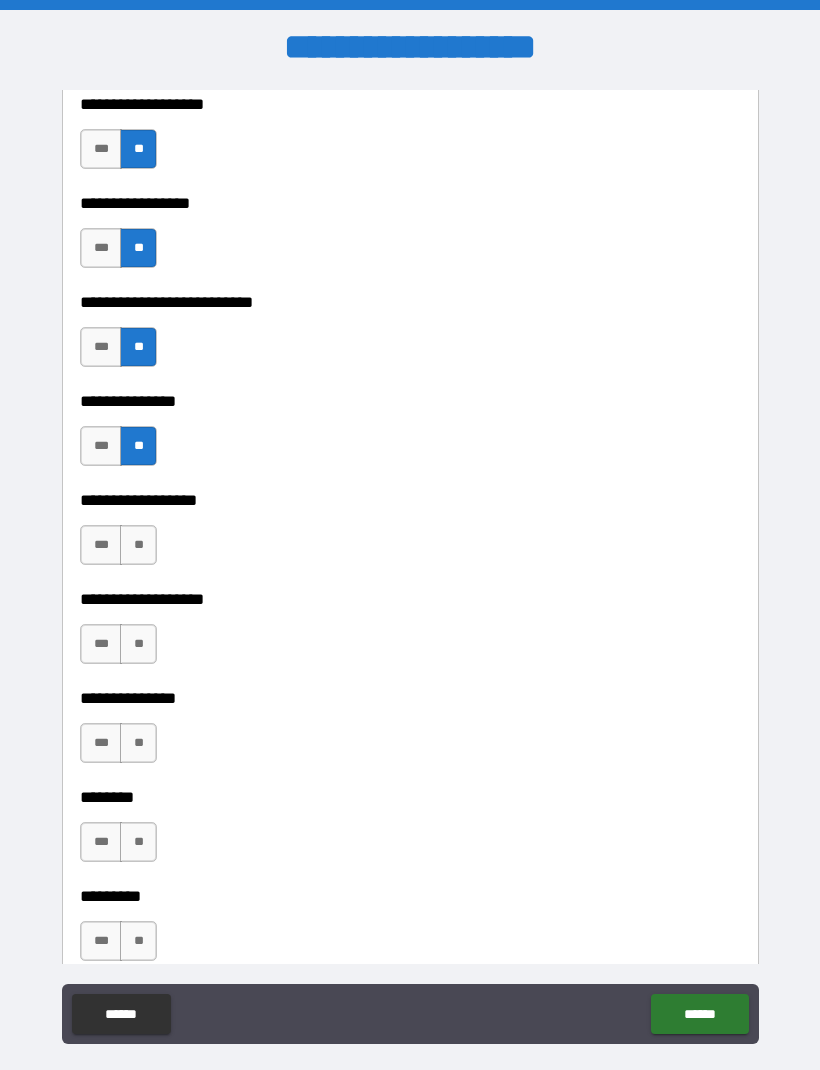 click on "**" at bounding box center (138, 545) 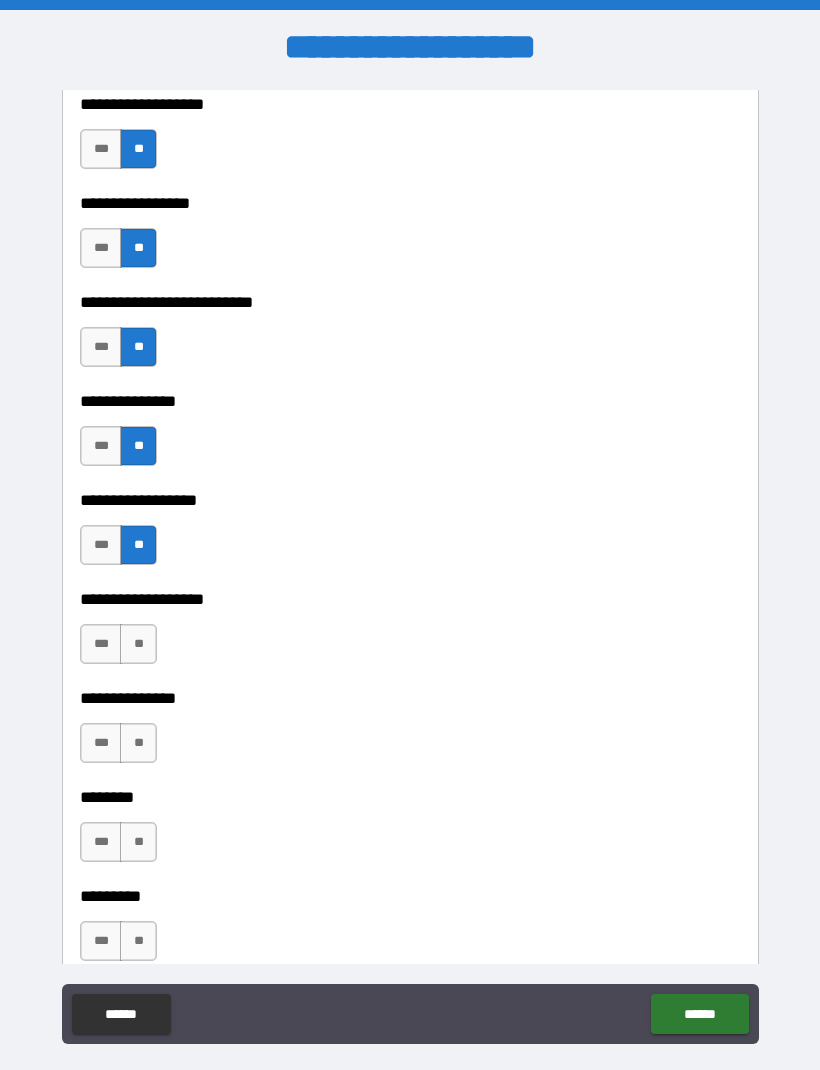 click on "**" at bounding box center (138, 644) 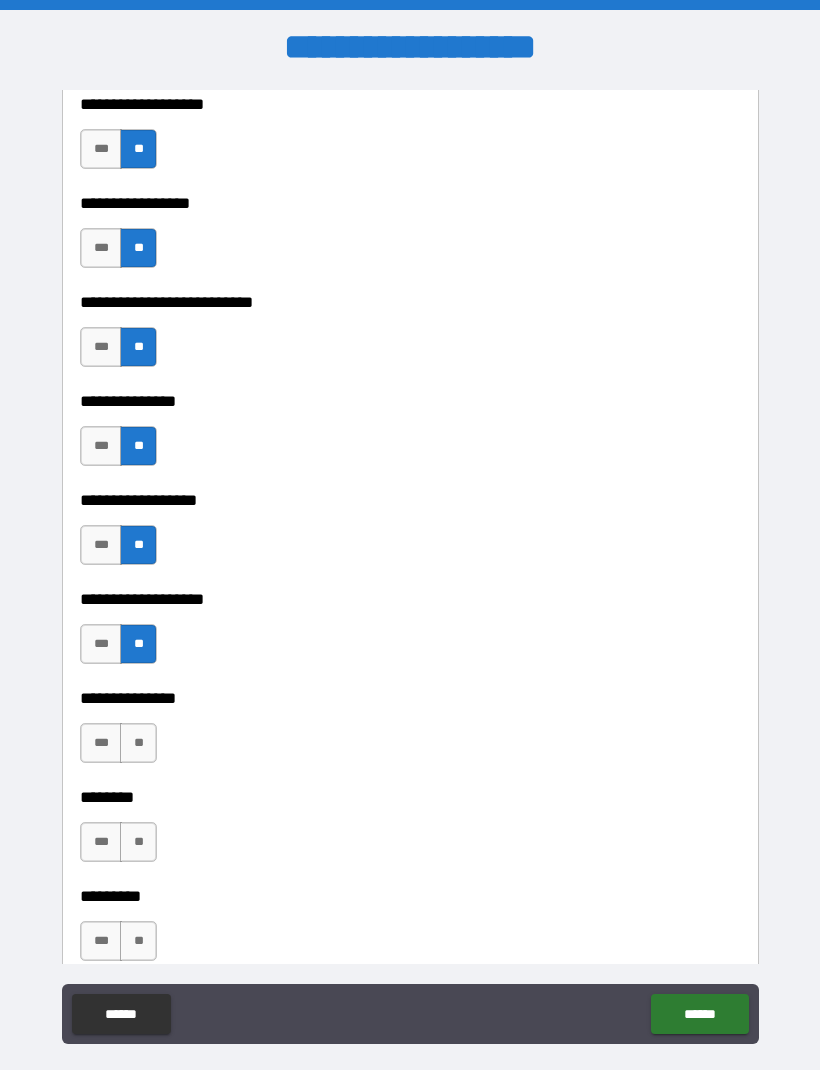 click on "**" at bounding box center [138, 743] 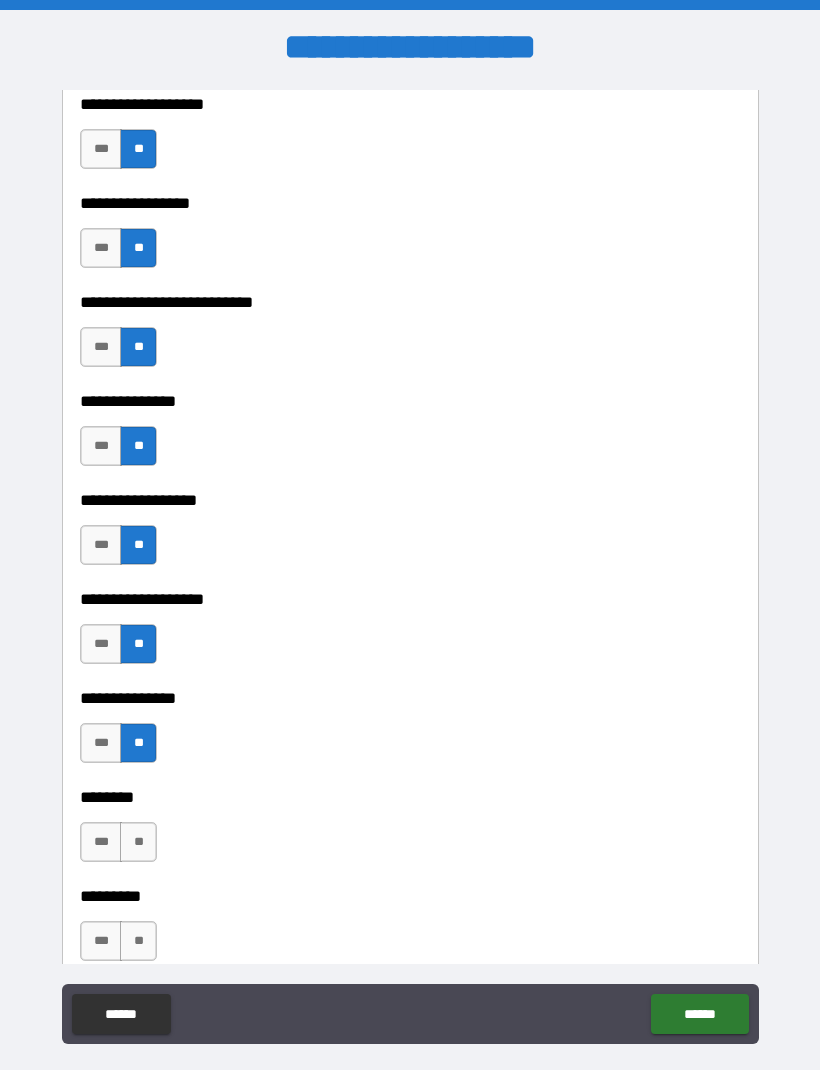 click on "**" at bounding box center [138, 842] 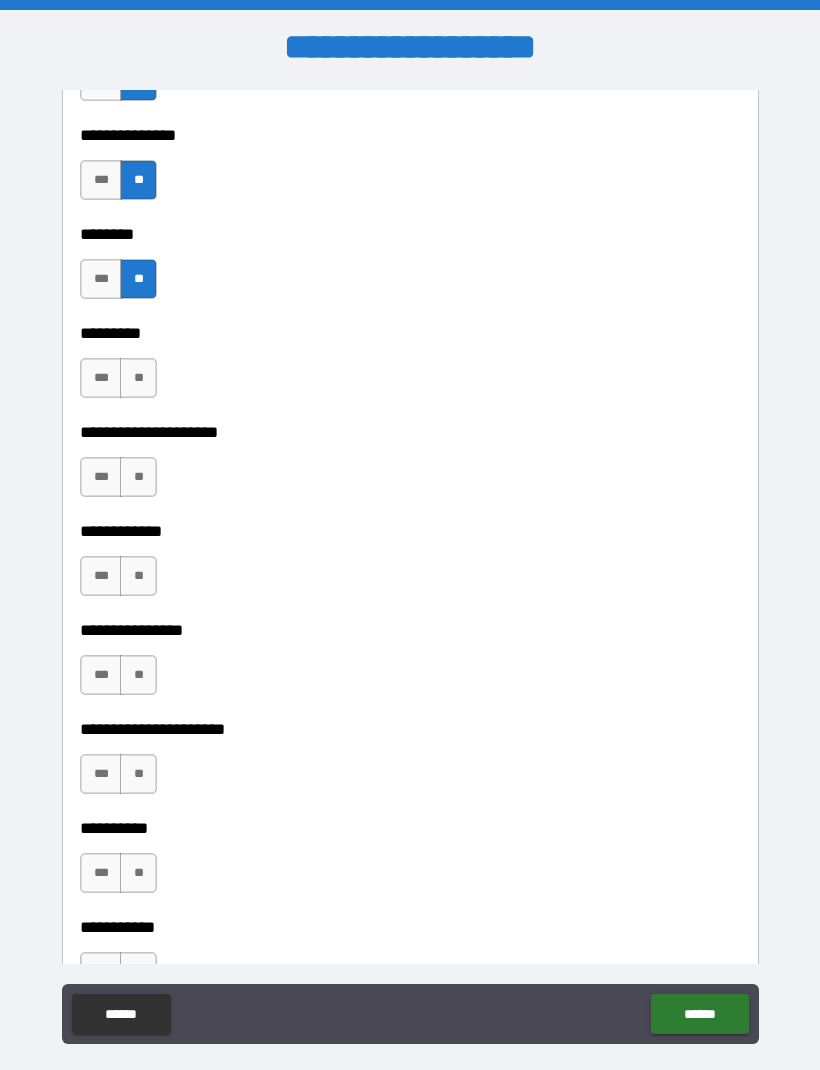 scroll, scrollTop: 5729, scrollLeft: 0, axis: vertical 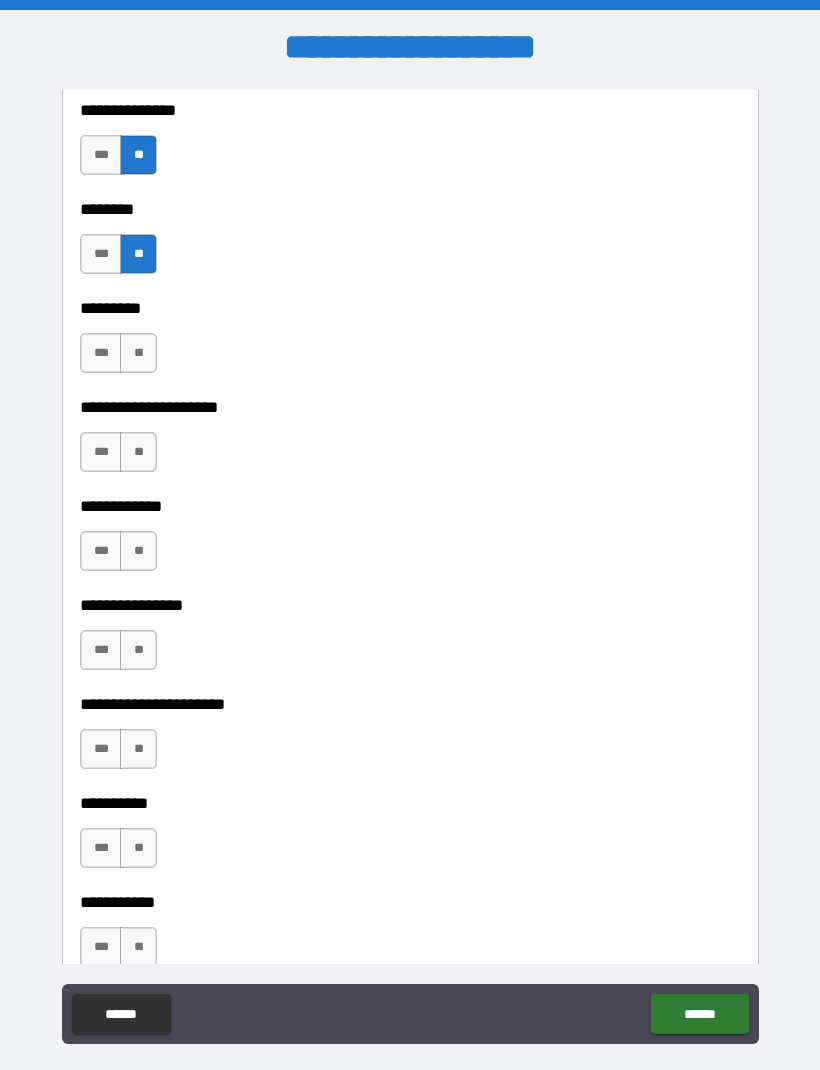 click on "**" at bounding box center [138, 353] 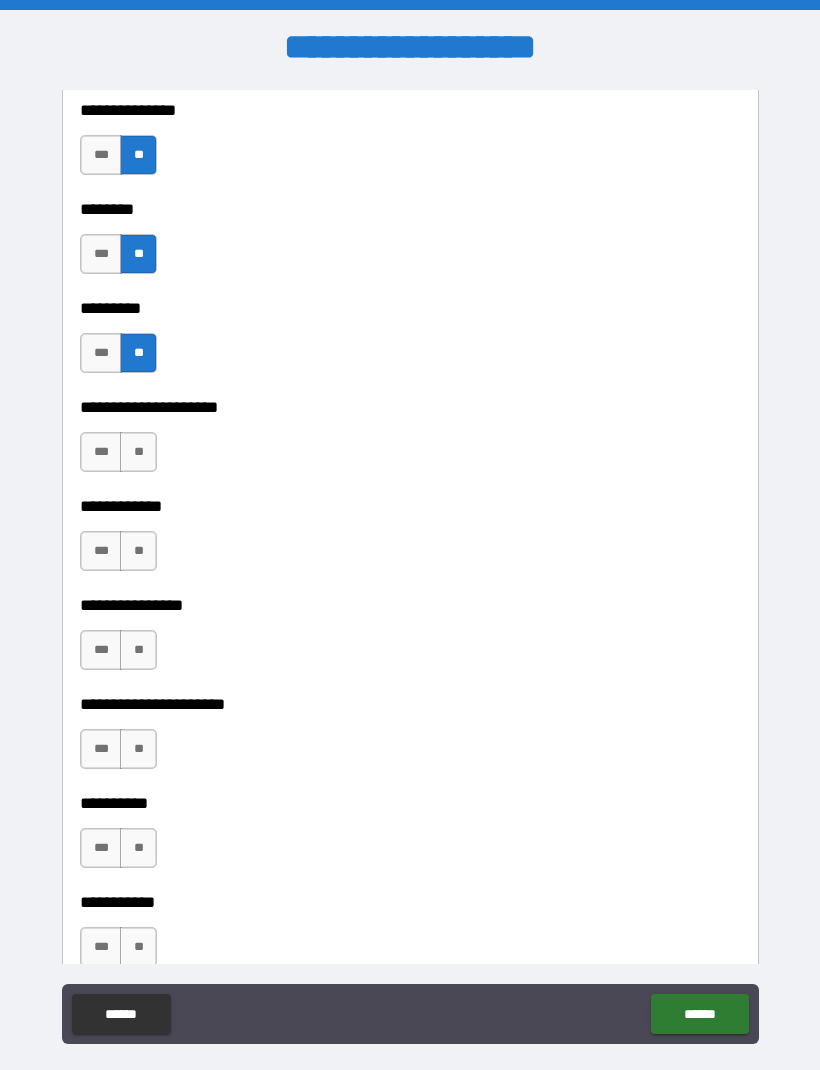 click on "**" at bounding box center [138, 452] 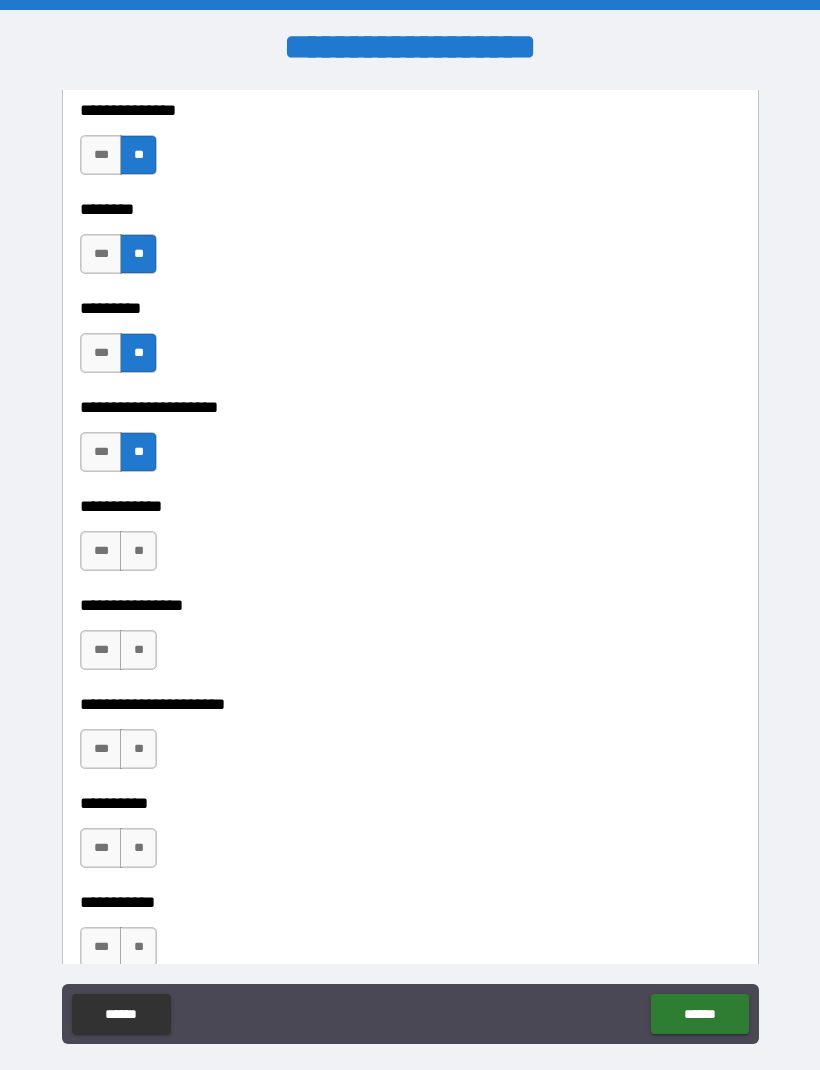 click on "**" at bounding box center (138, 551) 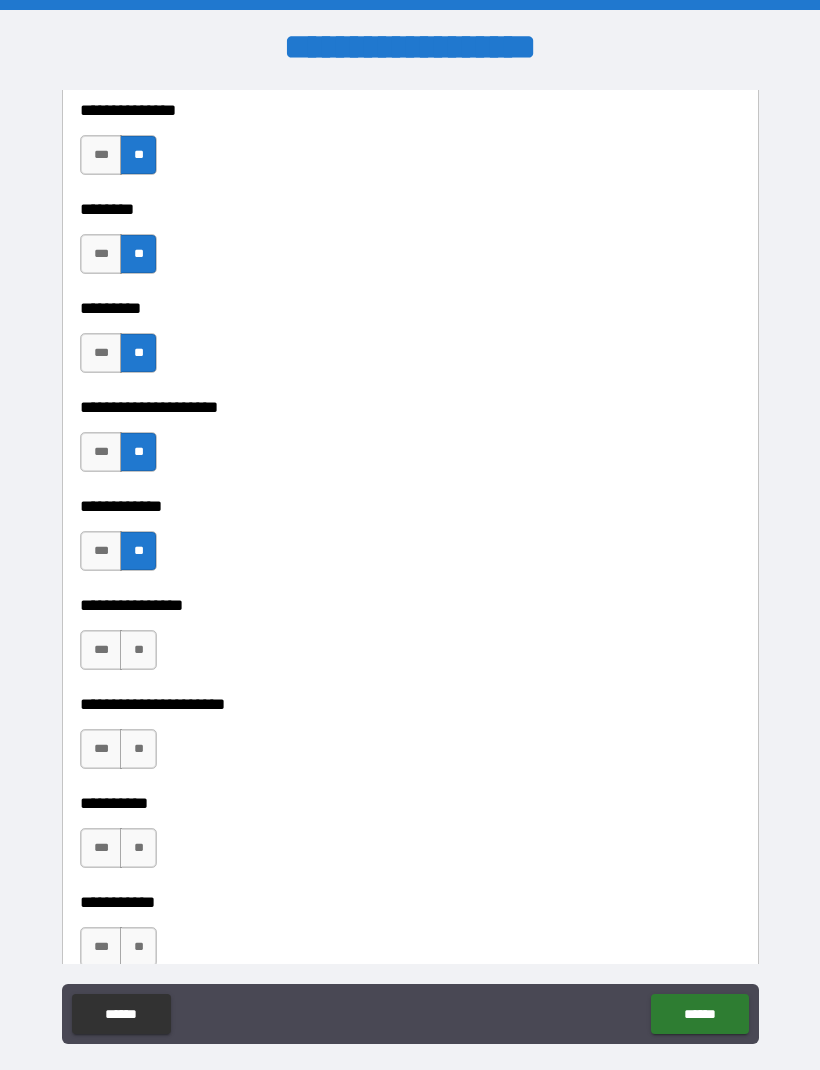 click on "**" at bounding box center [138, 650] 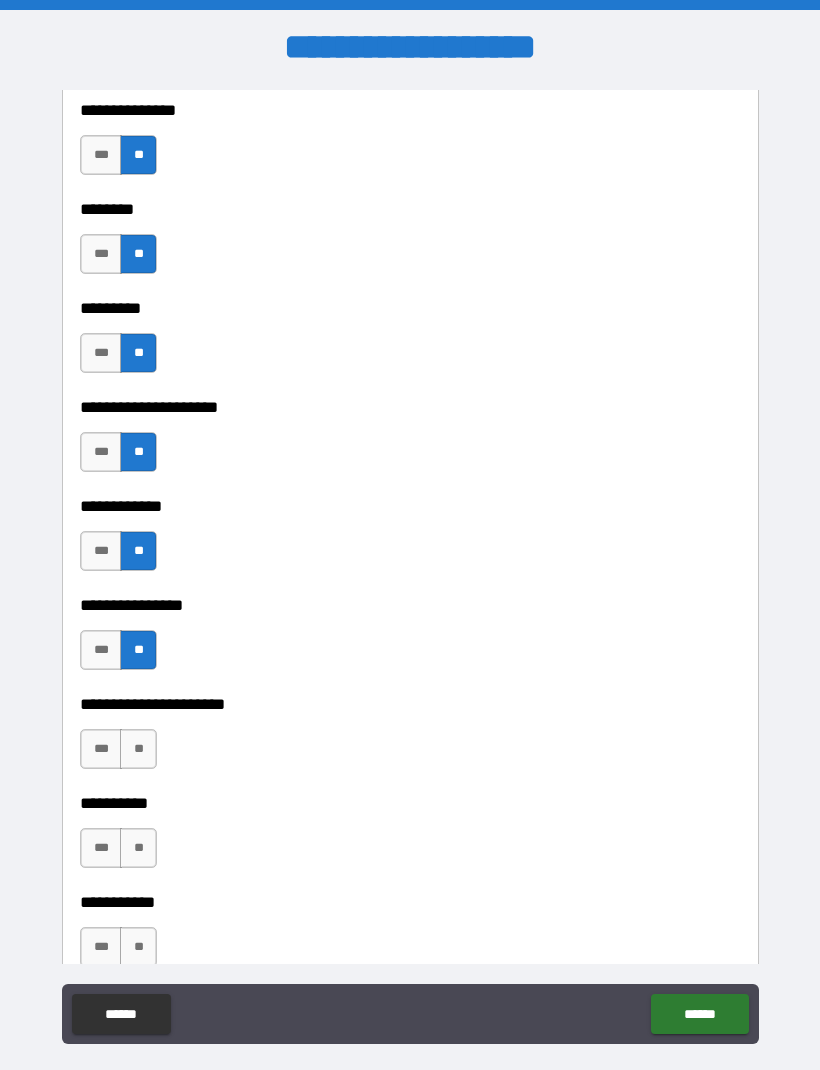 click on "**" at bounding box center [138, 749] 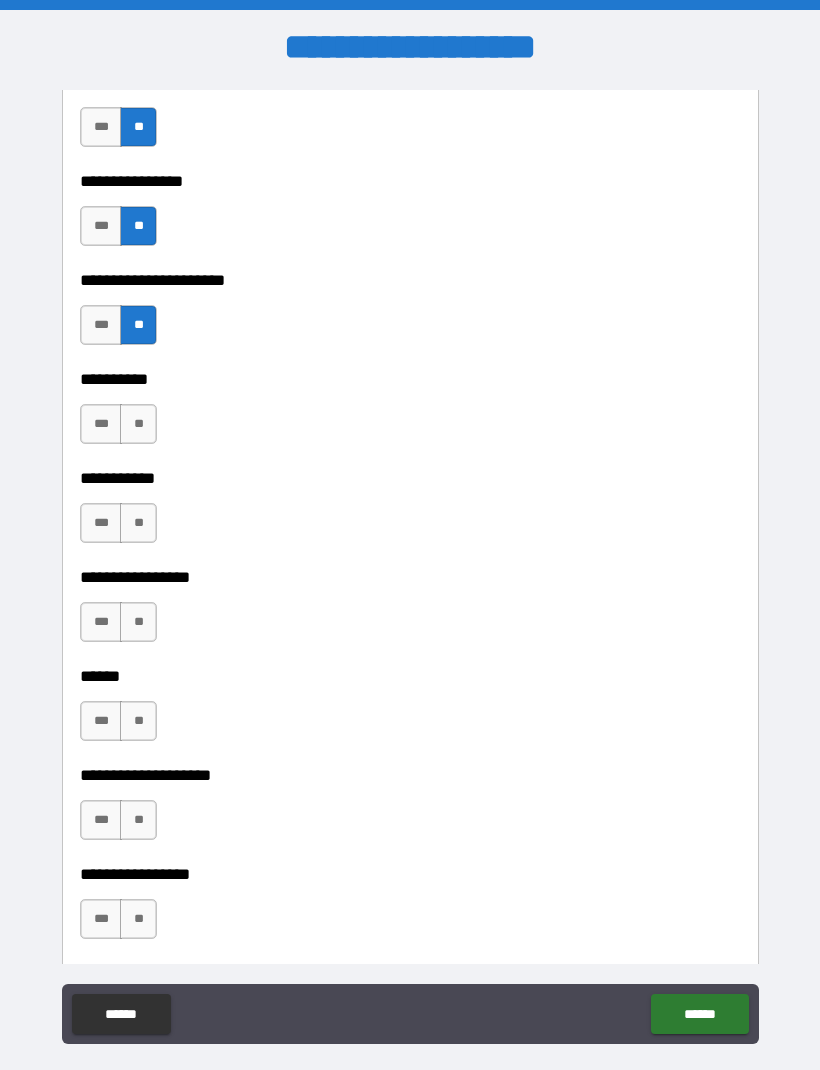 scroll, scrollTop: 6152, scrollLeft: 0, axis: vertical 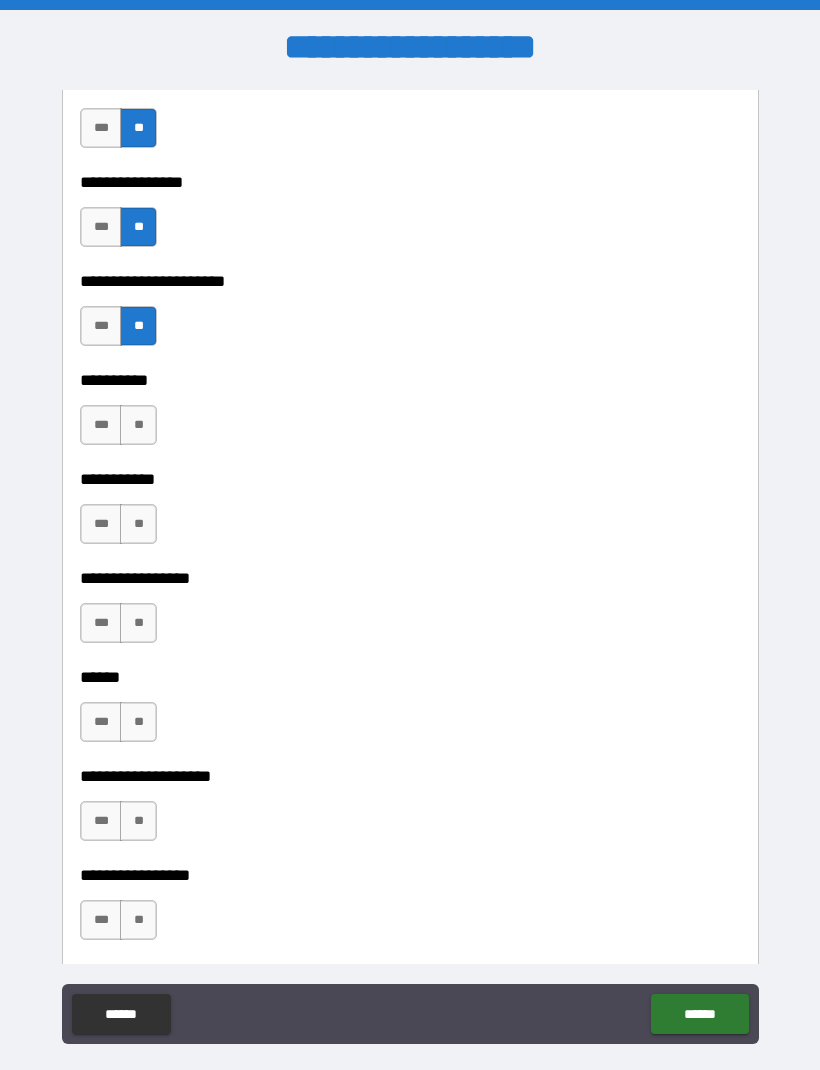 click on "**" at bounding box center [138, 425] 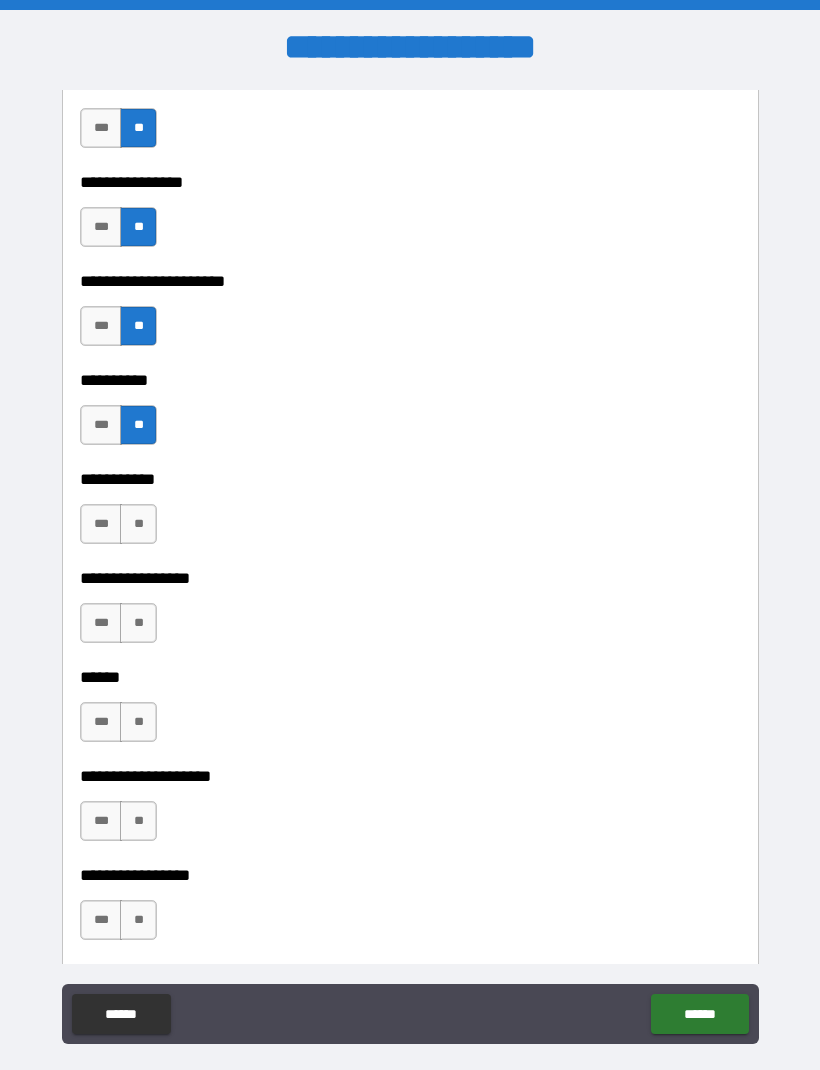 click on "**" at bounding box center (138, 524) 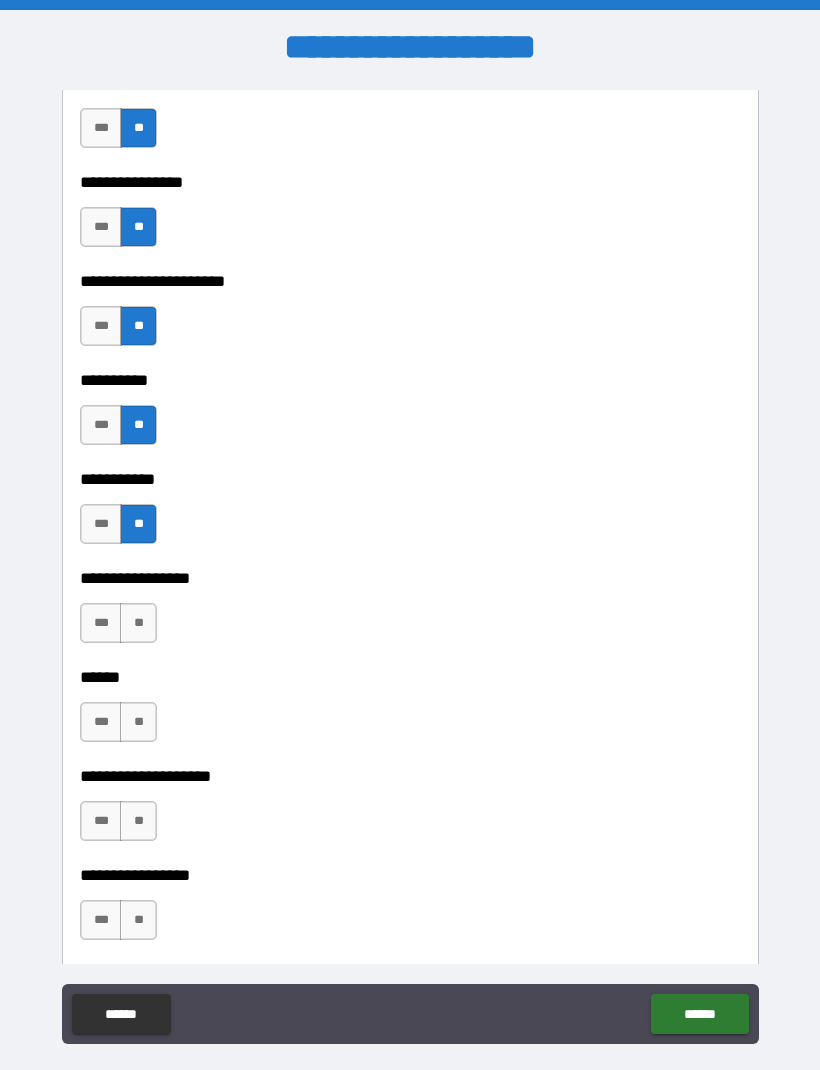 click on "**" at bounding box center [138, 623] 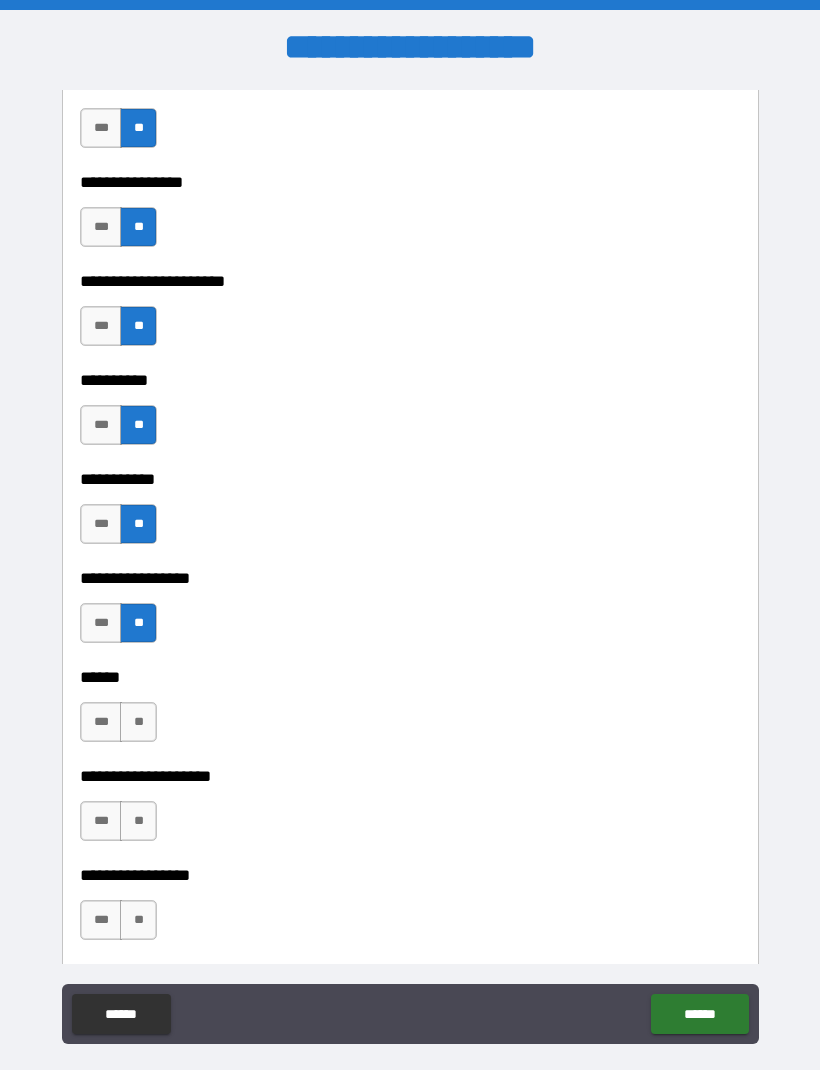 click on "**" at bounding box center (138, 722) 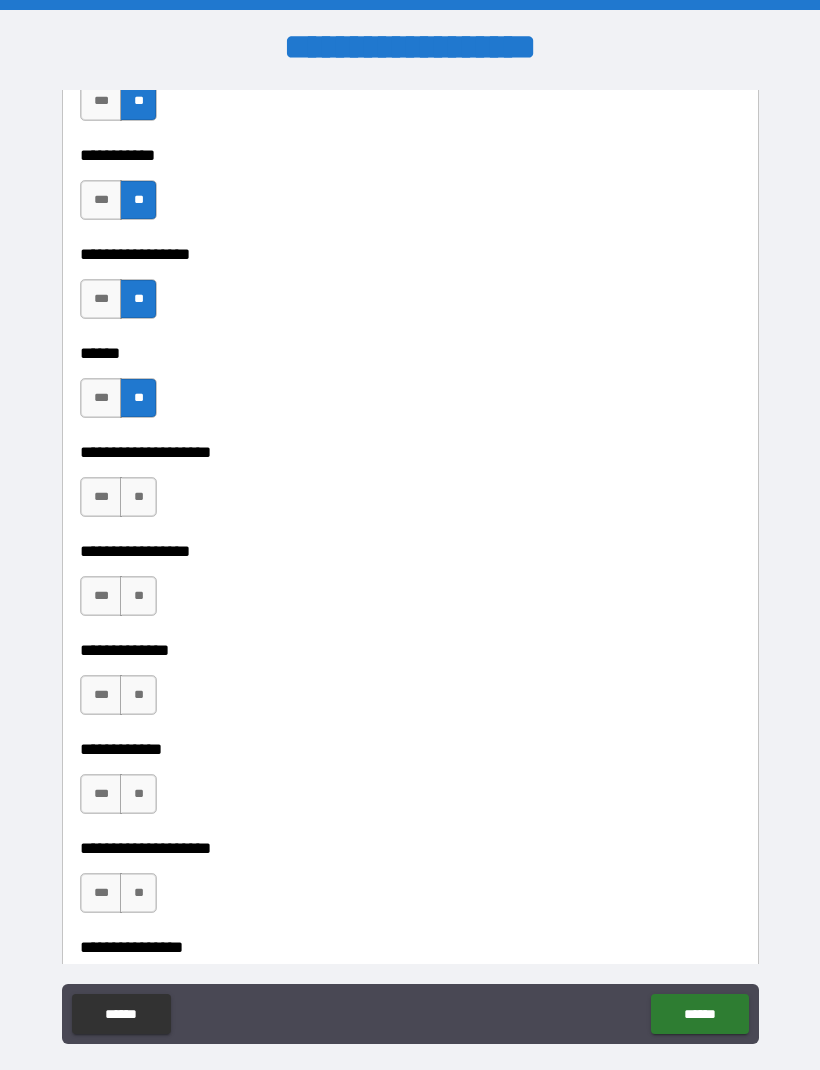 scroll, scrollTop: 6525, scrollLeft: 0, axis: vertical 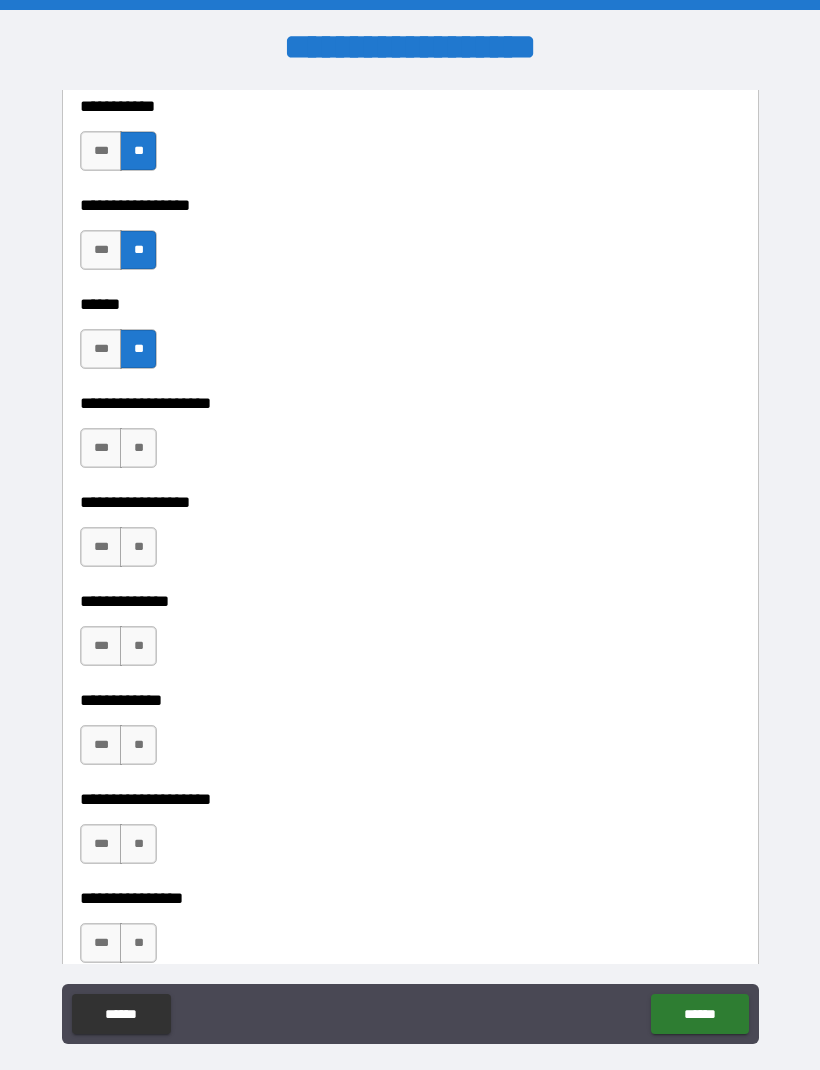 click on "**" at bounding box center [138, 448] 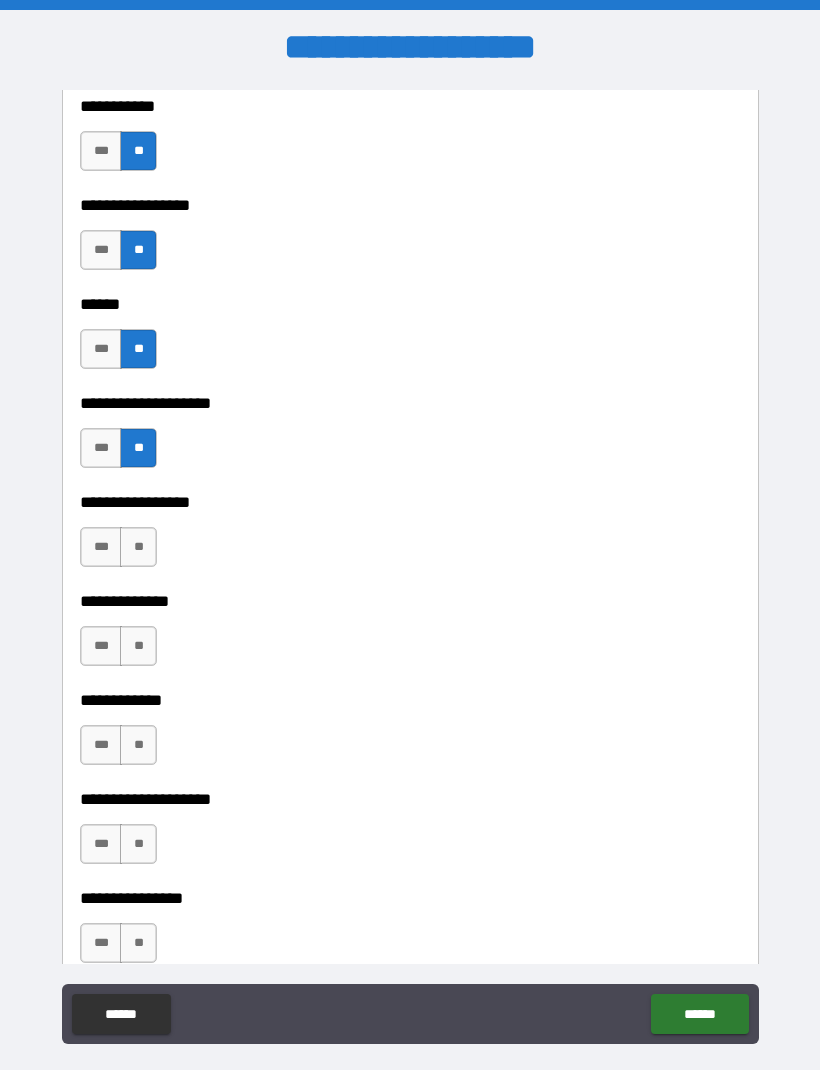 click on "**" at bounding box center (138, 547) 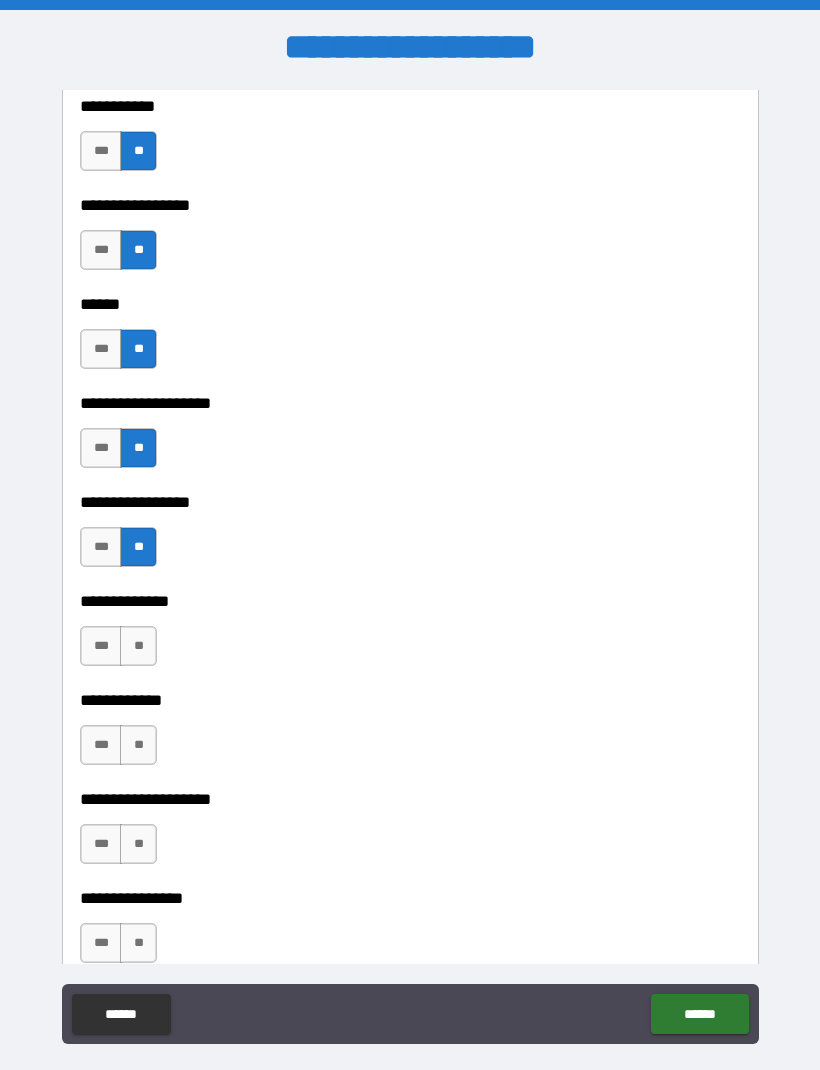click on "**" at bounding box center (138, 646) 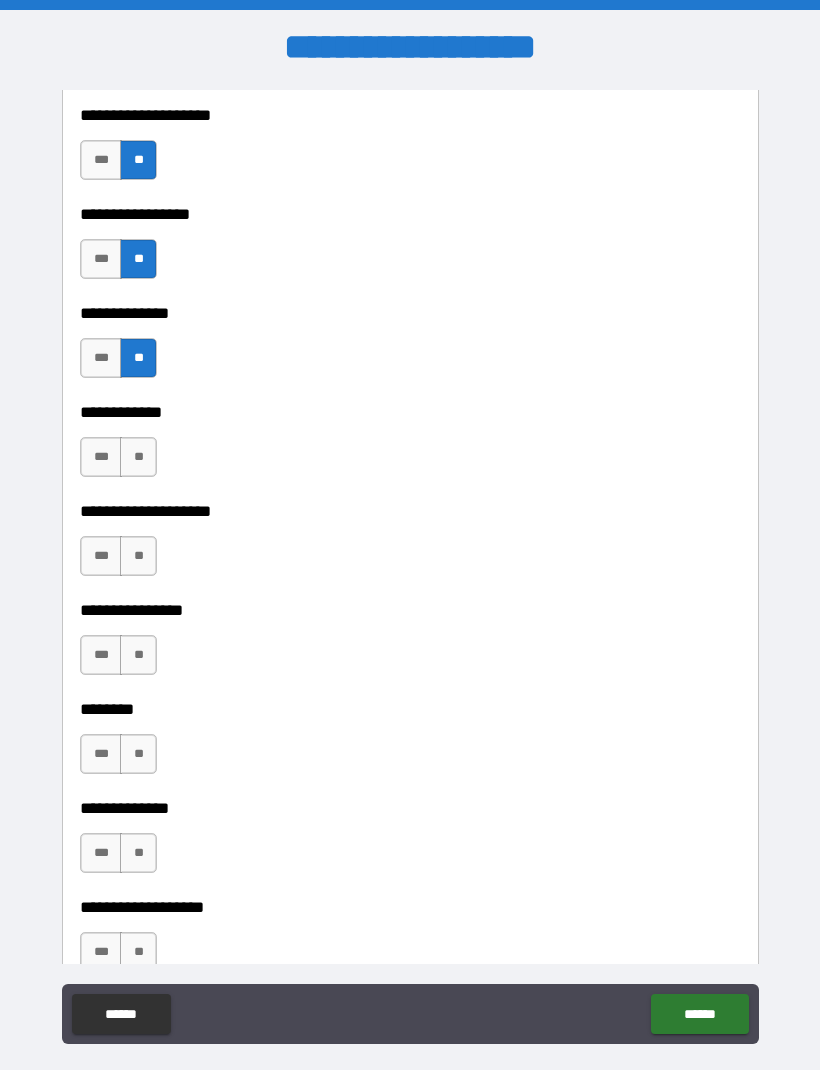 scroll, scrollTop: 6863, scrollLeft: 0, axis: vertical 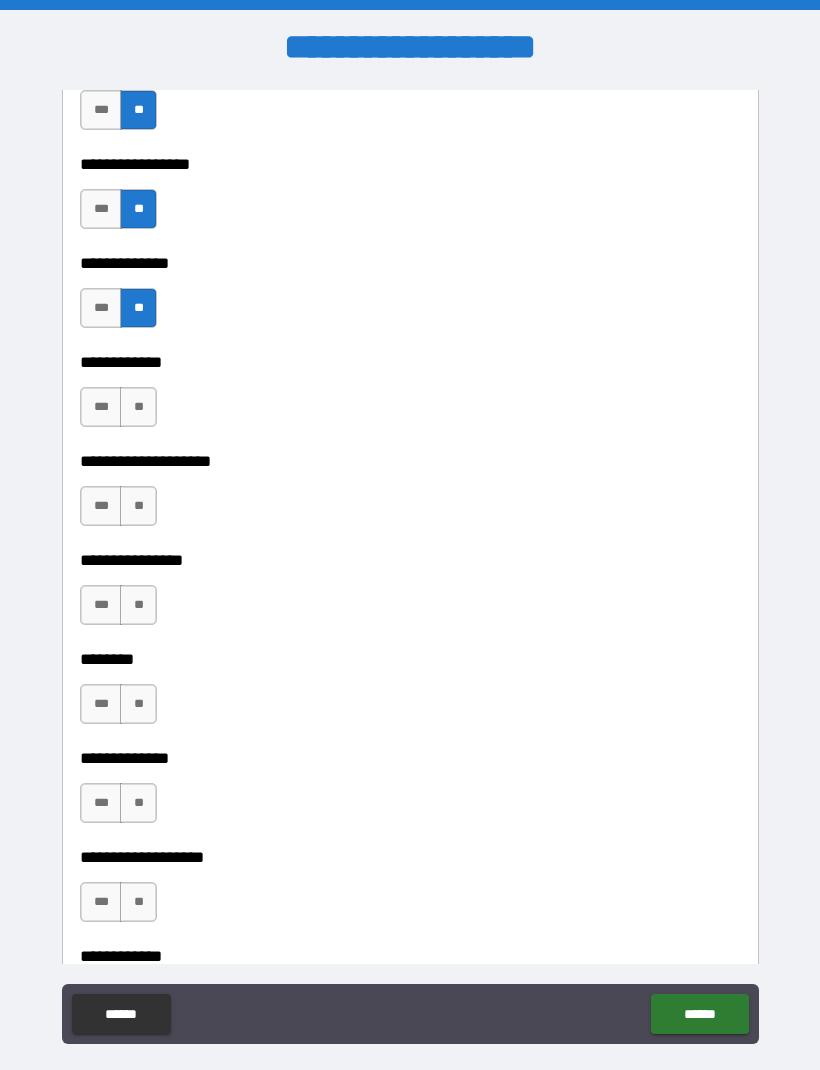 click on "**" at bounding box center (138, 407) 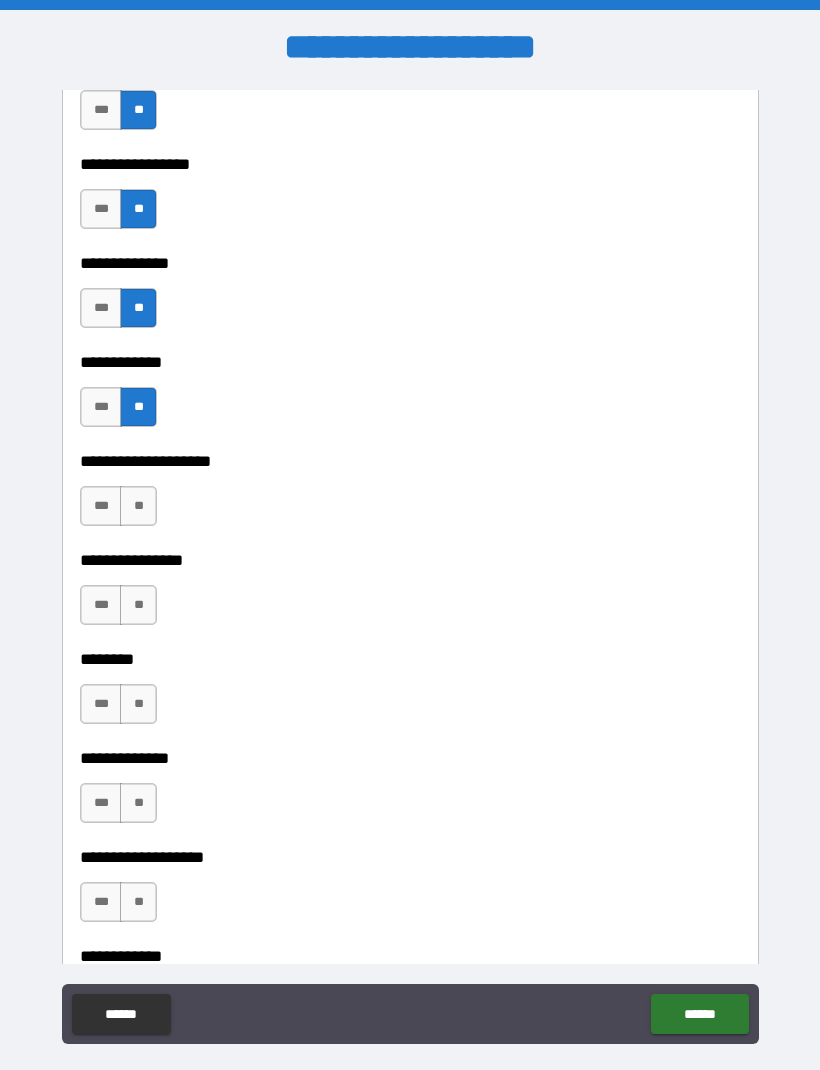 click on "**" at bounding box center [138, 506] 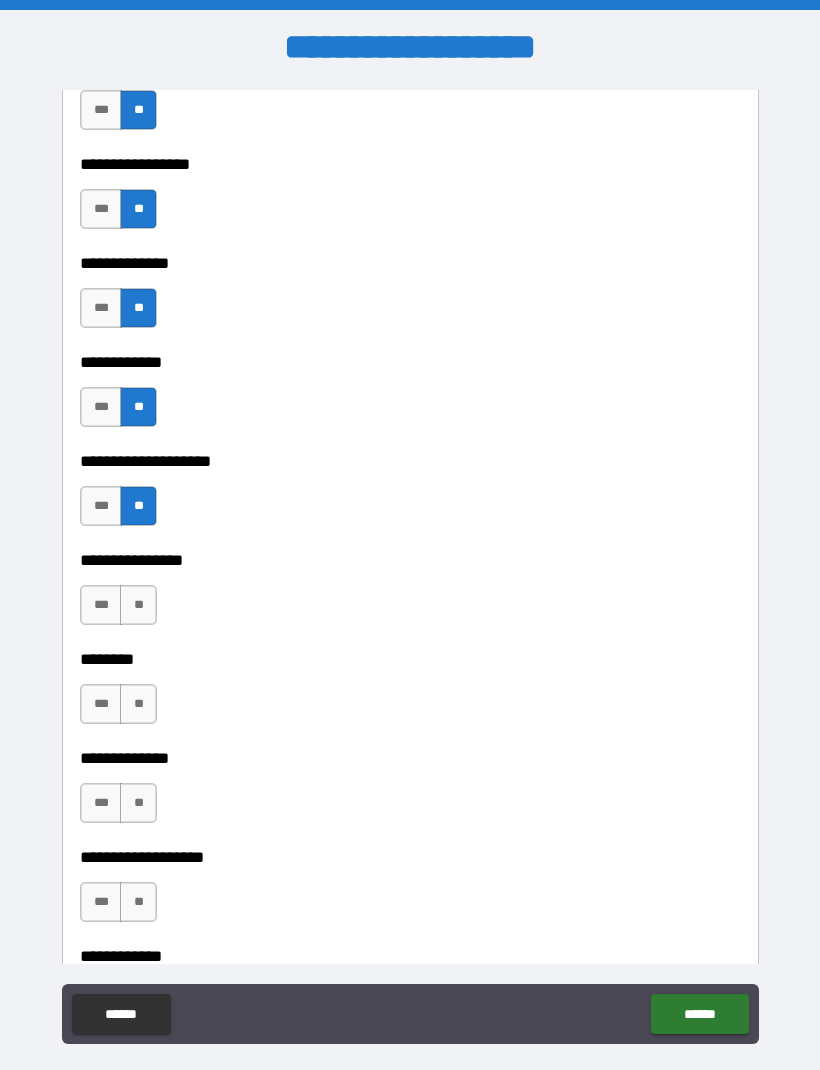 click on "**" at bounding box center [138, 605] 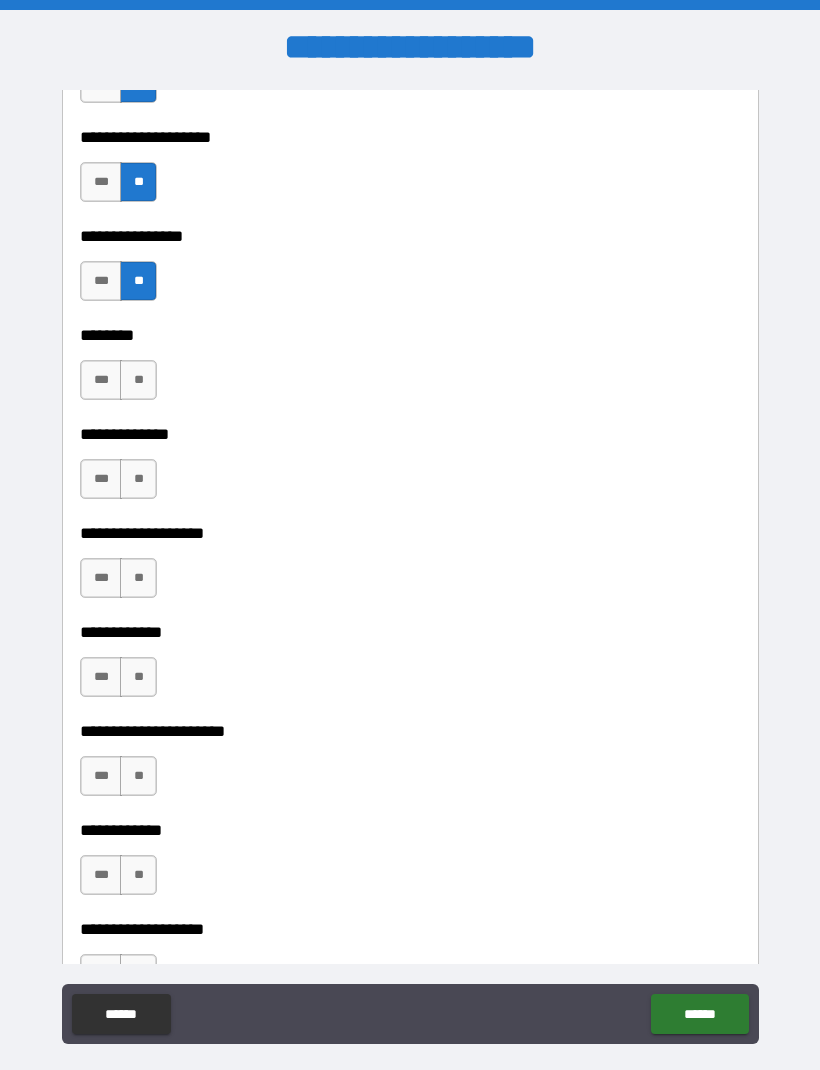 scroll, scrollTop: 7188, scrollLeft: 0, axis: vertical 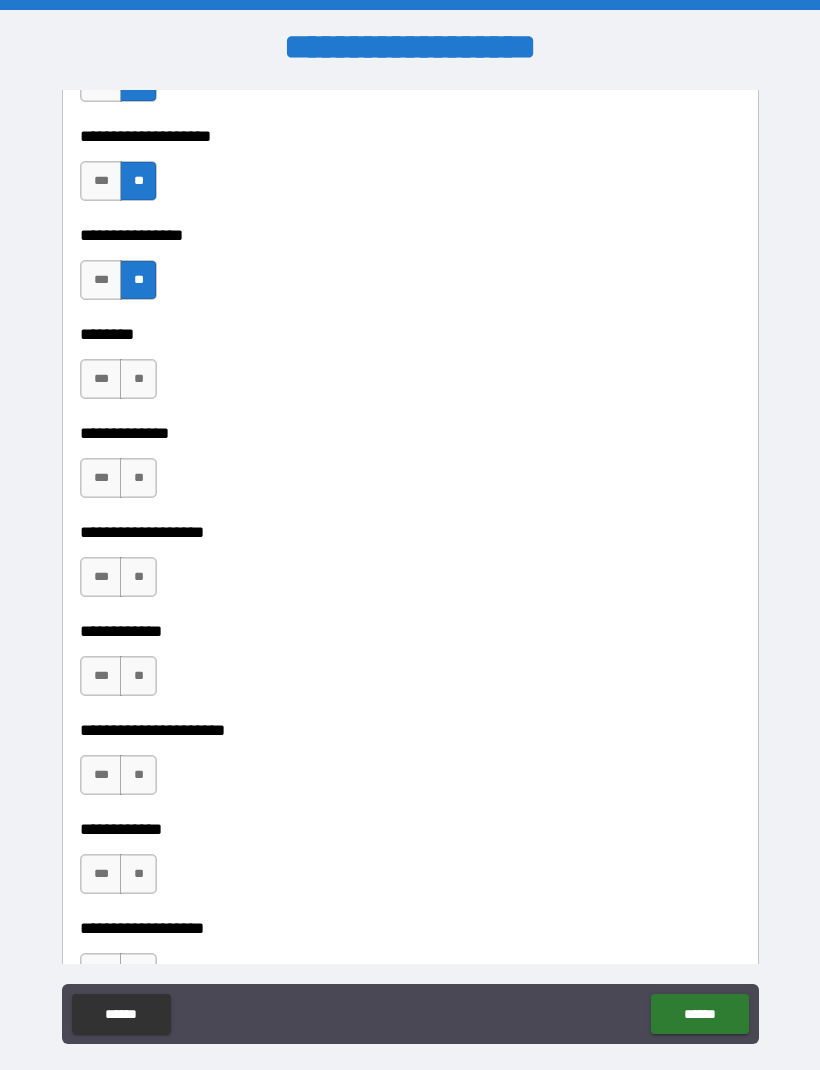 click on "**" at bounding box center (138, 379) 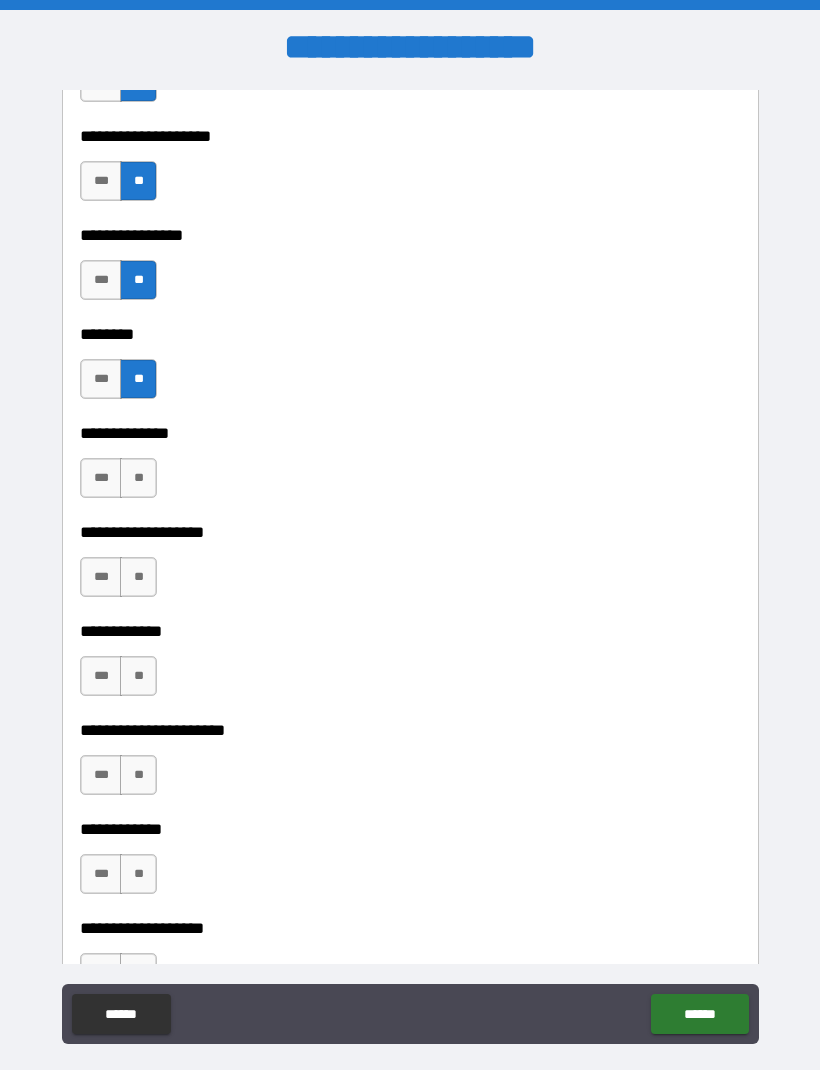 click on "**" at bounding box center (138, 478) 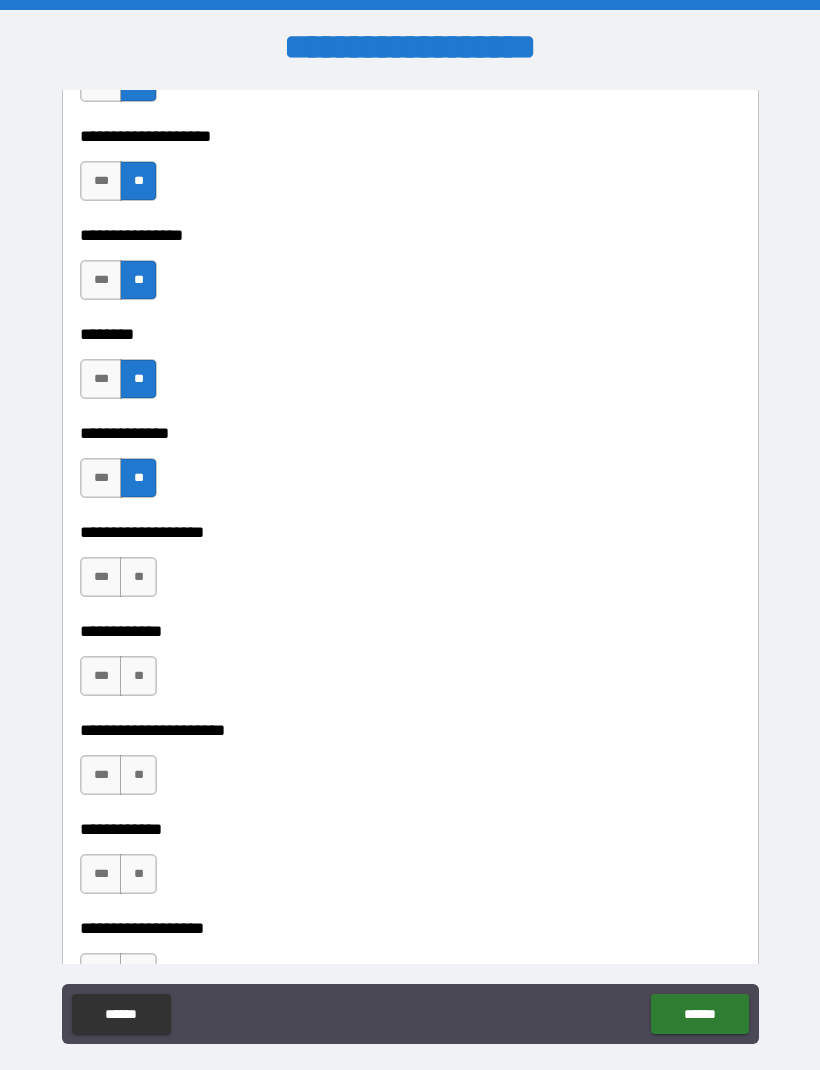 click on "**" at bounding box center (138, 577) 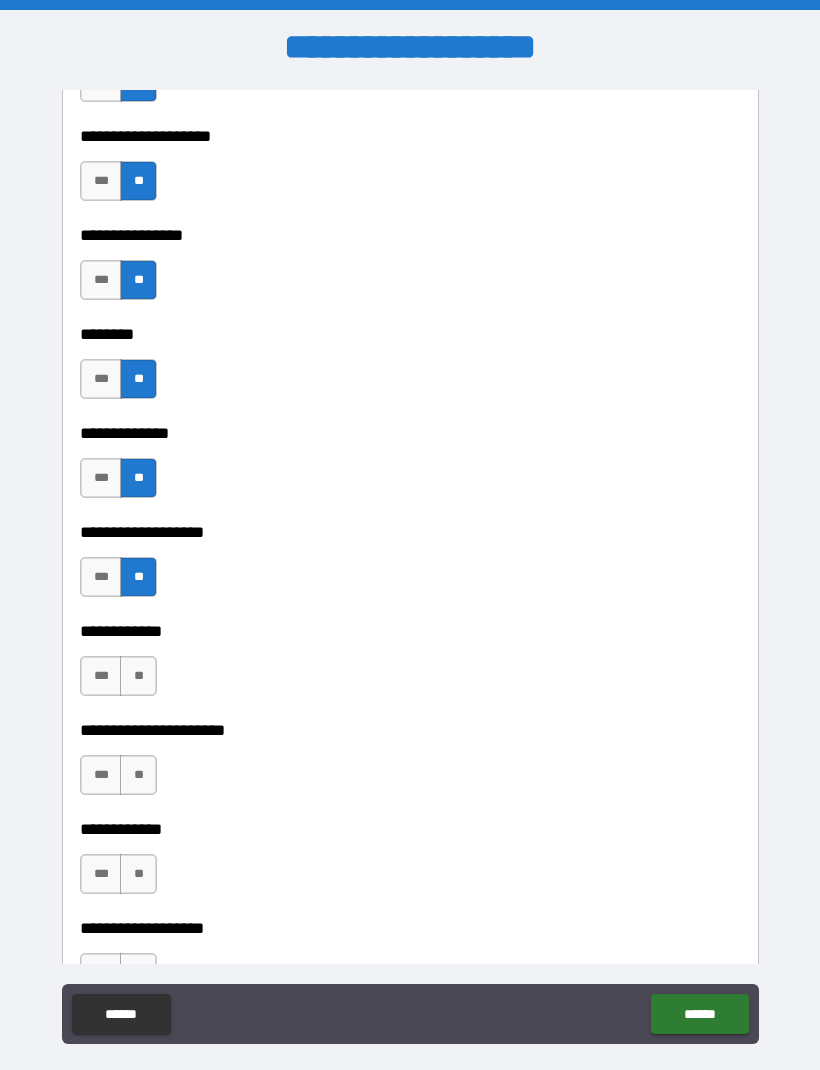 click on "**" at bounding box center [138, 676] 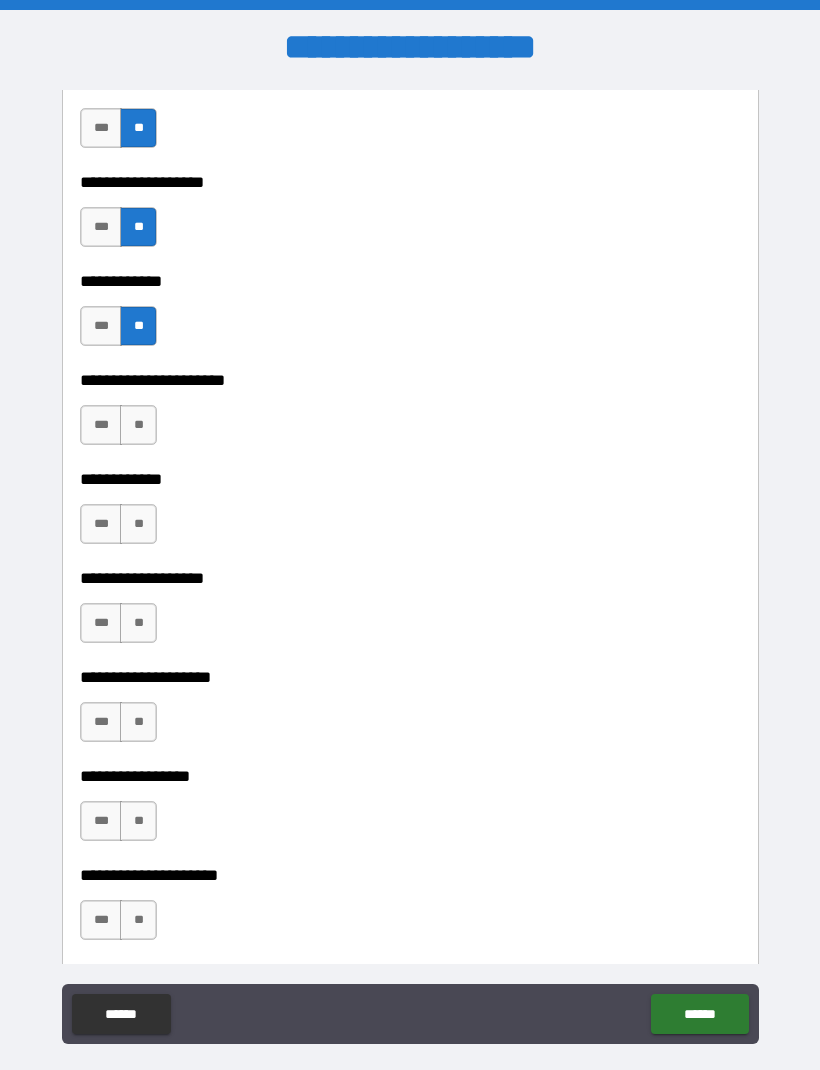 scroll, scrollTop: 7564, scrollLeft: 0, axis: vertical 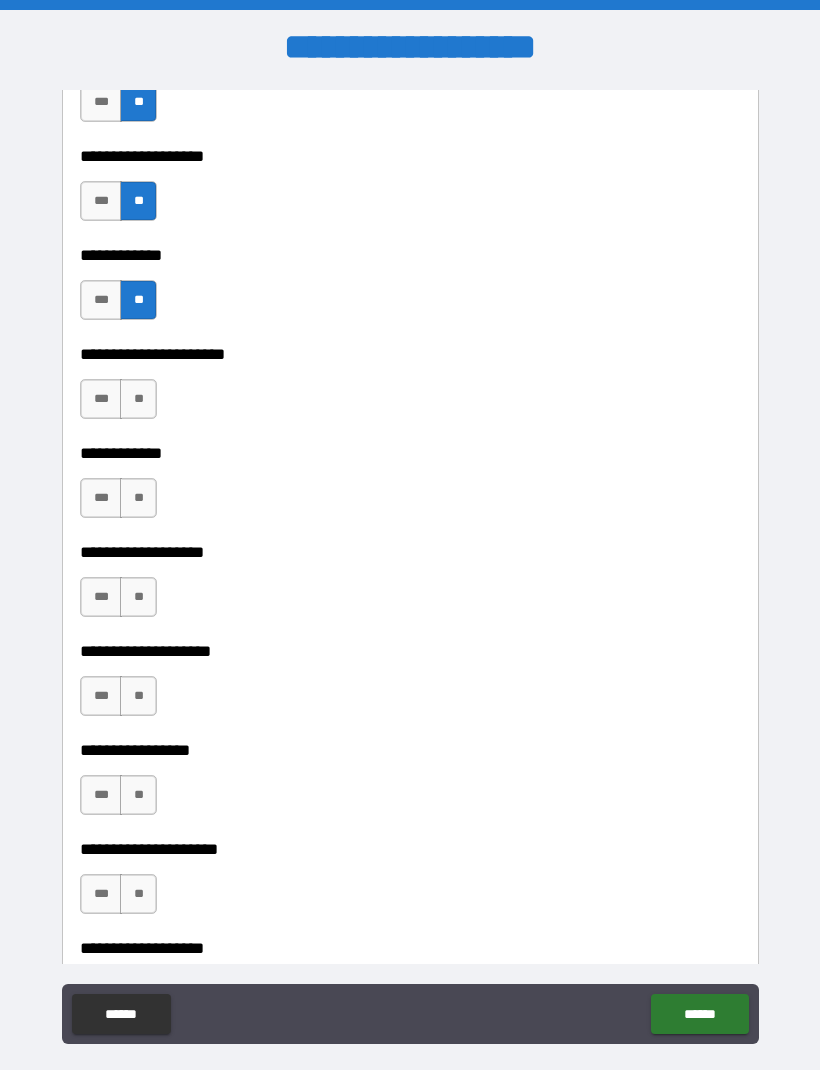 click on "**" at bounding box center [138, 399] 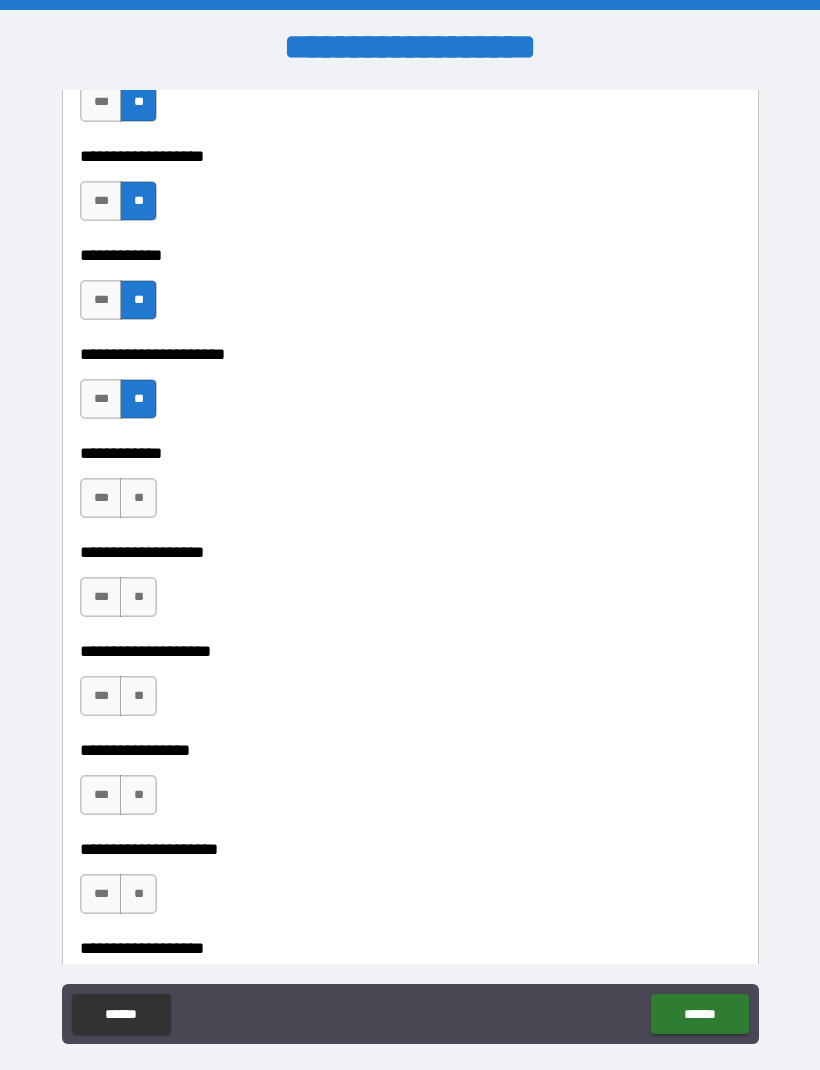 click on "**" at bounding box center [138, 498] 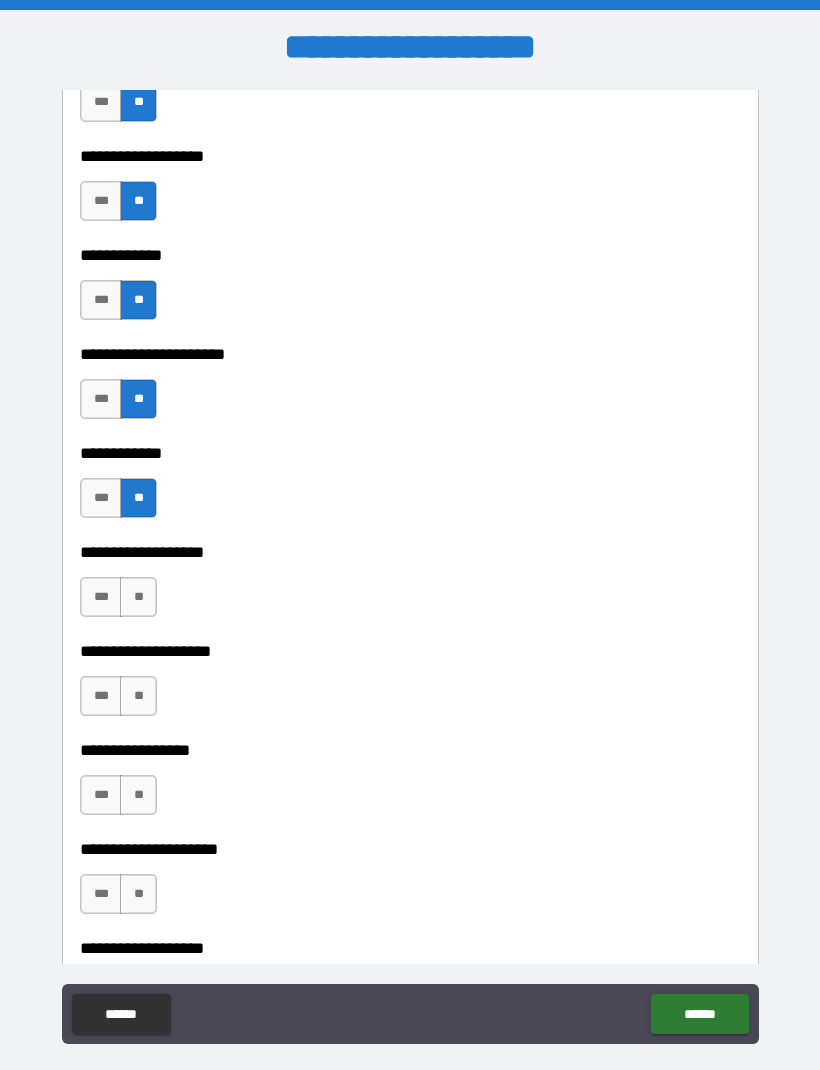 click on "**" at bounding box center (138, 597) 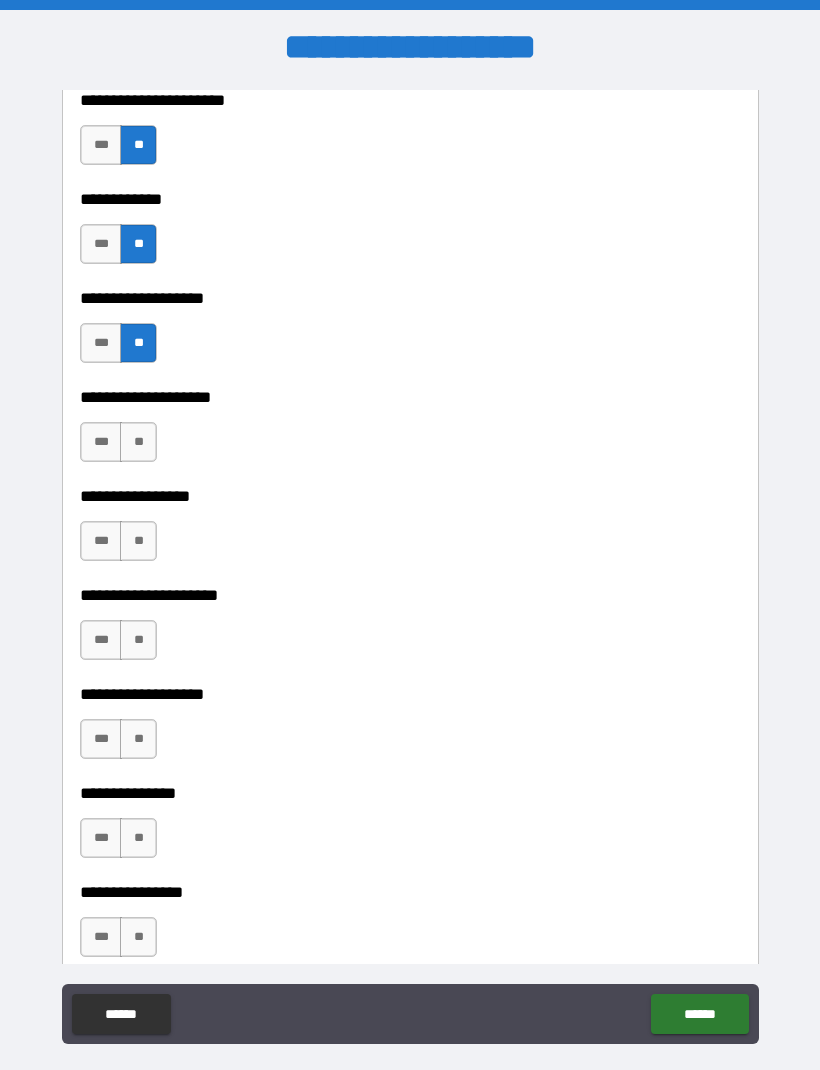 scroll, scrollTop: 7871, scrollLeft: 0, axis: vertical 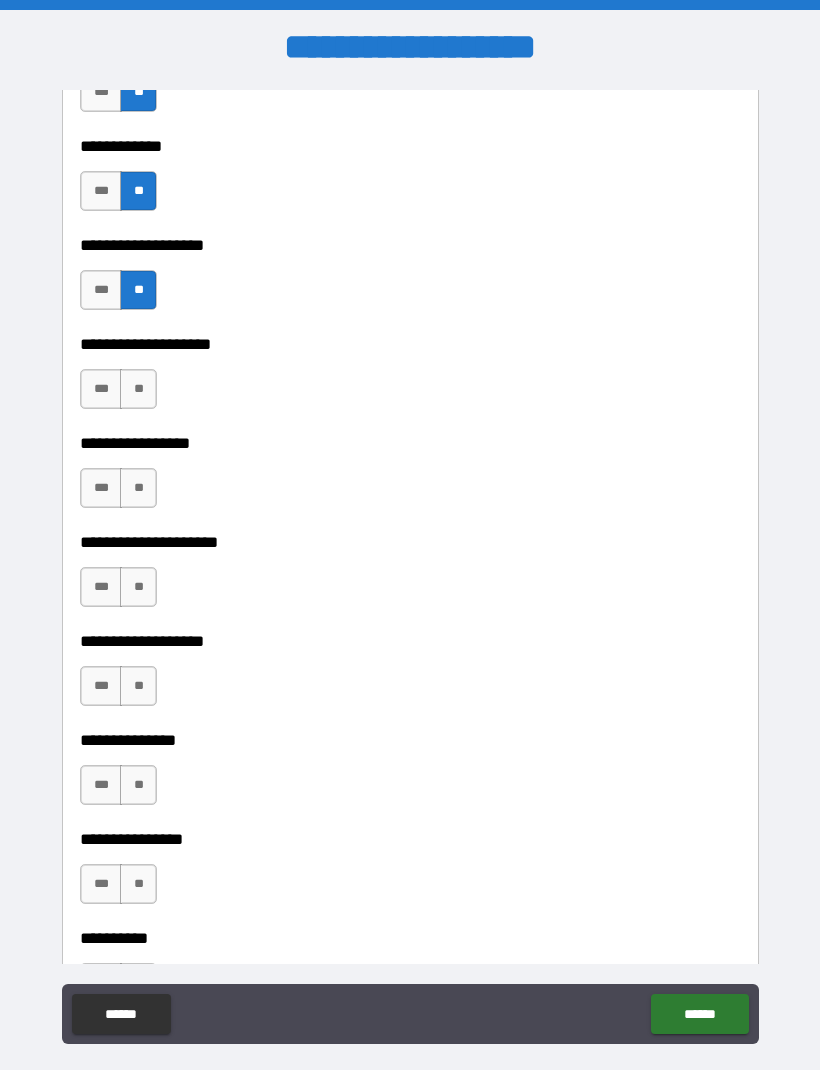 click on "**" at bounding box center (138, 389) 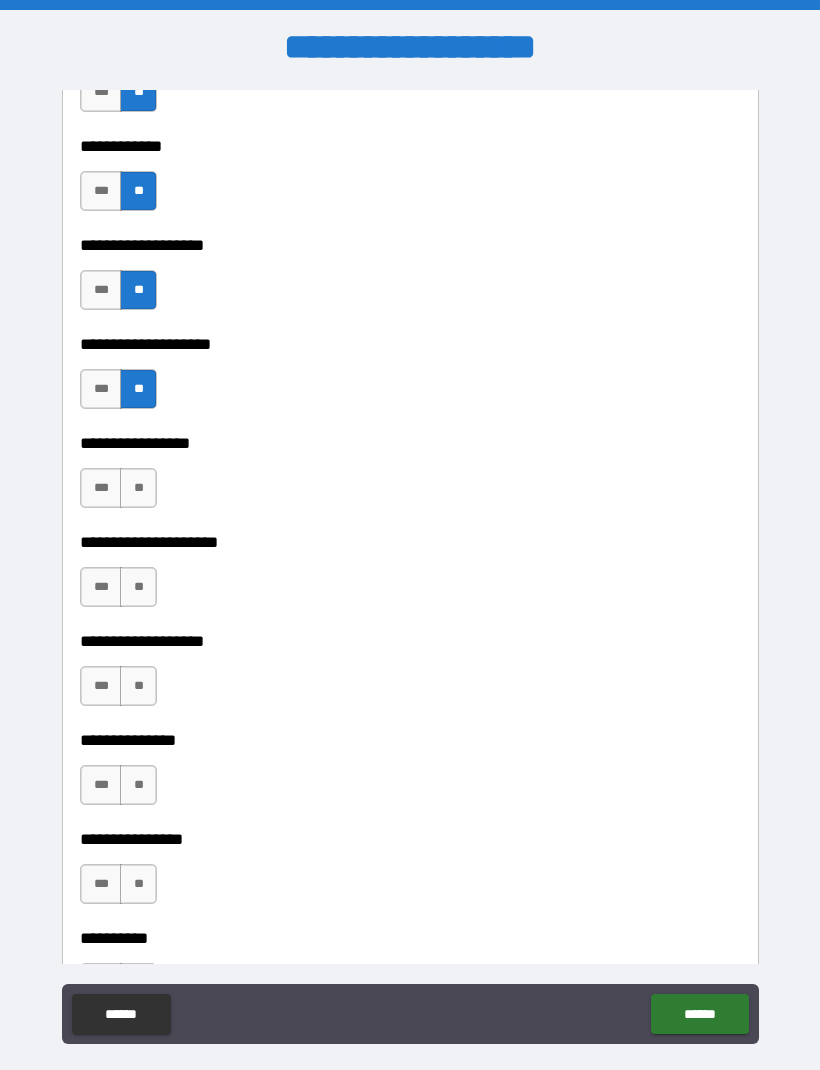 click on "**" at bounding box center (138, 488) 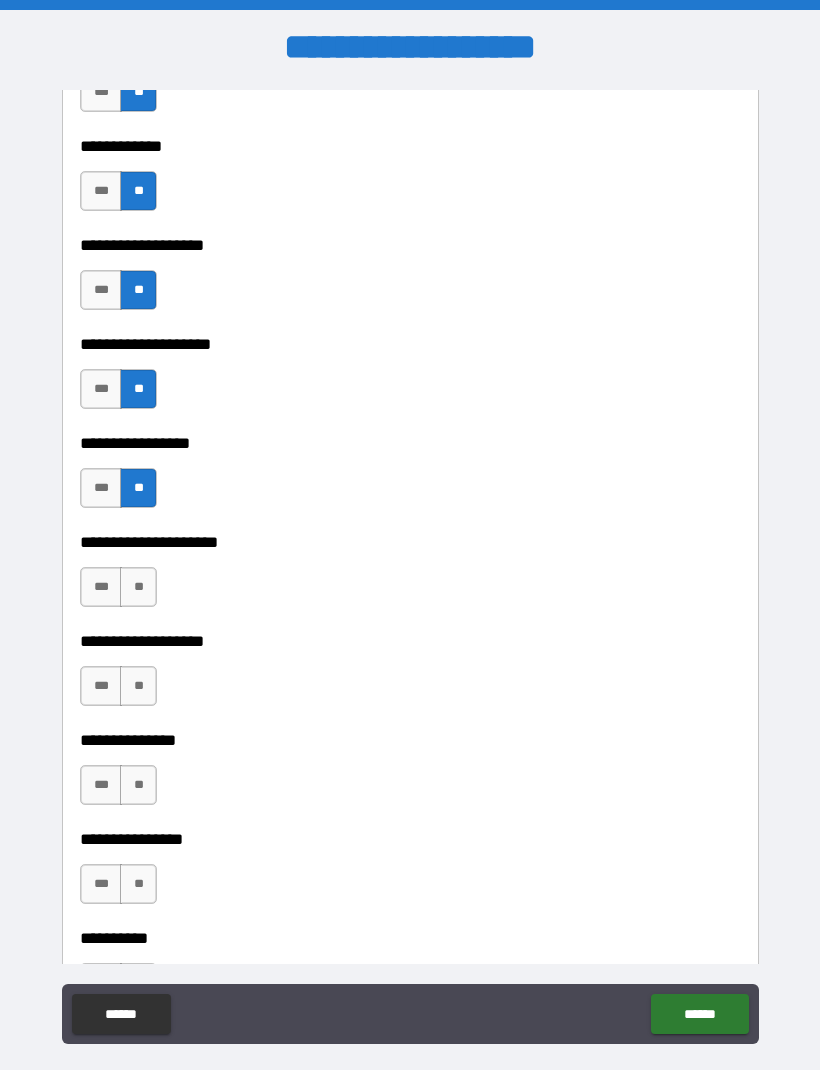 click on "**" at bounding box center (138, 587) 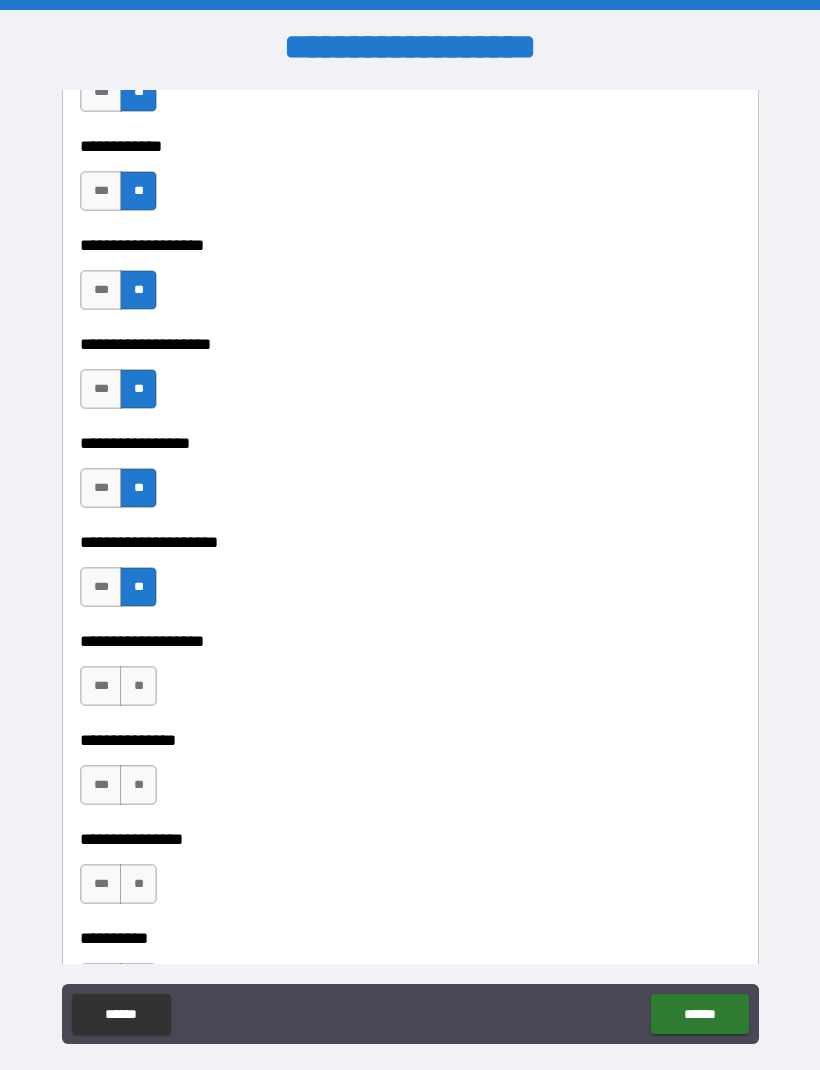 click on "**" at bounding box center [138, 686] 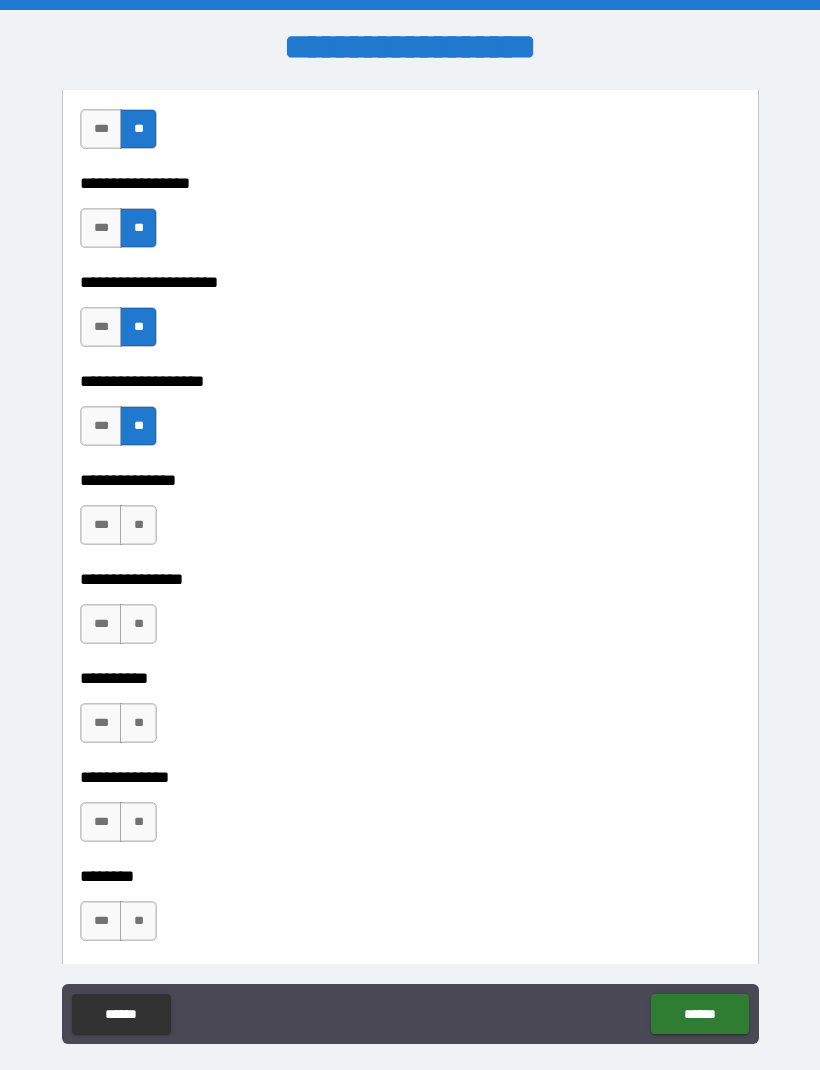 scroll, scrollTop: 8271, scrollLeft: 0, axis: vertical 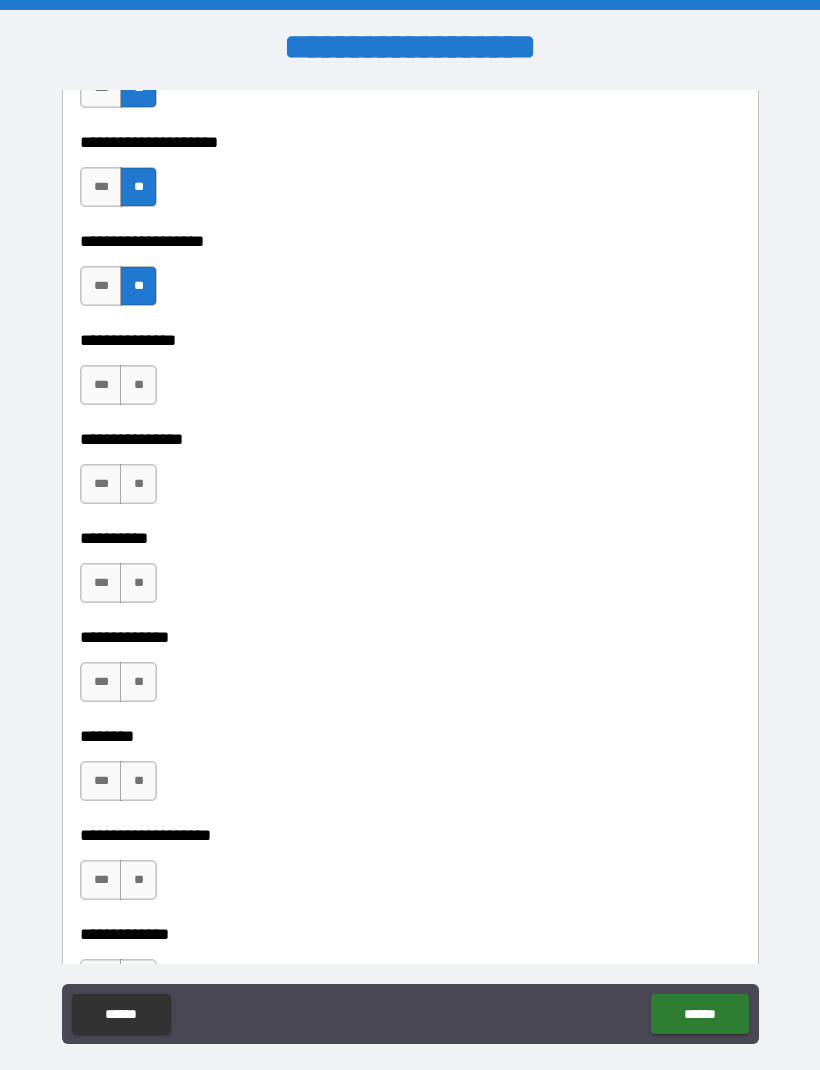 click on "**" at bounding box center (138, 385) 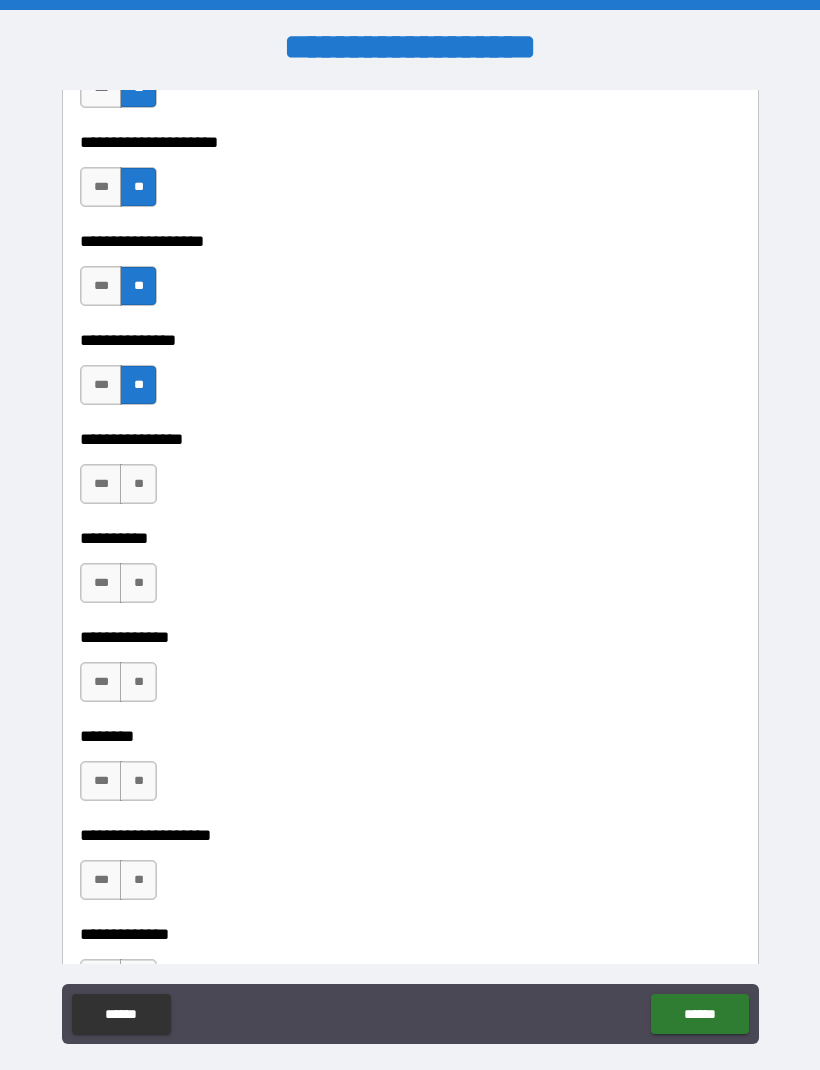 click on "**" at bounding box center (138, 484) 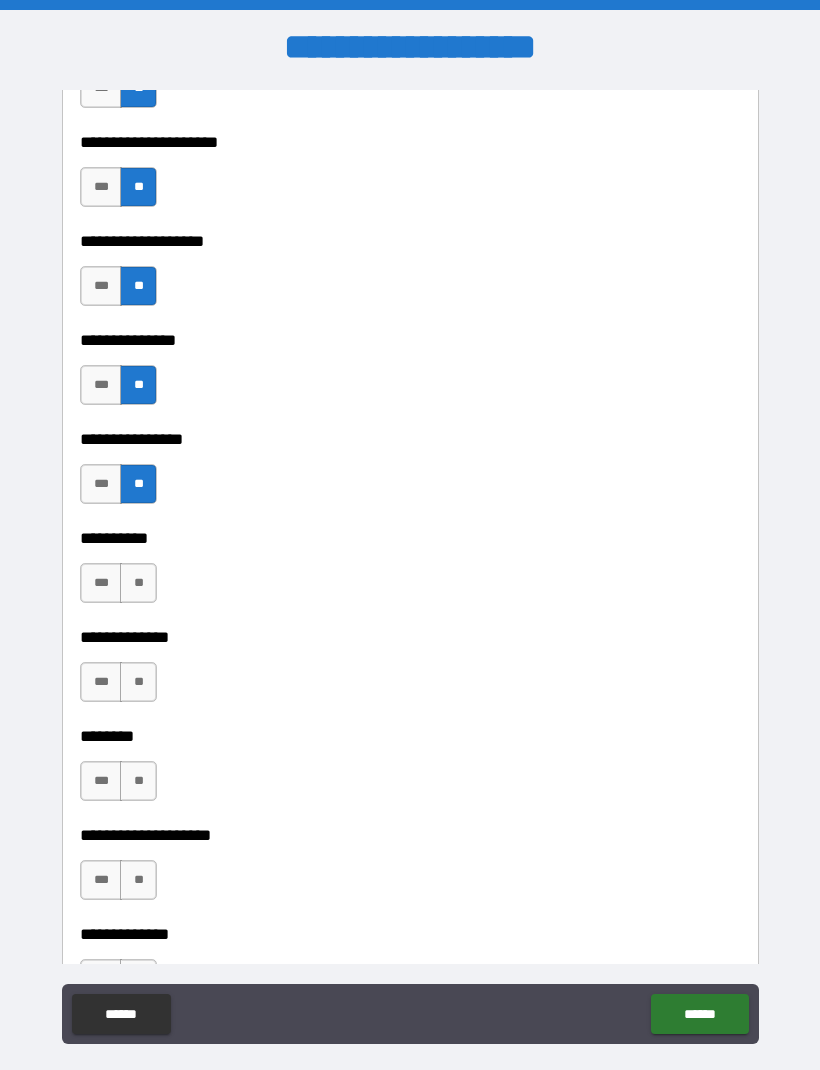 click on "**" at bounding box center [138, 583] 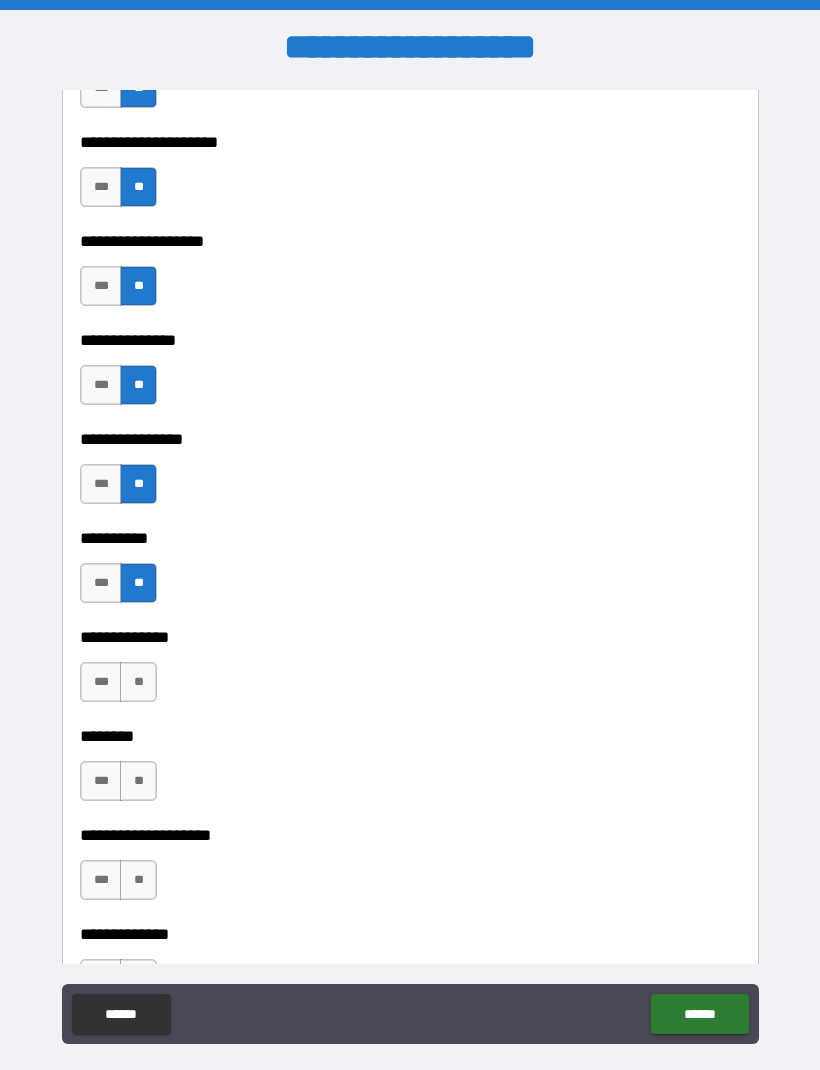 click on "**" at bounding box center [138, 682] 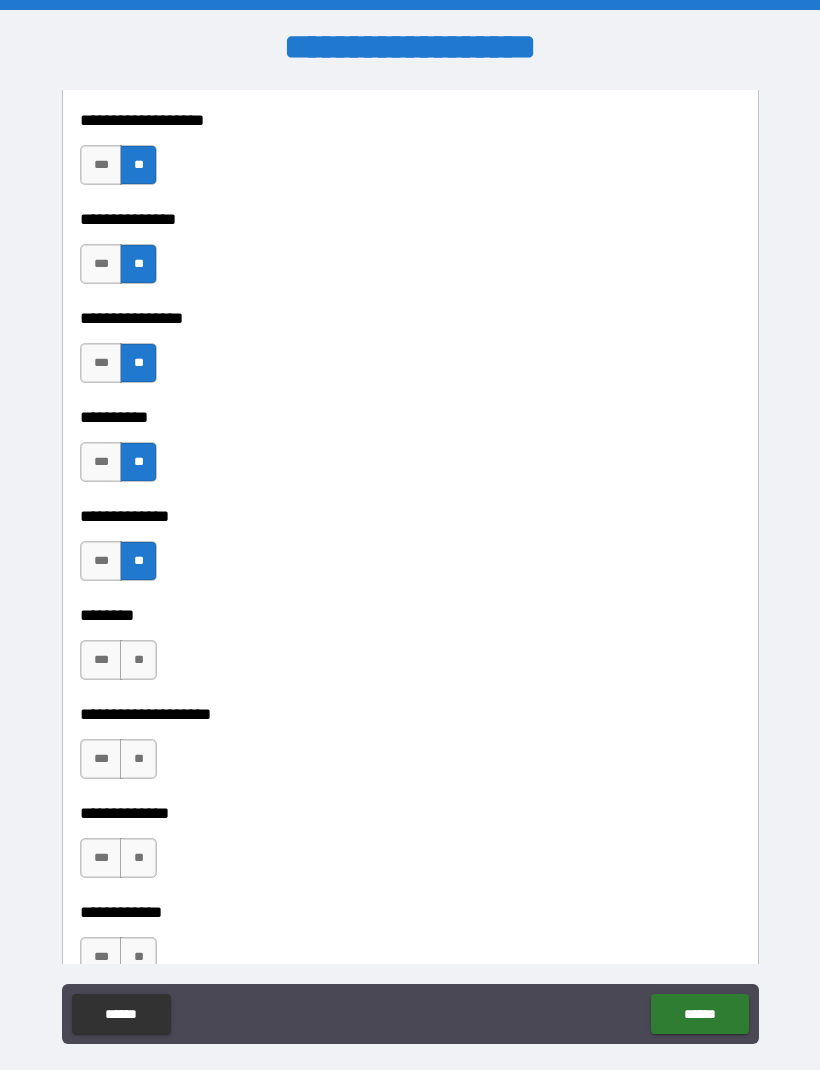 scroll, scrollTop: 8607, scrollLeft: 0, axis: vertical 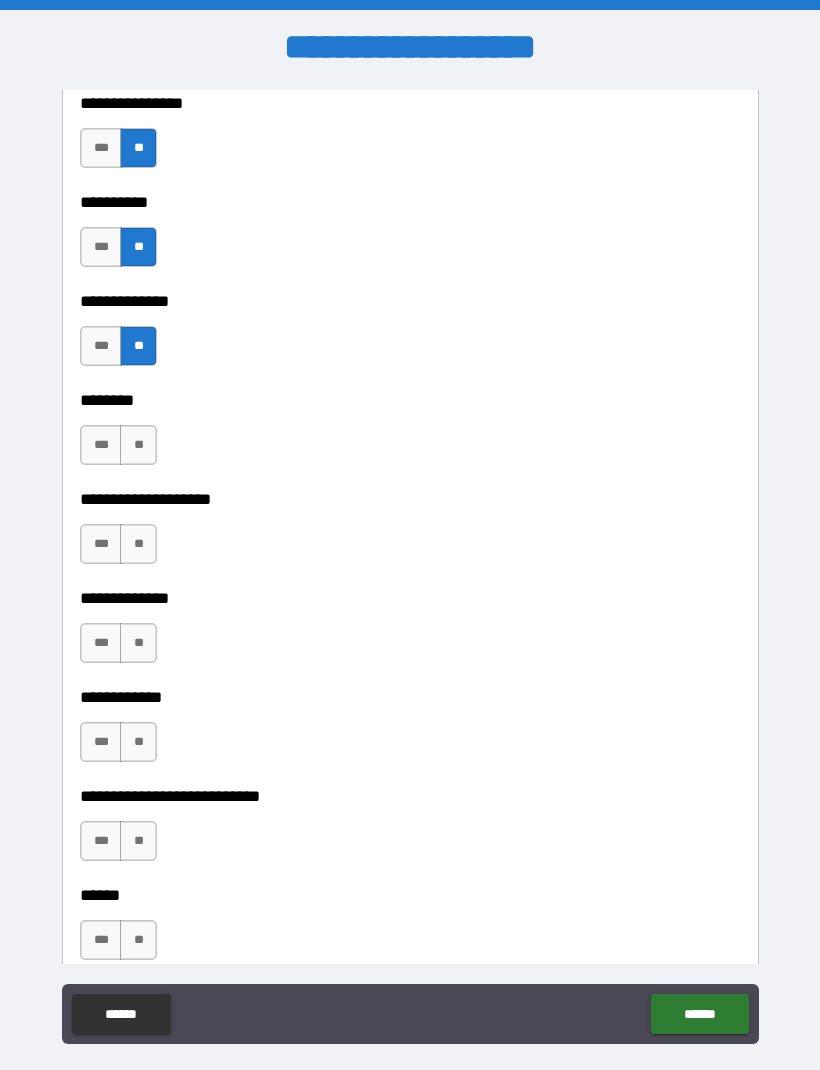 click on "**" at bounding box center [138, 445] 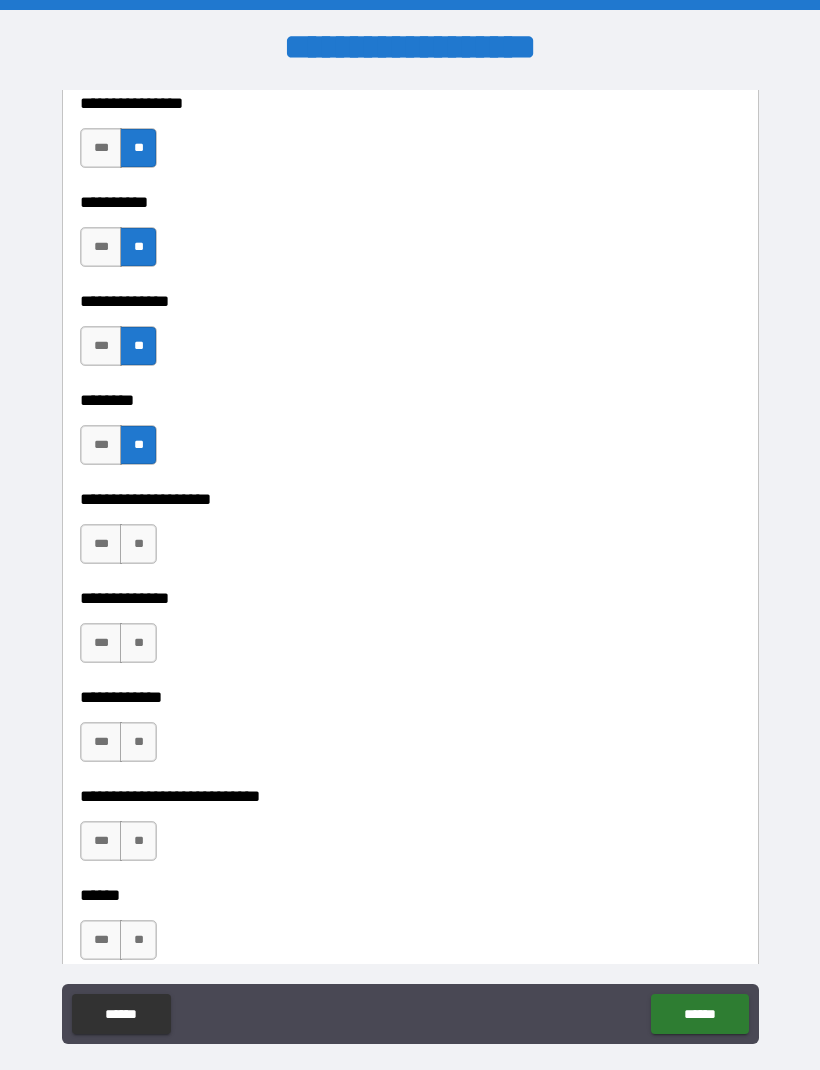 click on "**" at bounding box center (138, 544) 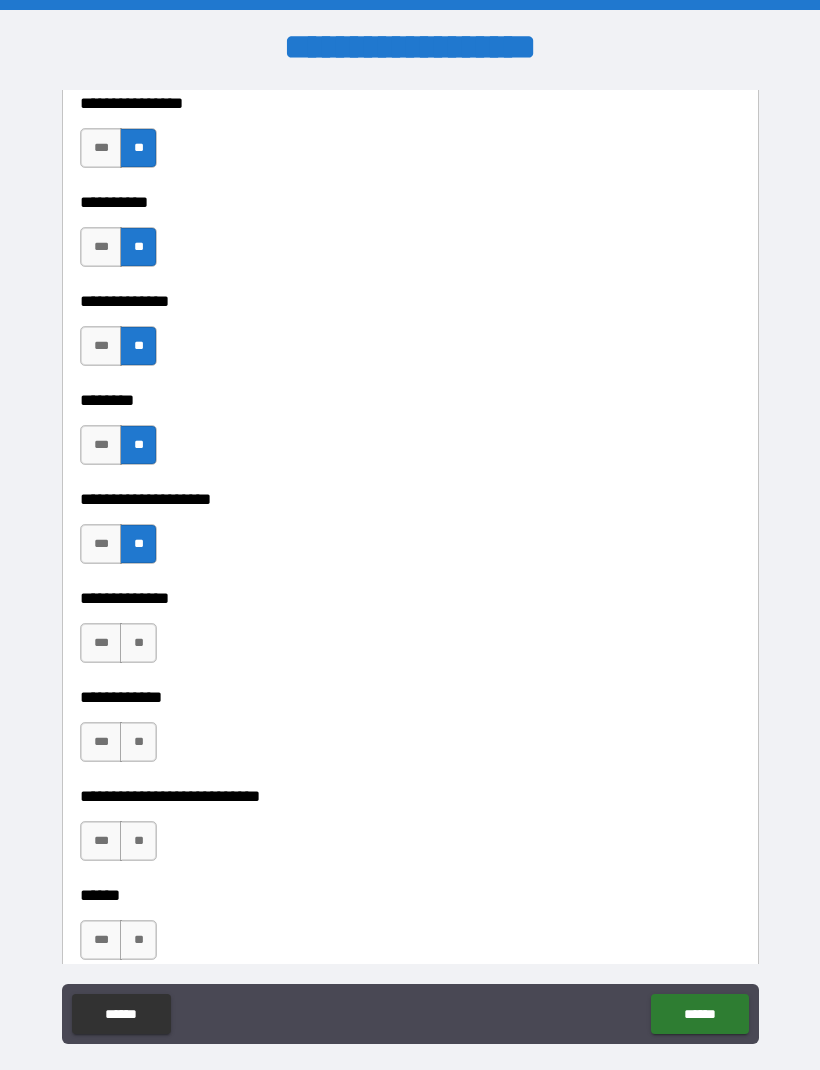 click on "**" at bounding box center (138, 643) 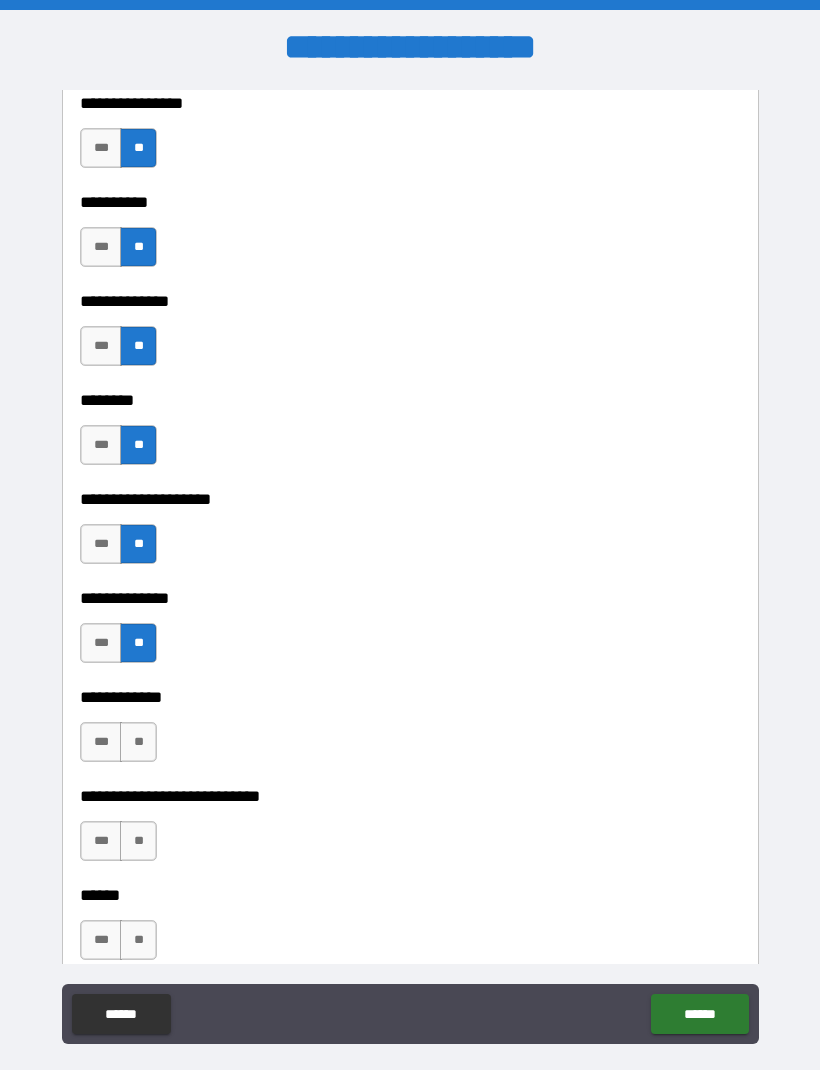 click on "**" at bounding box center [138, 742] 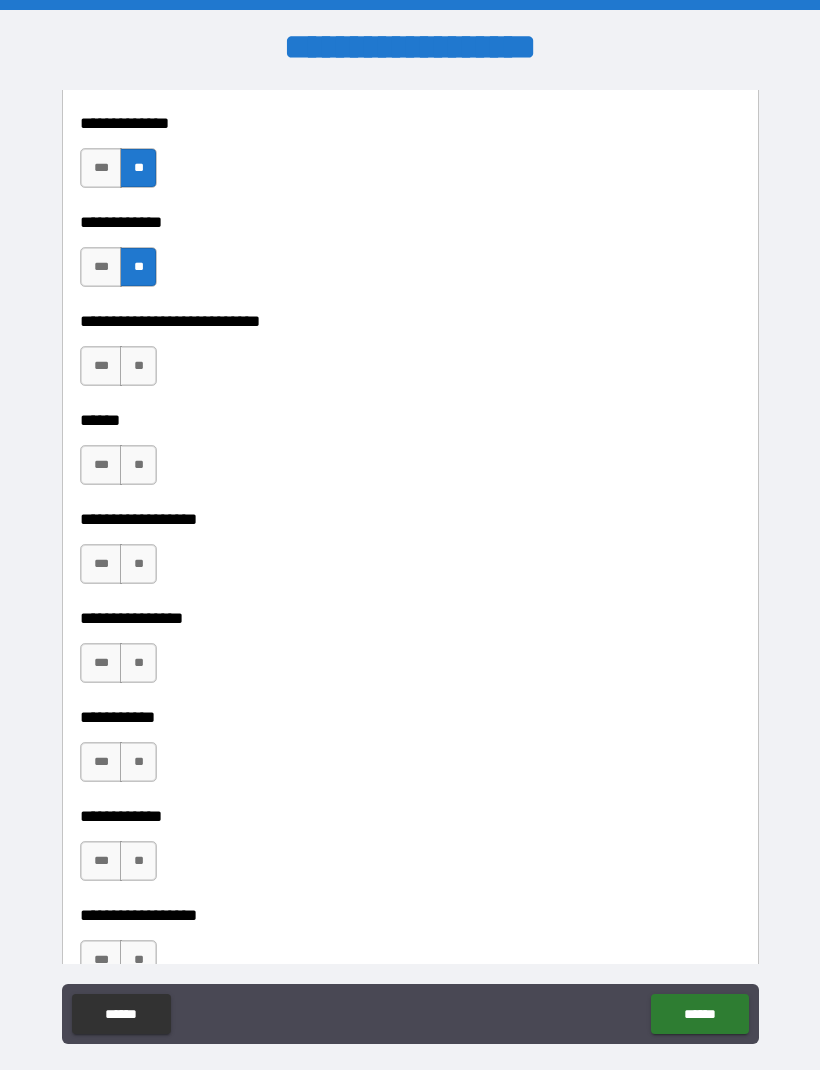 scroll, scrollTop: 9031, scrollLeft: 0, axis: vertical 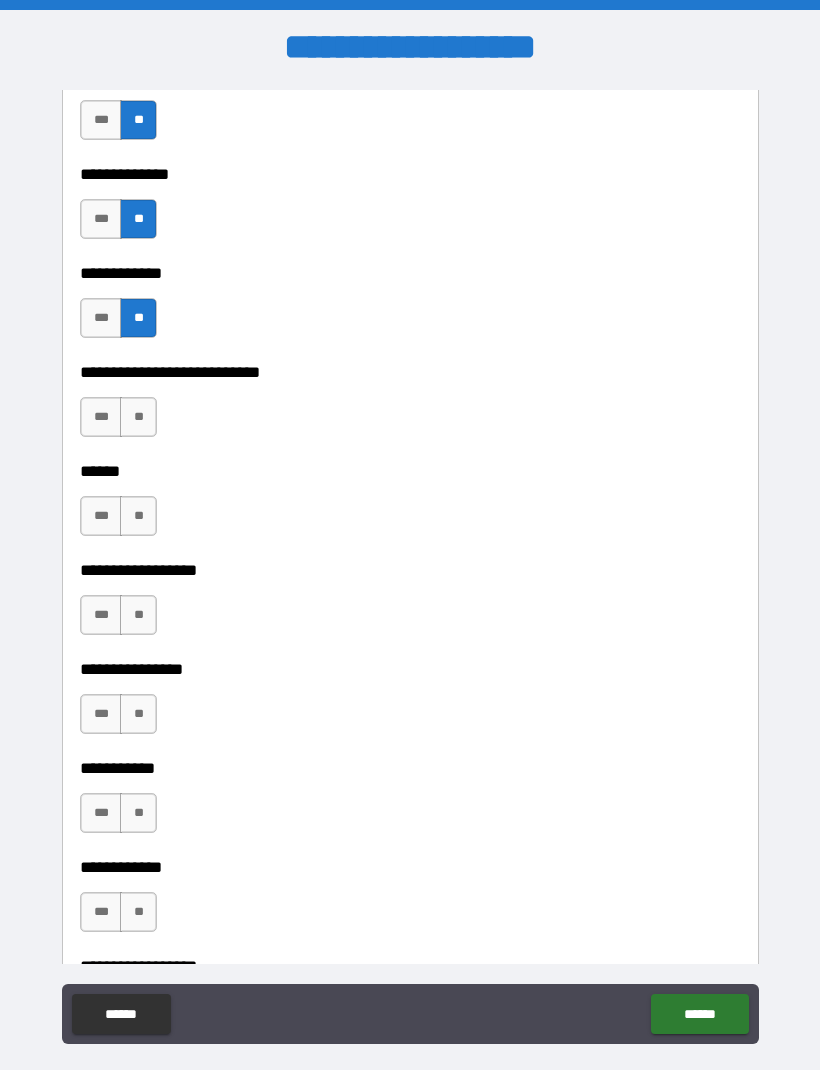 click on "**" at bounding box center [138, 417] 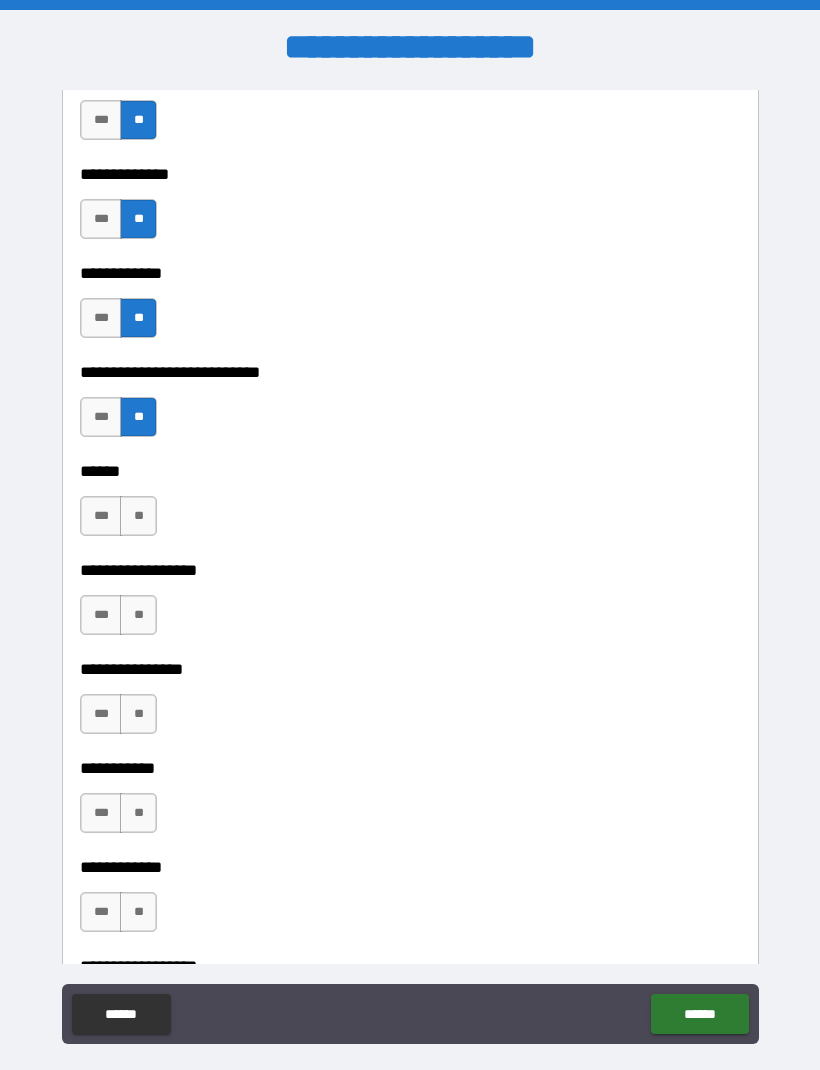click on "**" at bounding box center [138, 516] 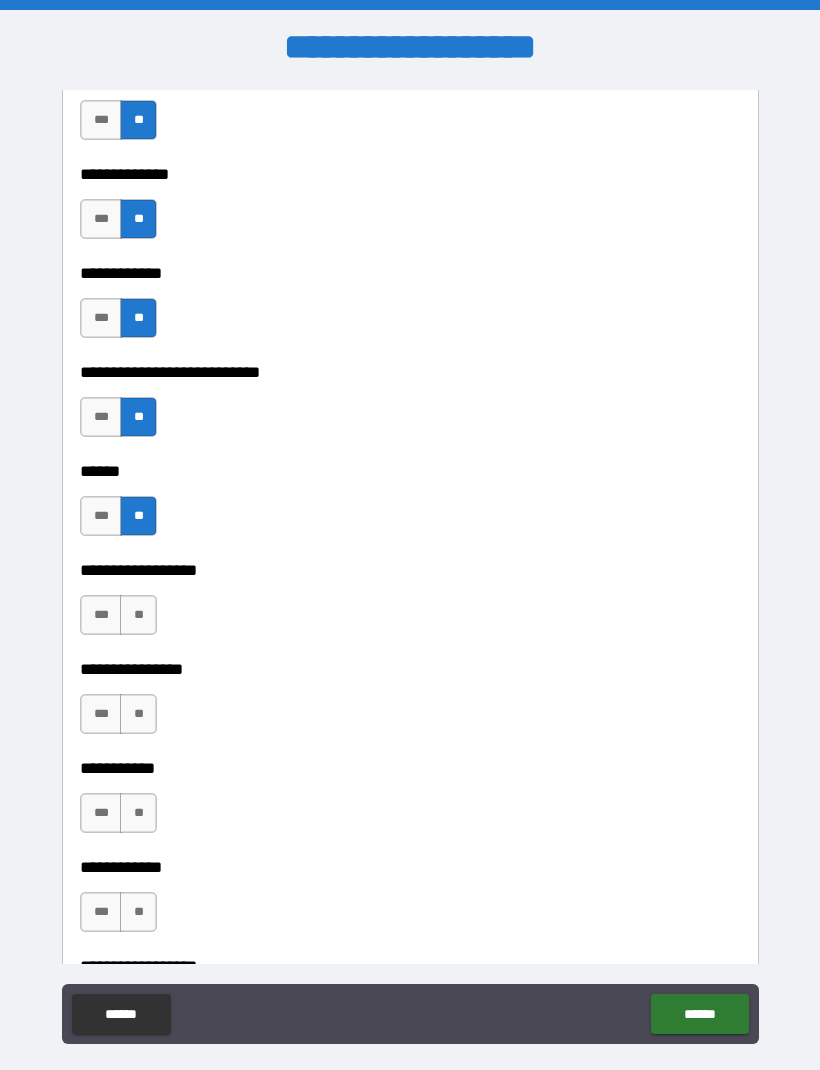click on "**" at bounding box center [138, 615] 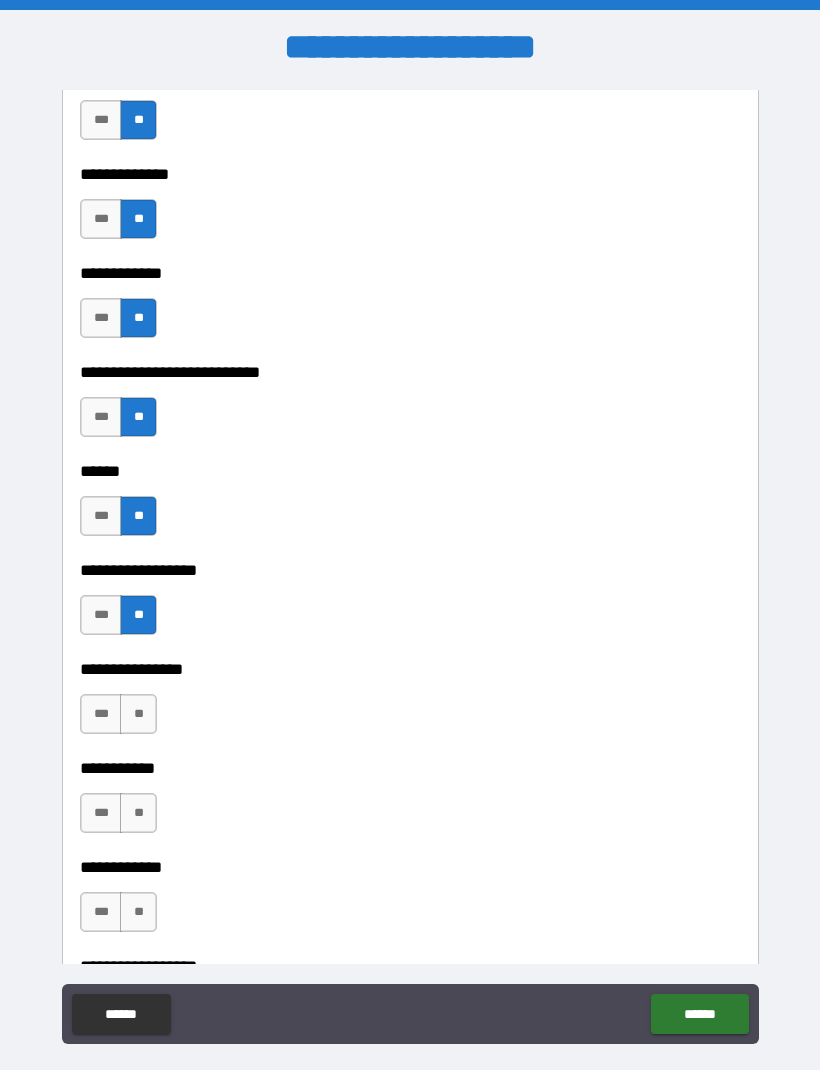click on "**" at bounding box center [138, 714] 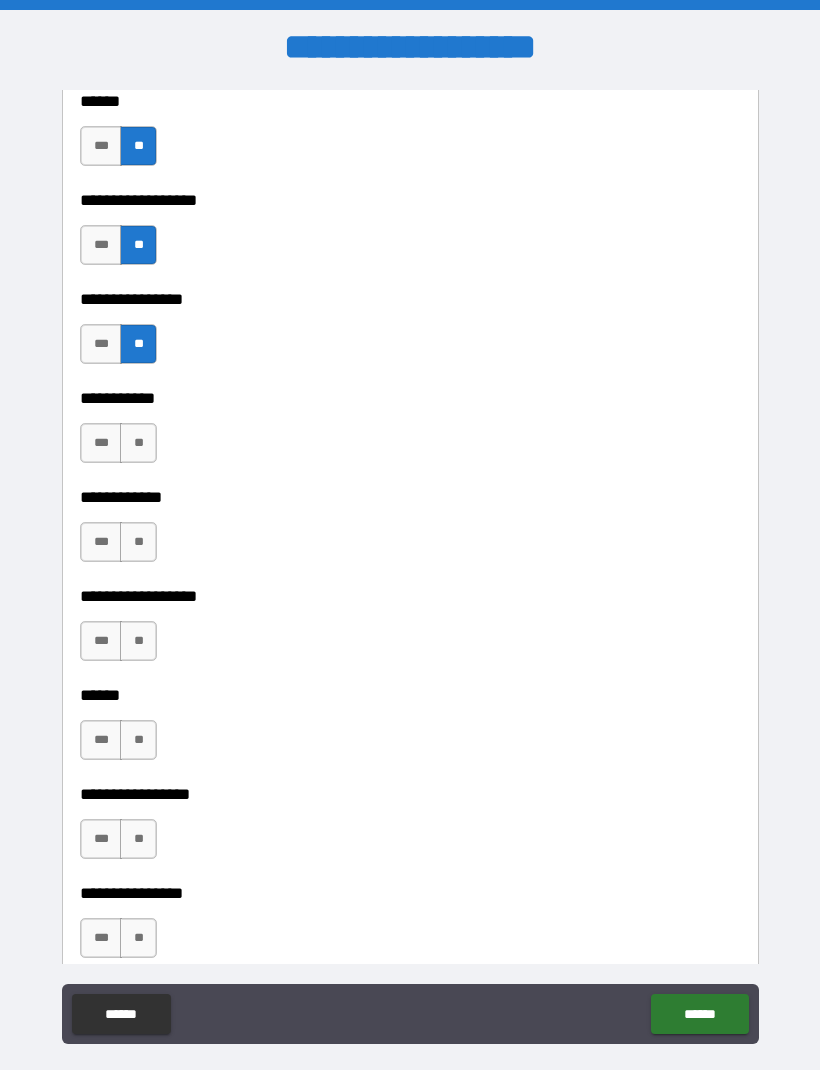 scroll, scrollTop: 9473, scrollLeft: 0, axis: vertical 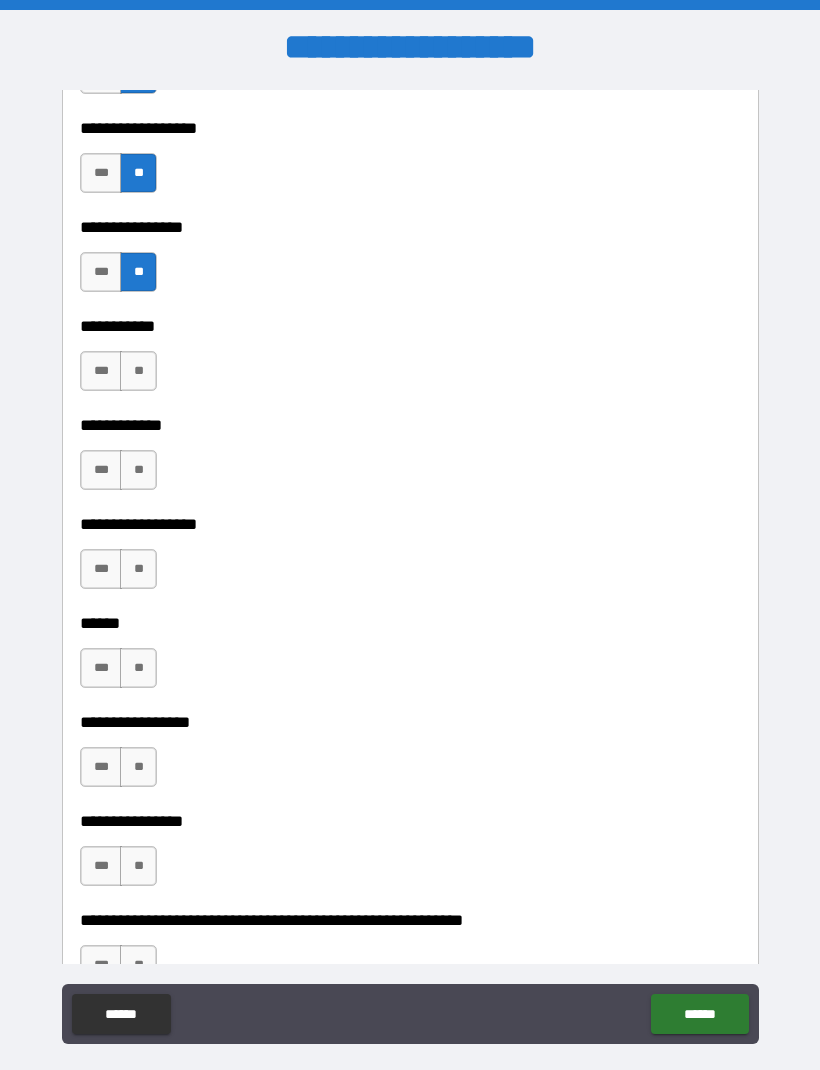 click on "**" at bounding box center (138, 371) 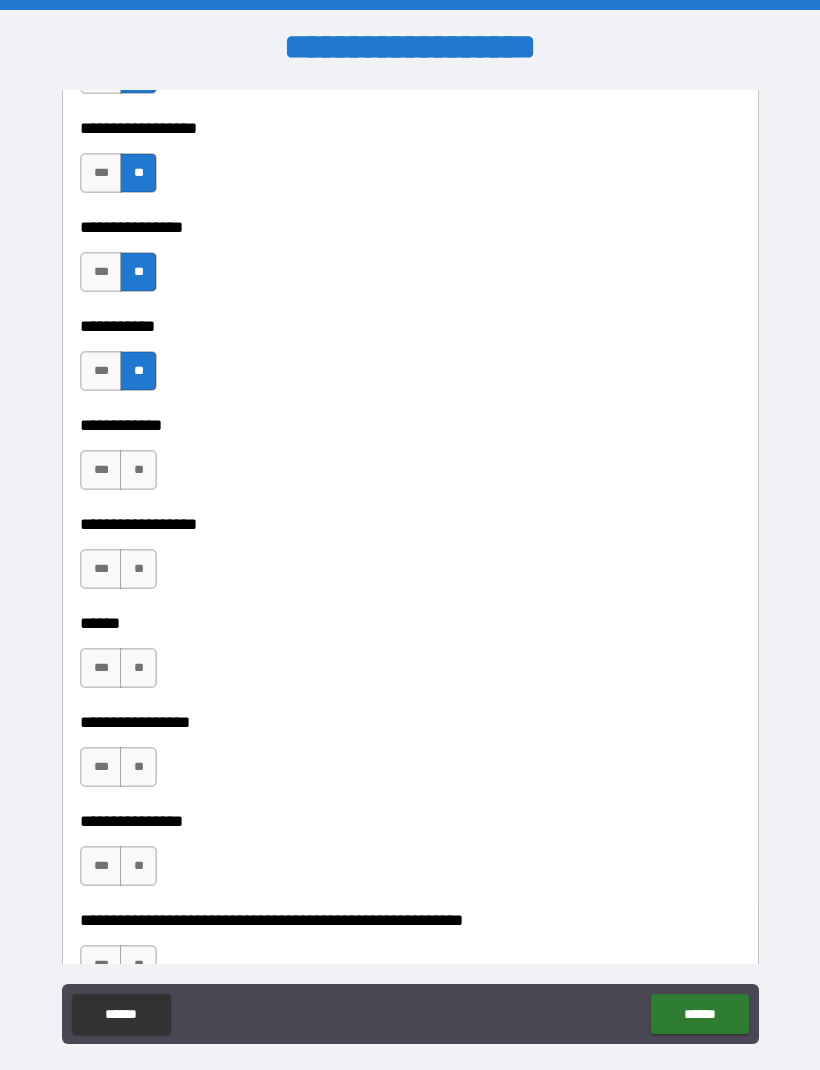 click on "**" at bounding box center [138, 470] 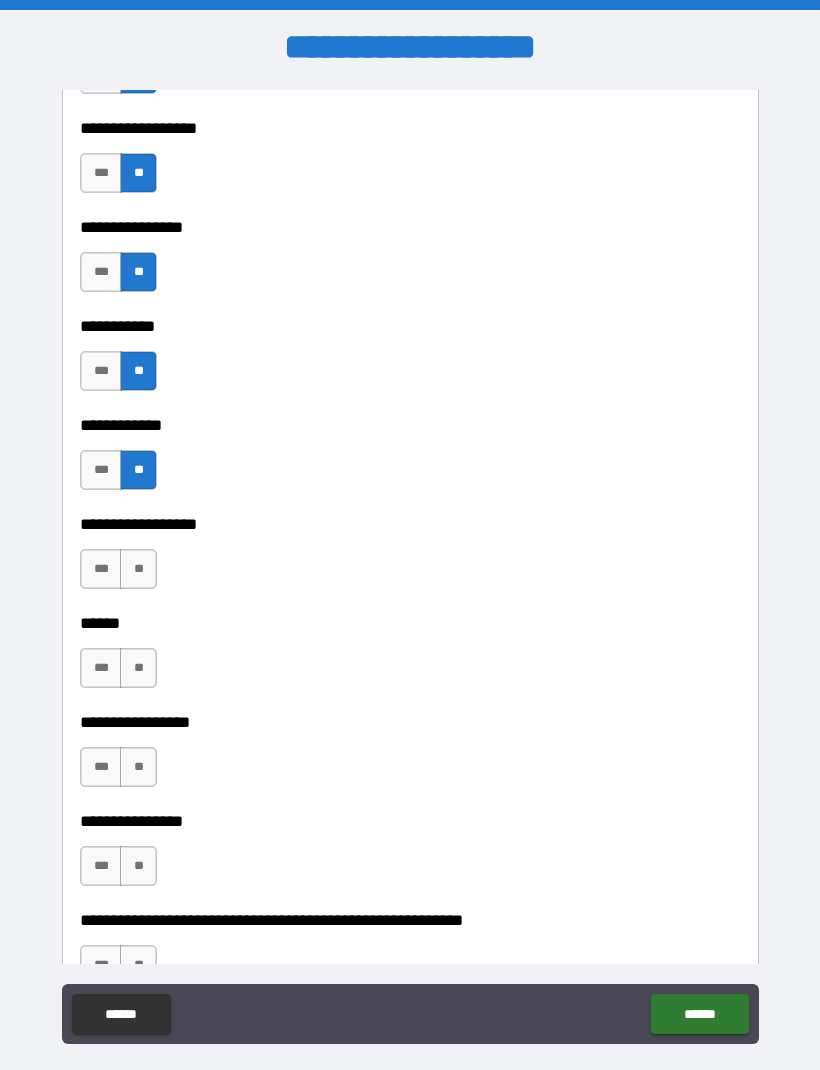 click on "**" at bounding box center (138, 569) 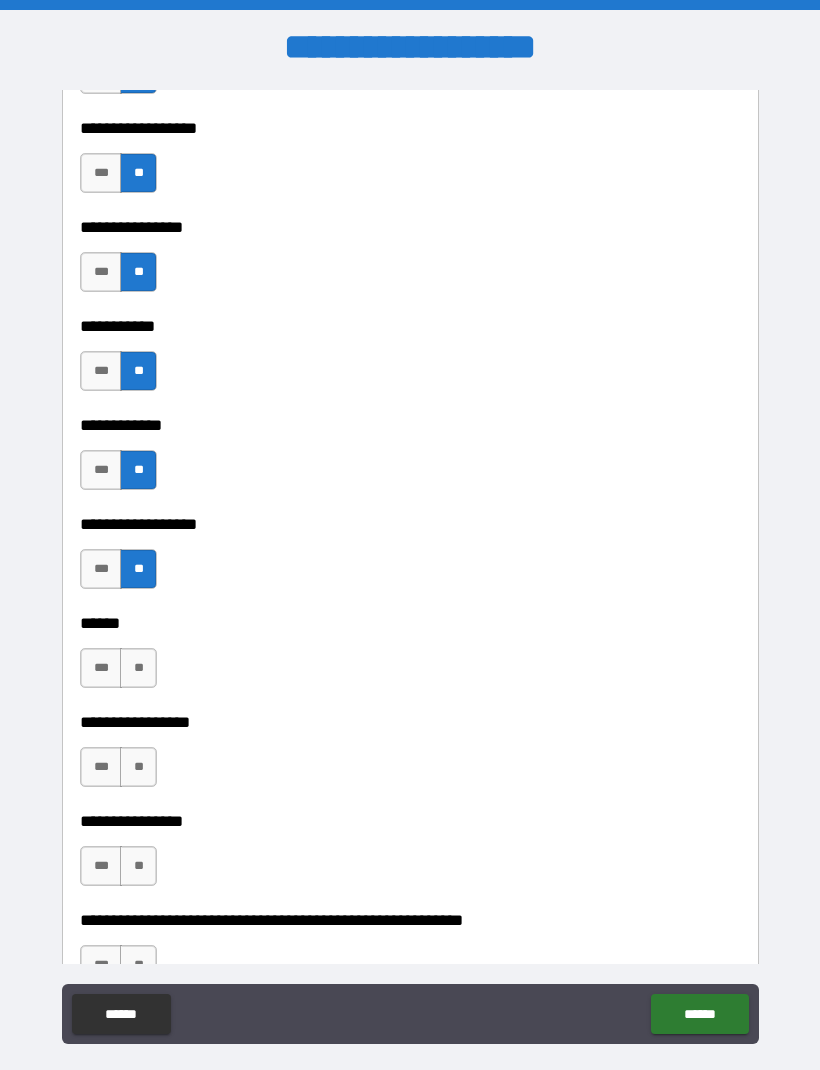 click on "**" at bounding box center [138, 668] 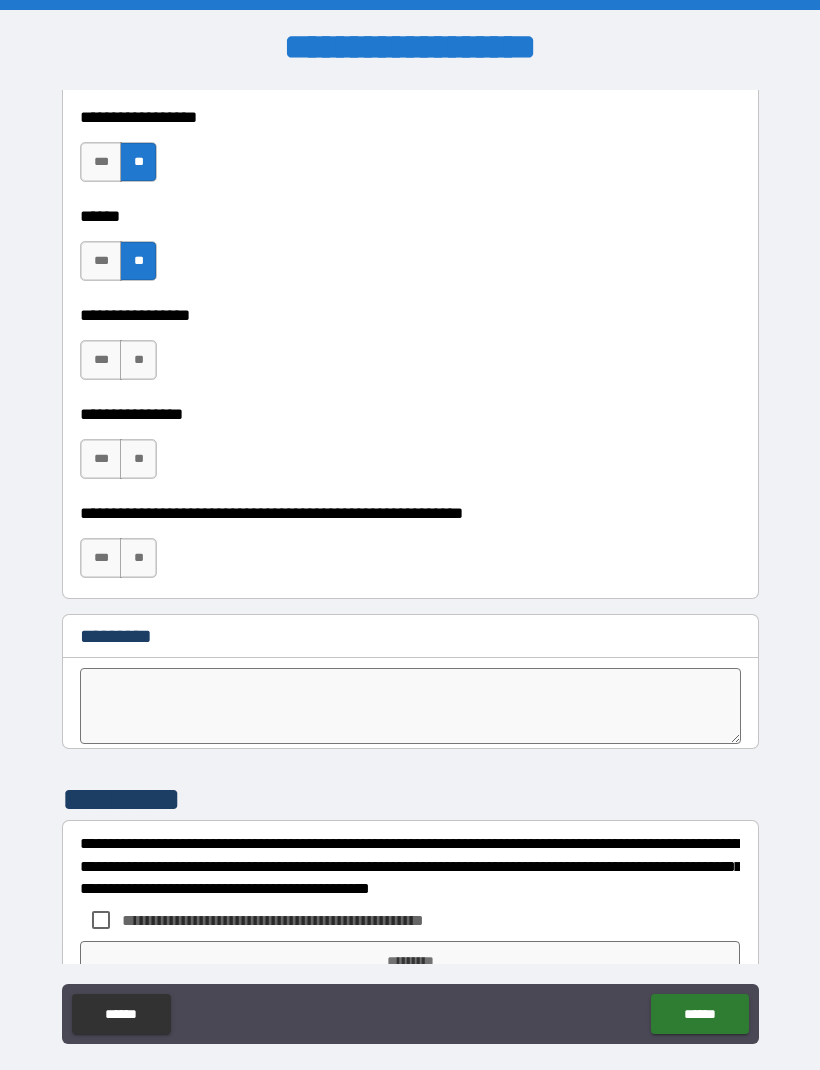 scroll, scrollTop: 9893, scrollLeft: 0, axis: vertical 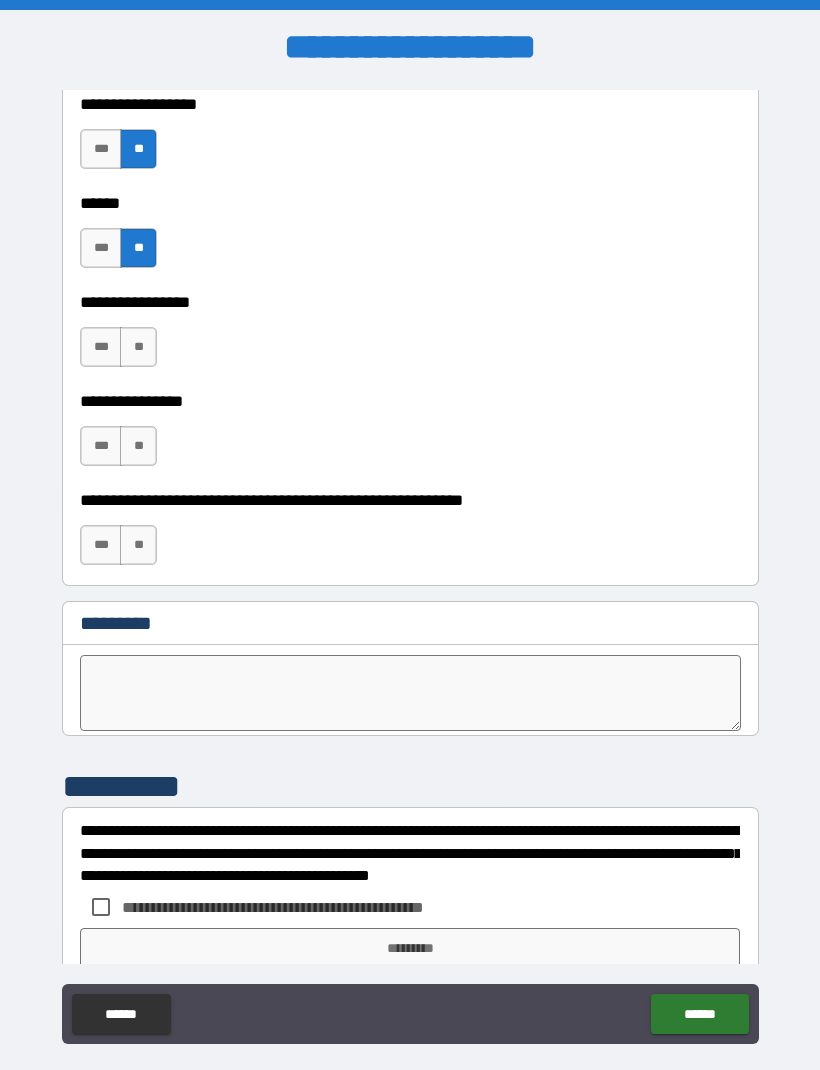 click on "**" at bounding box center [138, 347] 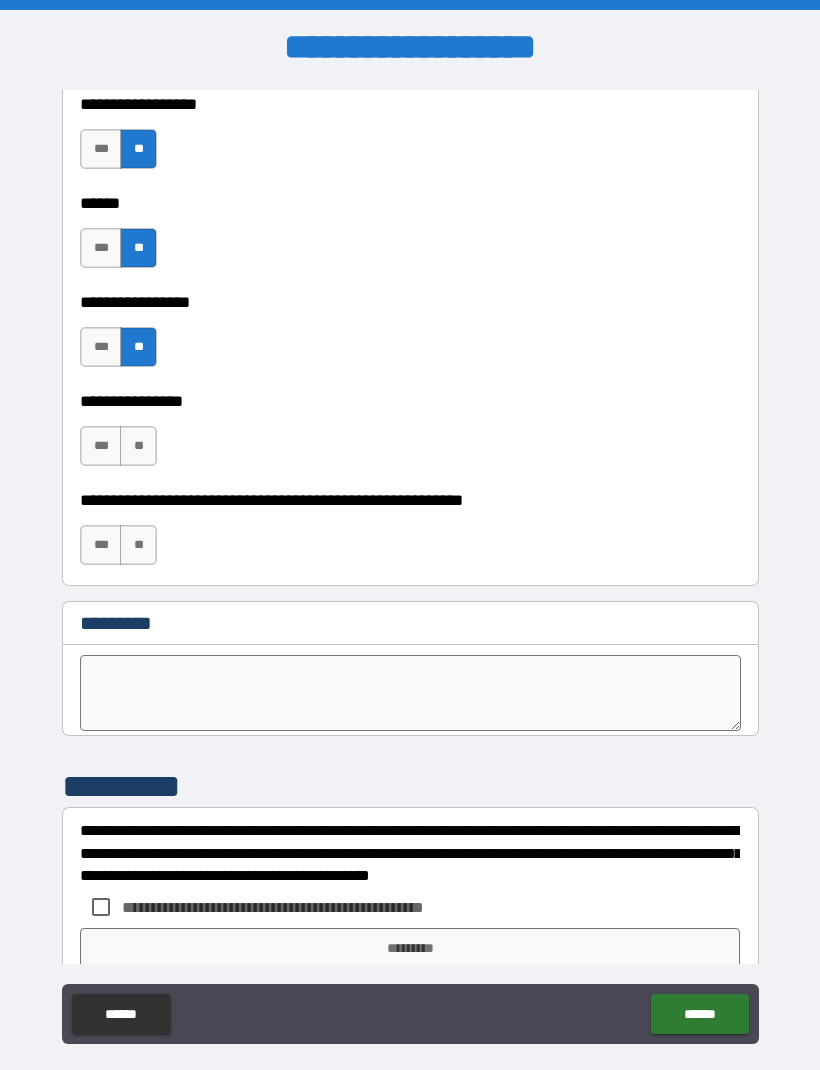 click on "**" at bounding box center (138, 446) 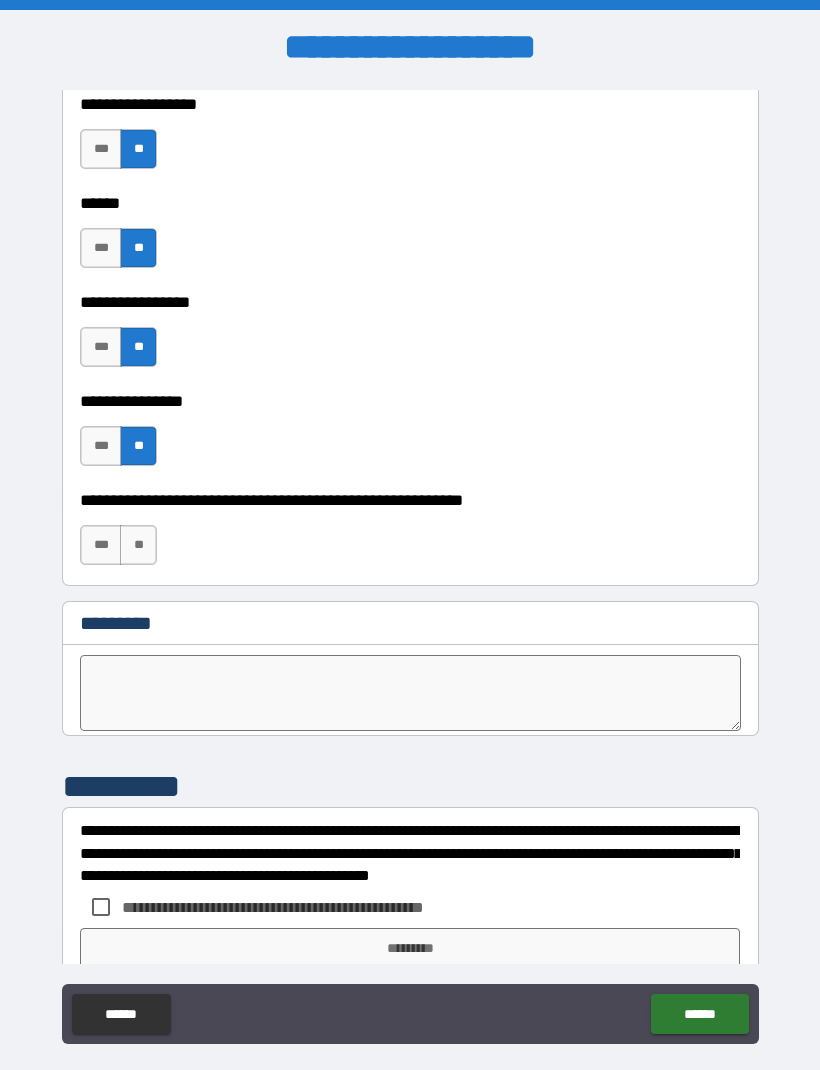 click on "**" at bounding box center [138, 545] 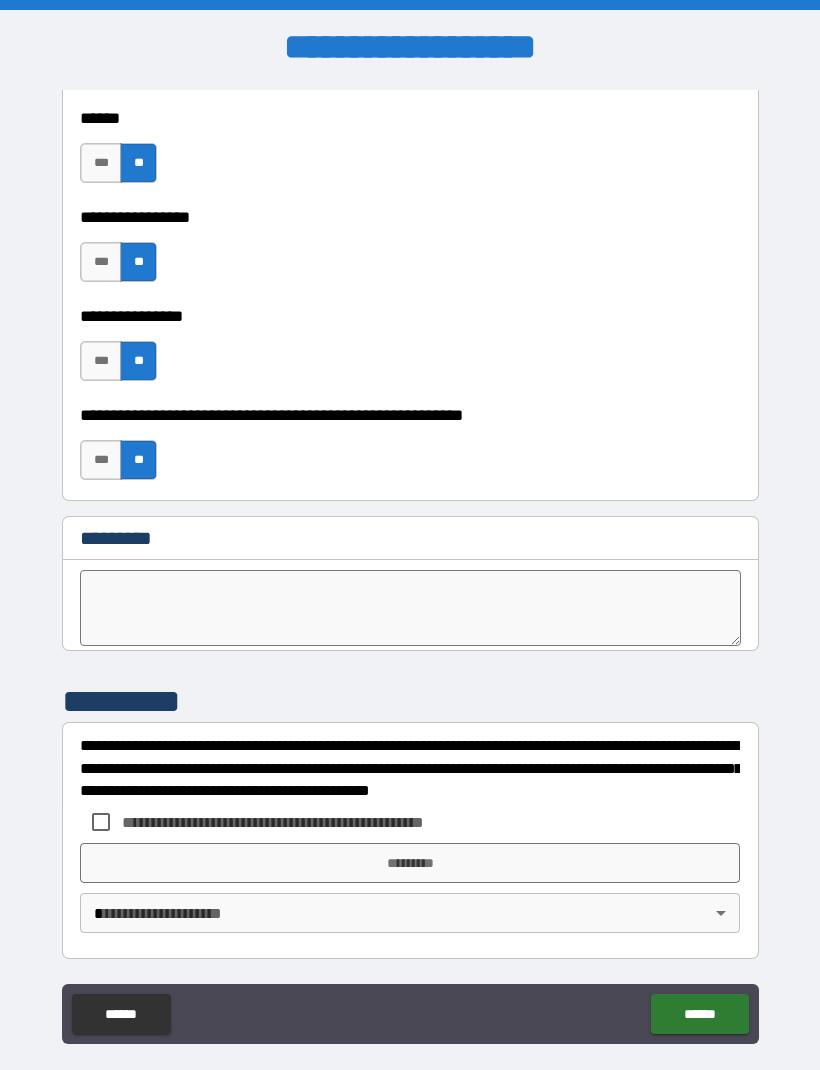 scroll, scrollTop: 9978, scrollLeft: 0, axis: vertical 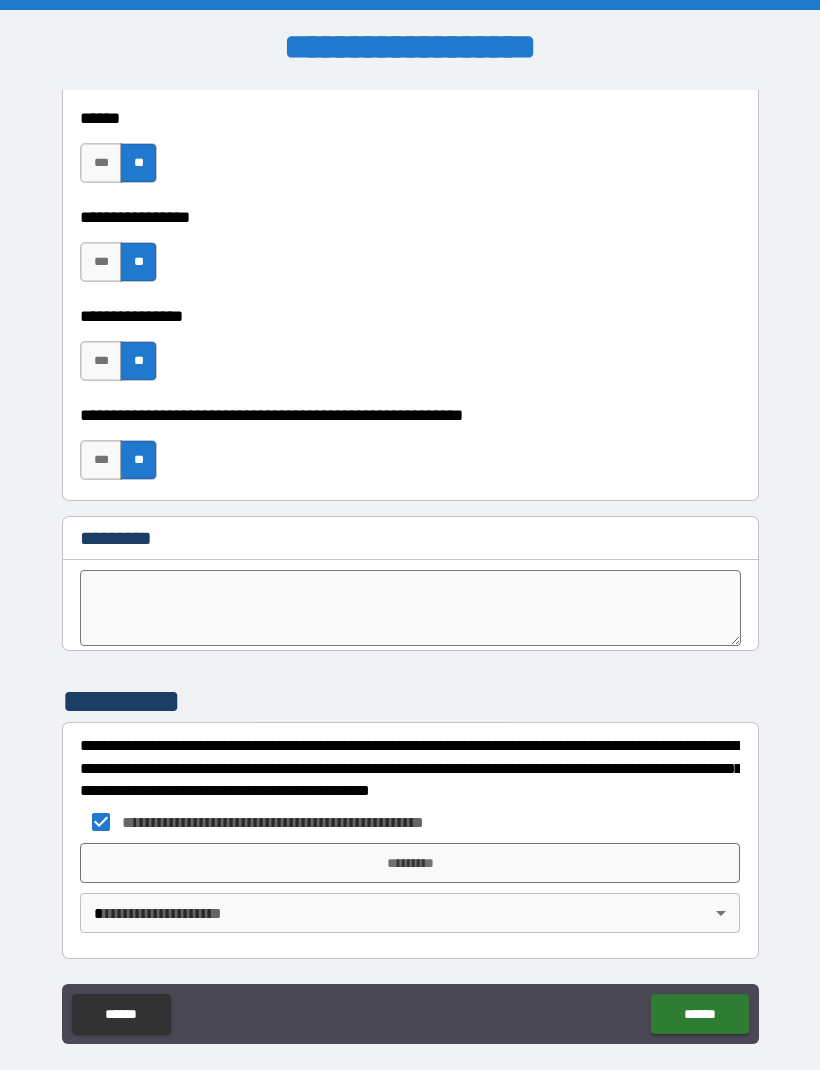 click on "**********" at bounding box center [410, 568] 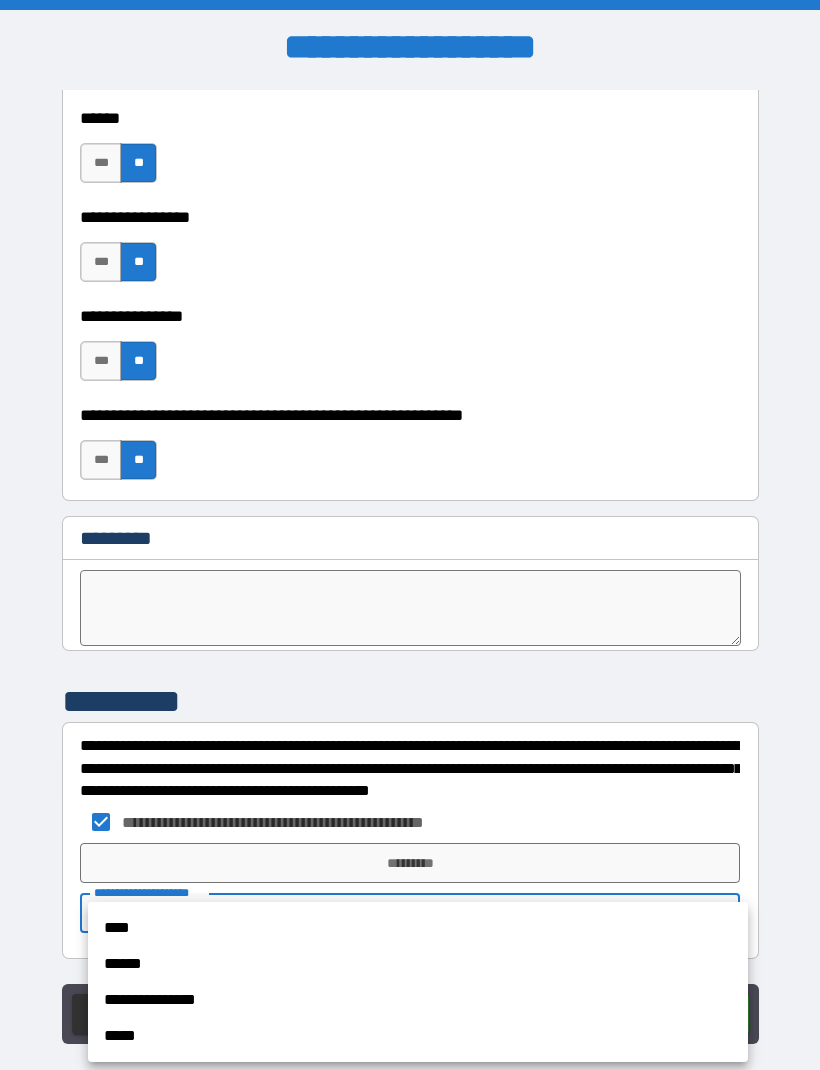 click on "**********" at bounding box center [418, 1000] 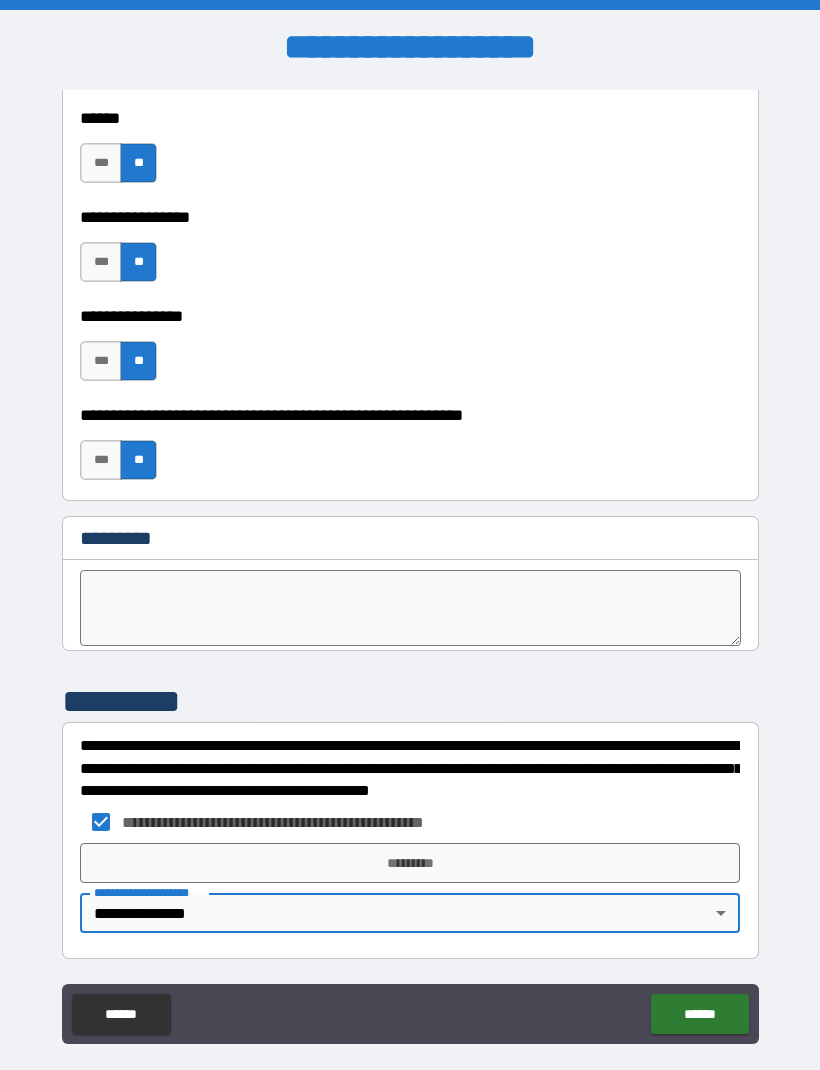 click on "*********" at bounding box center (410, 863) 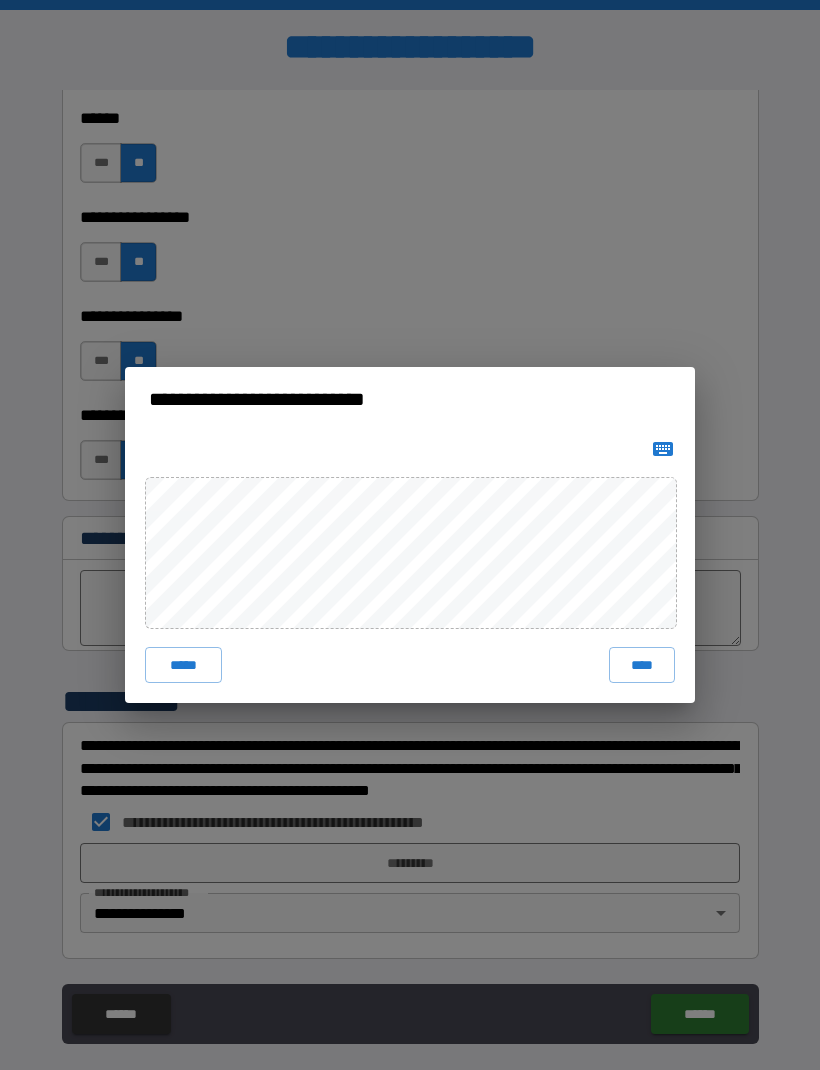 click on "****" at bounding box center [642, 665] 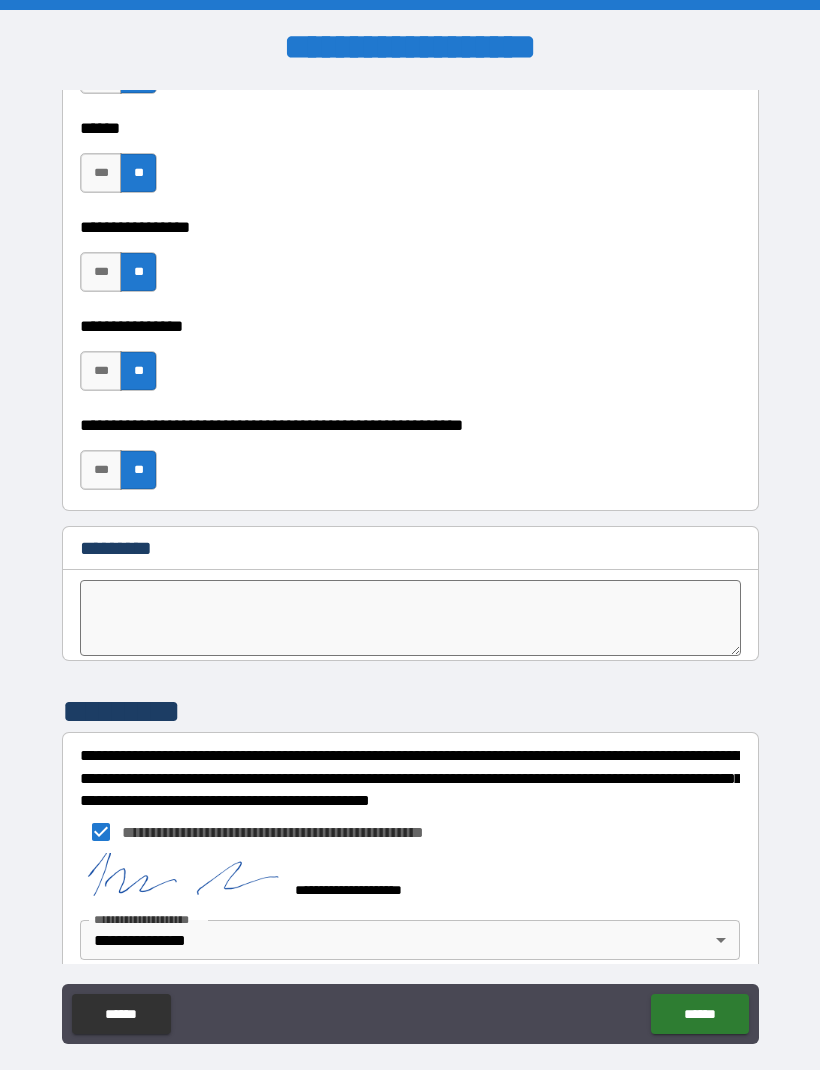 click on "******" at bounding box center [699, 1014] 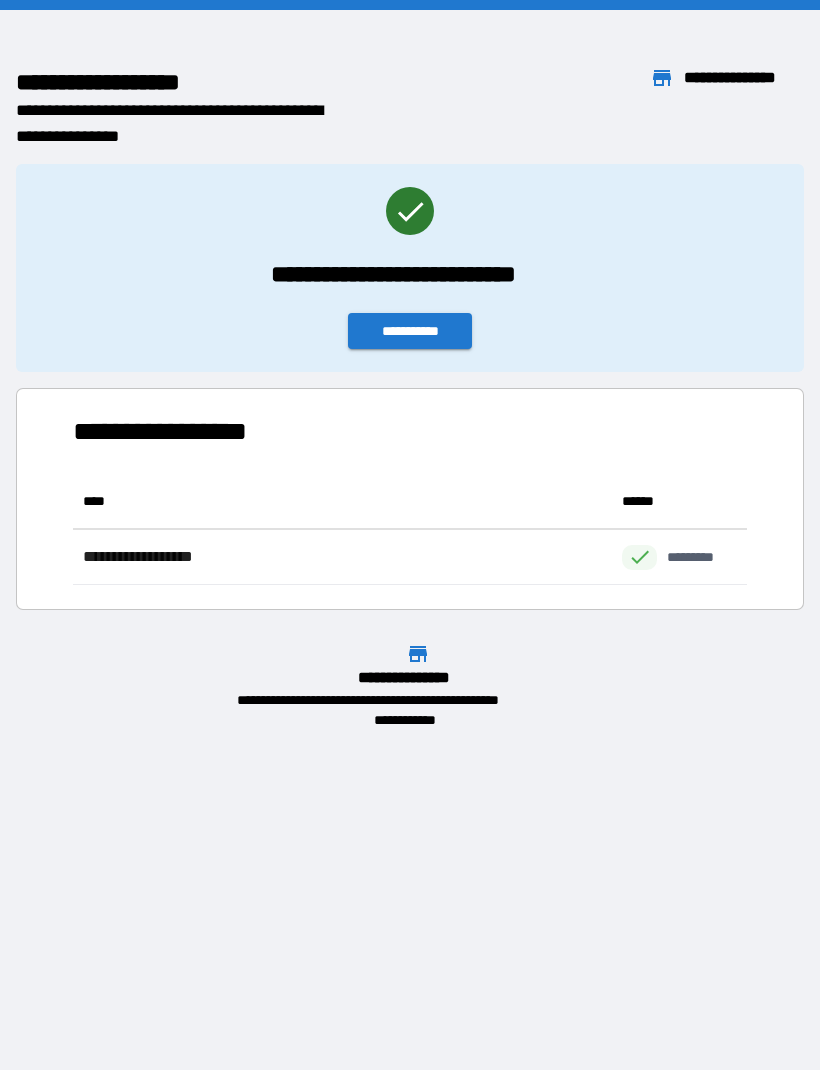 scroll, scrollTop: 1, scrollLeft: 1, axis: both 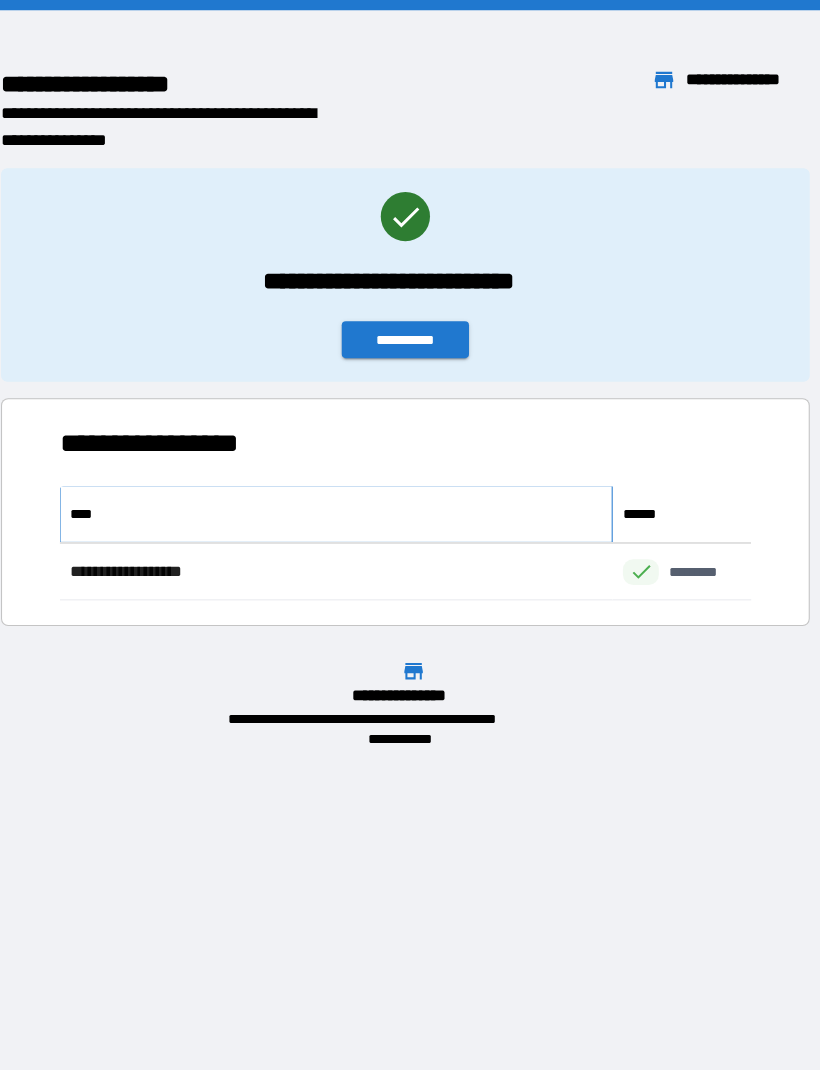 click on "****" at bounding box center [342, 501] 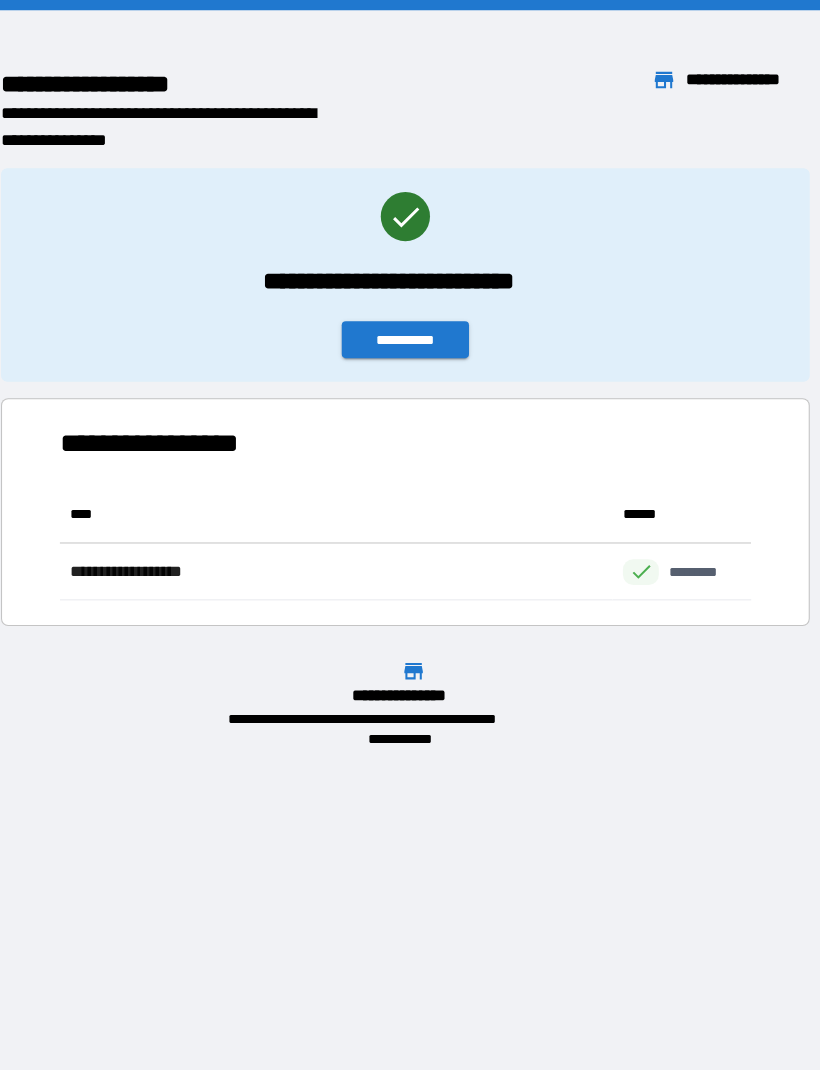 click on "**********" at bounding box center (174, 431) 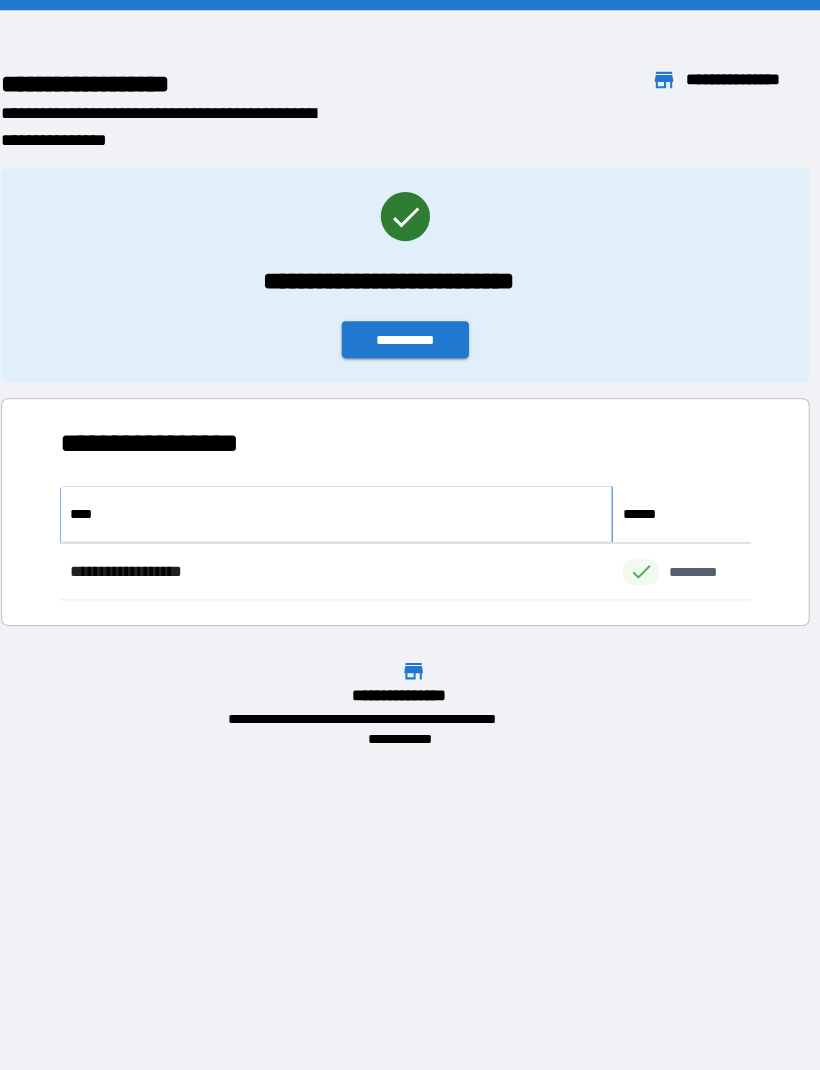 click on "****" at bounding box center [342, 501] 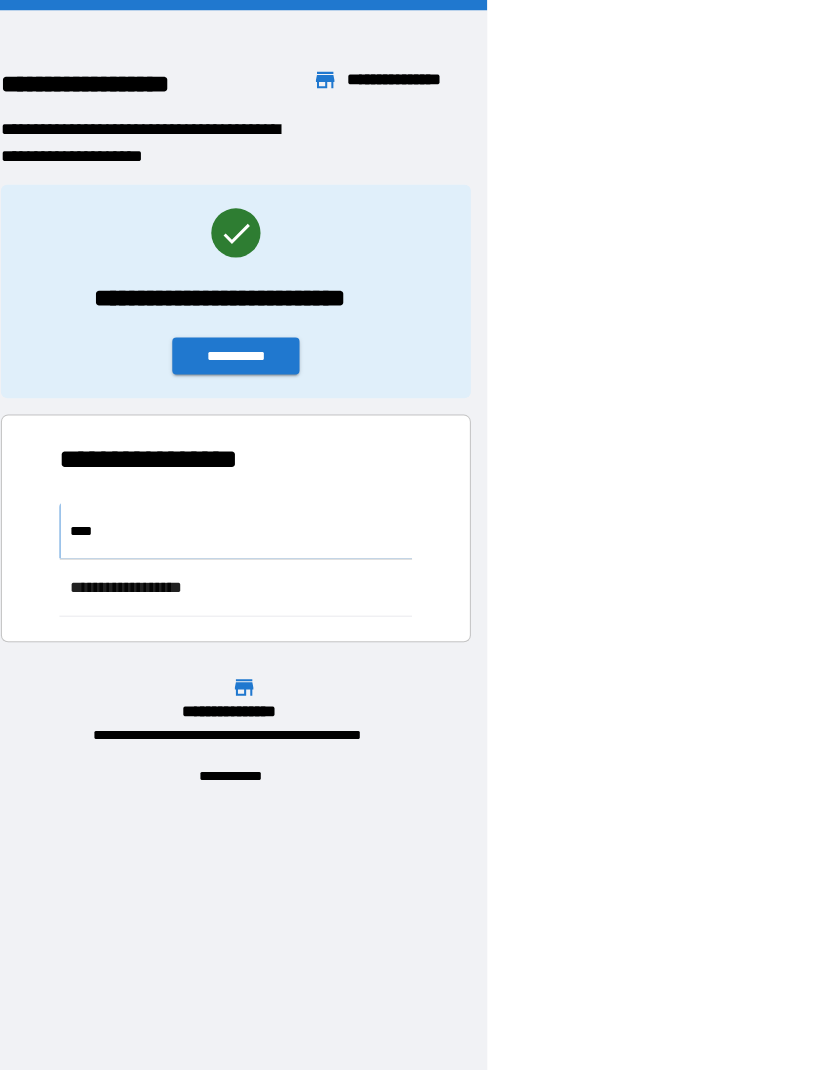 scroll, scrollTop: 111, scrollLeft: 674, axis: both 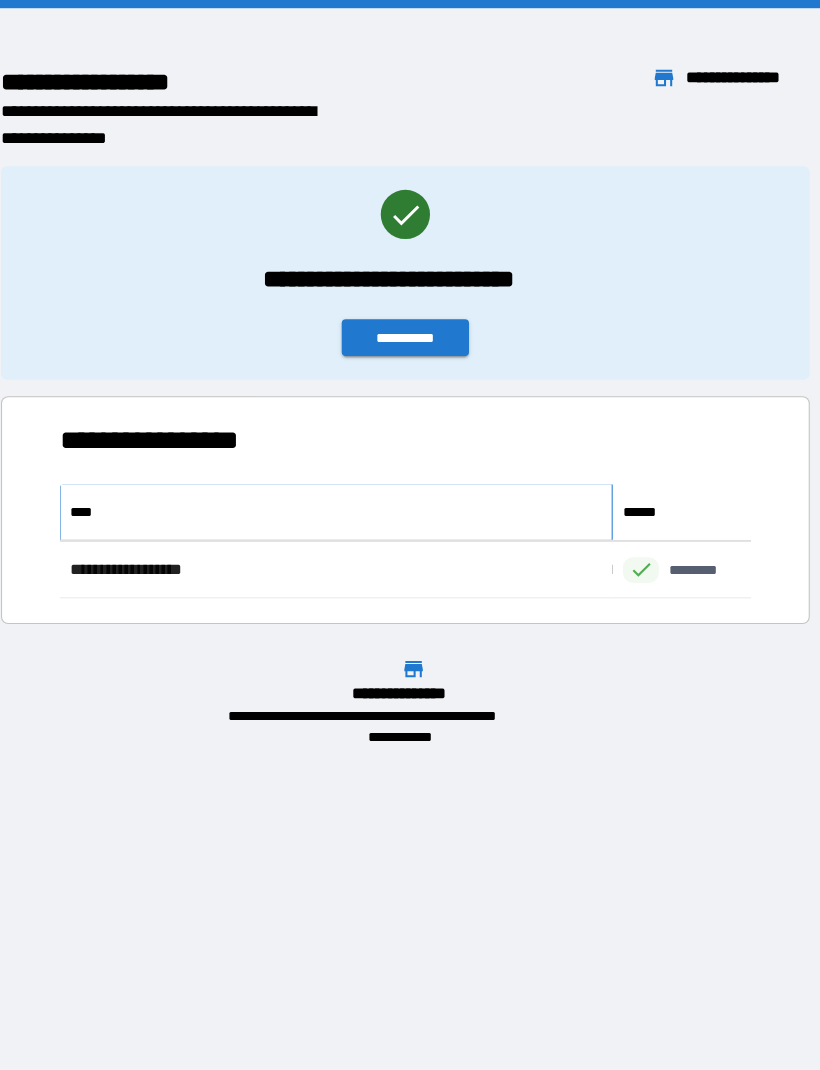 click on "****" at bounding box center [342, 501] 